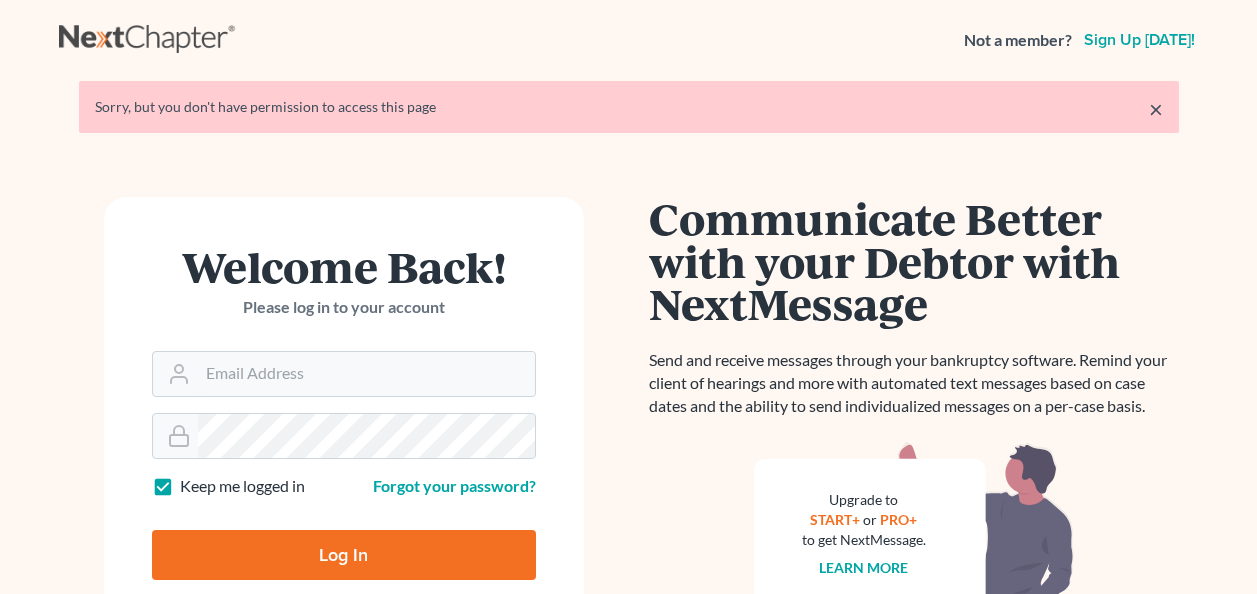 scroll, scrollTop: 0, scrollLeft: 0, axis: both 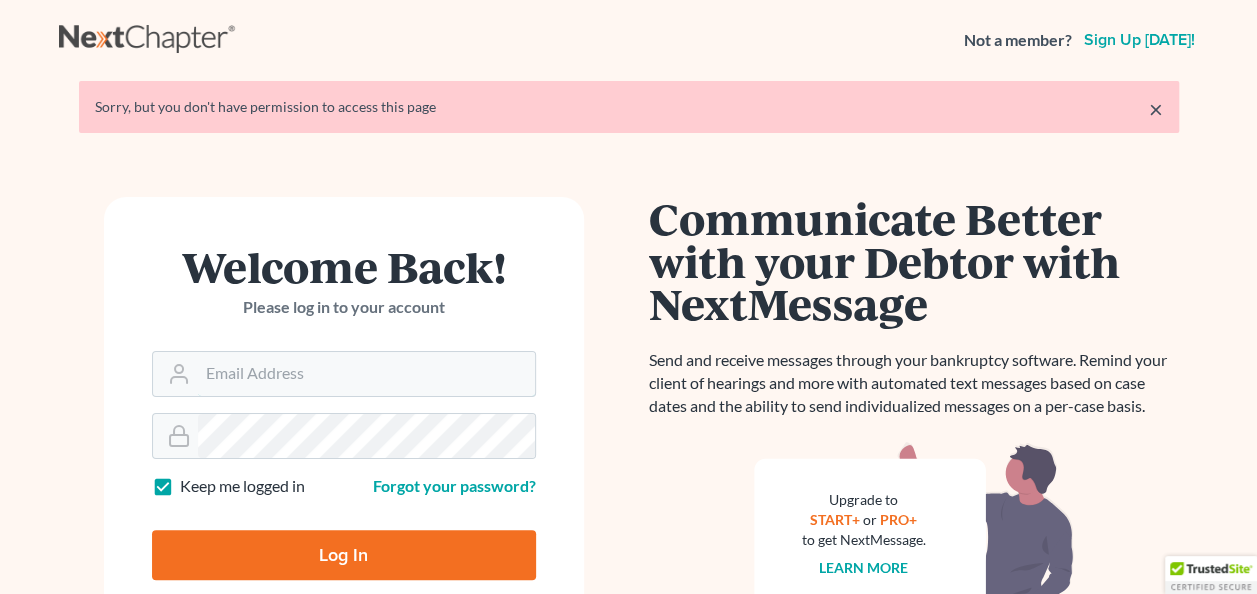type on "brad@foremanlawoffice.com" 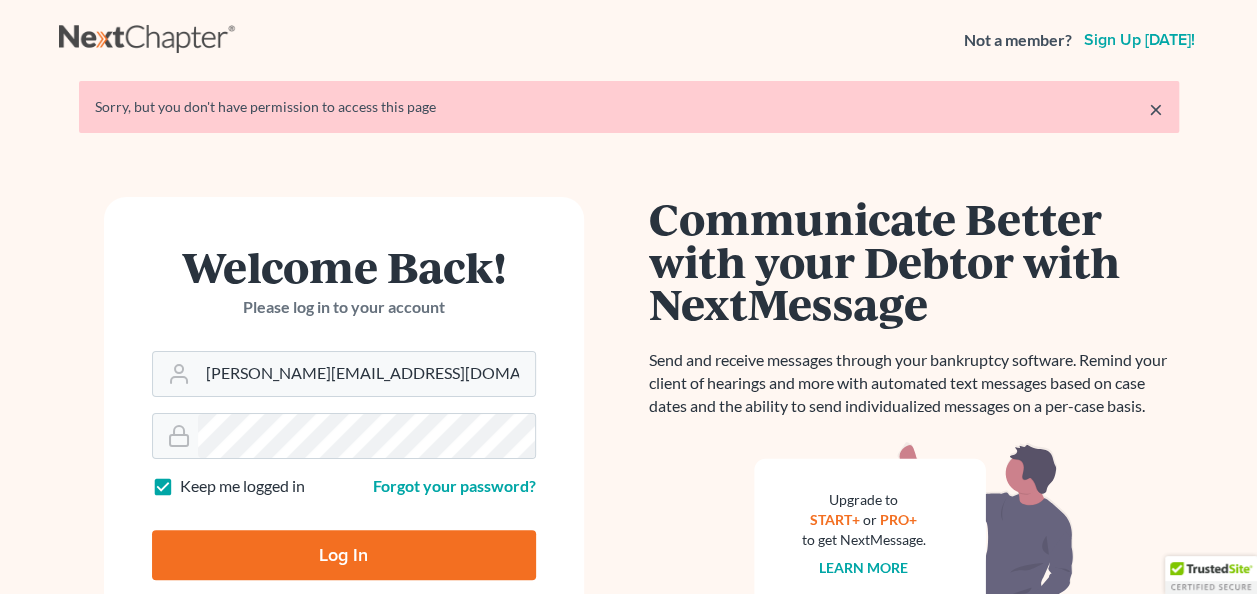 click on "Log In" at bounding box center [344, 555] 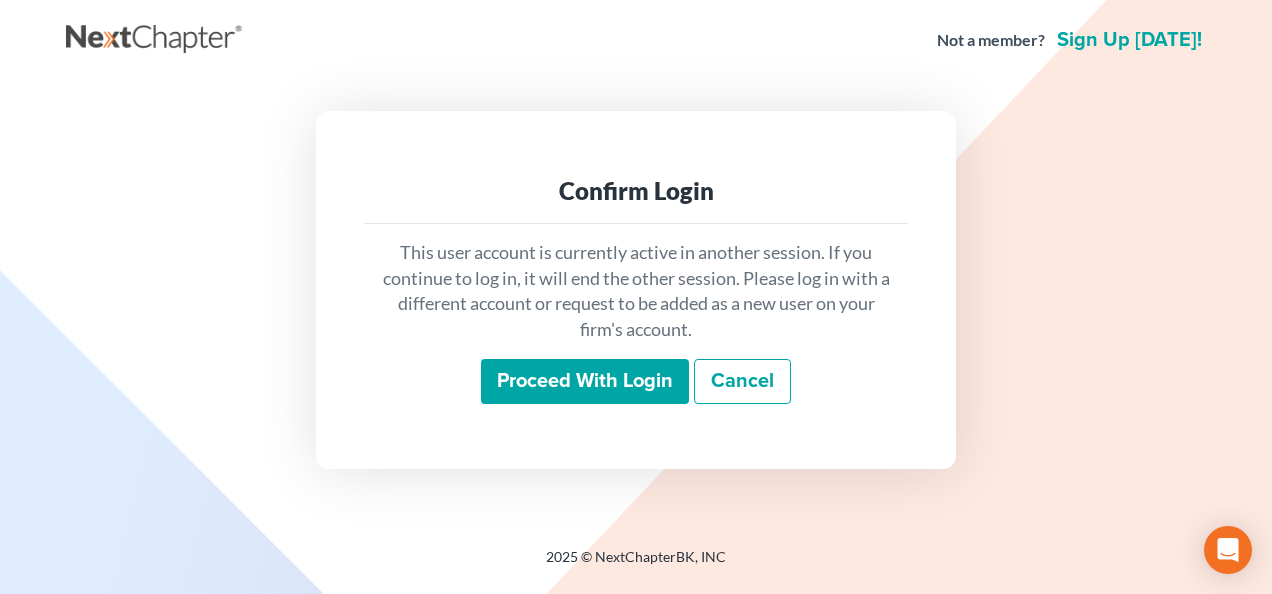 scroll, scrollTop: 0, scrollLeft: 0, axis: both 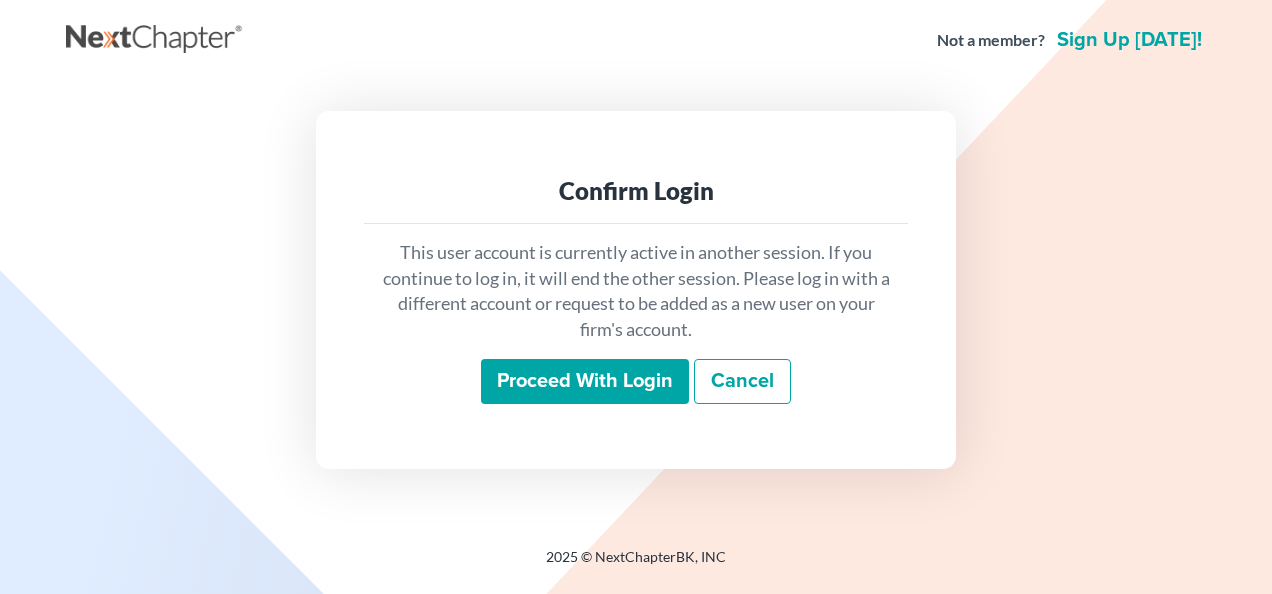 click on "Proceed with login" at bounding box center (585, 382) 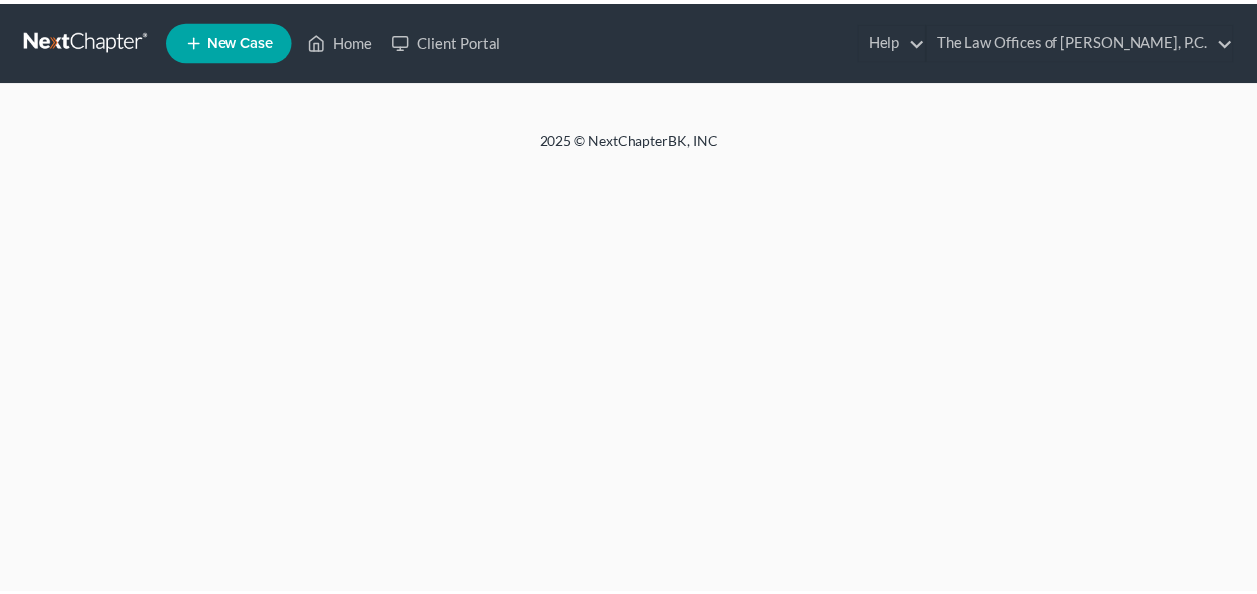 scroll, scrollTop: 0, scrollLeft: 0, axis: both 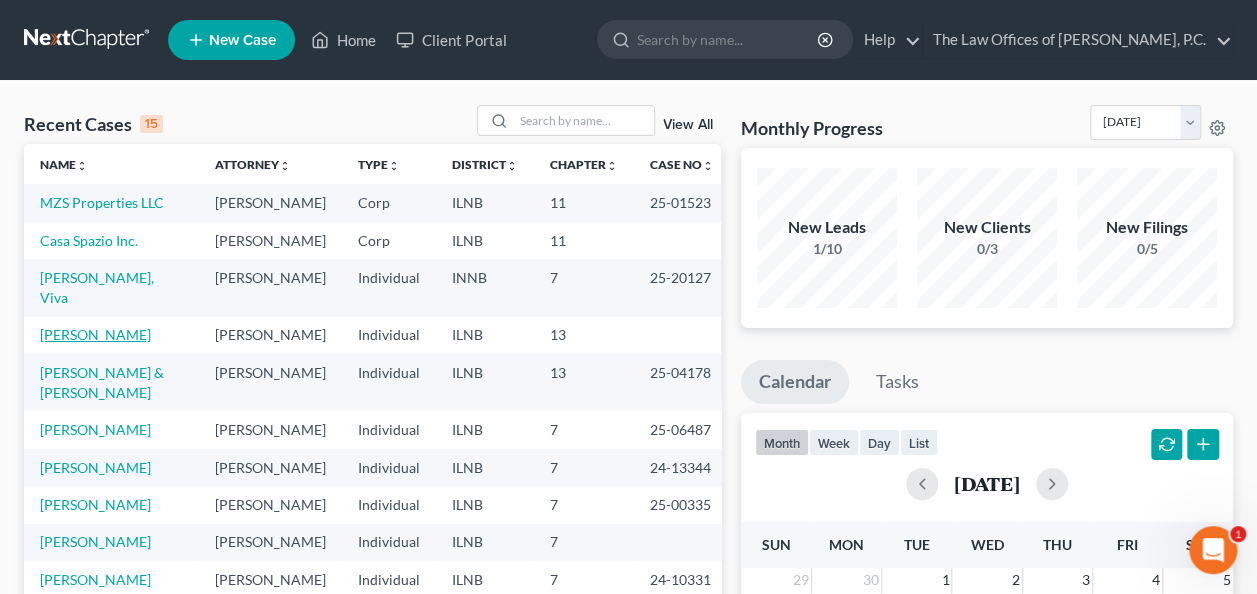 click on "[PERSON_NAME]" at bounding box center (95, 334) 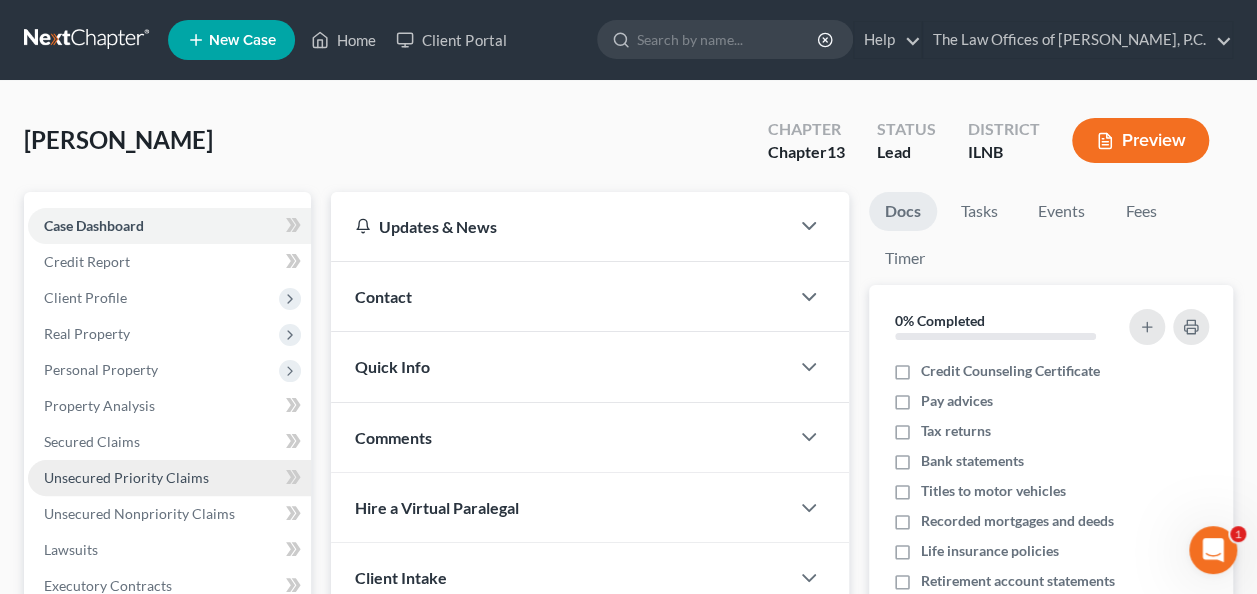click on "Unsecured Priority Claims" at bounding box center (169, 478) 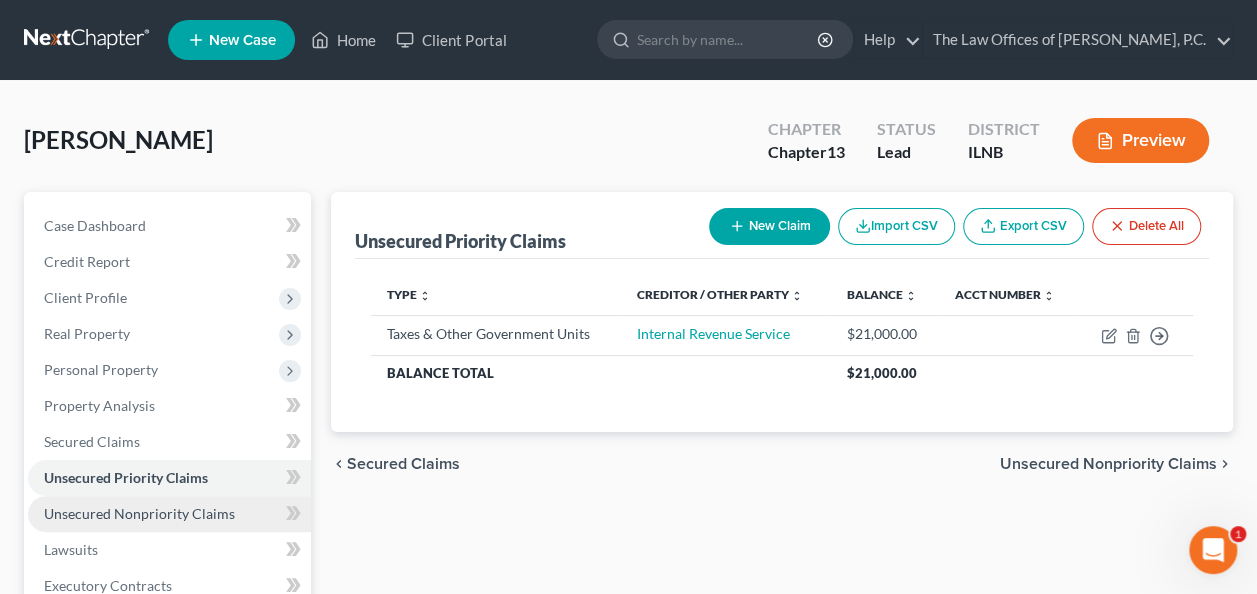 click on "Unsecured Nonpriority Claims" at bounding box center [139, 513] 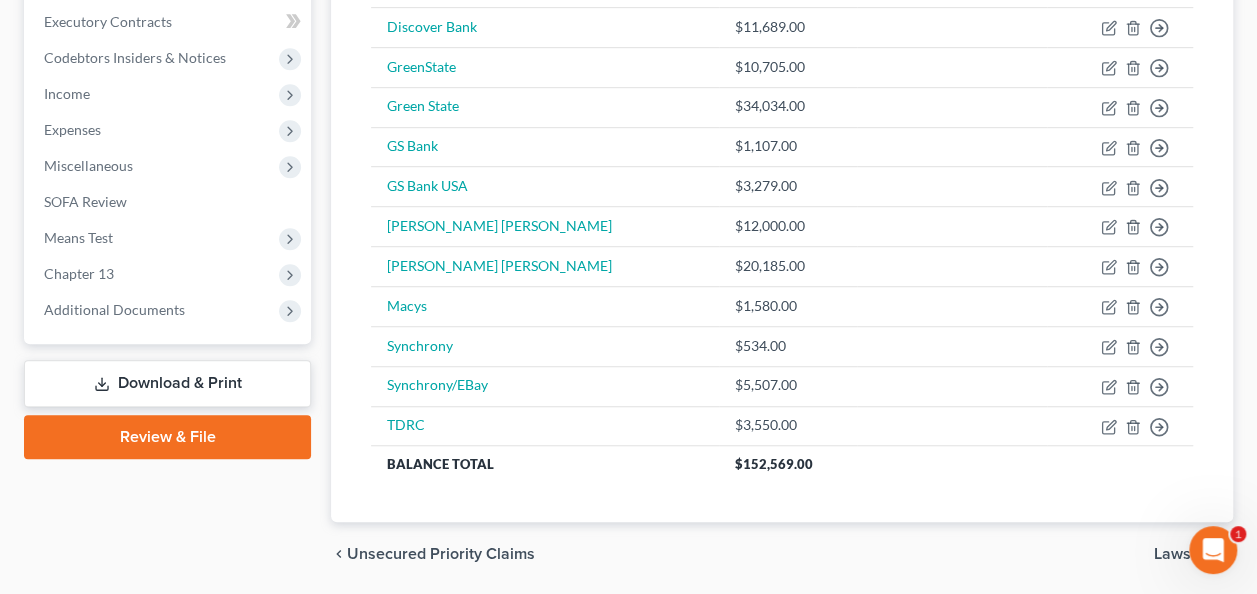scroll, scrollTop: 631, scrollLeft: 0, axis: vertical 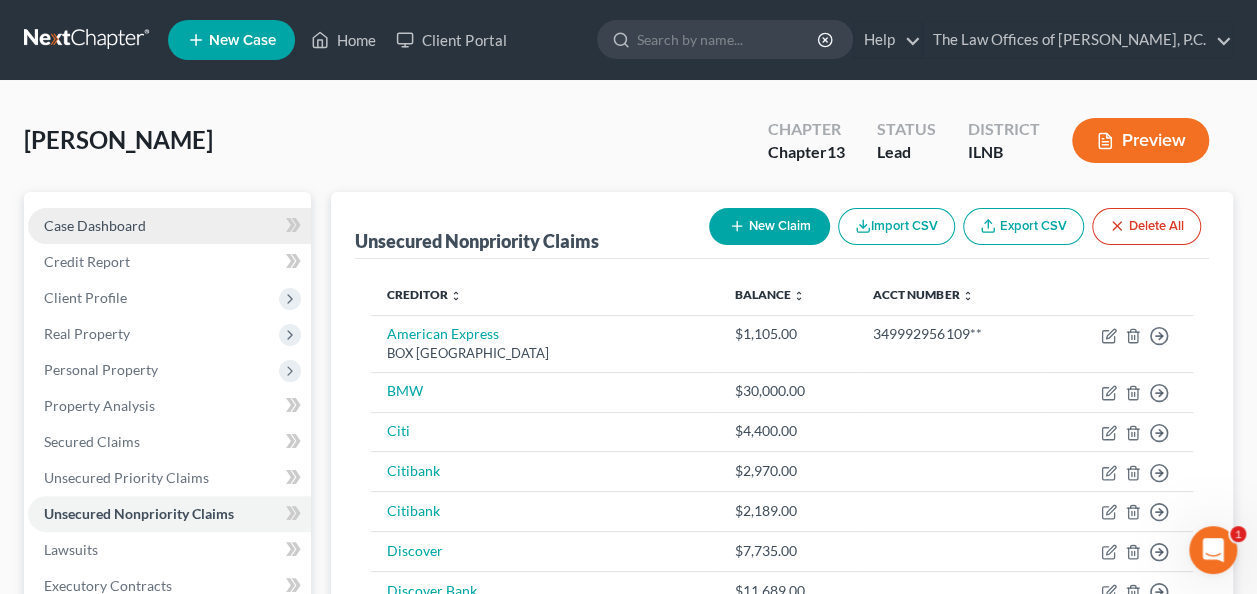 click on "Case Dashboard" at bounding box center (95, 225) 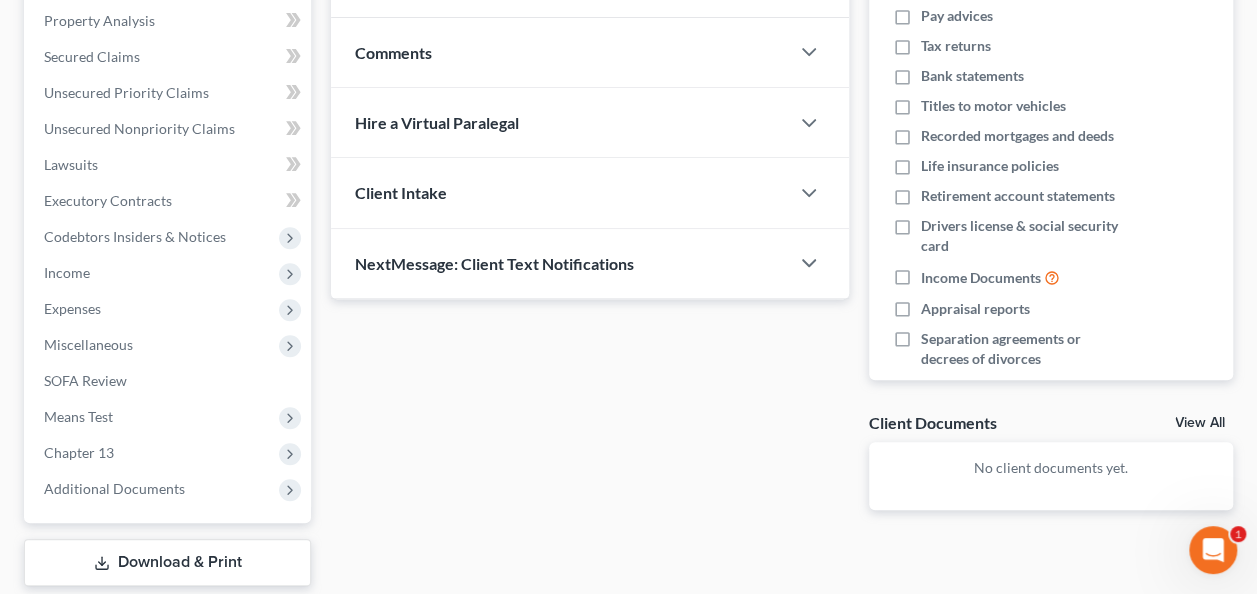 scroll, scrollTop: 370, scrollLeft: 0, axis: vertical 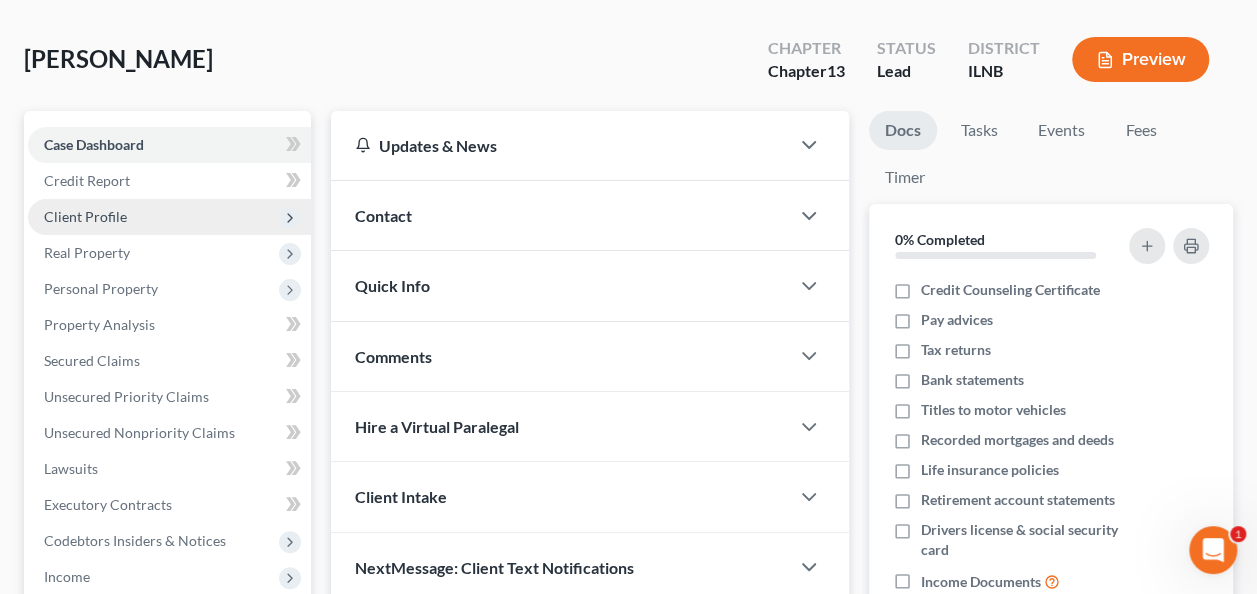 click on "Client Profile" at bounding box center (85, 216) 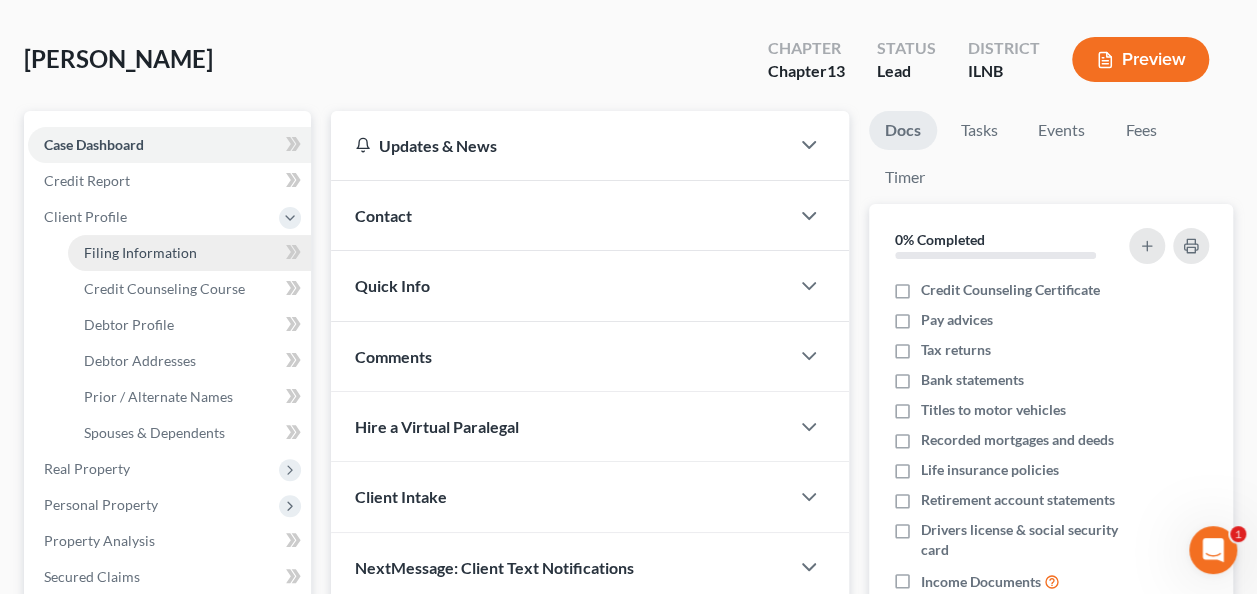 click on "Filing Information" at bounding box center (189, 253) 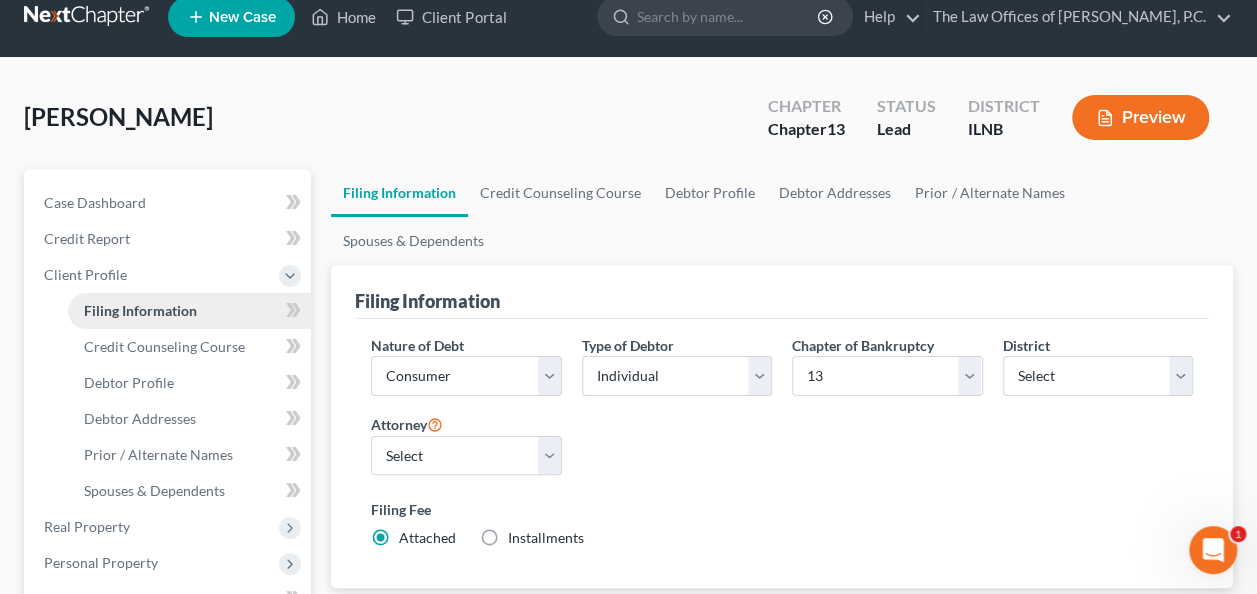 scroll, scrollTop: 0, scrollLeft: 0, axis: both 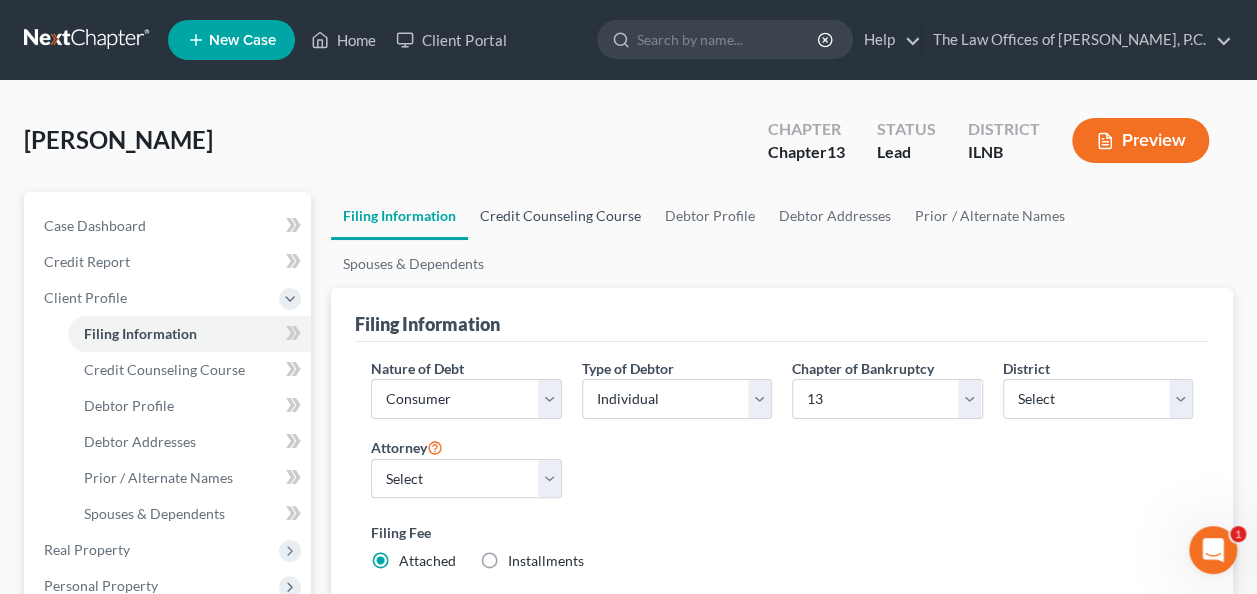 click on "Credit Counseling Course" at bounding box center [560, 216] 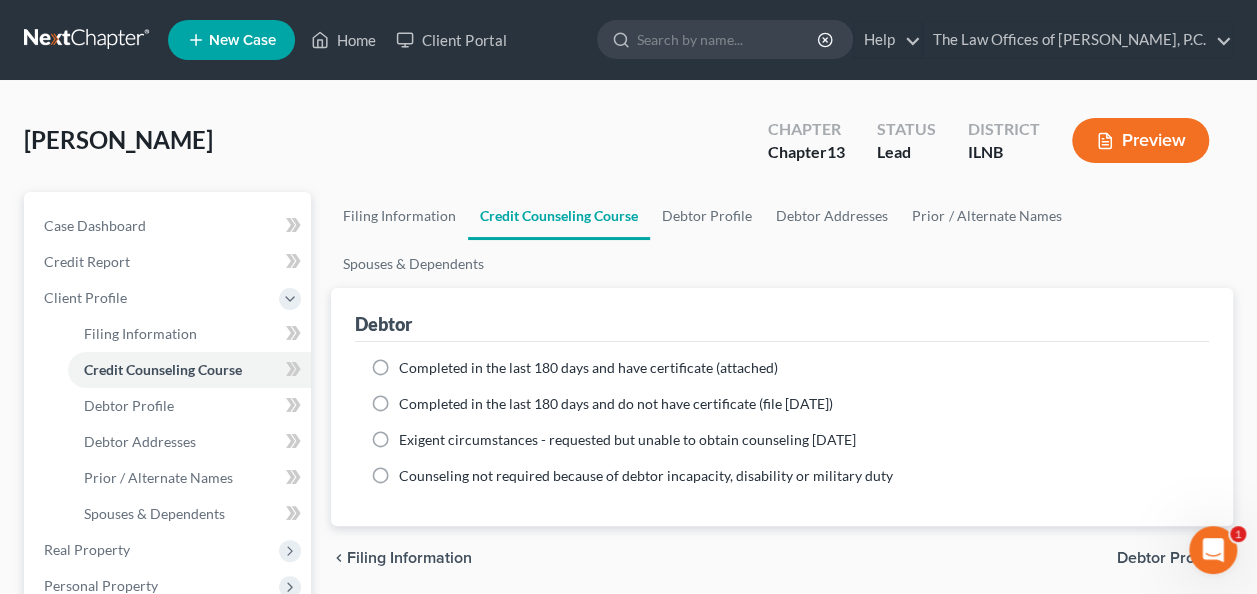 click on "Completed in the last 180 days and have certificate (attached)" at bounding box center (588, 368) 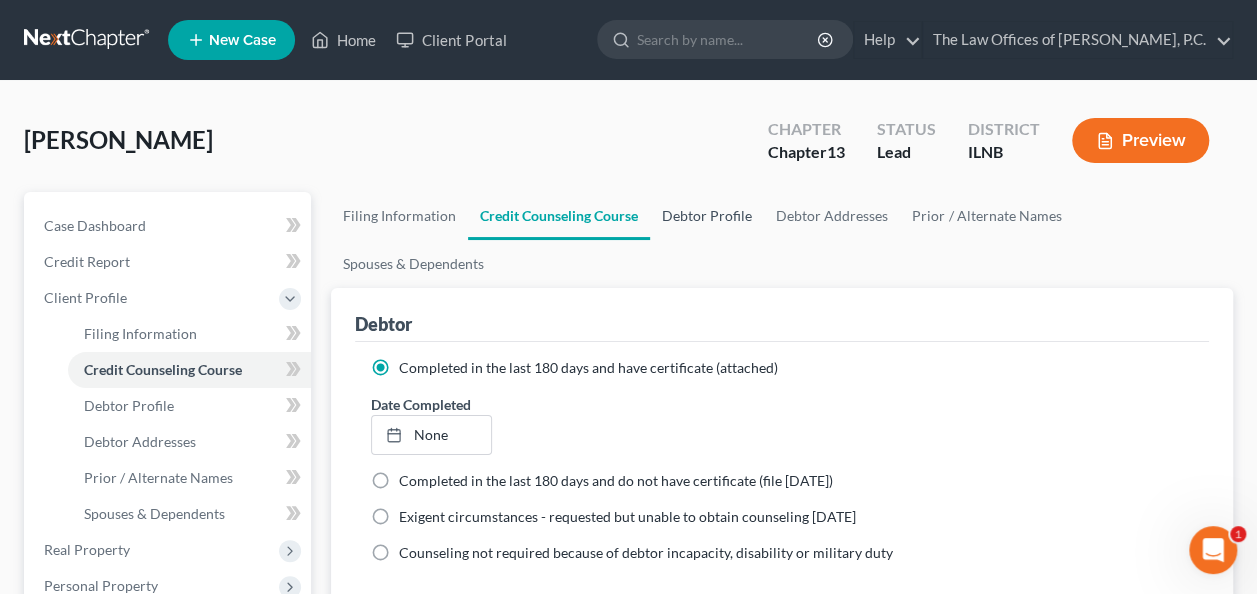 click on "Debtor Profile" at bounding box center (707, 216) 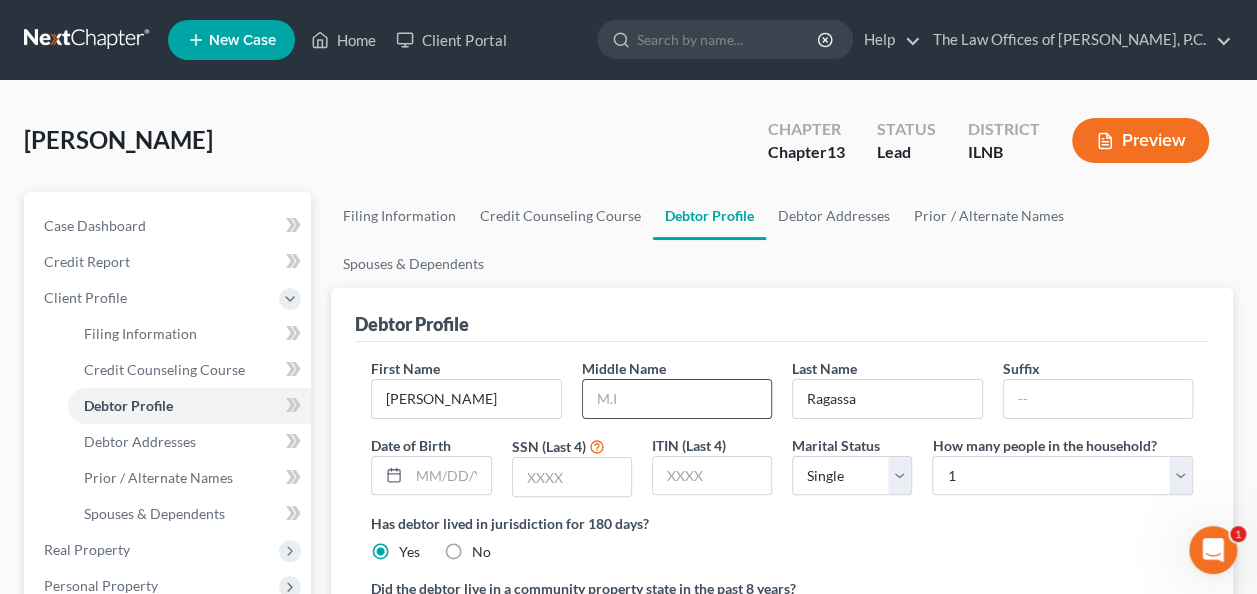 click at bounding box center (677, 399) 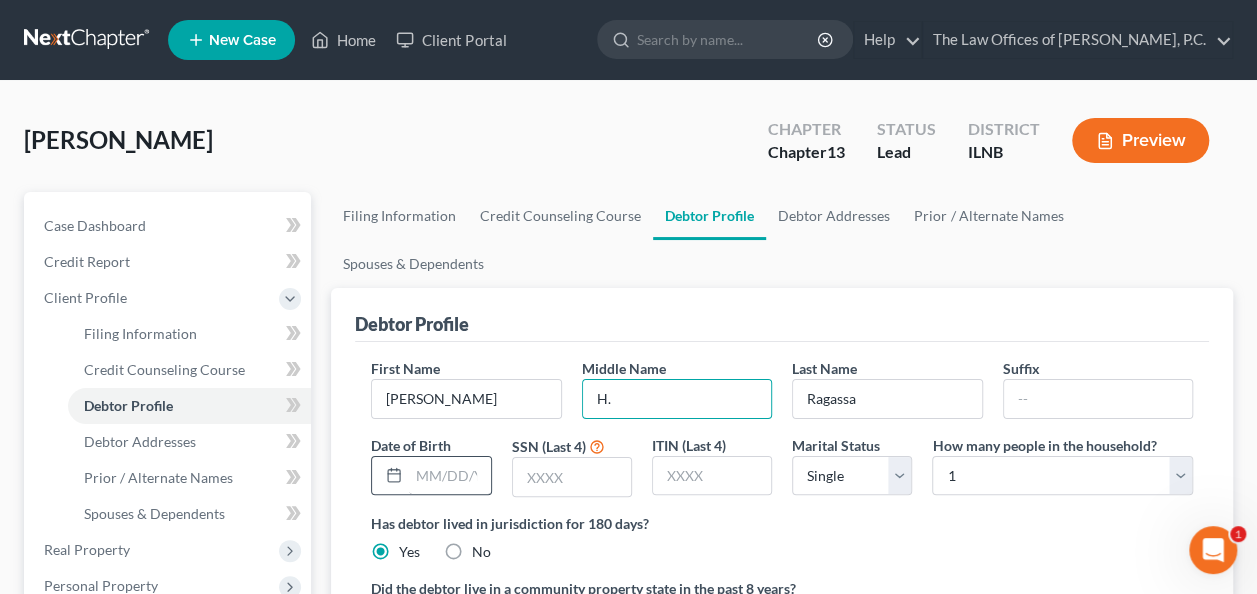 type on "H." 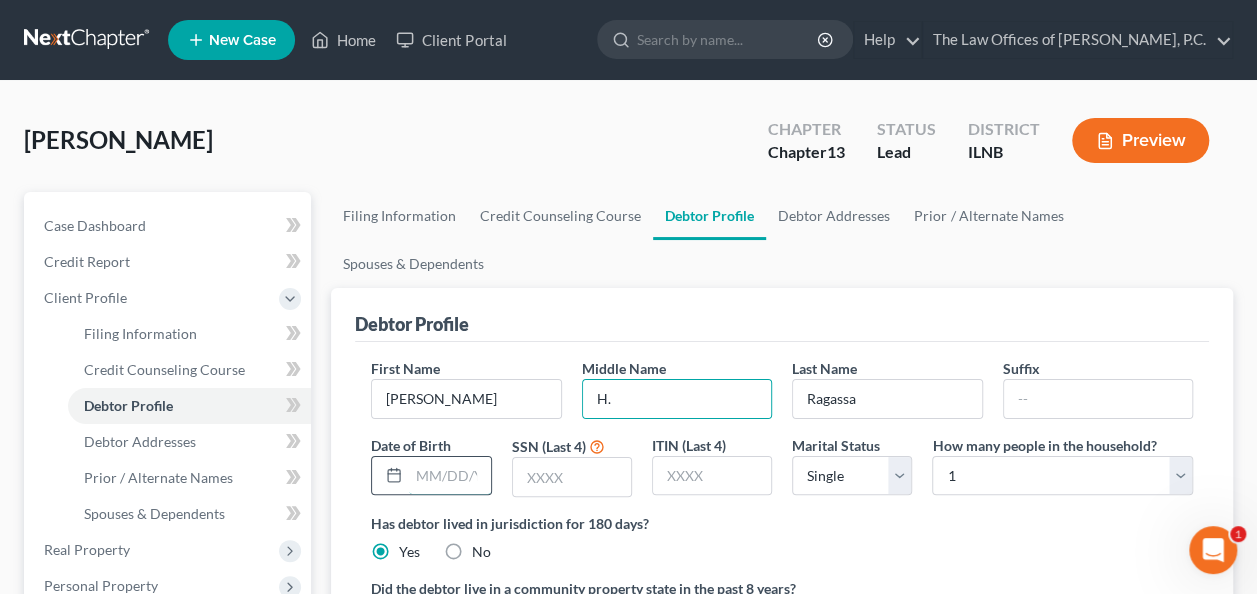 click at bounding box center (449, 476) 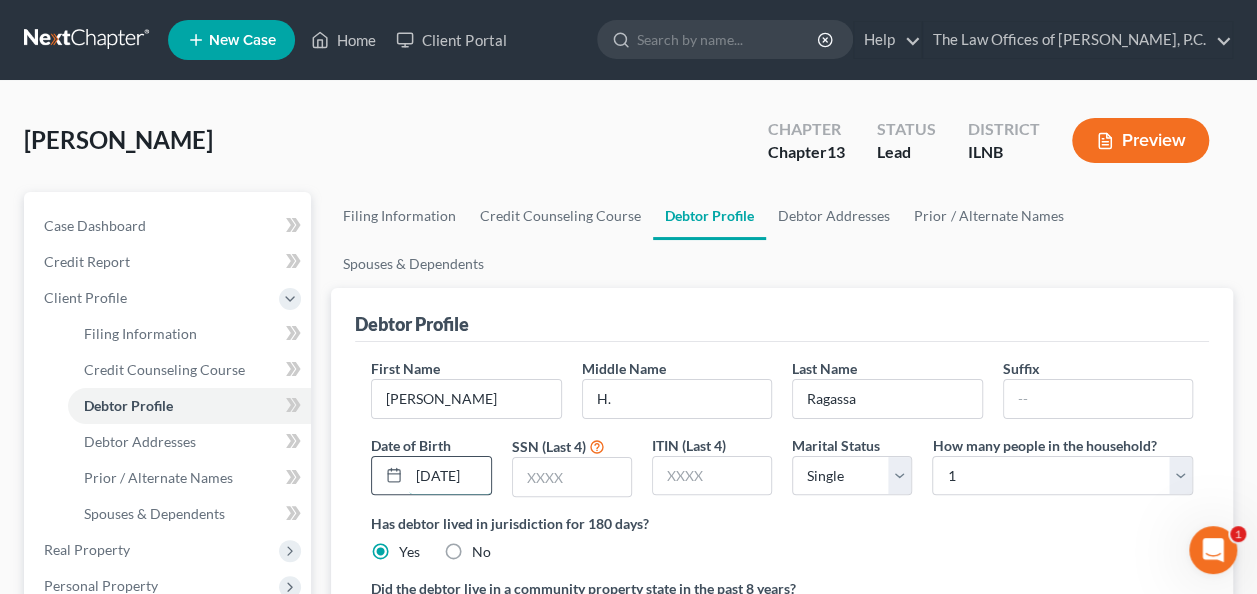 scroll, scrollTop: 0, scrollLeft: 14, axis: horizontal 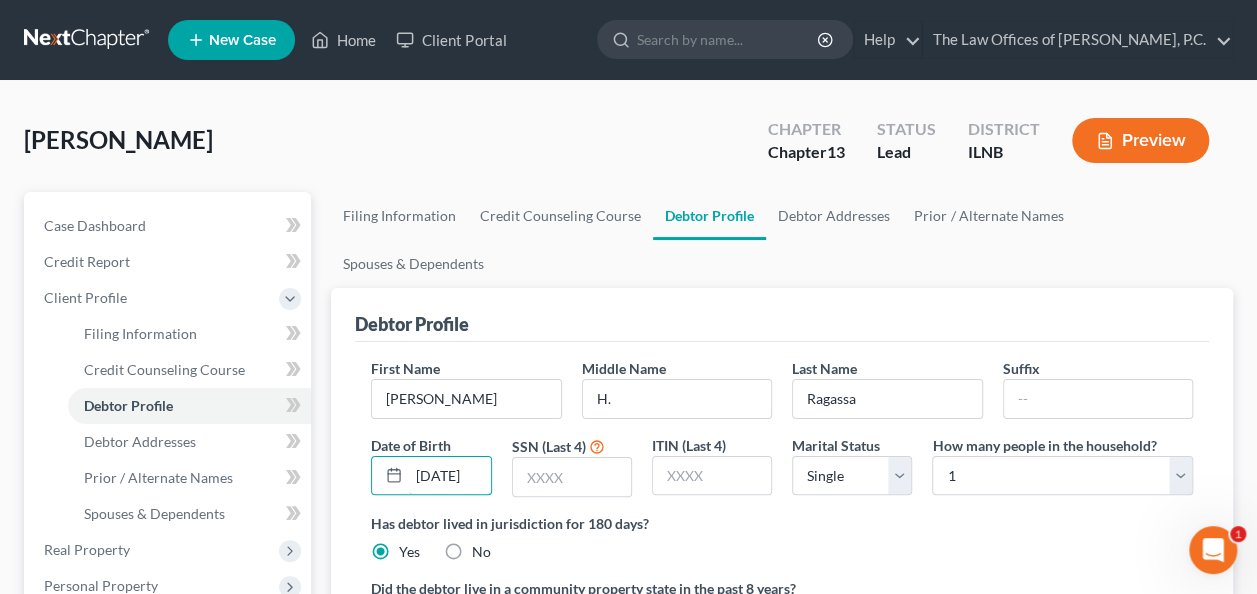 type on "[DATE]" 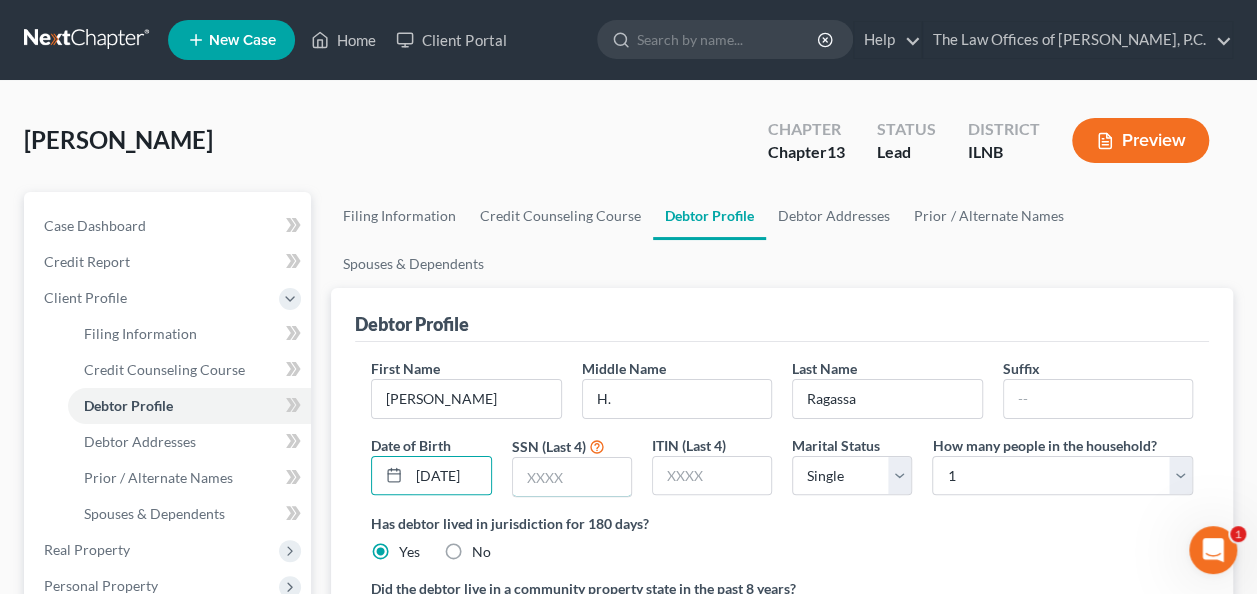 scroll, scrollTop: 0, scrollLeft: 0, axis: both 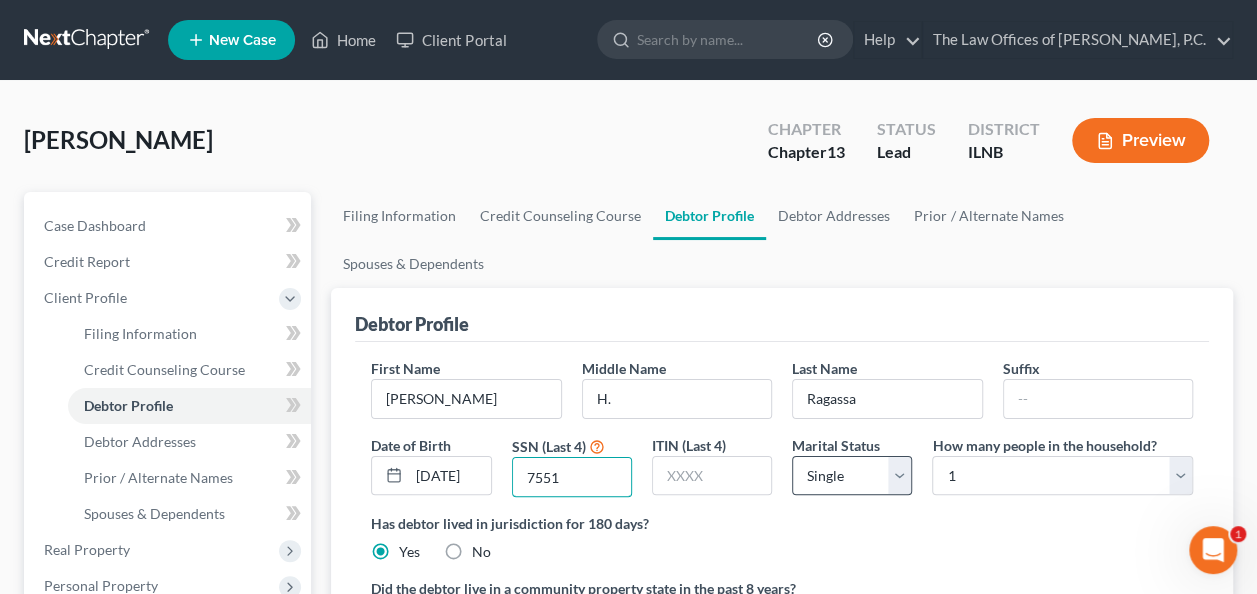type on "7551" 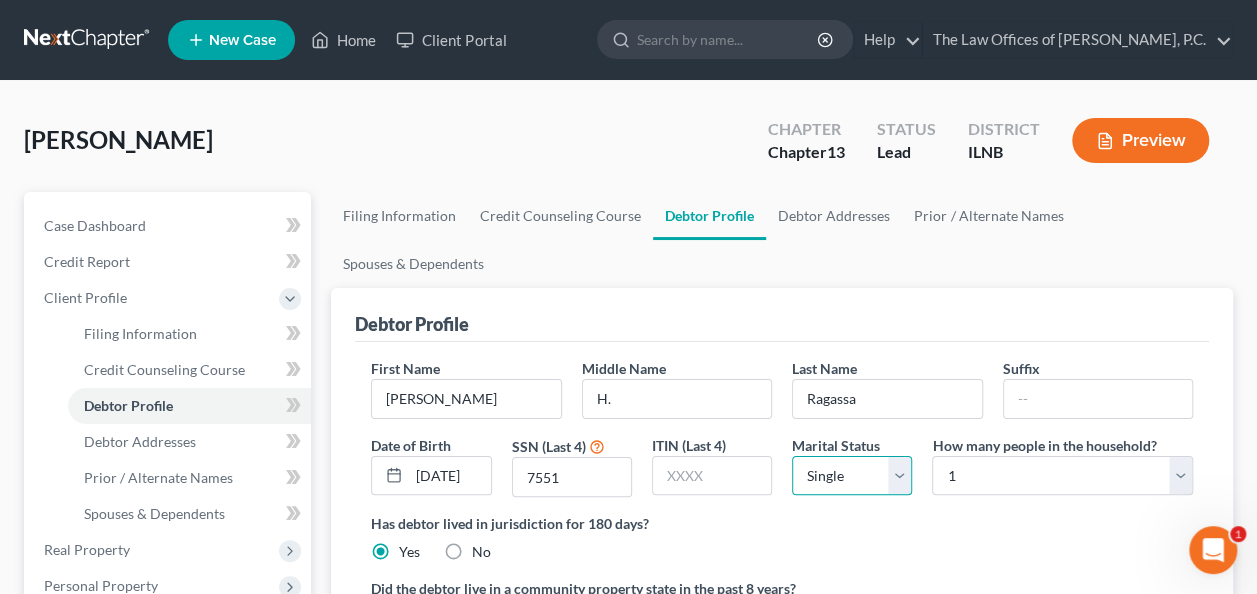 click on "Select Single Married Separated Divorced Widowed" at bounding box center (852, 476) 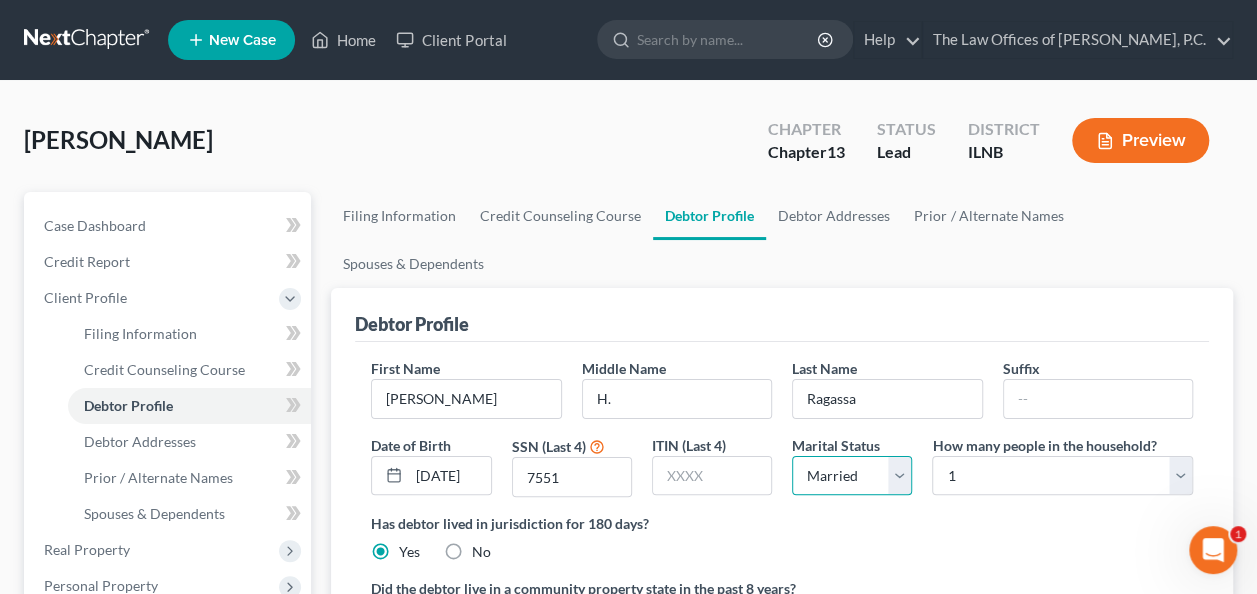 click on "Select Single Married Separated Divorced Widowed" at bounding box center [852, 476] 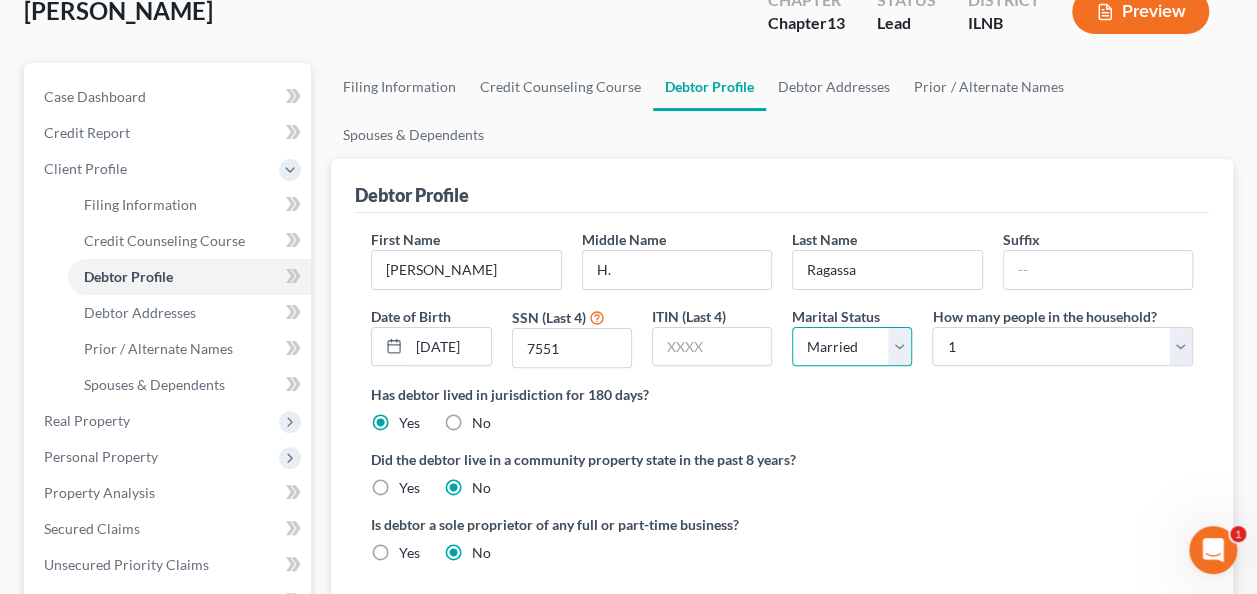 scroll, scrollTop: 131, scrollLeft: 0, axis: vertical 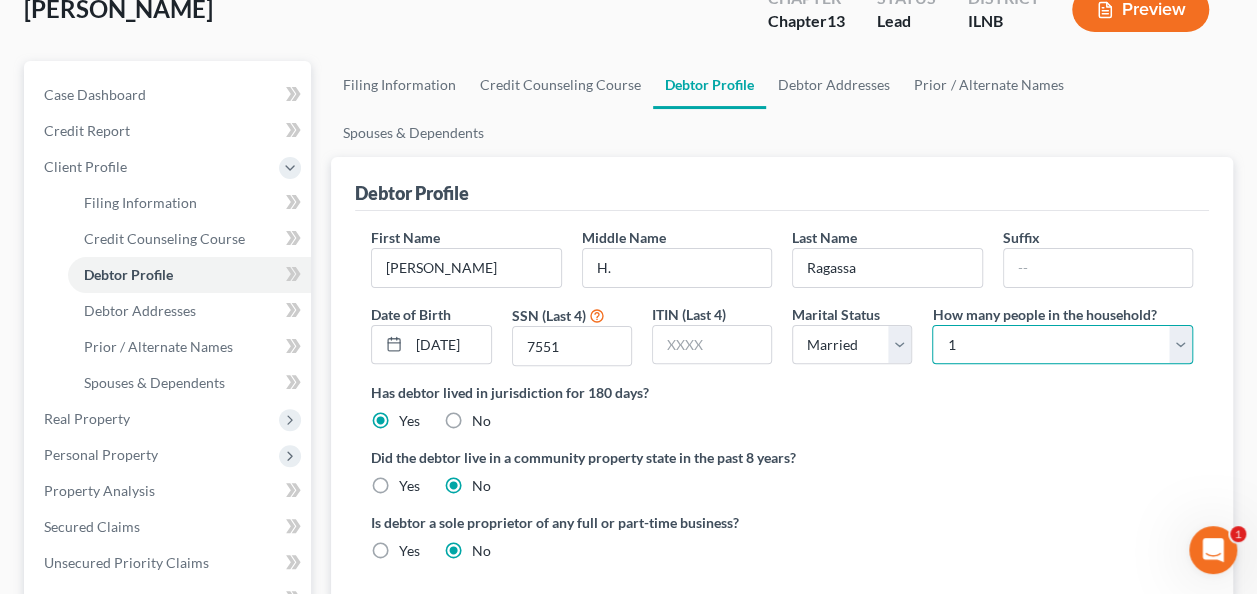 click on "Select 1 2 3 4 5 6 7 8 9 10 11 12 13 14 15 16 17 18 19 20" at bounding box center (1062, 345) 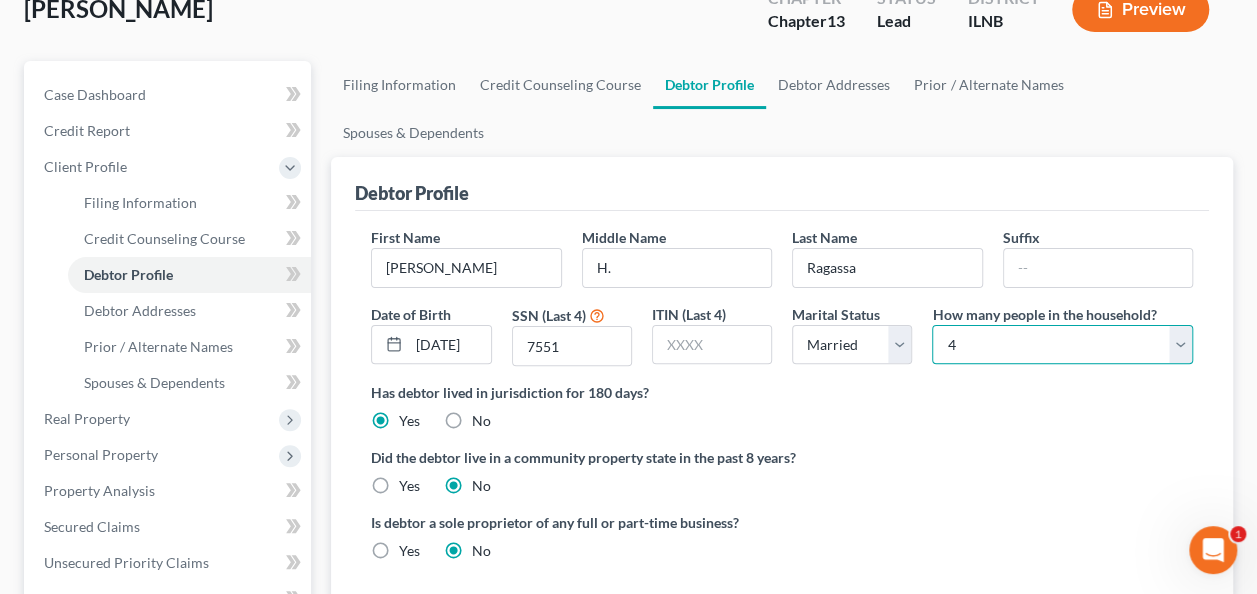 click on "Select 1 2 3 4 5 6 7 8 9 10 11 12 13 14 15 16 17 18 19 20" at bounding box center (1062, 345) 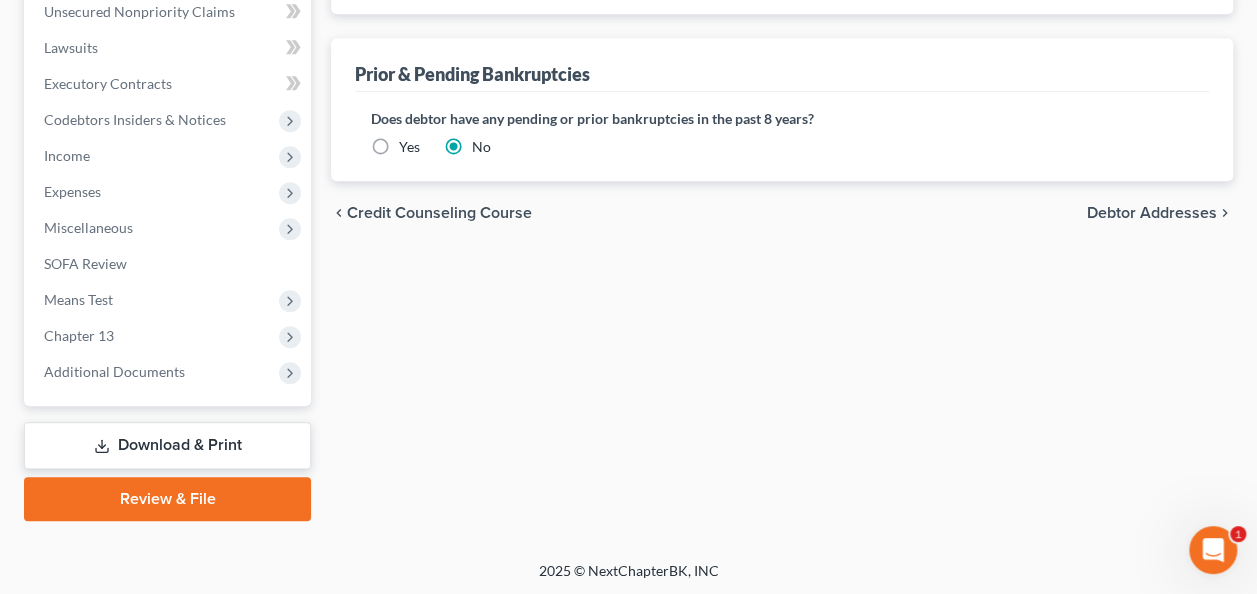 scroll, scrollTop: 0, scrollLeft: 0, axis: both 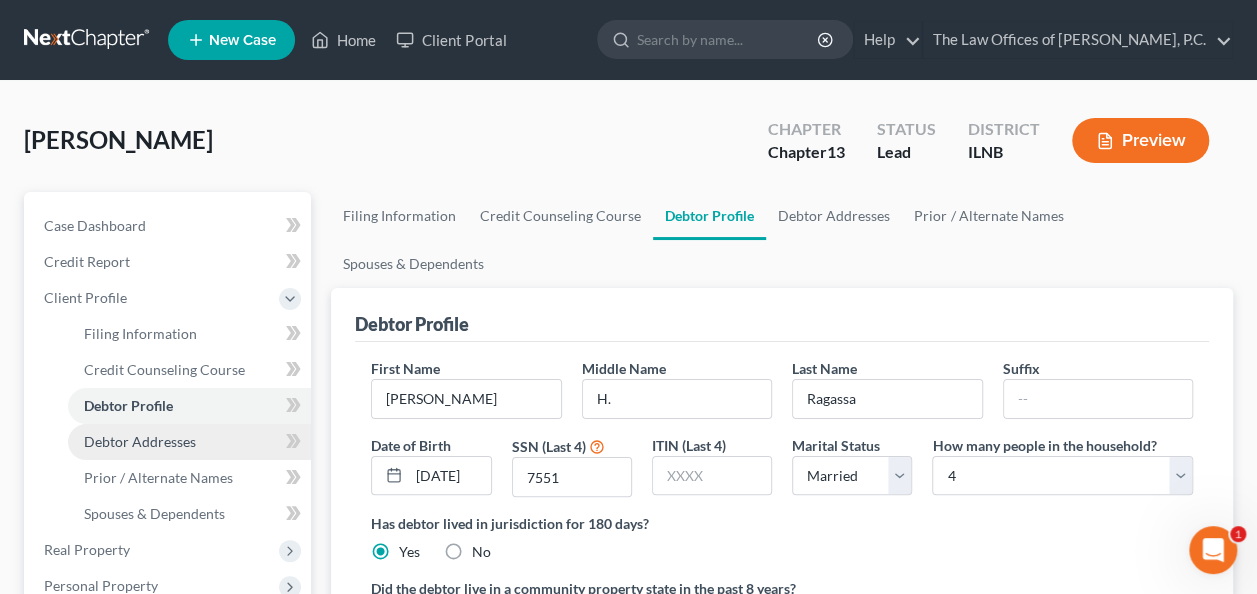 click on "Debtor Addresses" at bounding box center [140, 441] 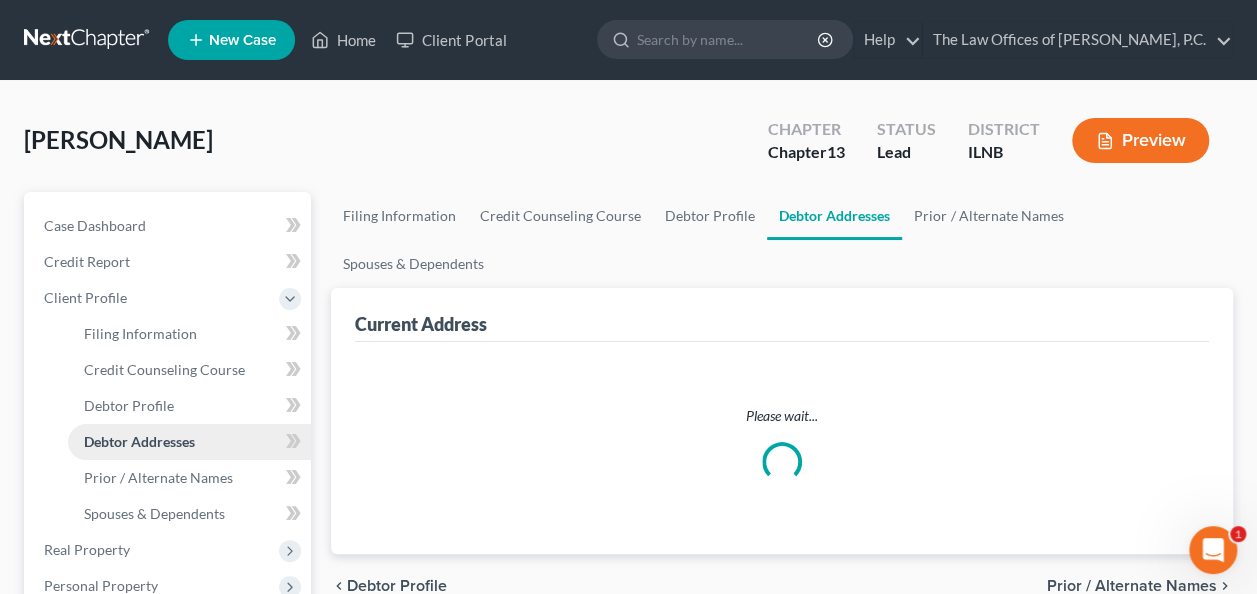select on "0" 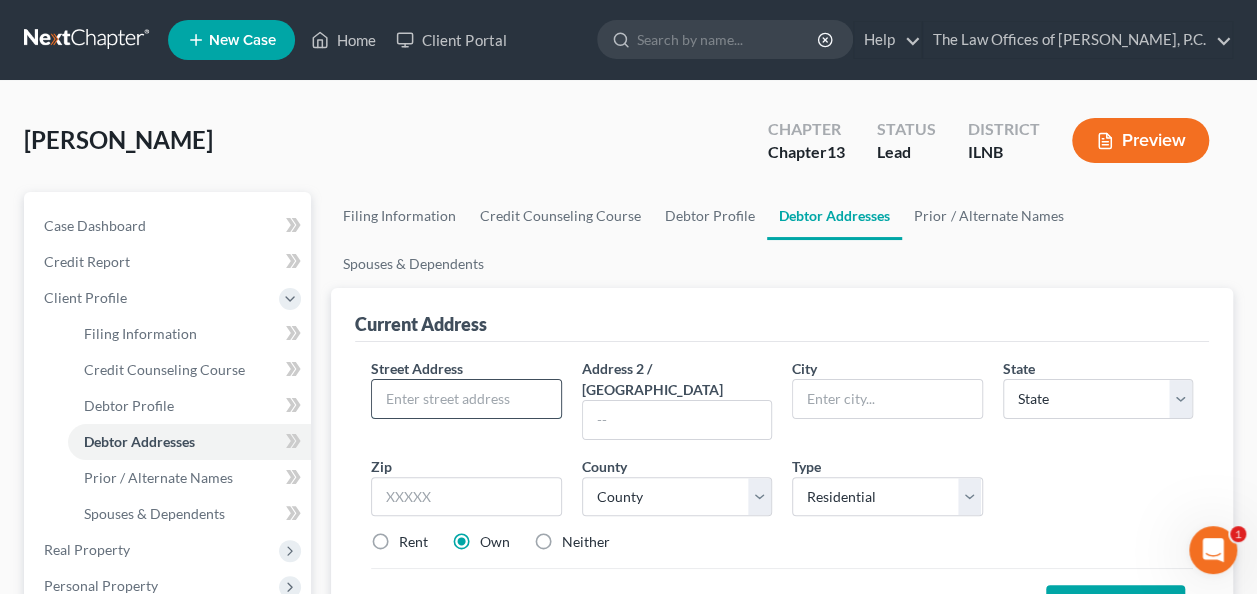click at bounding box center [466, 399] 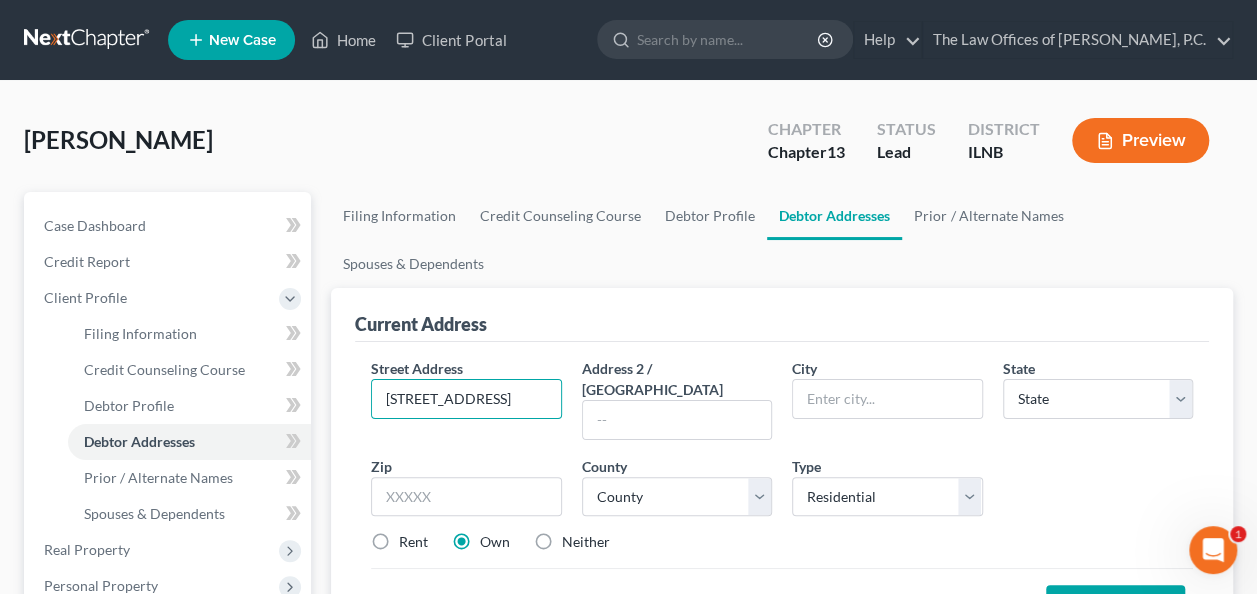 type on "[STREET_ADDRESS]" 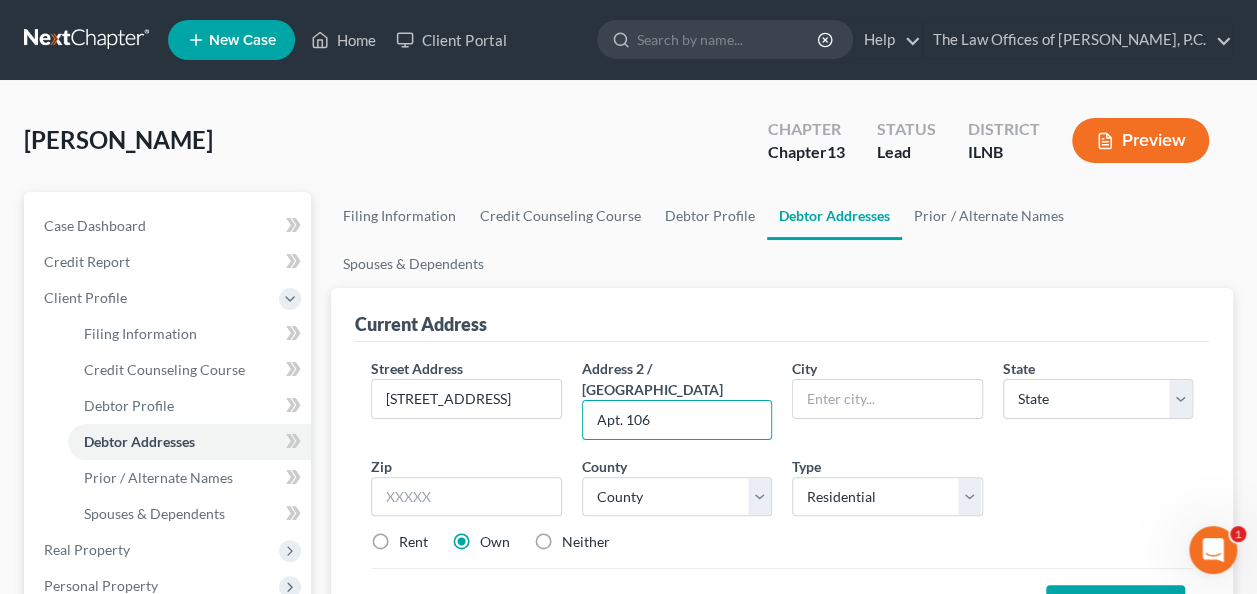 type on "Apt. 106" 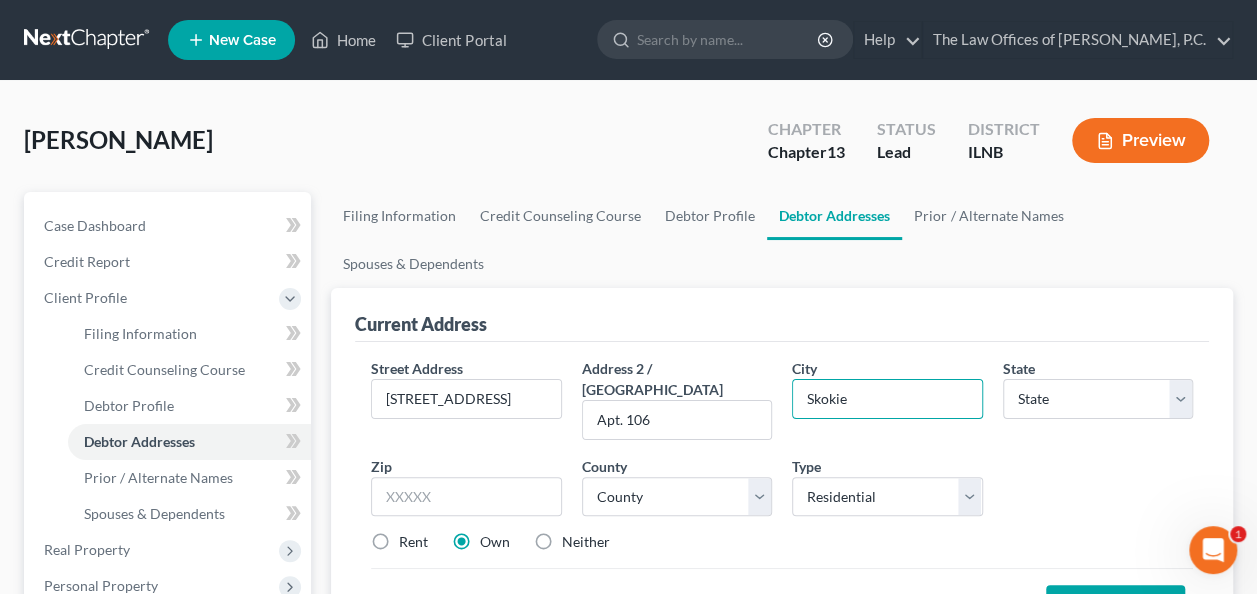type on "Skokie" 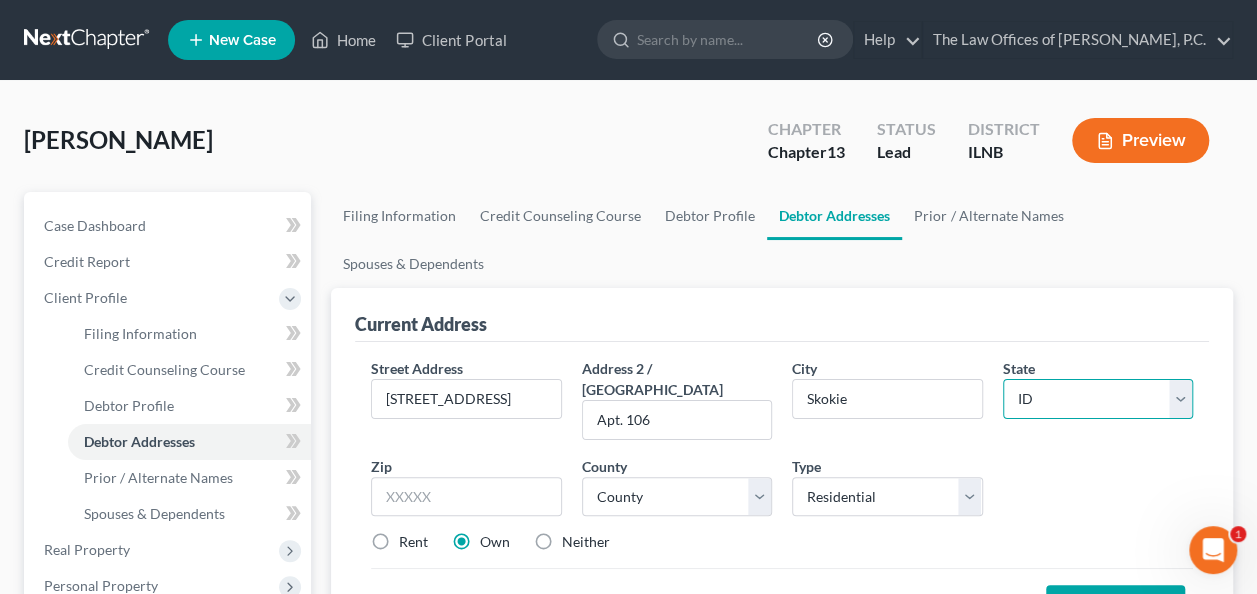 select on "14" 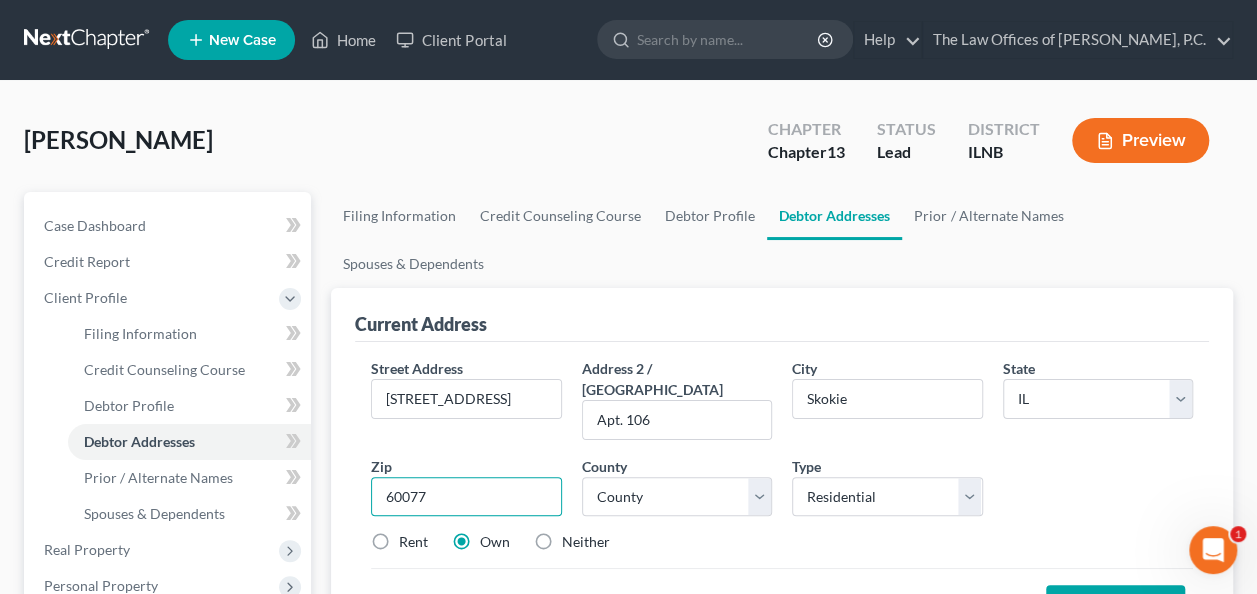 type on "60077" 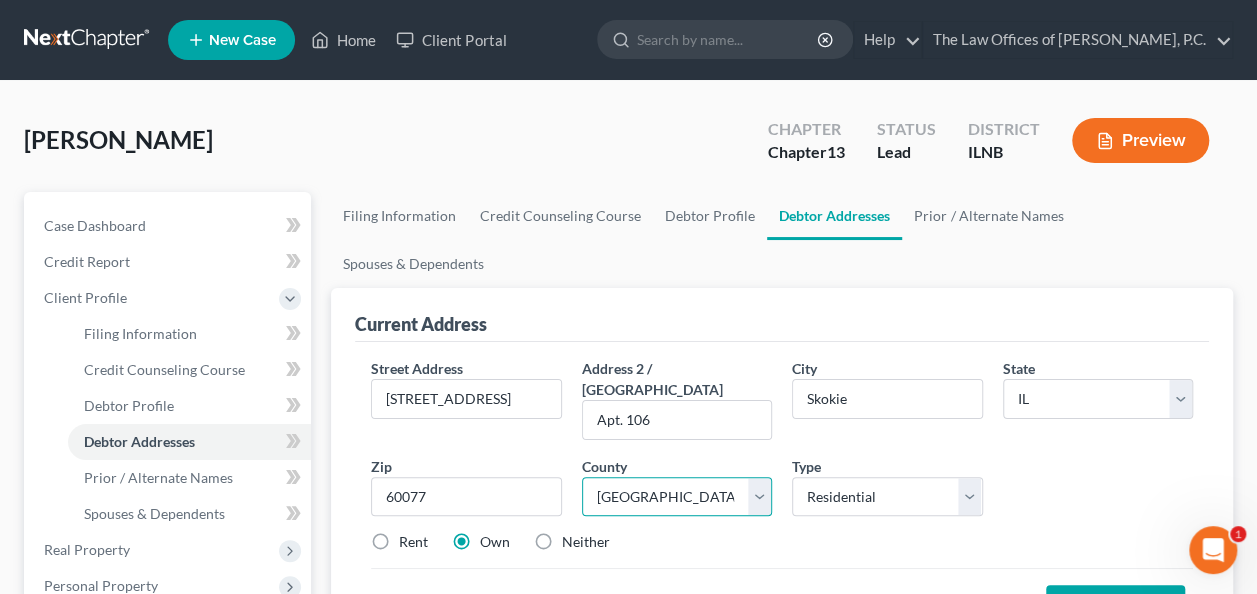 select on "15" 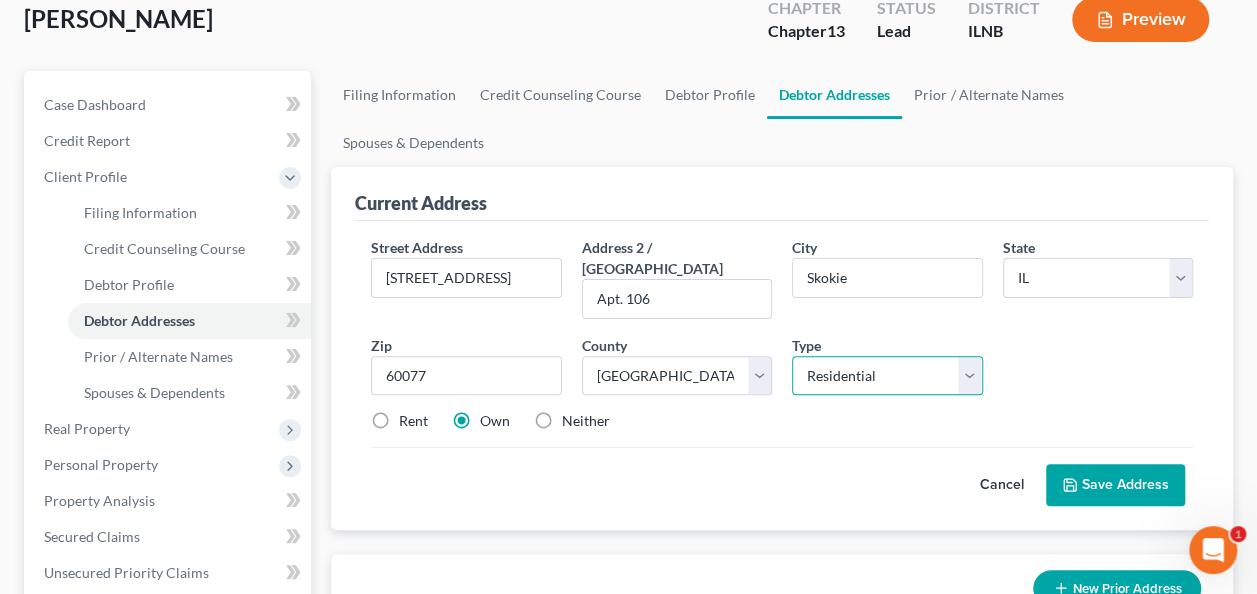 scroll, scrollTop: 116, scrollLeft: 0, axis: vertical 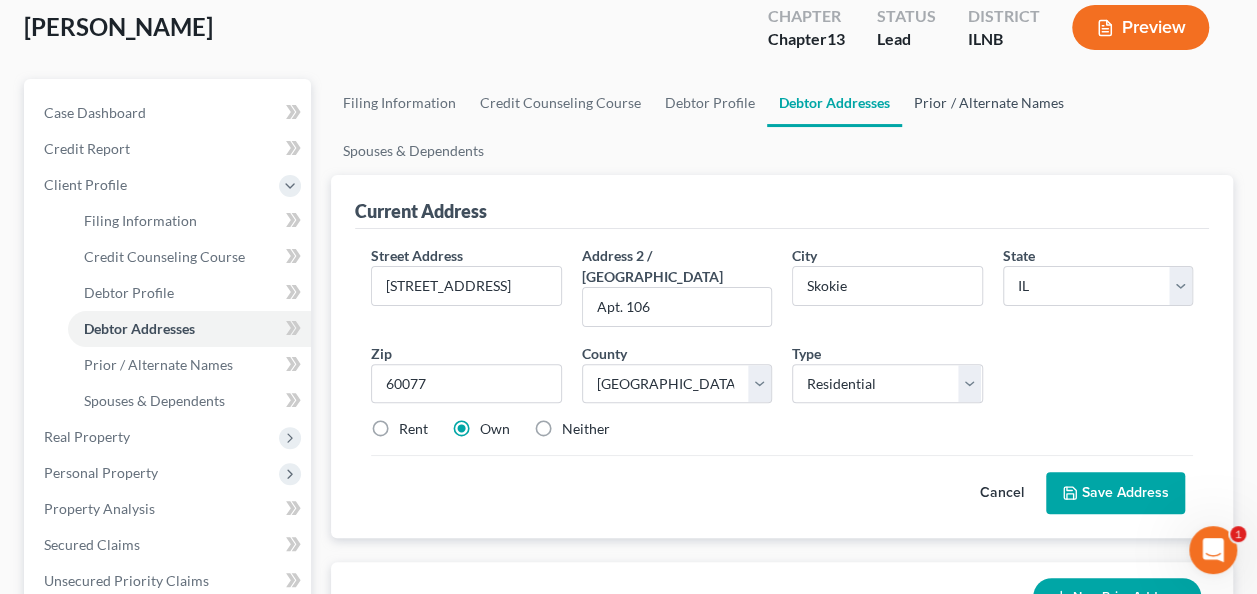 click on "Prior / Alternate Names" at bounding box center [988, 103] 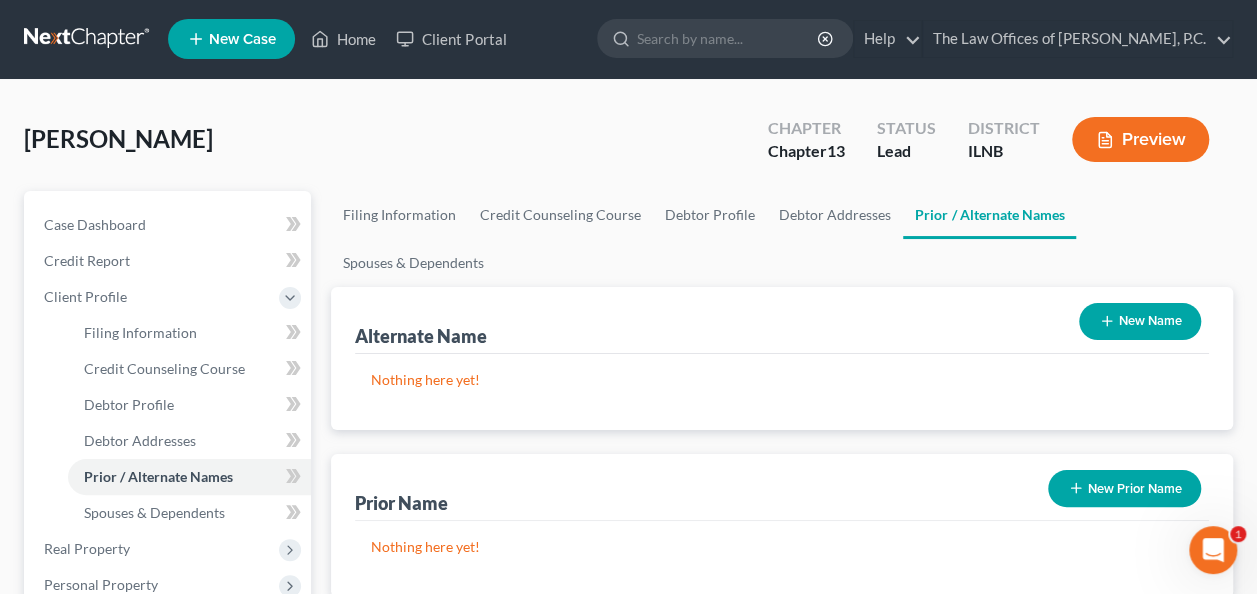 scroll, scrollTop: 0, scrollLeft: 0, axis: both 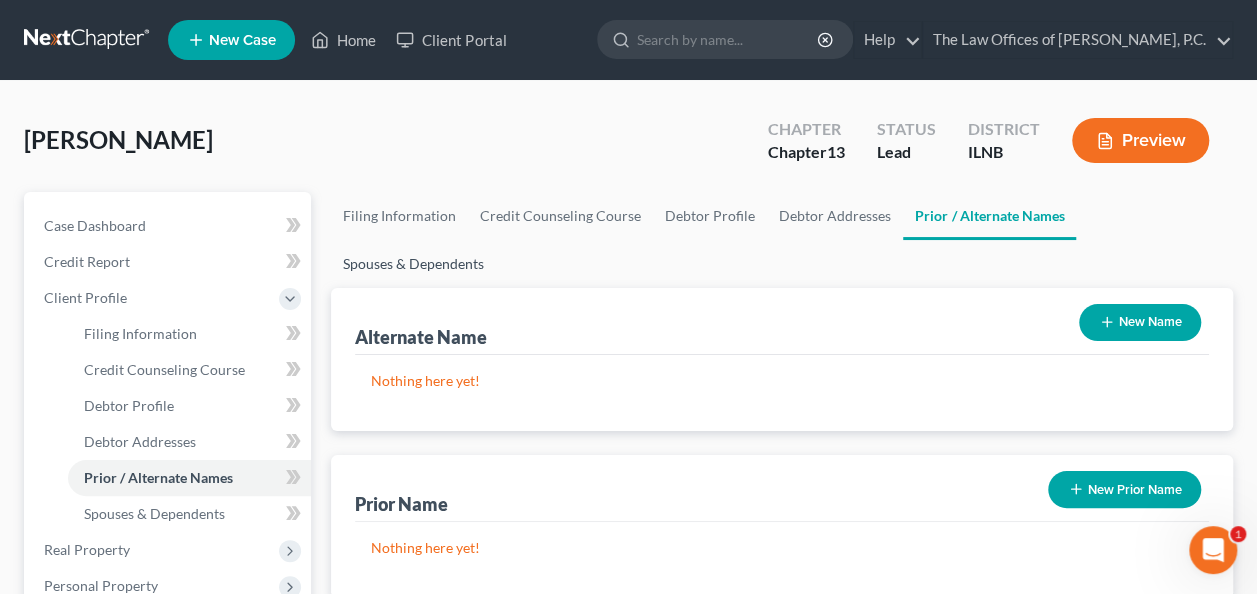 click on "Filing Information
Credit Counseling Course
Debtor Profile
Debtor Addresses
Prior / Alternate Names
Spouses & Dependents" at bounding box center [782, 240] 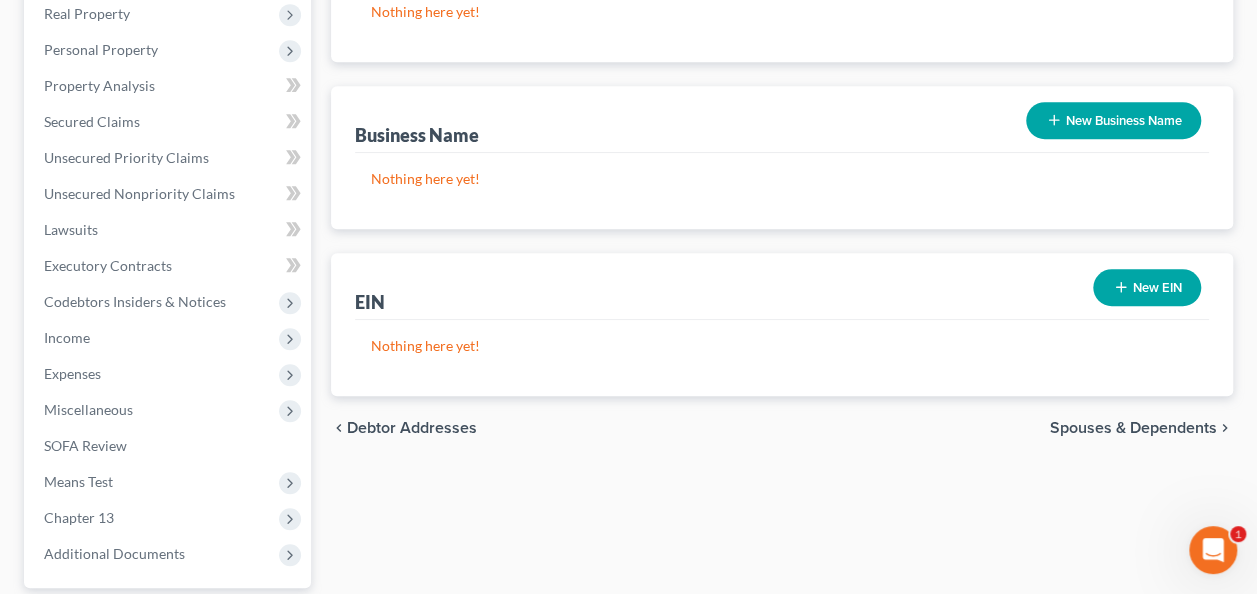 scroll, scrollTop: 0, scrollLeft: 0, axis: both 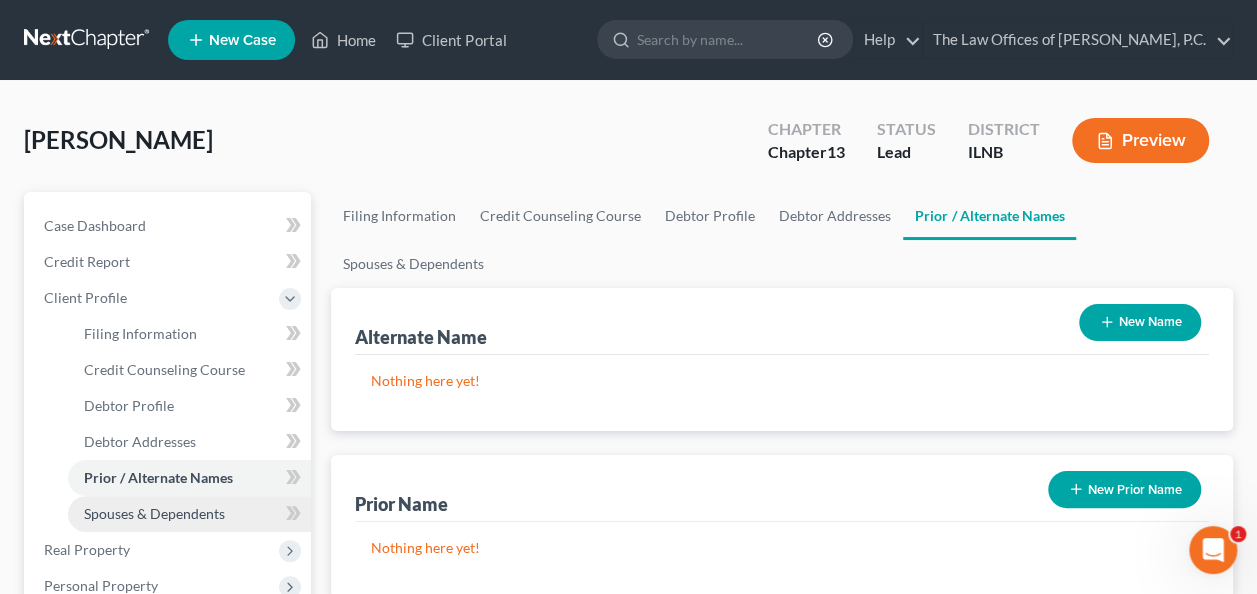 click on "Spouses & Dependents" at bounding box center (154, 513) 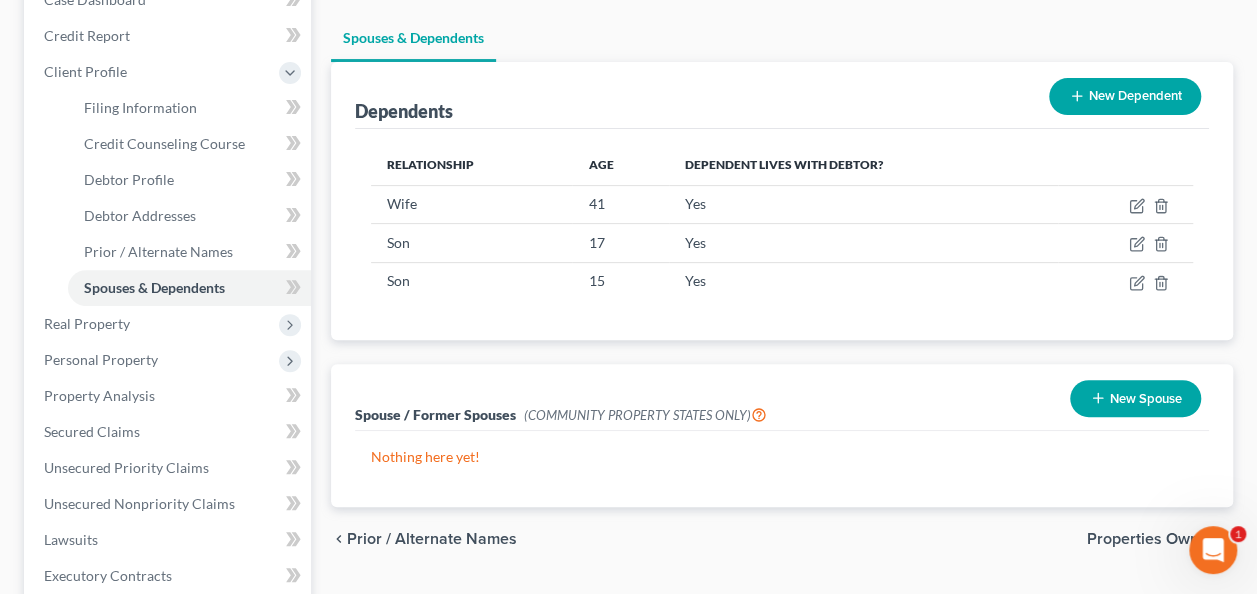 scroll, scrollTop: 254, scrollLeft: 0, axis: vertical 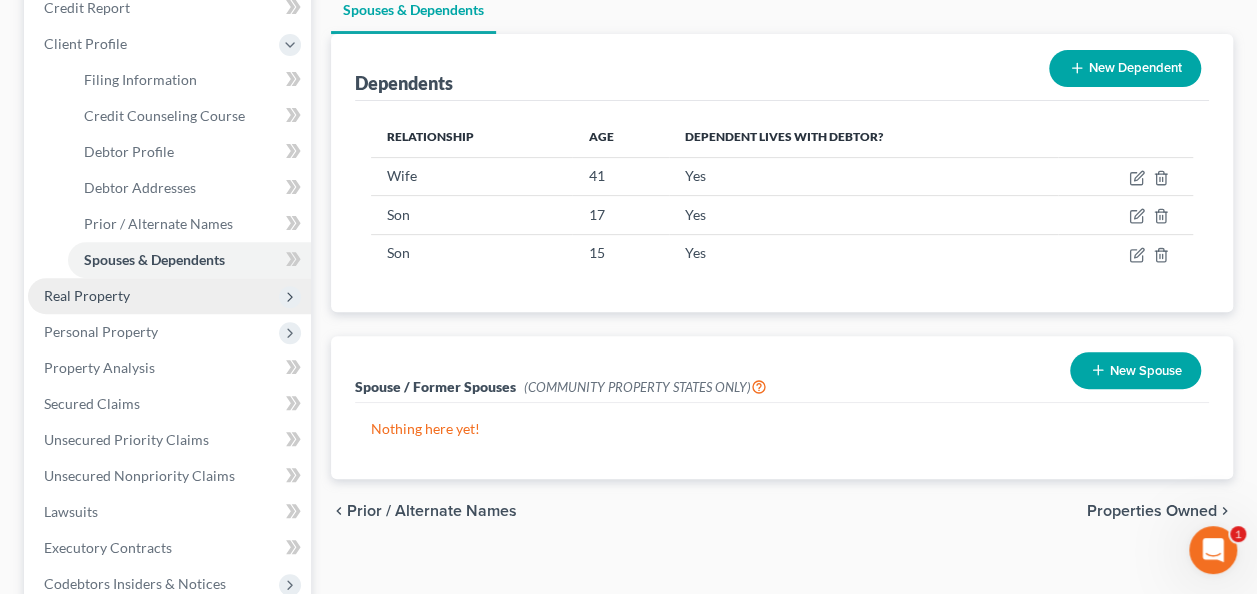 click on "Real Property" at bounding box center [87, 295] 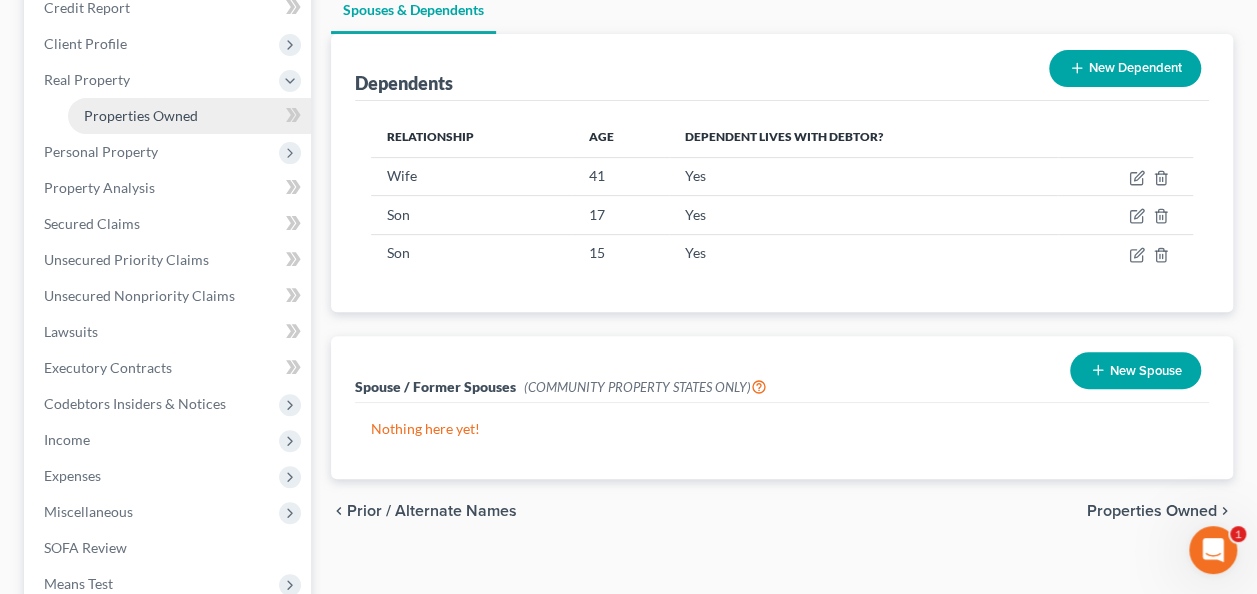 click on "Properties Owned" at bounding box center (141, 115) 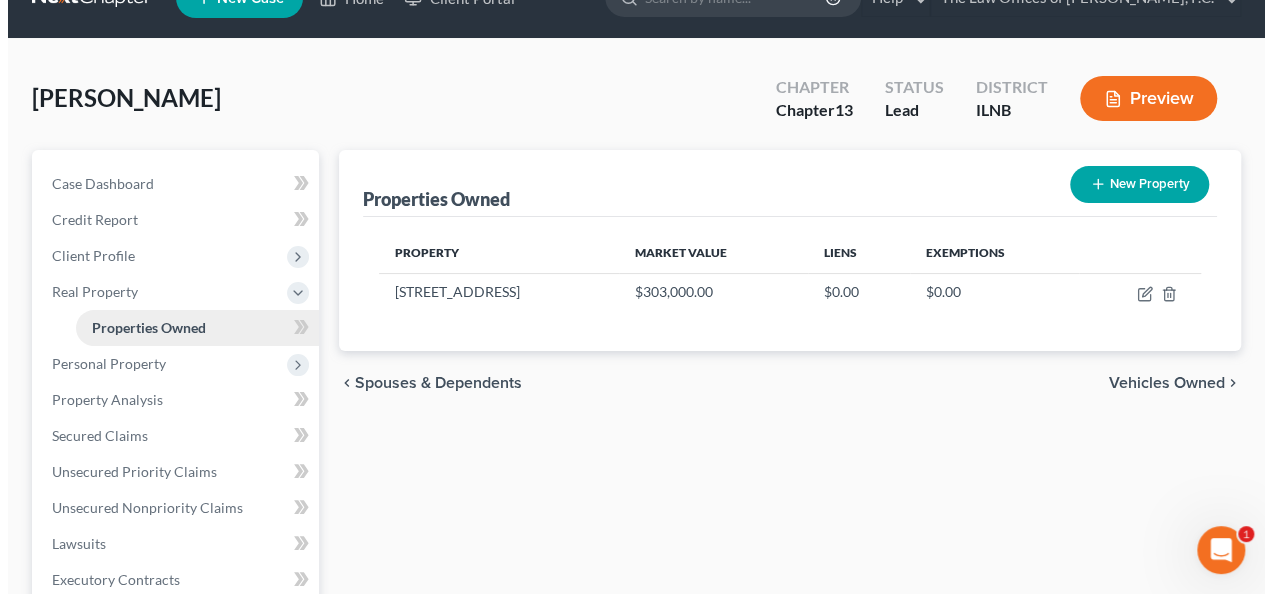 scroll, scrollTop: 0, scrollLeft: 0, axis: both 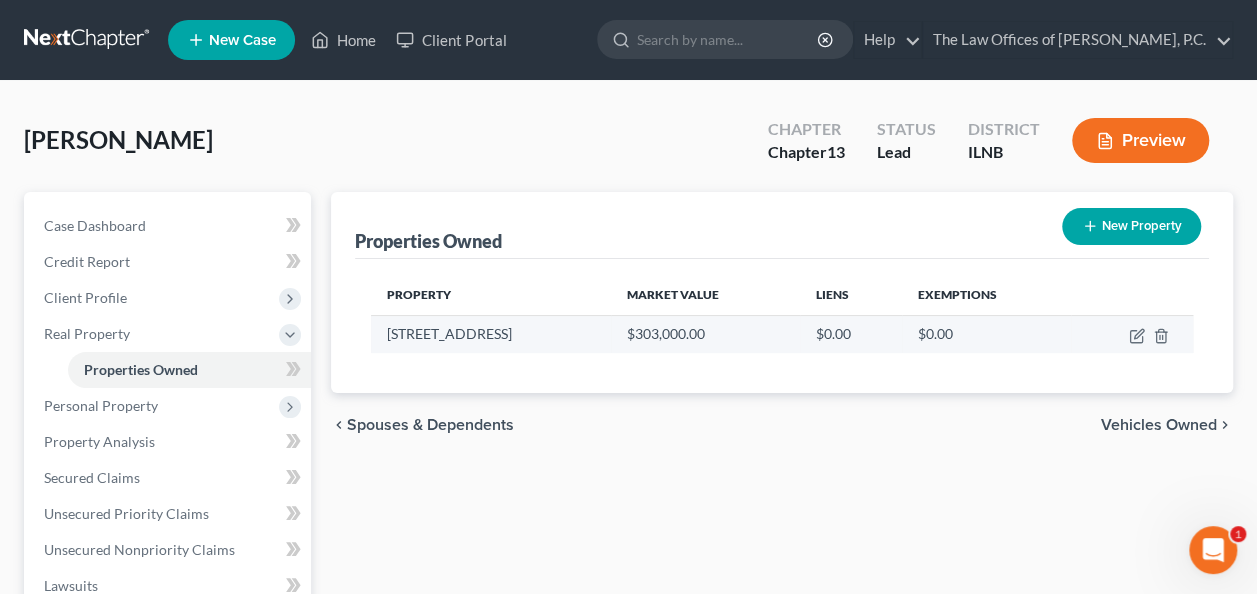 click on "$303,000.00" at bounding box center (705, 334) 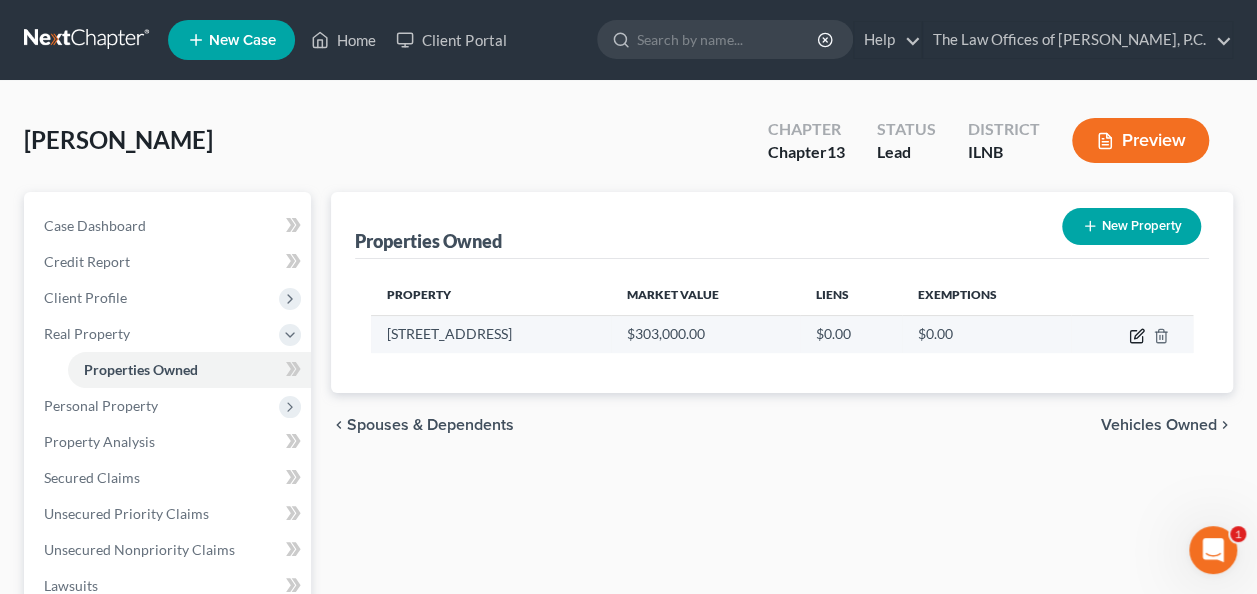 click 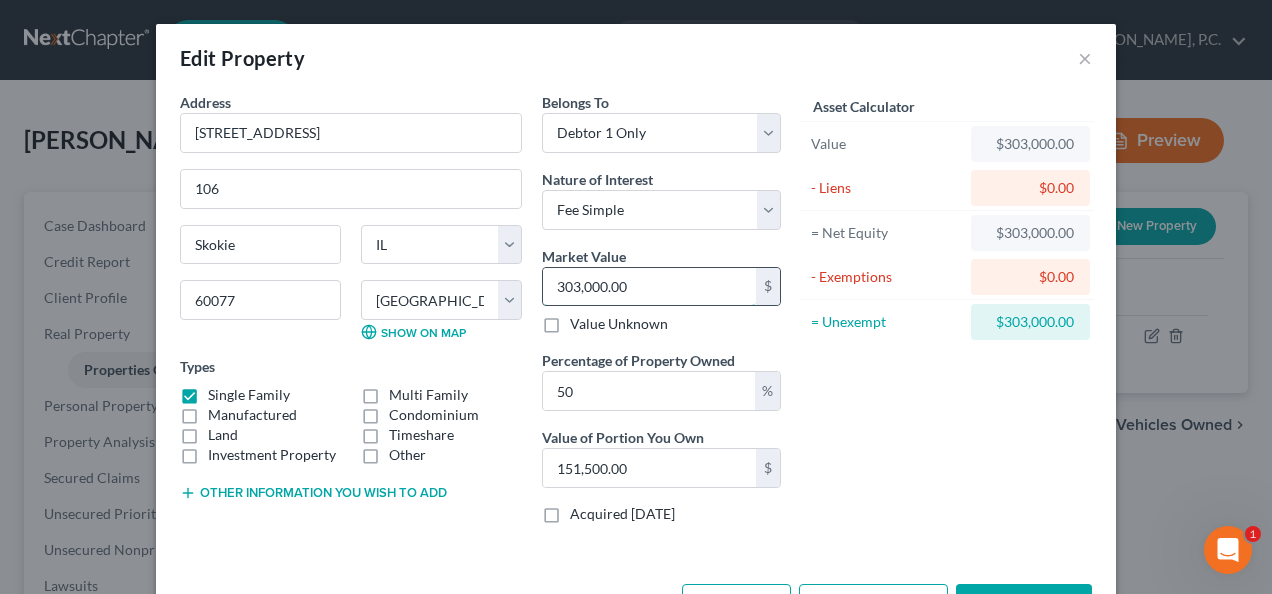 click on "303,000.00" at bounding box center [649, 287] 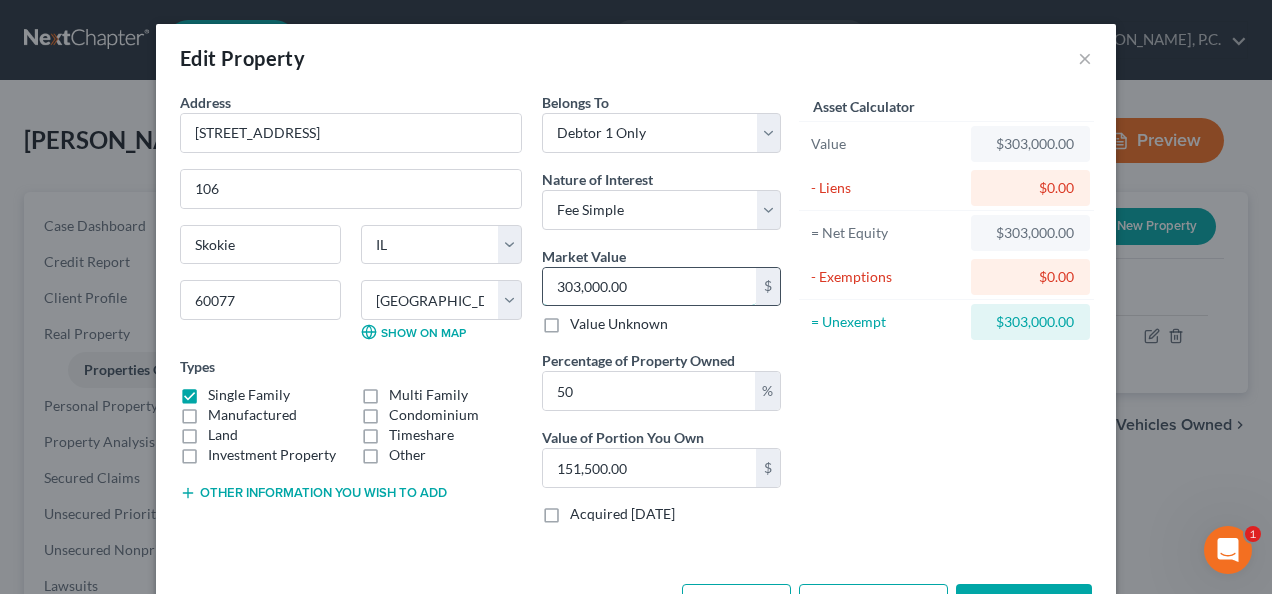 type on "3" 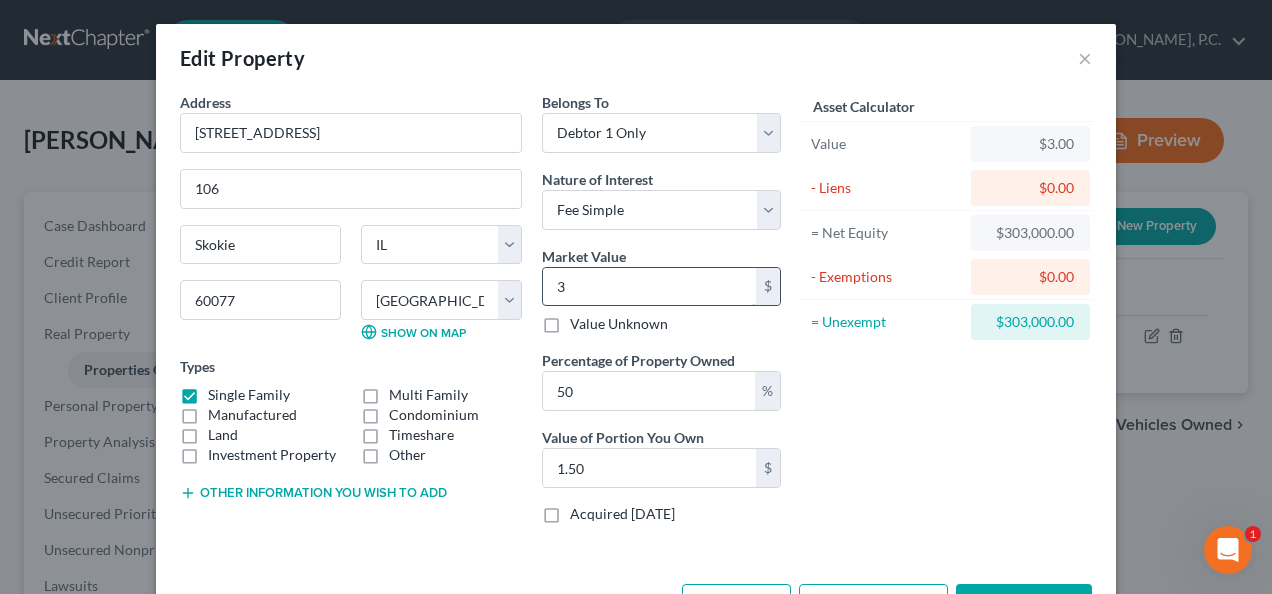 type on "38" 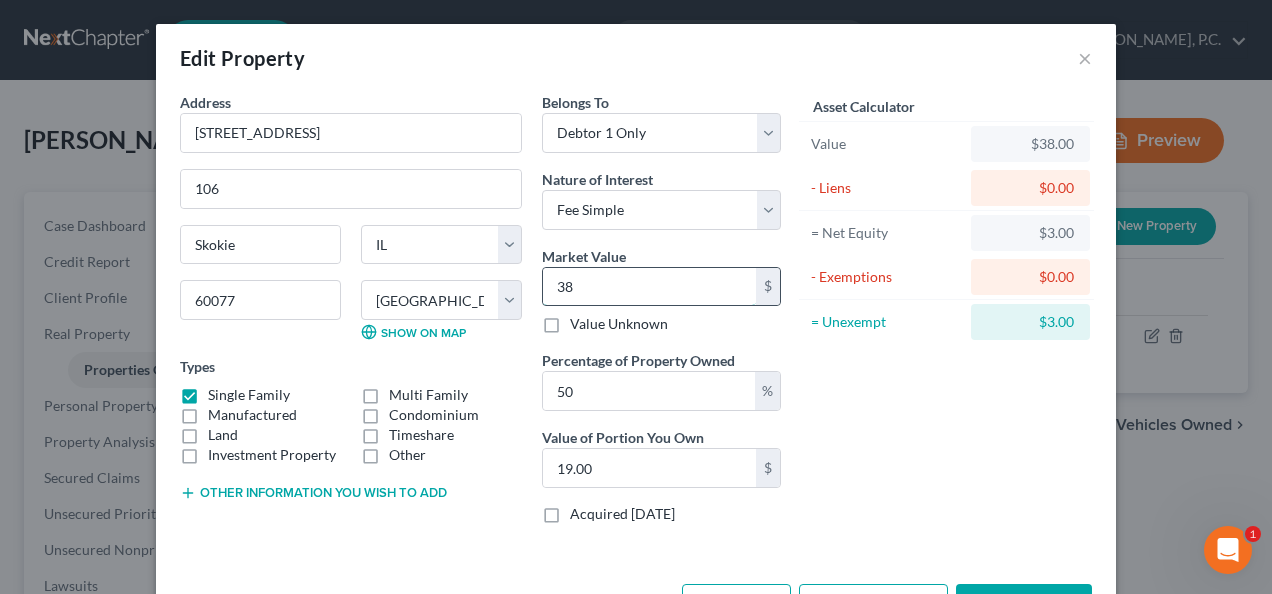 type on "380" 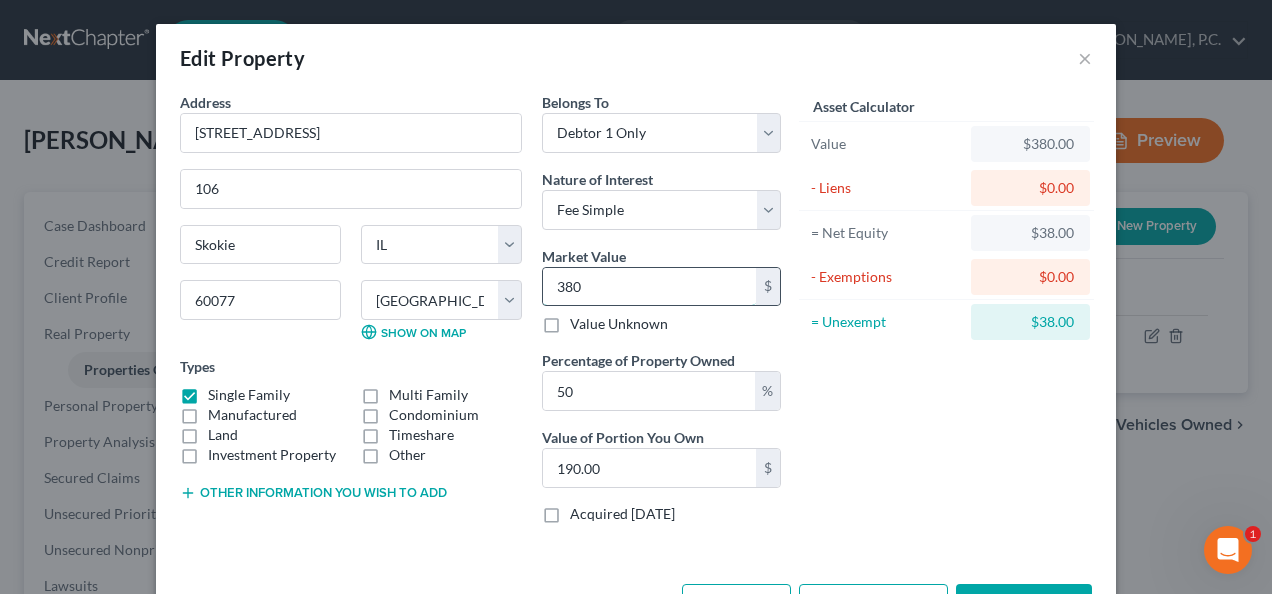 type on "3800" 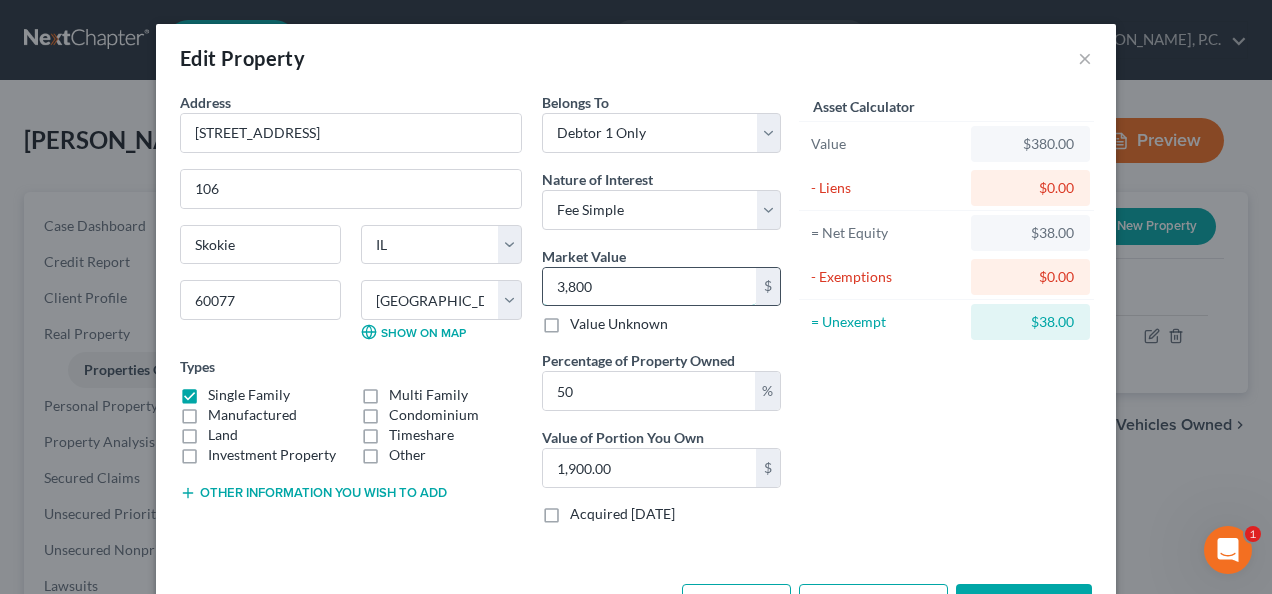 type on "3,8000" 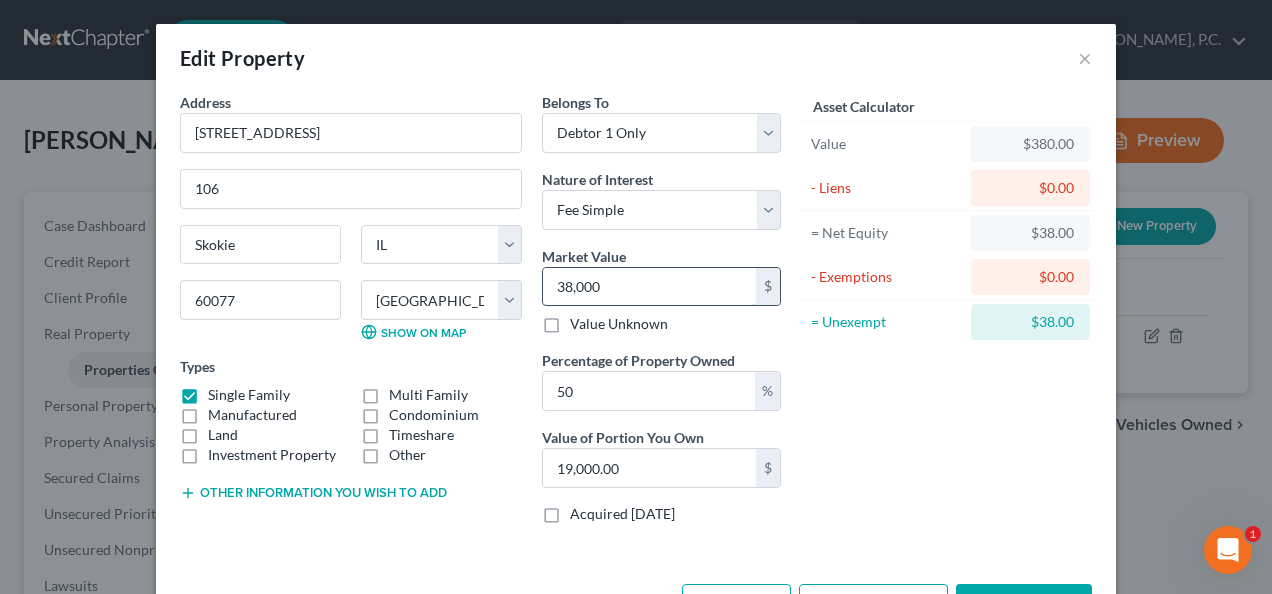 type on "38,0000" 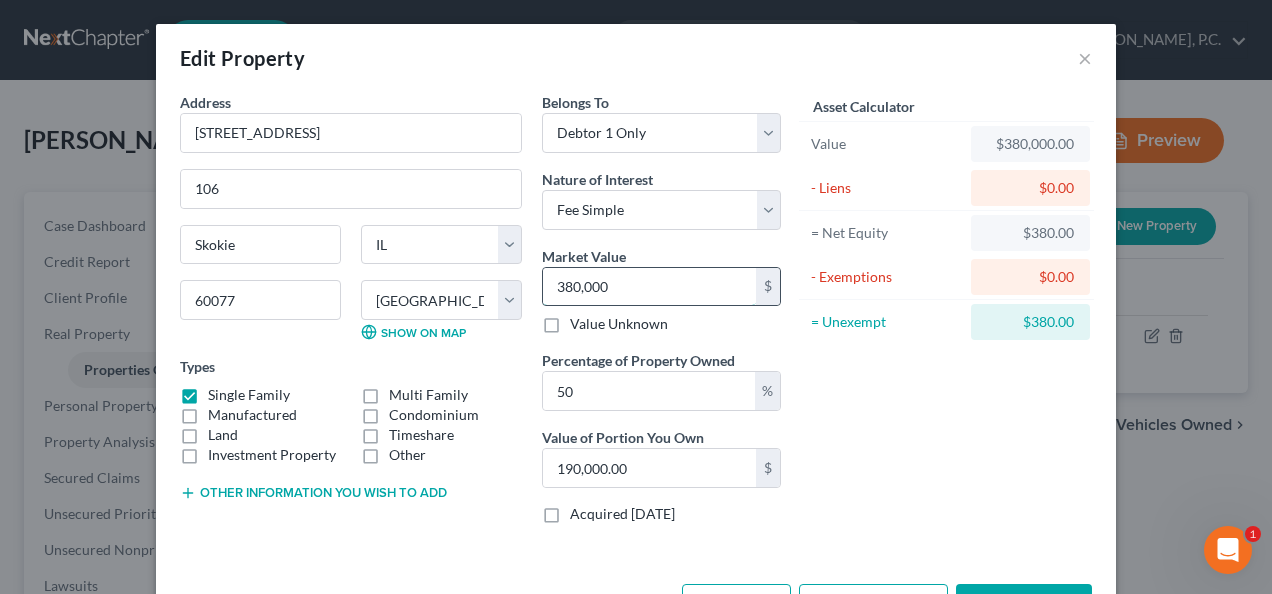 type on "380,000" 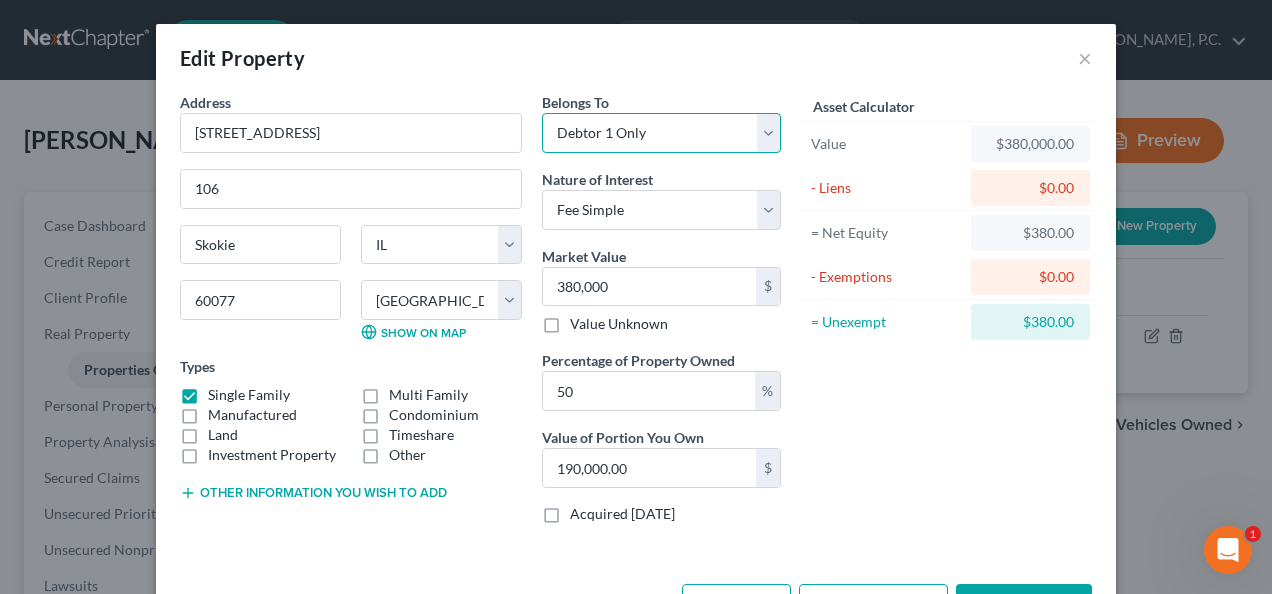 click on "Select Debtor 1 Only Debtor 2 Only Debtor 1 And Debtor 2 Only At Least One Of The Debtors And Another Community Property" at bounding box center [661, 133] 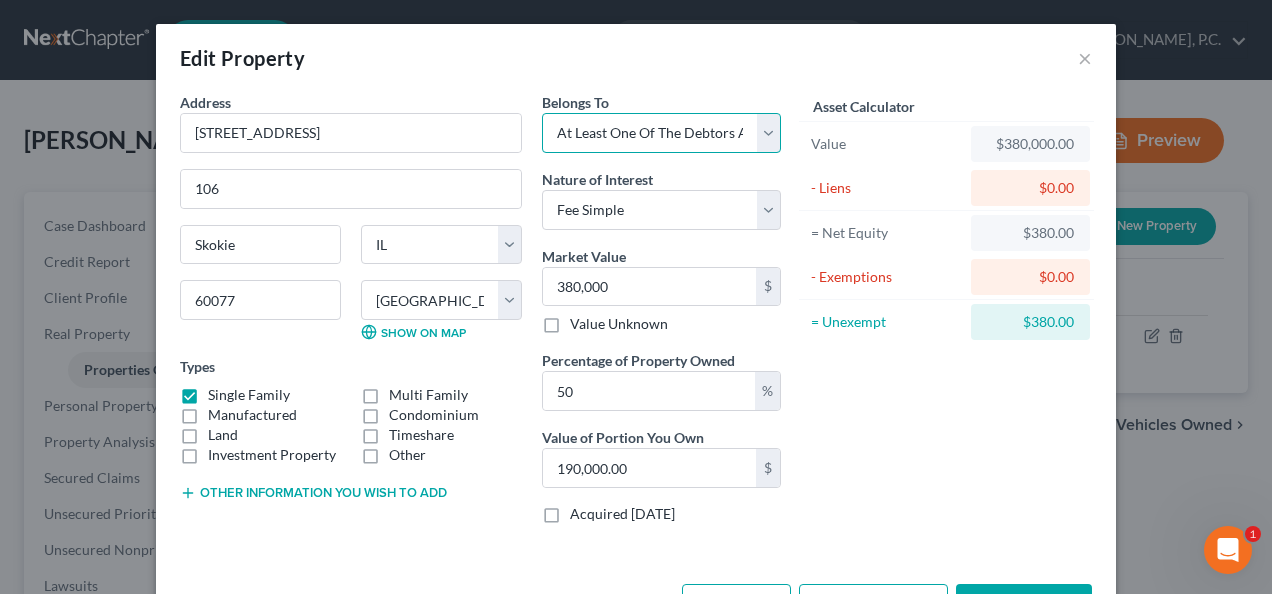 click on "Select Debtor 1 Only Debtor 2 Only Debtor 1 And Debtor 2 Only At Least One Of The Debtors And Another Community Property" at bounding box center (661, 133) 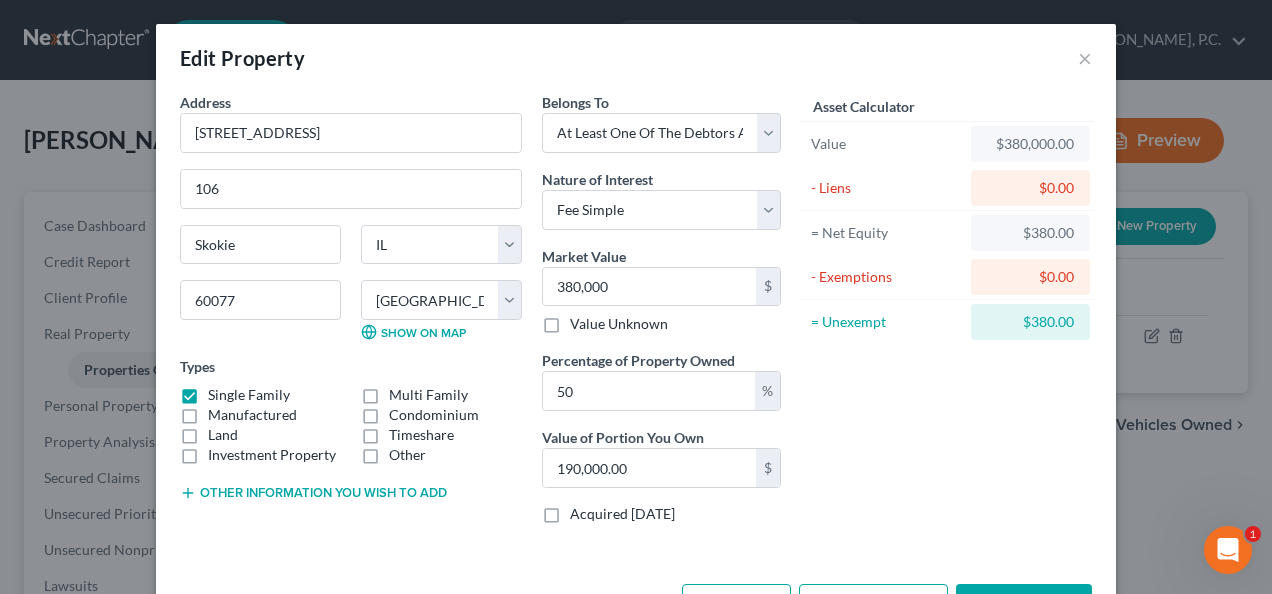 click on "Condominium" at bounding box center [434, 415] 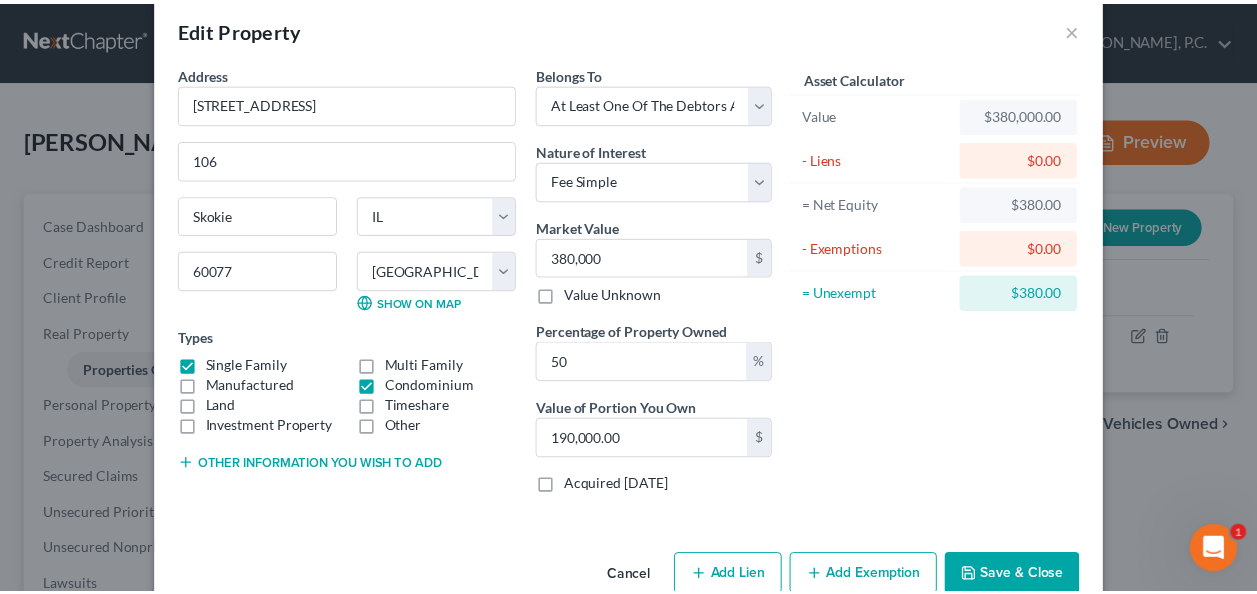 scroll, scrollTop: 68, scrollLeft: 0, axis: vertical 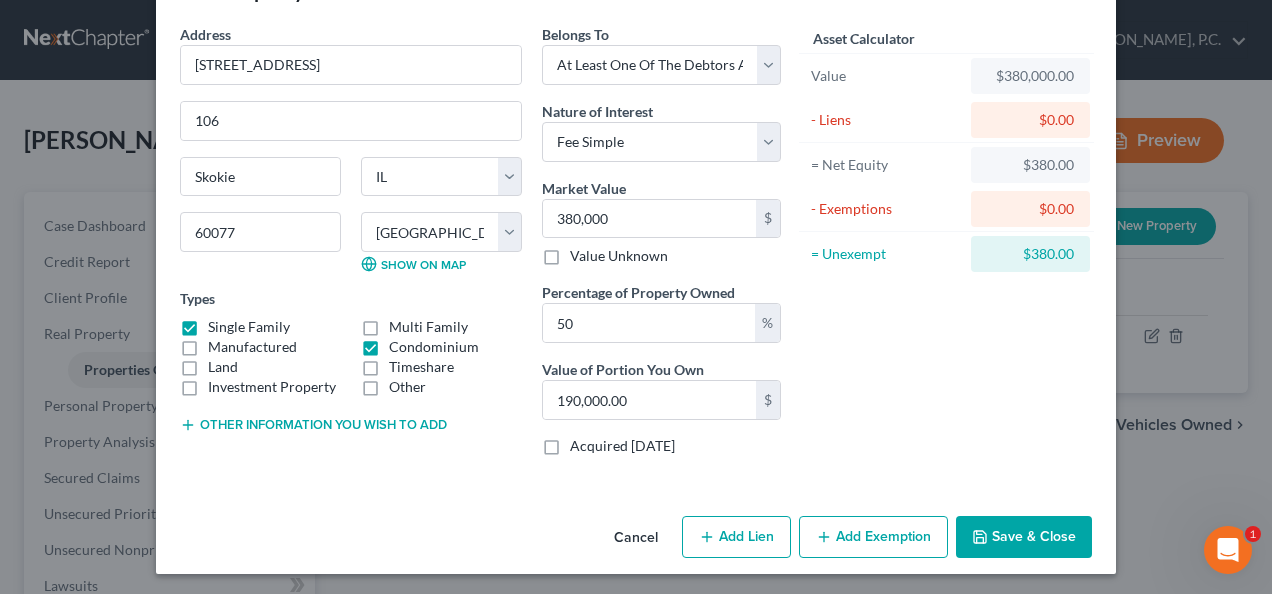 click on "Save & Close" at bounding box center (1024, 537) 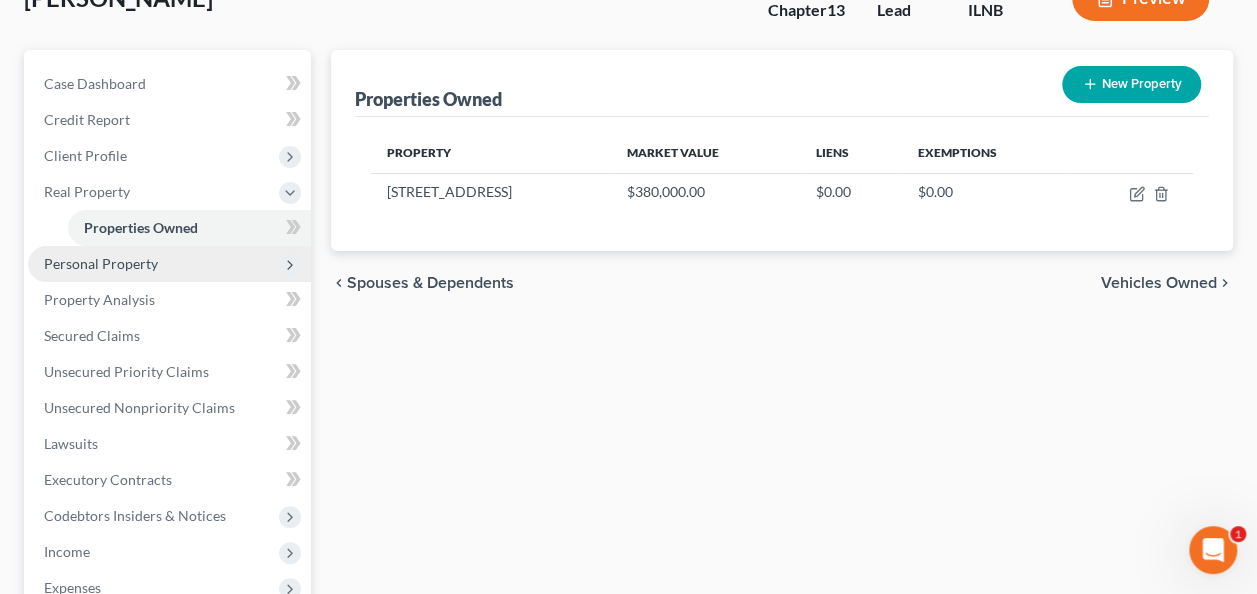 scroll, scrollTop: 116, scrollLeft: 0, axis: vertical 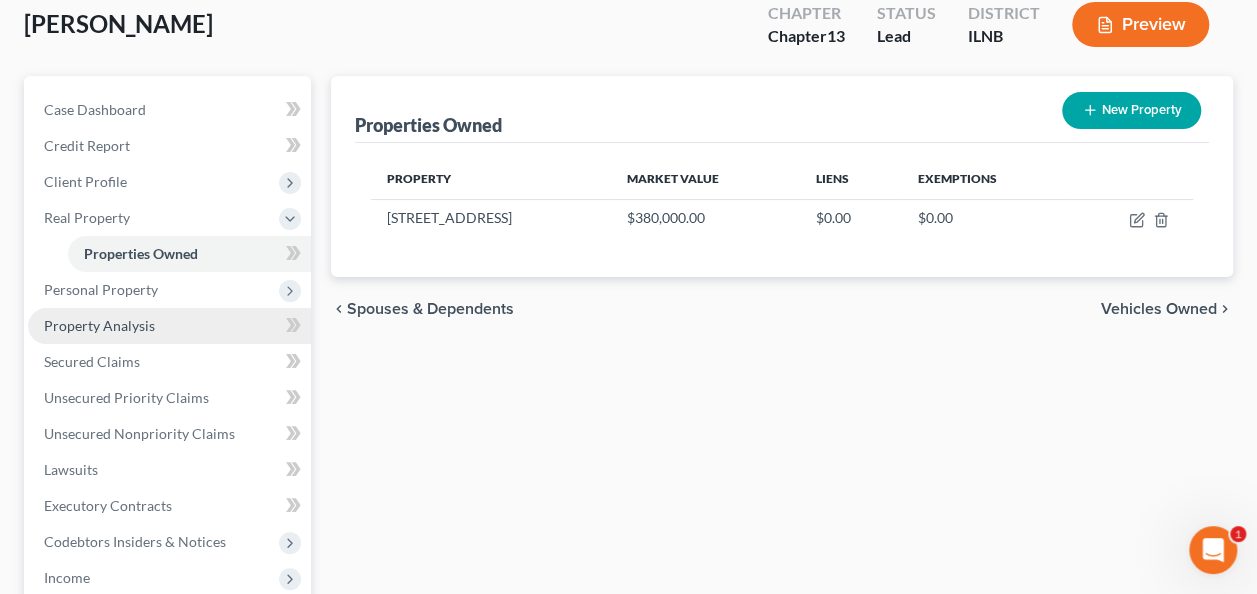 click on "Property Analysis" at bounding box center (169, 326) 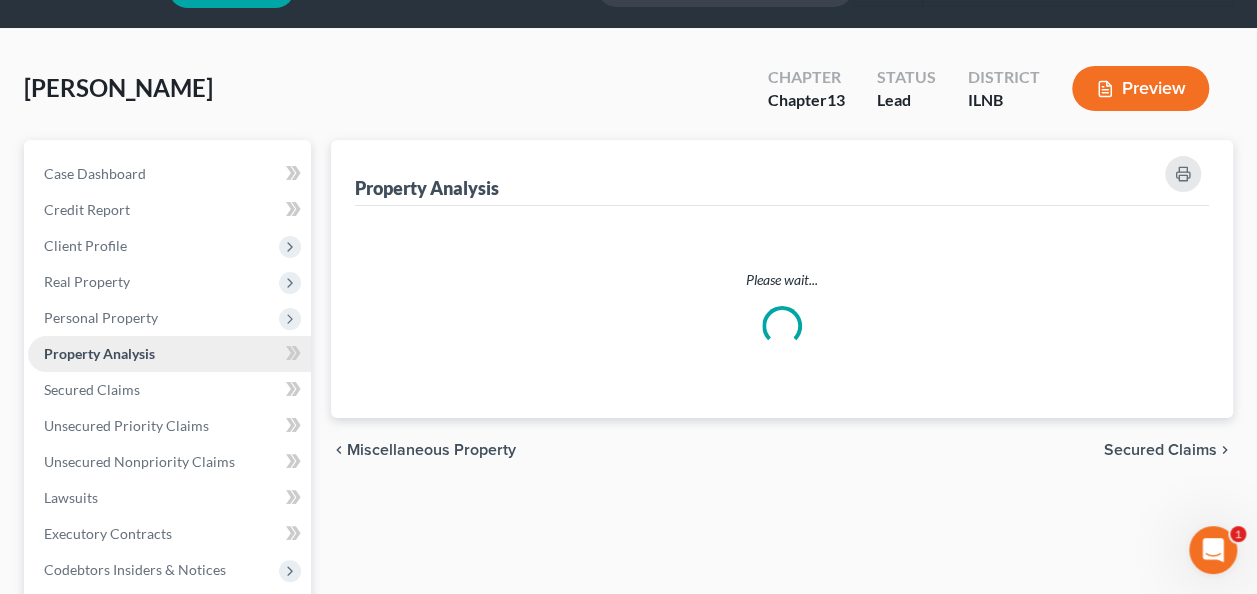 scroll, scrollTop: 0, scrollLeft: 0, axis: both 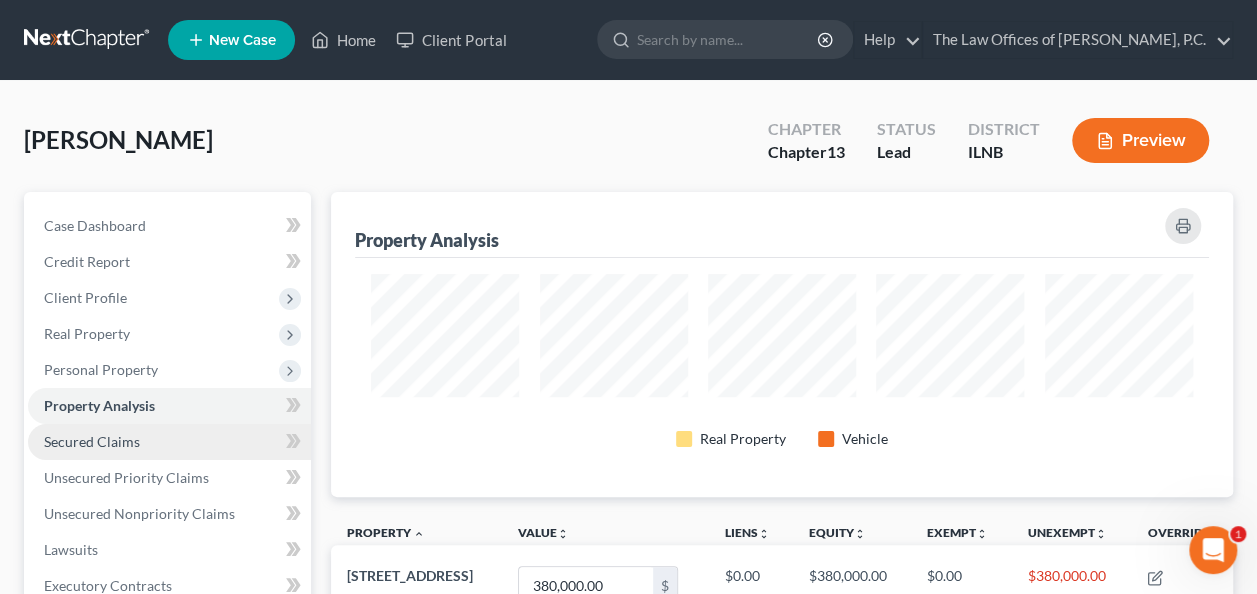click on "Secured Claims" at bounding box center [169, 442] 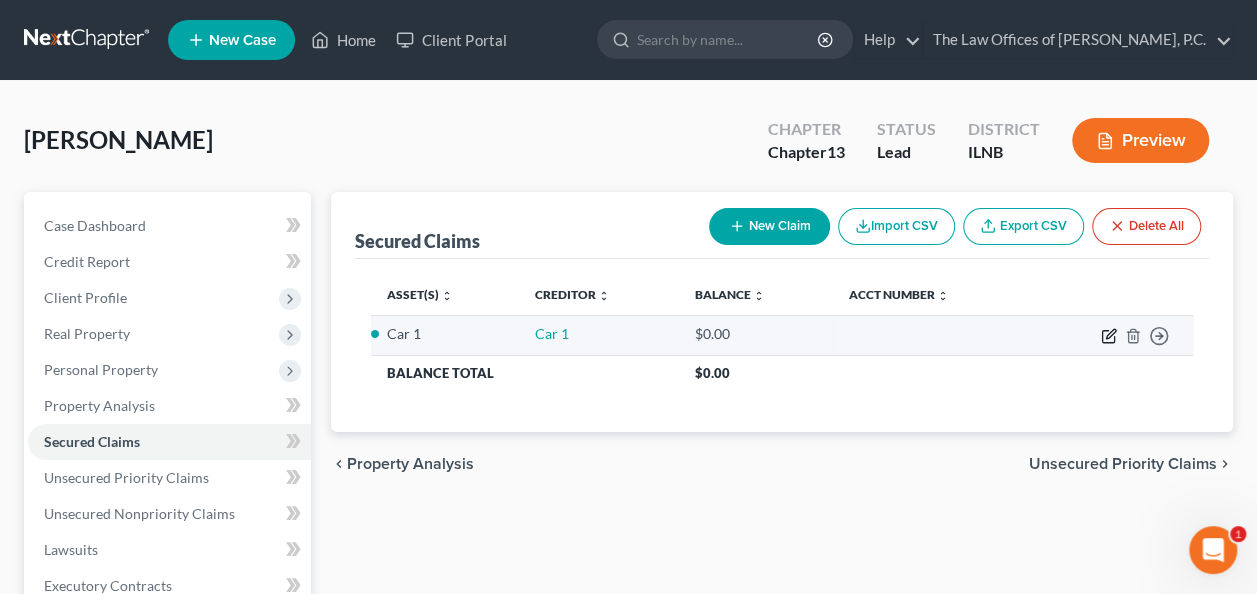click 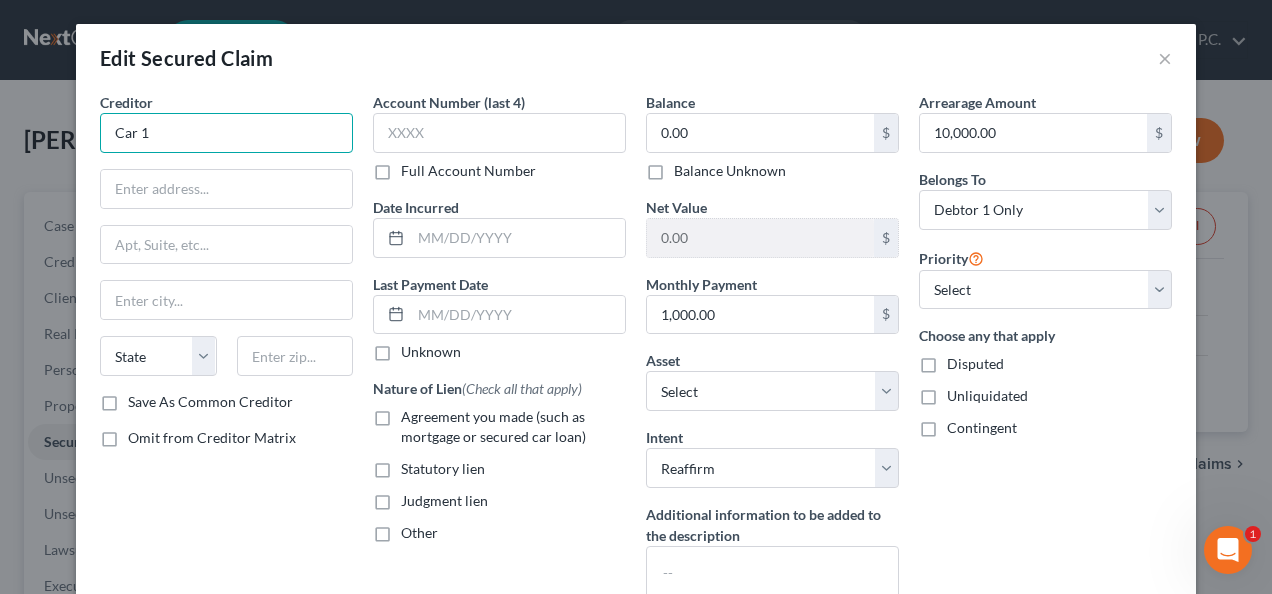 click on "Car 1" at bounding box center [226, 133] 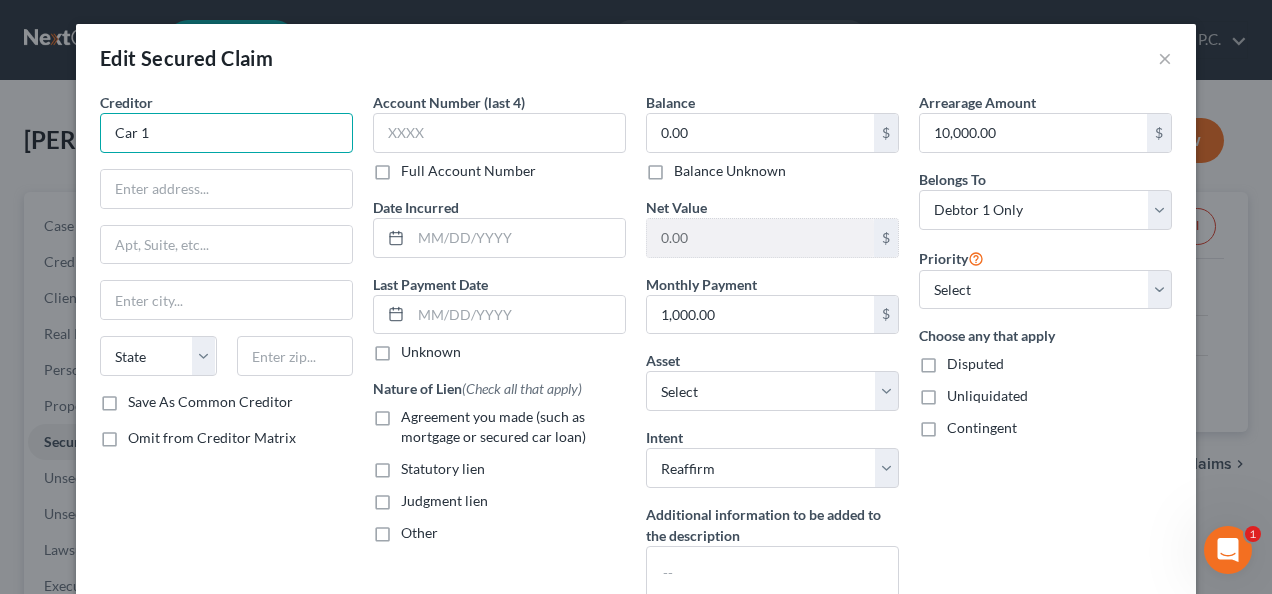 drag, startPoint x: 170, startPoint y: 140, endPoint x: -4, endPoint y: -11, distance: 230.38446 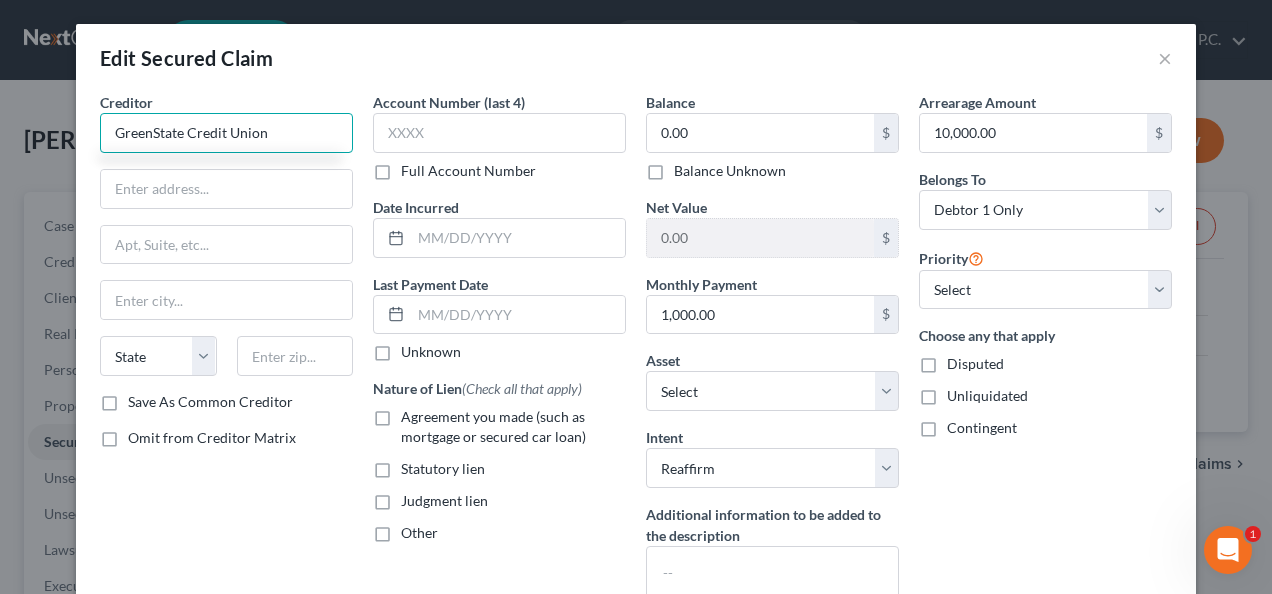 type on "GreenState Credit Union" 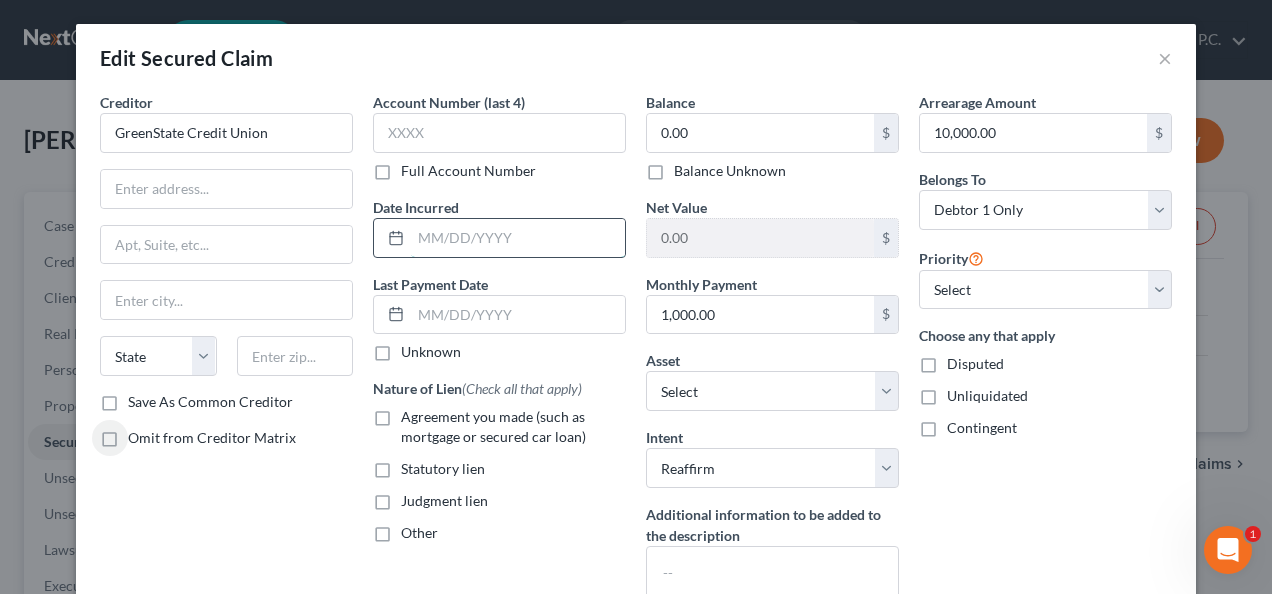 click at bounding box center (518, 238) 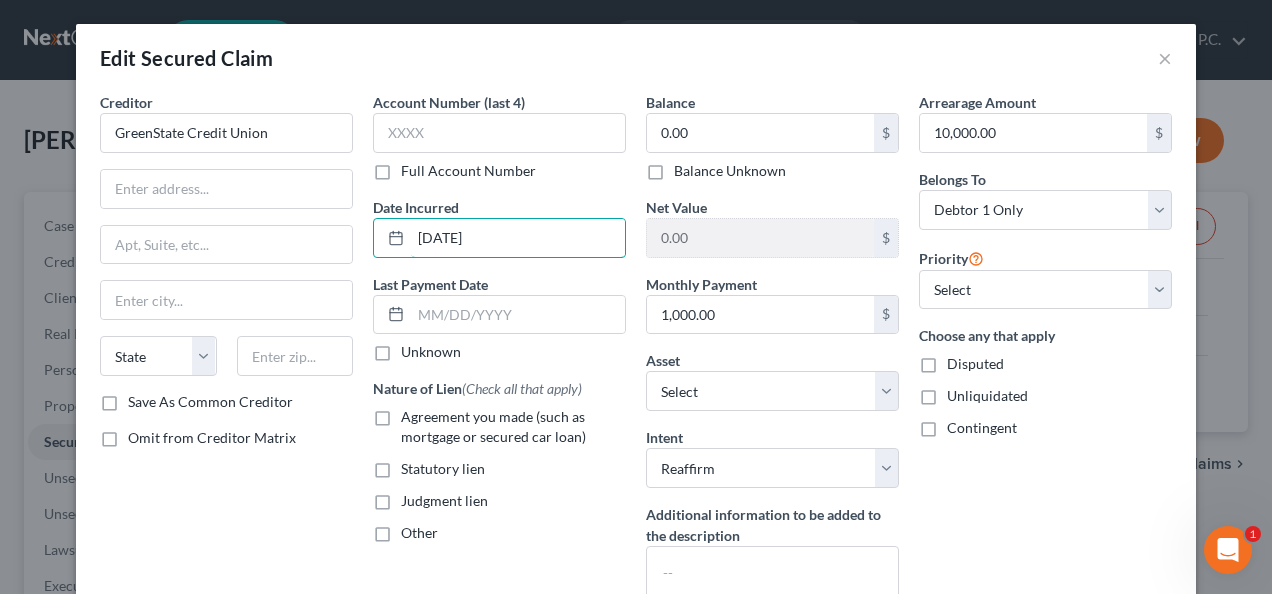 type on "[DATE]" 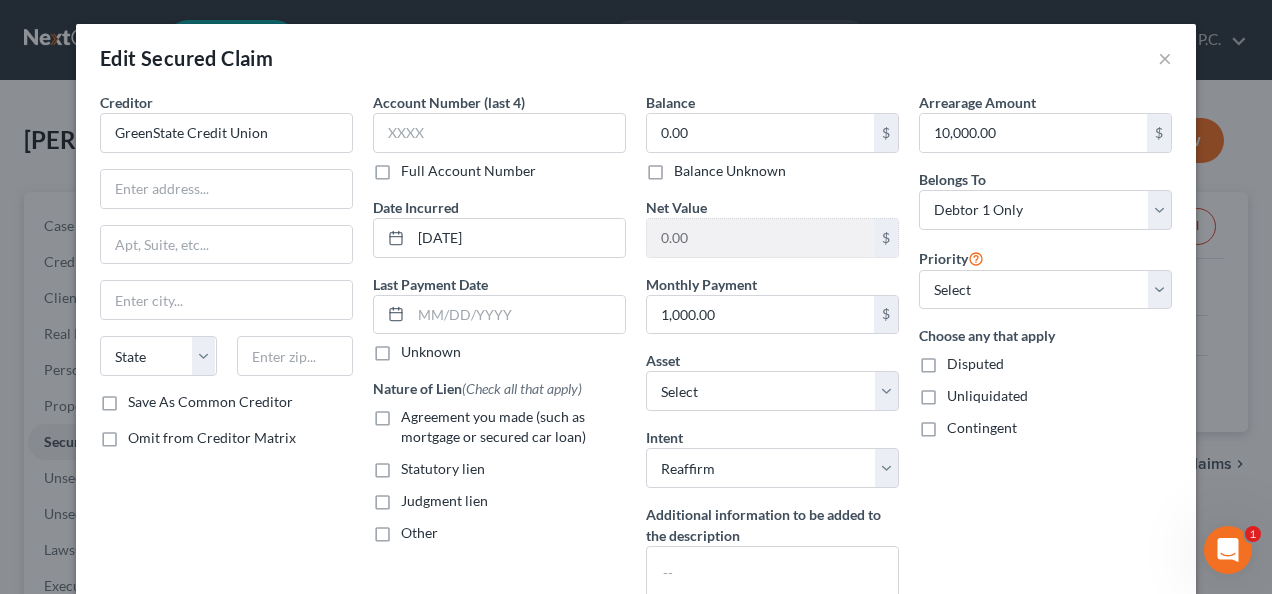 click on "Agreement you made (such as mortgage or secured car loan)" at bounding box center [513, 427] 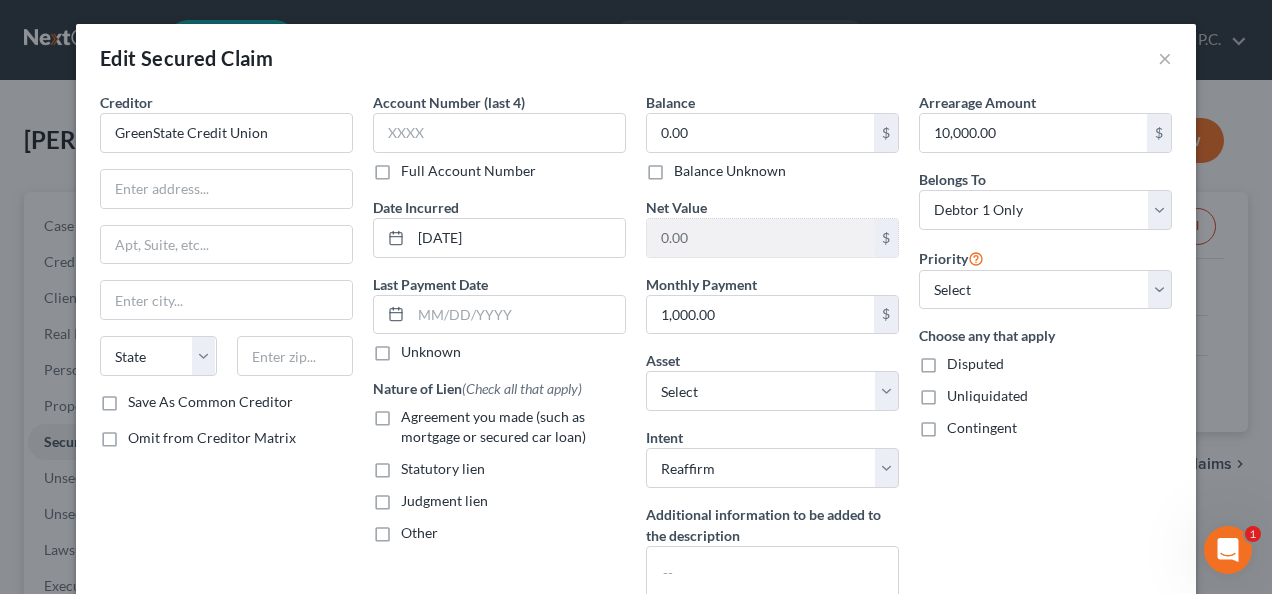 click on "Agreement you made (such as mortgage or secured car loan)" at bounding box center (415, 413) 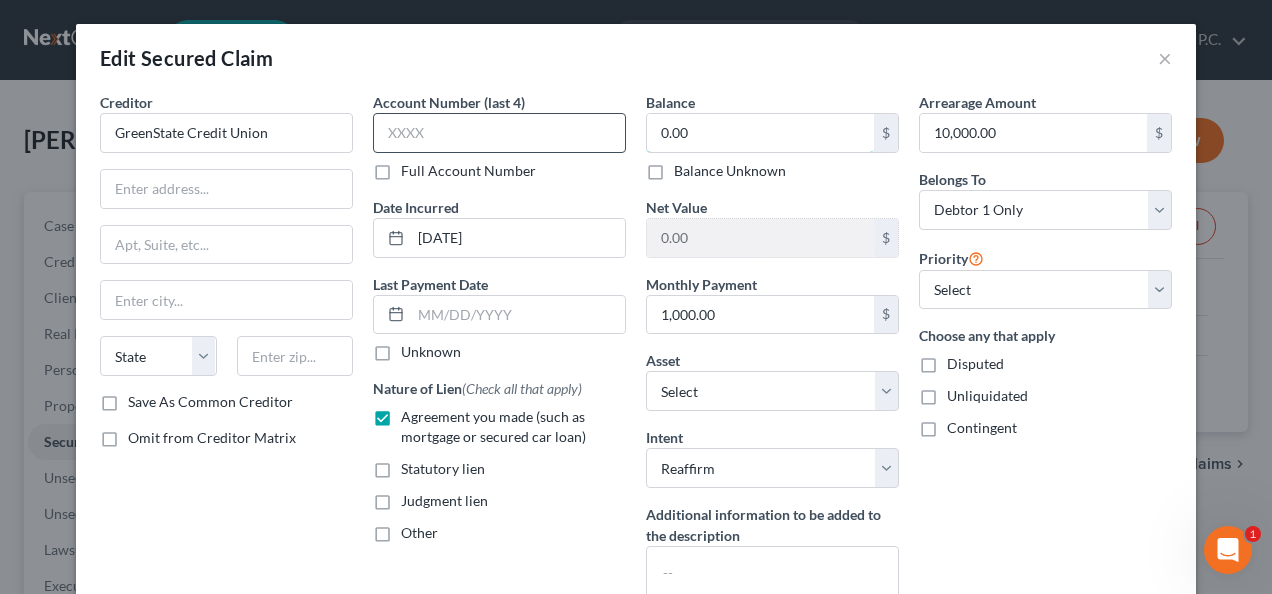 type 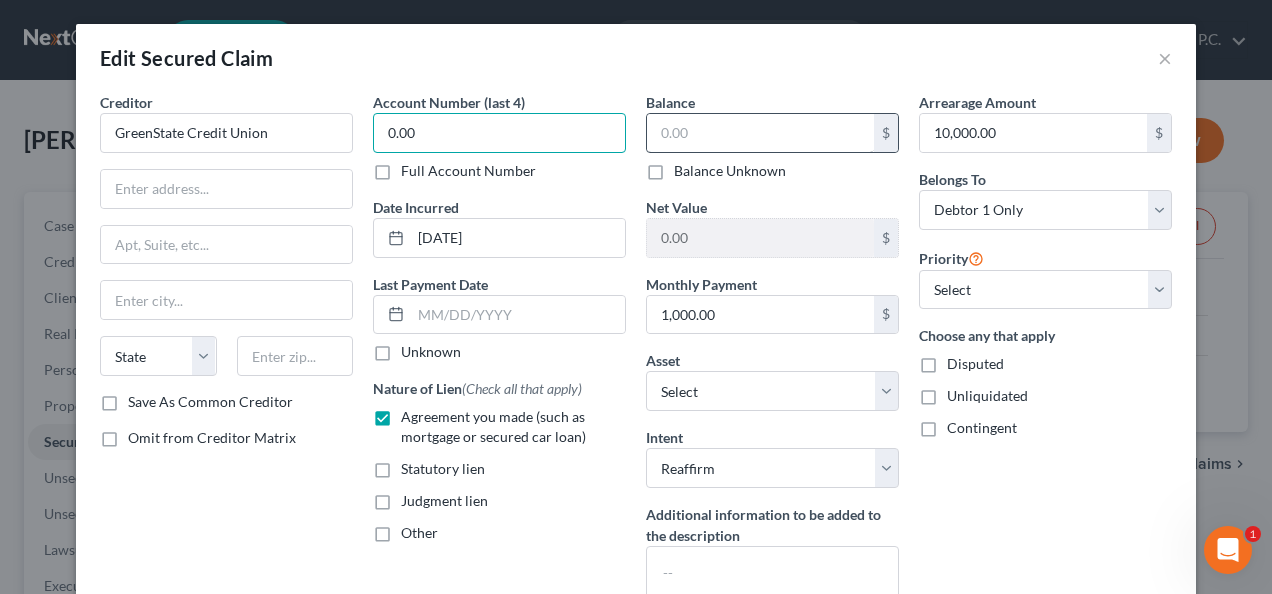type on "0.00" 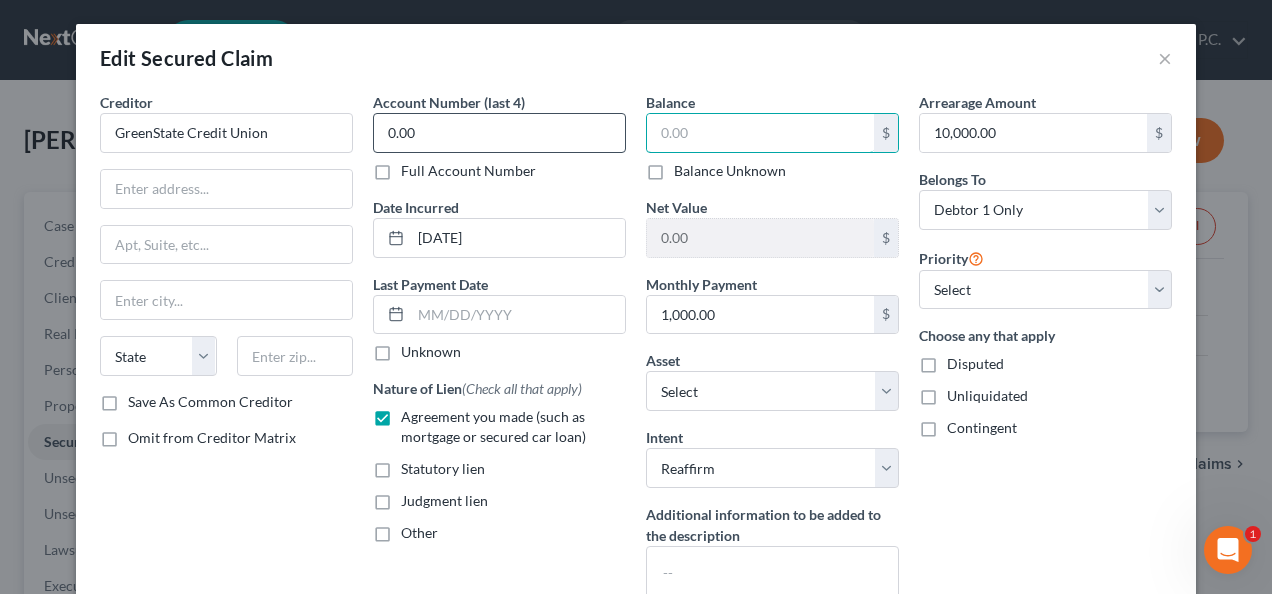 drag, startPoint x: 707, startPoint y: 125, endPoint x: 543, endPoint y: 118, distance: 164.14932 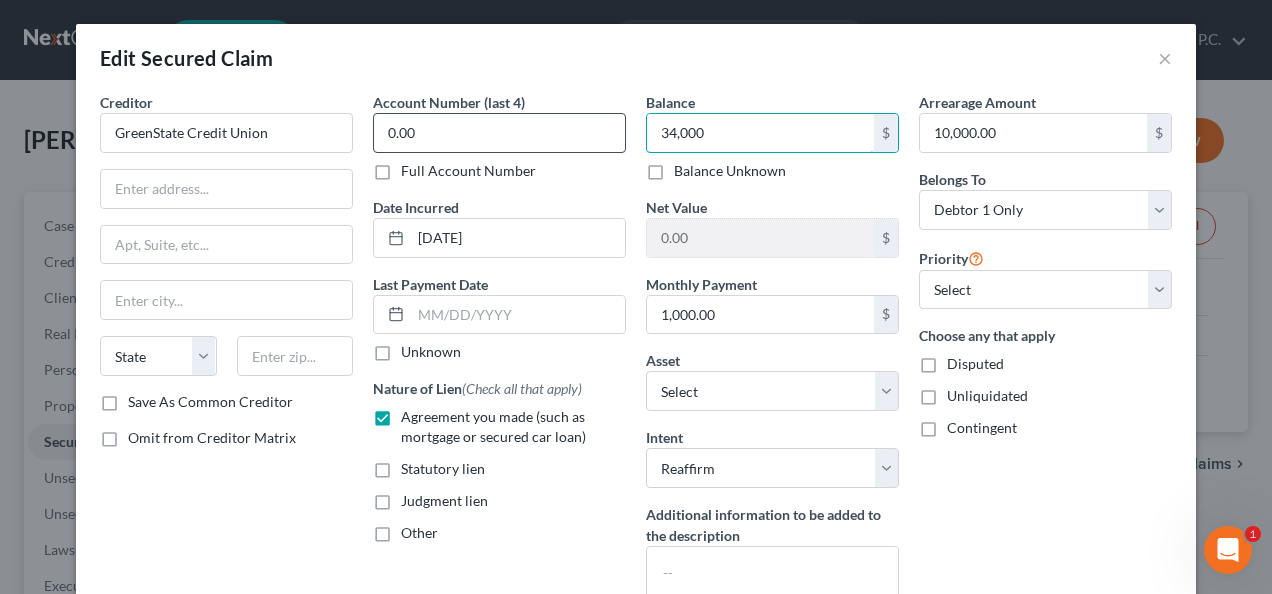 type on "34,000" 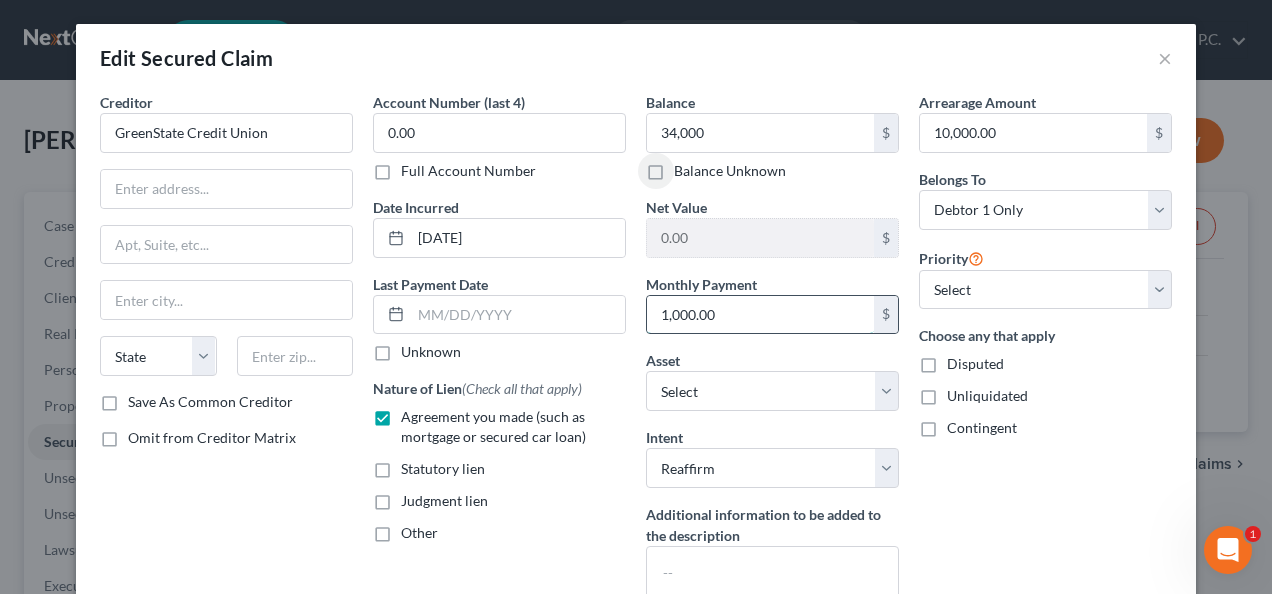 click on "1,000.00" at bounding box center (760, 315) 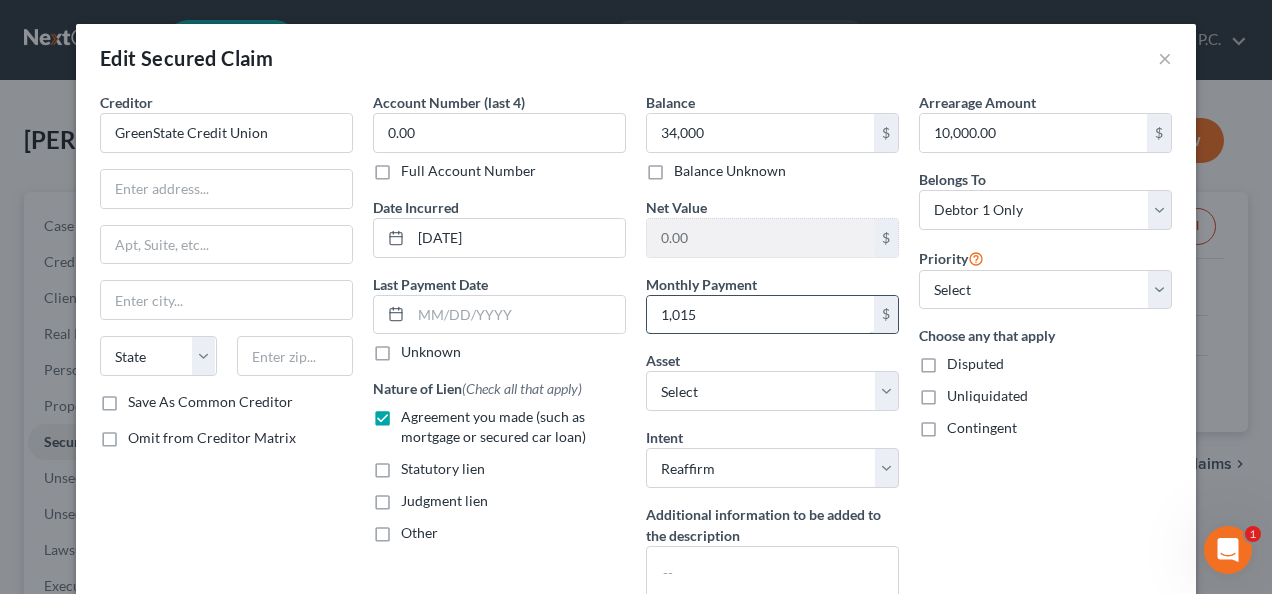 type on "1,015" 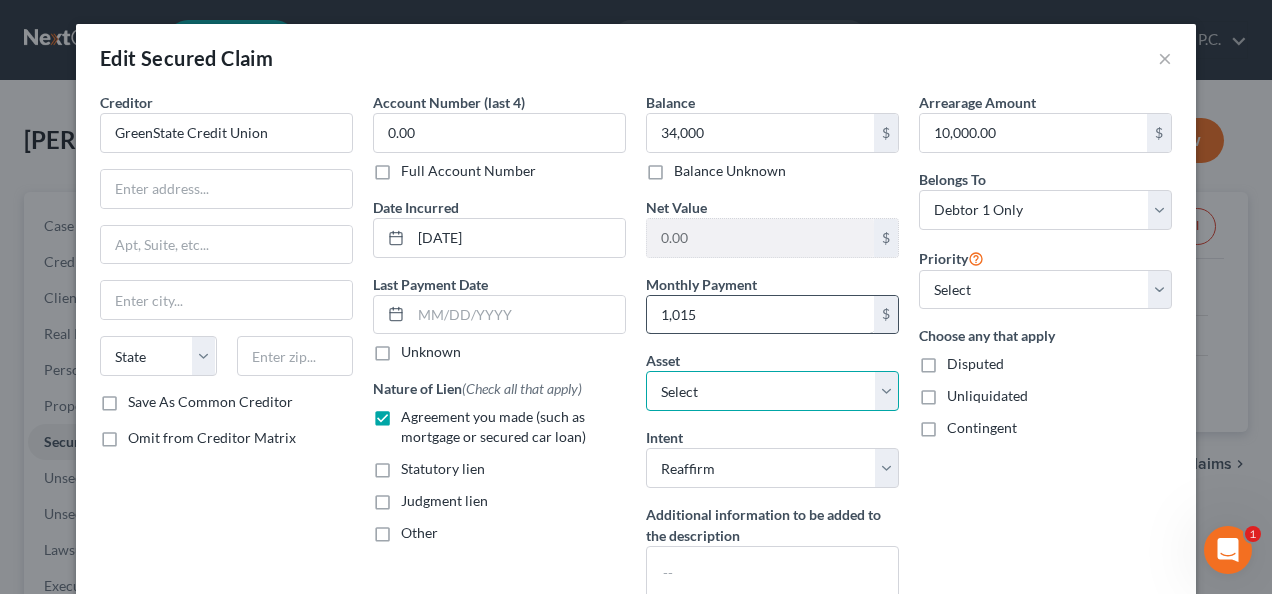 select on "3" 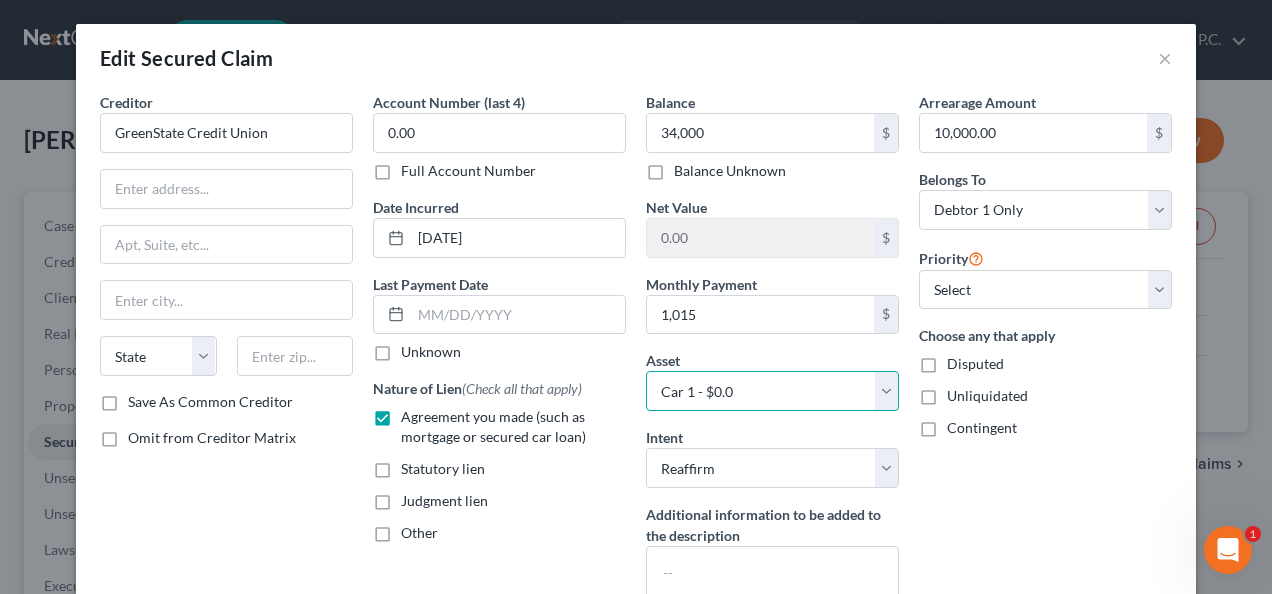 click on "Select Other Multiple Assets [STREET_ADDRESS] - $380000.0 Car 1 - $0.0 Car 2 - $0.0" at bounding box center [772, 391] 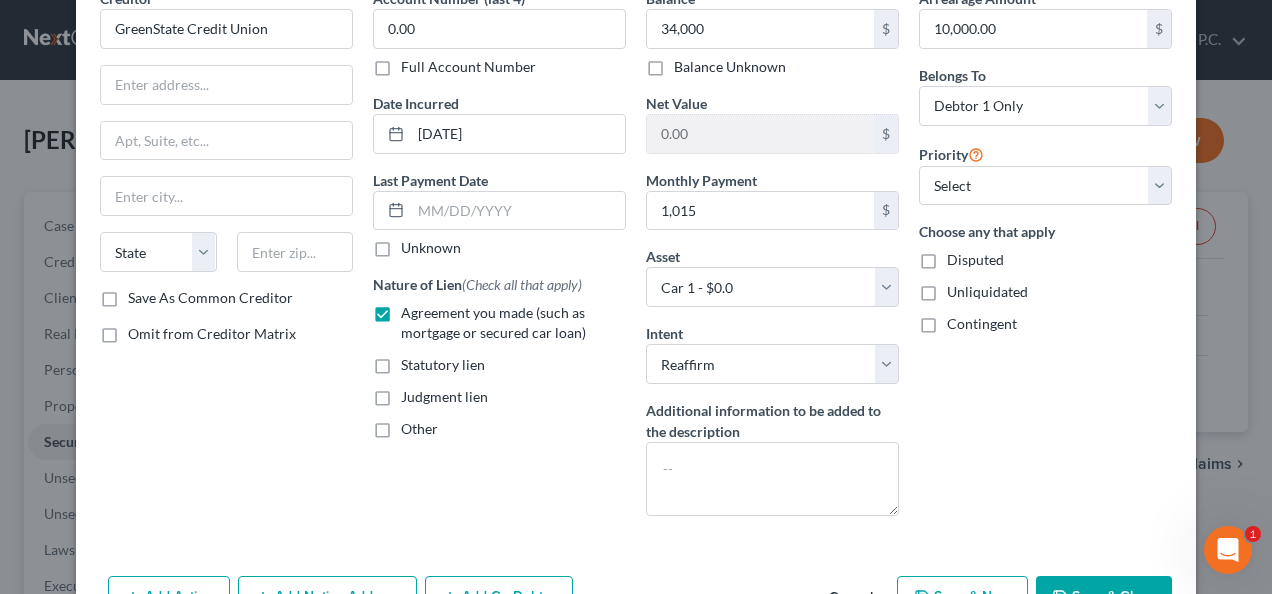 scroll, scrollTop: 150, scrollLeft: 0, axis: vertical 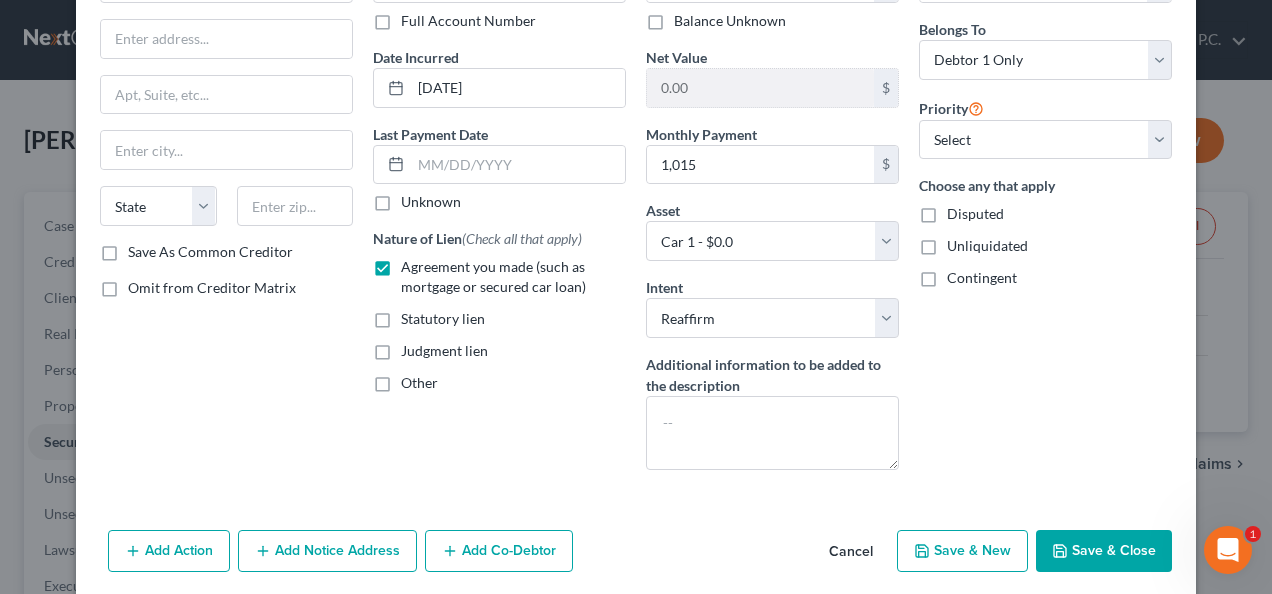 click on "Save & Close" at bounding box center (1104, 551) 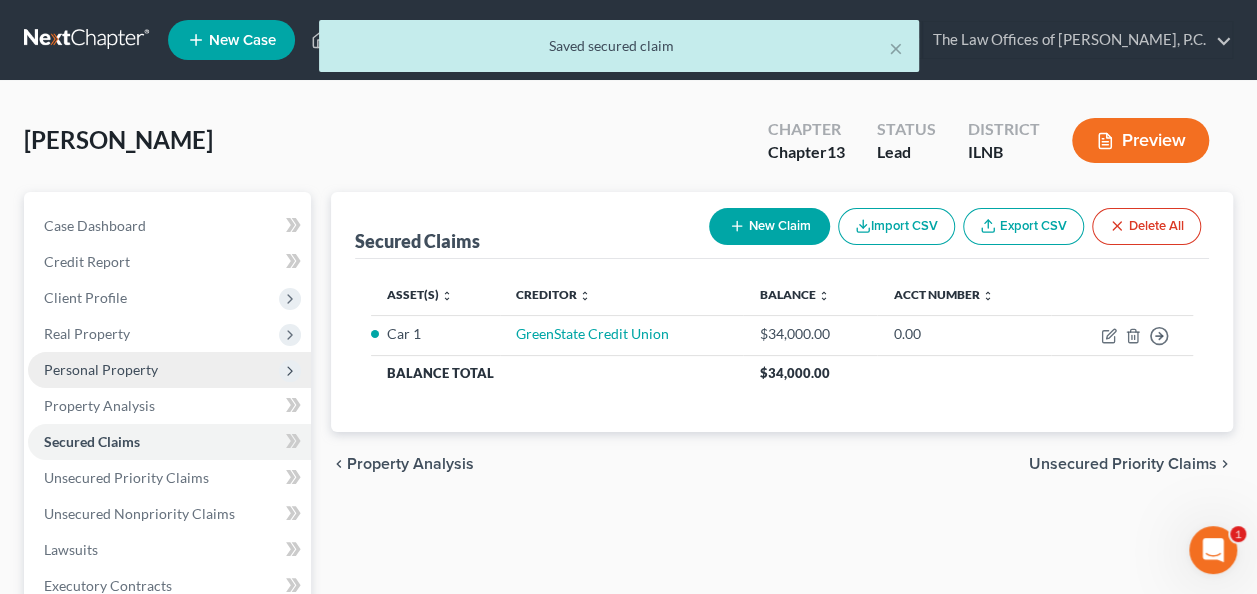 click on "Personal Property" at bounding box center [169, 370] 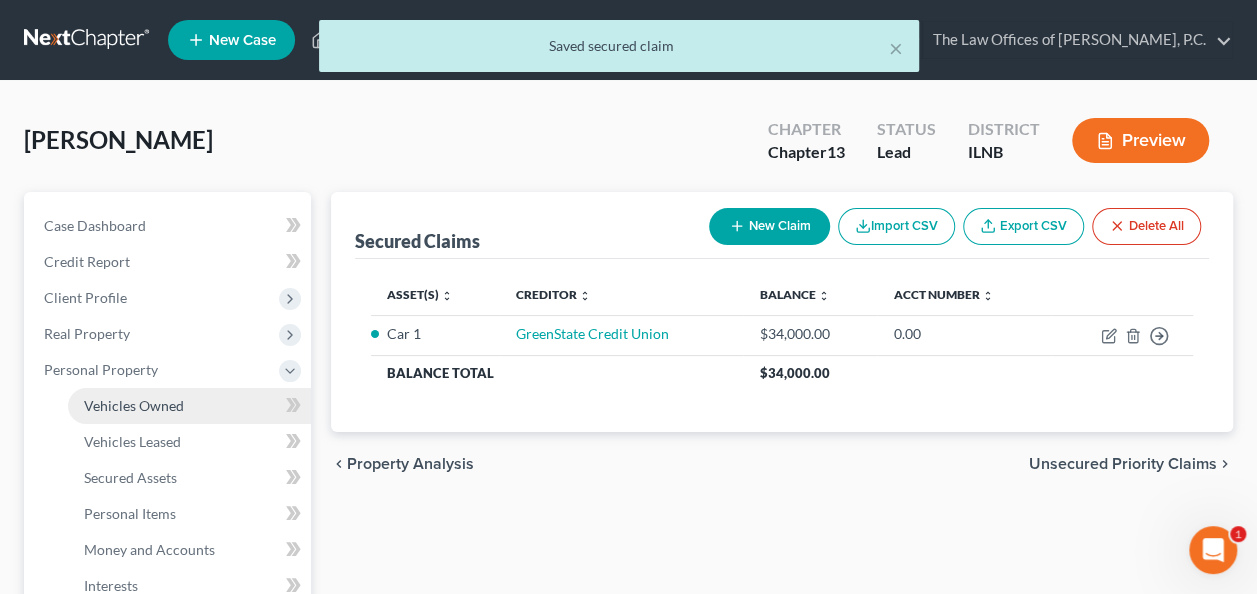 click on "Vehicles Owned" at bounding box center (134, 405) 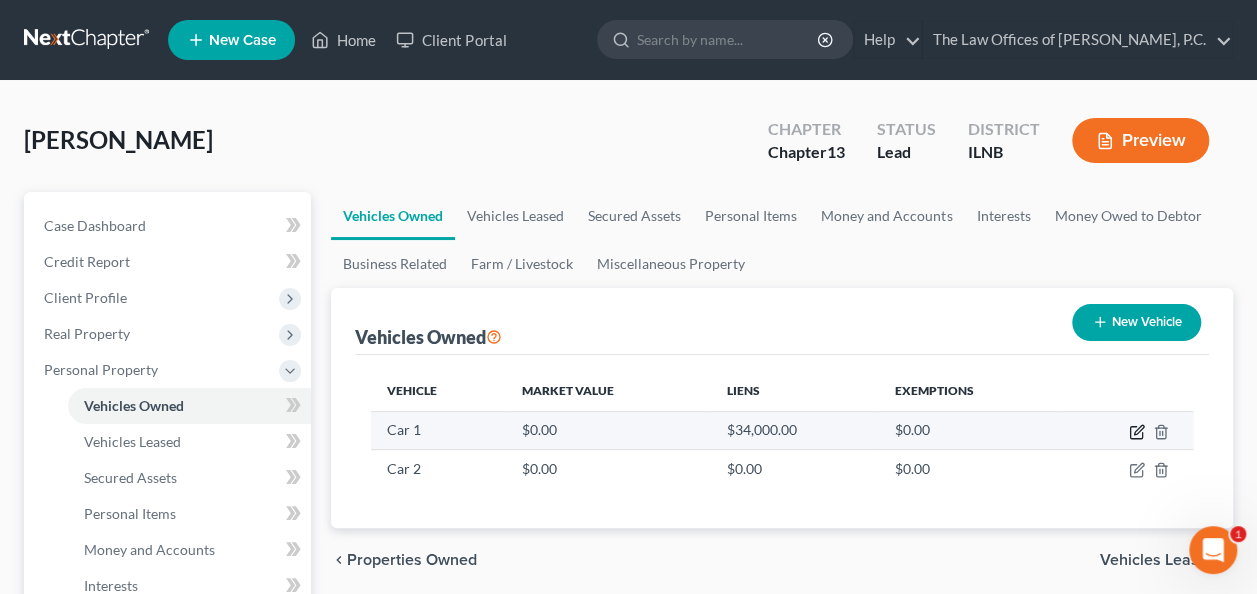 click 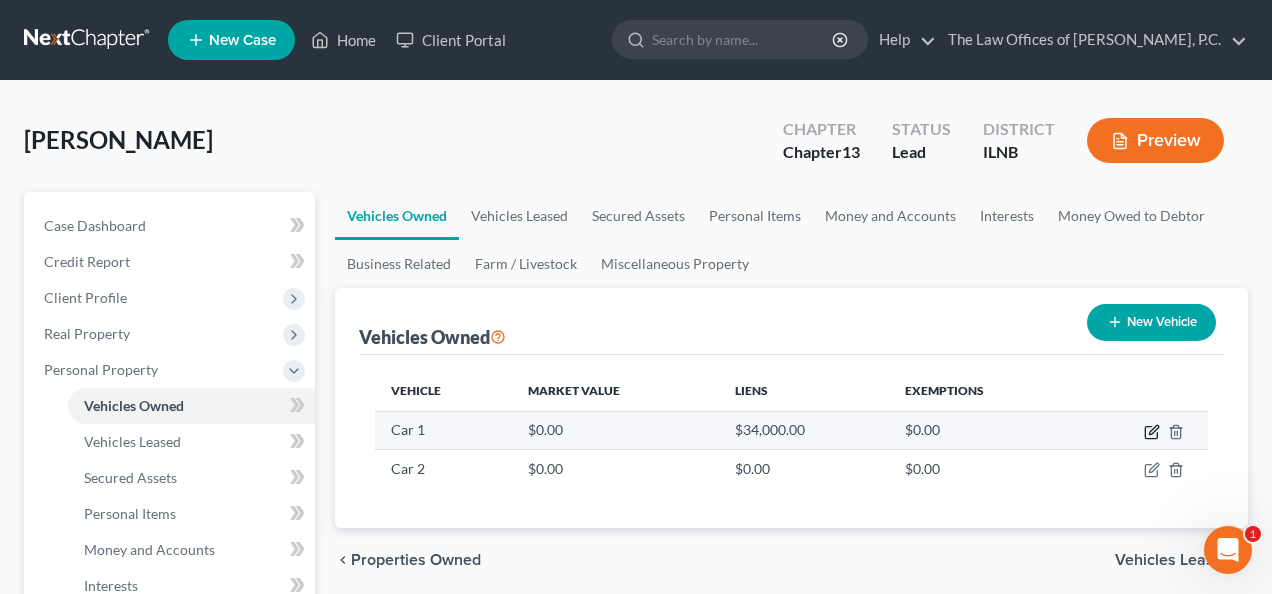 select on "0" 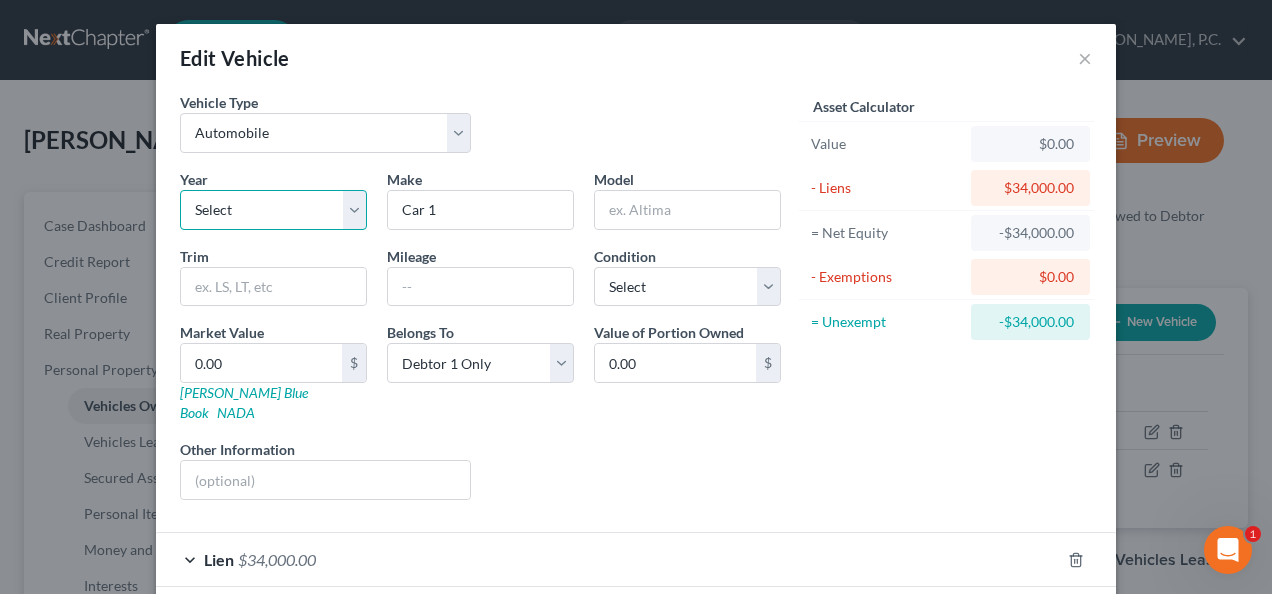 click on "Select 2026 2025 2024 2023 2022 2021 2020 2019 2018 2017 2016 2015 2014 2013 2012 2011 2010 2009 2008 2007 2006 2005 2004 2003 2002 2001 2000 1999 1998 1997 1996 1995 1994 1993 1992 1991 1990 1989 1988 1987 1986 1985 1984 1983 1982 1981 1980 1979 1978 1977 1976 1975 1974 1973 1972 1971 1970 1969 1968 1967 1966 1965 1964 1963 1962 1961 1960 1959 1958 1957 1956 1955 1954 1953 1952 1951 1950 1949 1948 1947 1946 1945 1944 1943 1942 1941 1940 1939 1938 1937 1936 1935 1934 1933 1932 1931 1930 1929 1928 1927 1926 1925 1924 1923 1922 1921 1920 1919 1918 1917 1916 1915 1914 1913 1912 1911 1910 1909 1908 1907 1906 1905 1904 1903 1902 1901" at bounding box center (273, 210) 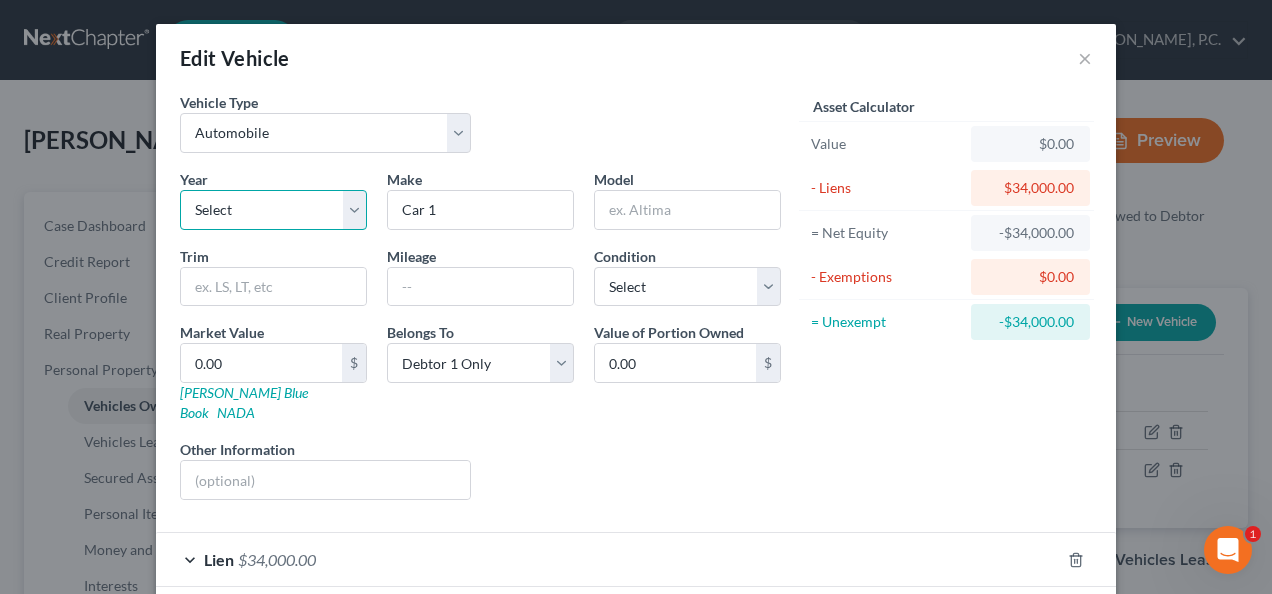 select on "10" 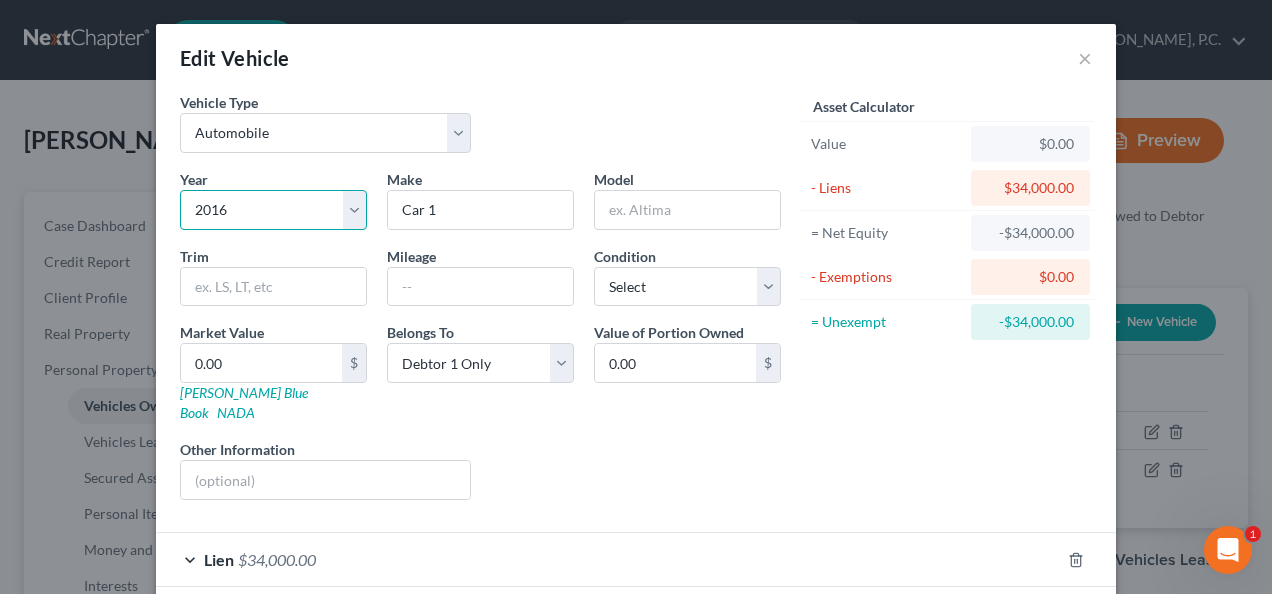 click on "Select 2026 2025 2024 2023 2022 2021 2020 2019 2018 2017 2016 2015 2014 2013 2012 2011 2010 2009 2008 2007 2006 2005 2004 2003 2002 2001 2000 1999 1998 1997 1996 1995 1994 1993 1992 1991 1990 1989 1988 1987 1986 1985 1984 1983 1982 1981 1980 1979 1978 1977 1976 1975 1974 1973 1972 1971 1970 1969 1968 1967 1966 1965 1964 1963 1962 1961 1960 1959 1958 1957 1956 1955 1954 1953 1952 1951 1950 1949 1948 1947 1946 1945 1944 1943 1942 1941 1940 1939 1938 1937 1936 1935 1934 1933 1932 1931 1930 1929 1928 1927 1926 1925 1924 1923 1922 1921 1920 1919 1918 1917 1916 1915 1914 1913 1912 1911 1910 1909 1908 1907 1906 1905 1904 1903 1902 1901" at bounding box center (273, 210) 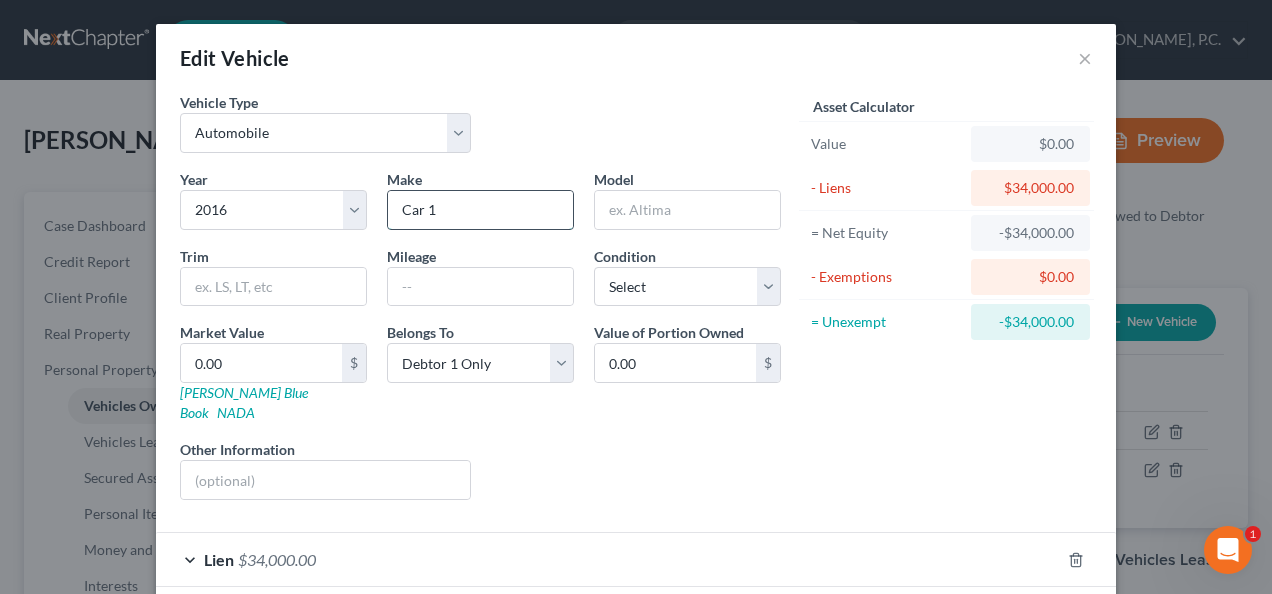 drag, startPoint x: 434, startPoint y: 196, endPoint x: 469, endPoint y: 208, distance: 37 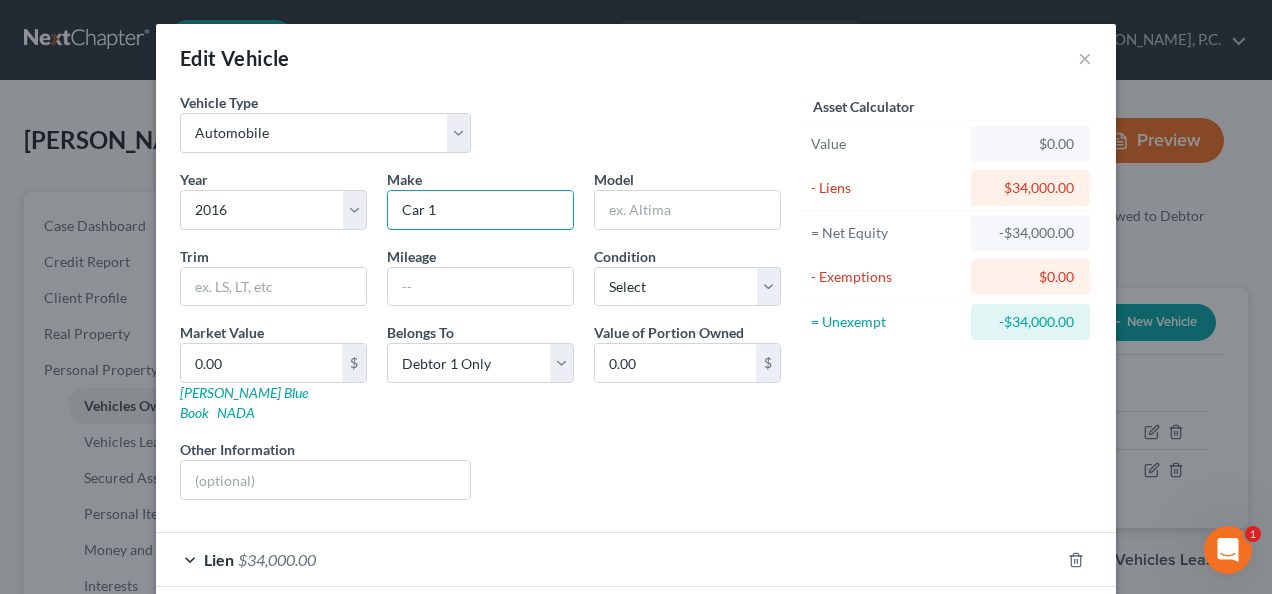 drag, startPoint x: 470, startPoint y: 208, endPoint x: 0, endPoint y: 66, distance: 490.9827 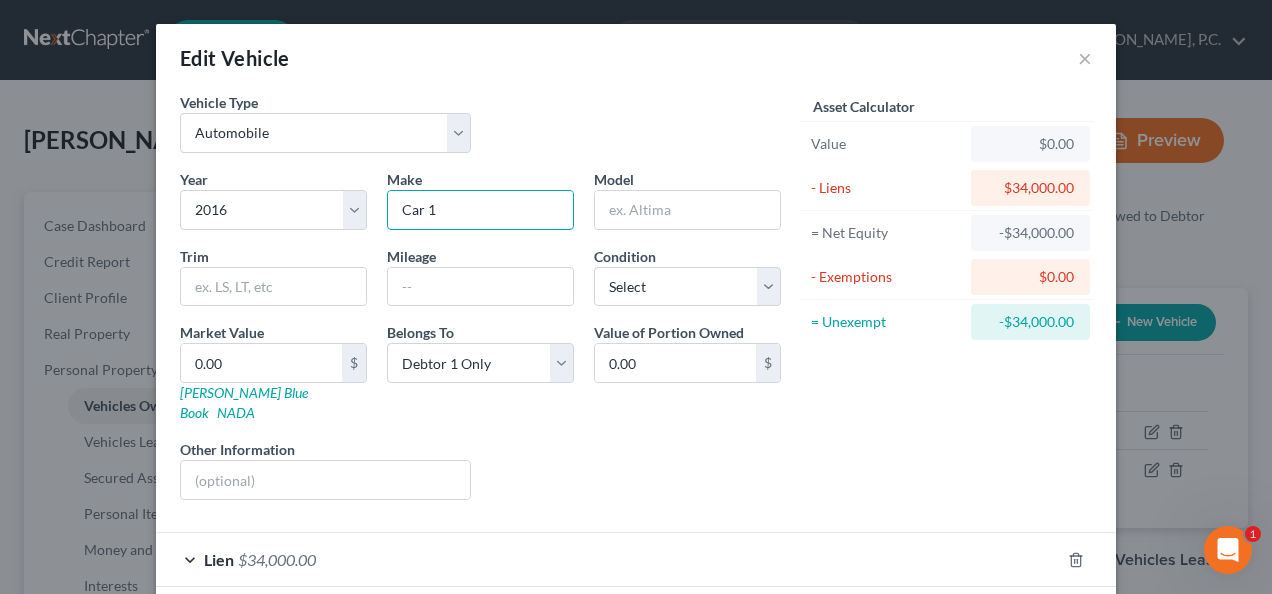 click on "Edit Vehicle × Vehicle Type Select Automobile Truck Trailer Watercraft Aircraft Motor Home Atv Other Vehicle Year Select 2026 2025 2024 2023 2022 2021 2020 2019 2018 2017 2016 2015 2014 2013 2012 2011 2010 2009 2008 2007 2006 2005 2004 2003 2002 2001 2000 1999 1998 1997 1996 1995 1994 1993 1992 1991 1990 1989 1988 1987 1986 1985 1984 1983 1982 1981 1980 1979 1978 1977 1976 1975 1974 1973 1972 1971 1970 1969 1968 1967 1966 1965 1964 1963 1962 1961 1960 1959 1958 1957 1956 1955 1954 1953 1952 1951 1950 1949 1948 1947 1946 1945 1944 1943 1942 1941 1940 1939 1938 1937 1936 1935 1934 1933 1932 1931 1930 1929 1928 1927 1926 1925 1924 1923 1922 1921 1920 1919 1918 1917 1916 1915 1914 1913 1912 1911 1910 1909 1908 1907 1906 1905 1904 1903 1902 1901
Make
*
Car 1 Model Trim Mileage Condition Select Excellent Very Good Good Fair Poor Market Value 0.00 $ [PERSON_NAME] Blue Book NADA
Belongs To
*
Select Debtor 1 Only Debtor 2 Only Debtor 1 And Debtor 2 Only Community Property 0.00 $
Liens" at bounding box center (636, 297) 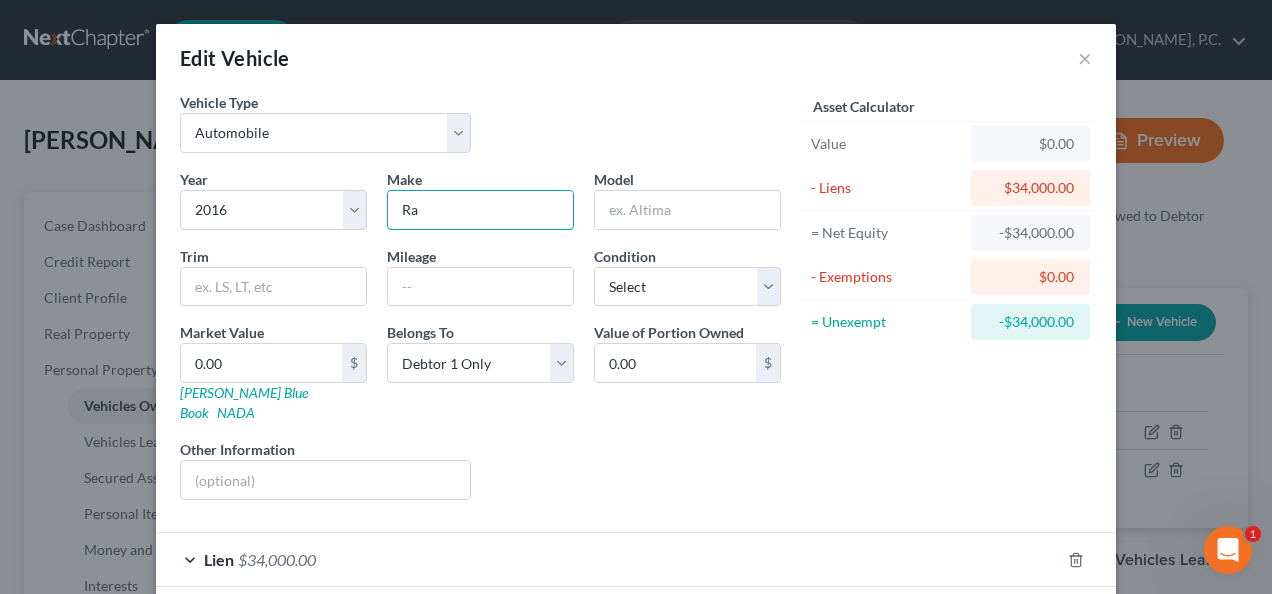 type on "R" 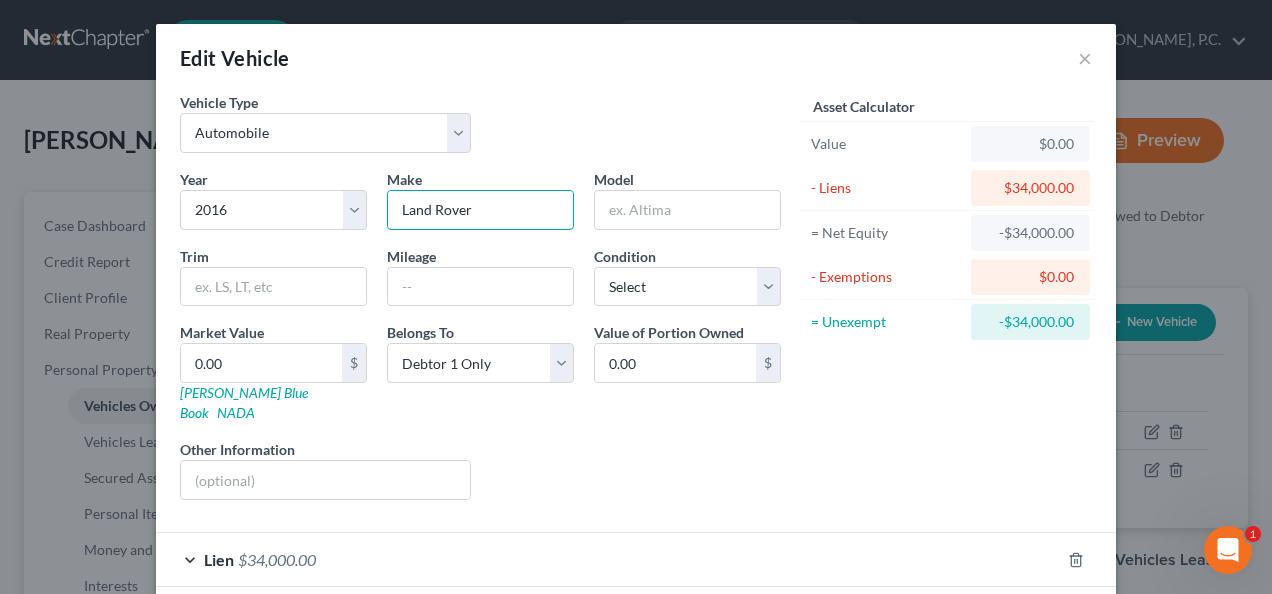 type on "Land Rover" 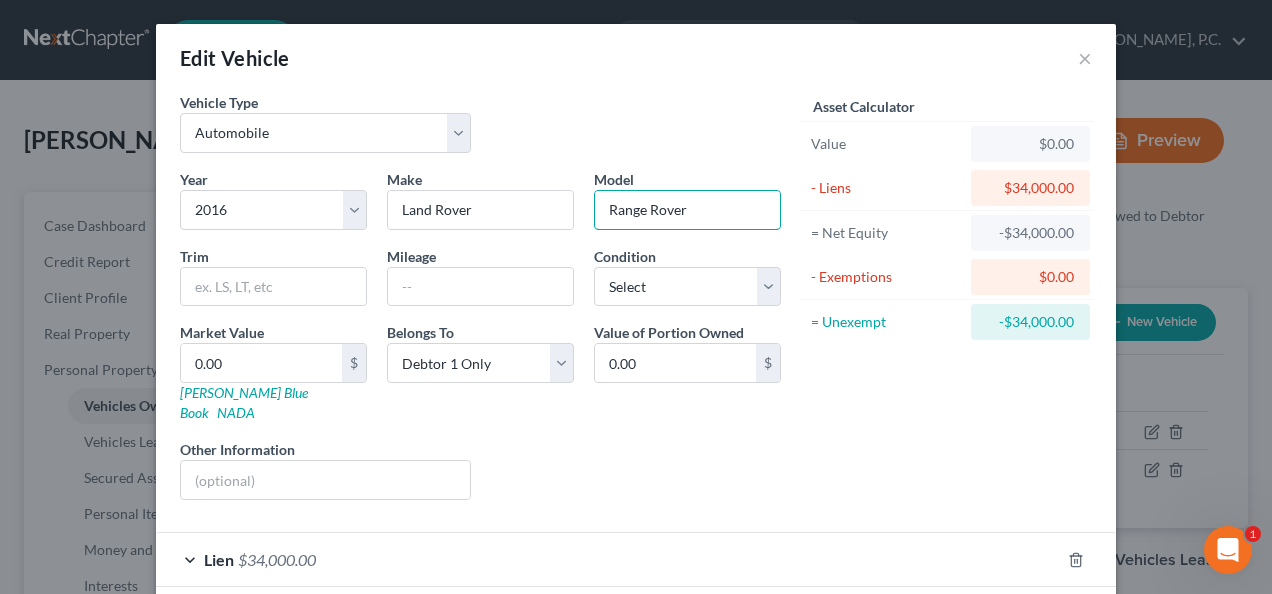 type on "Range Rover" 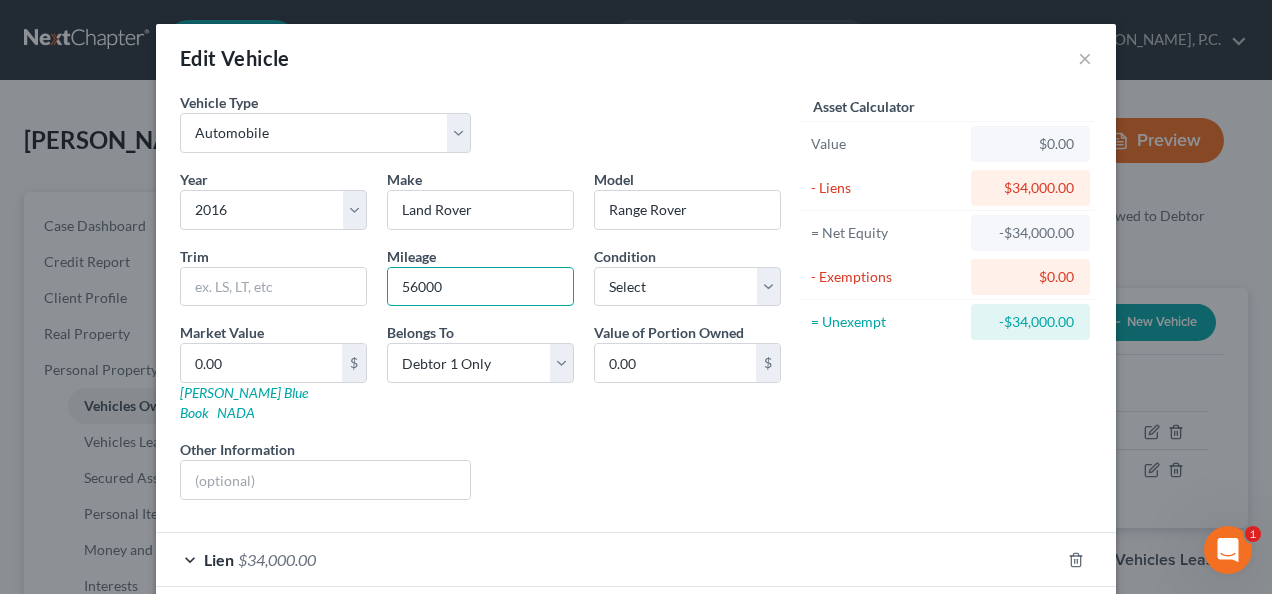 type on "56000" 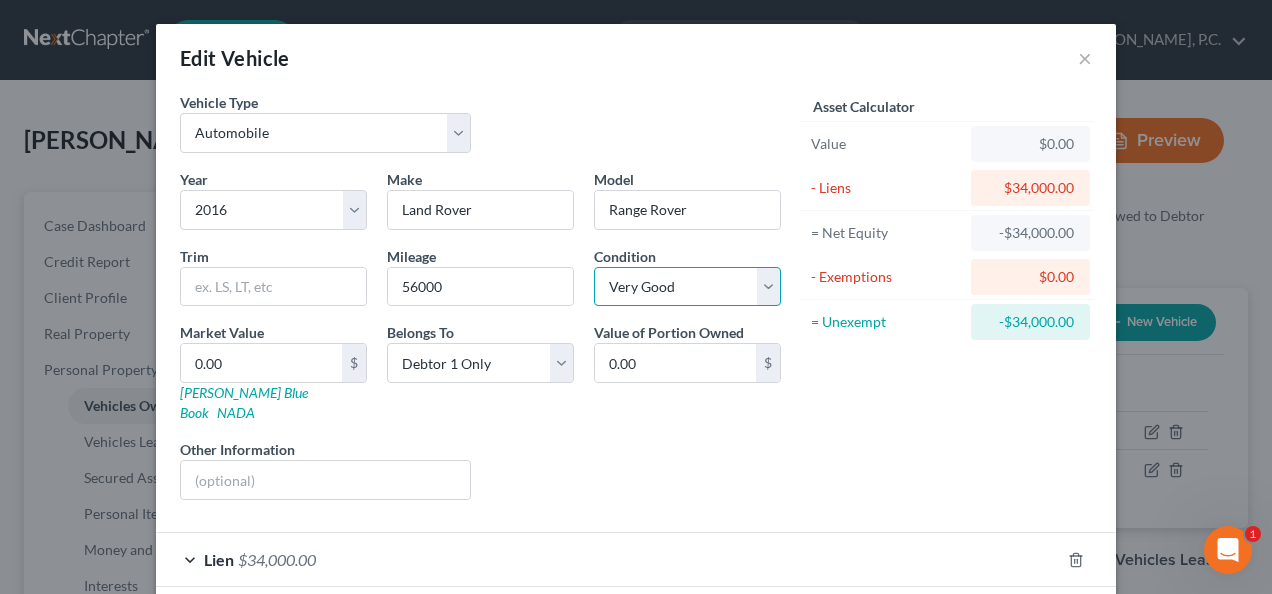 select on "2" 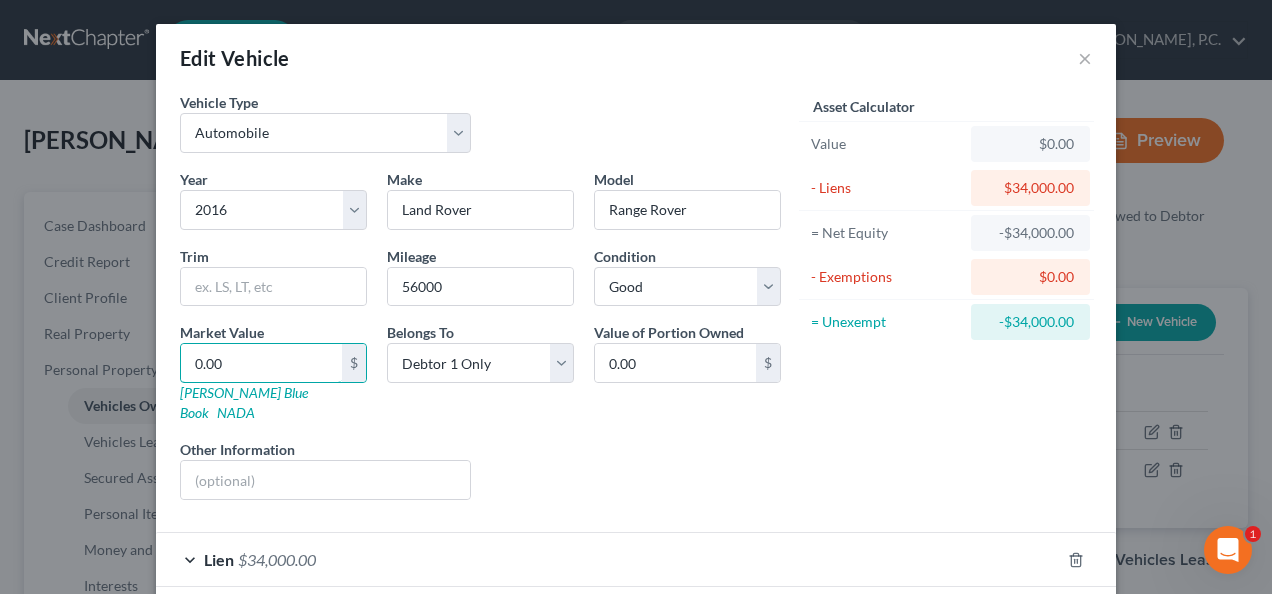 type on "2" 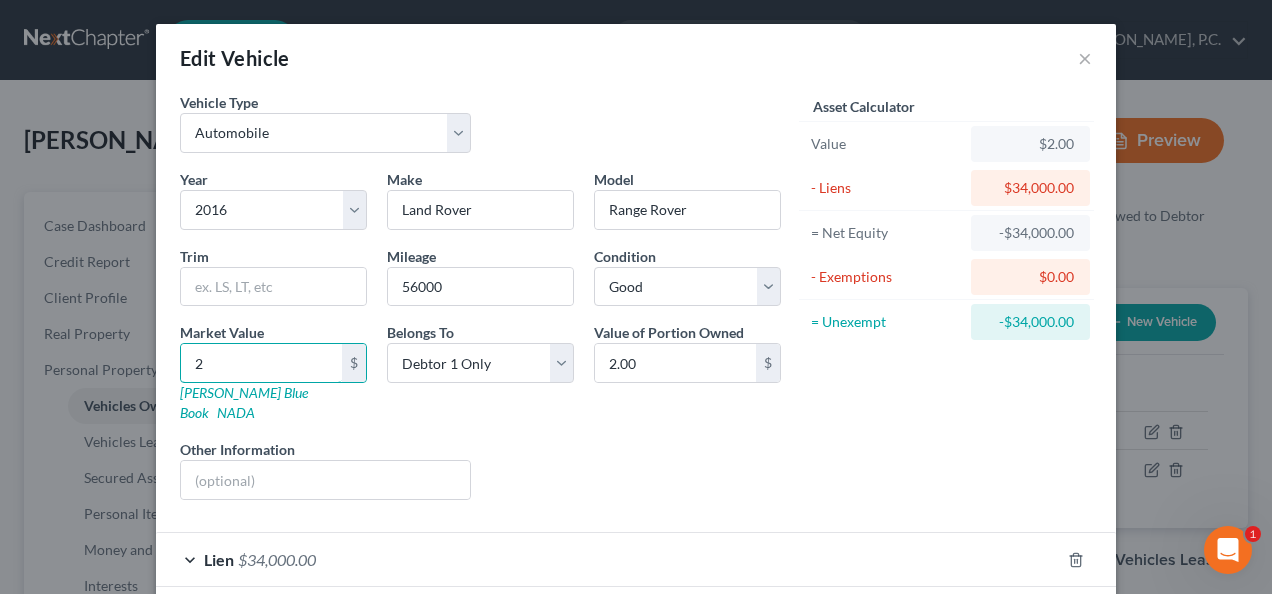 type on "28" 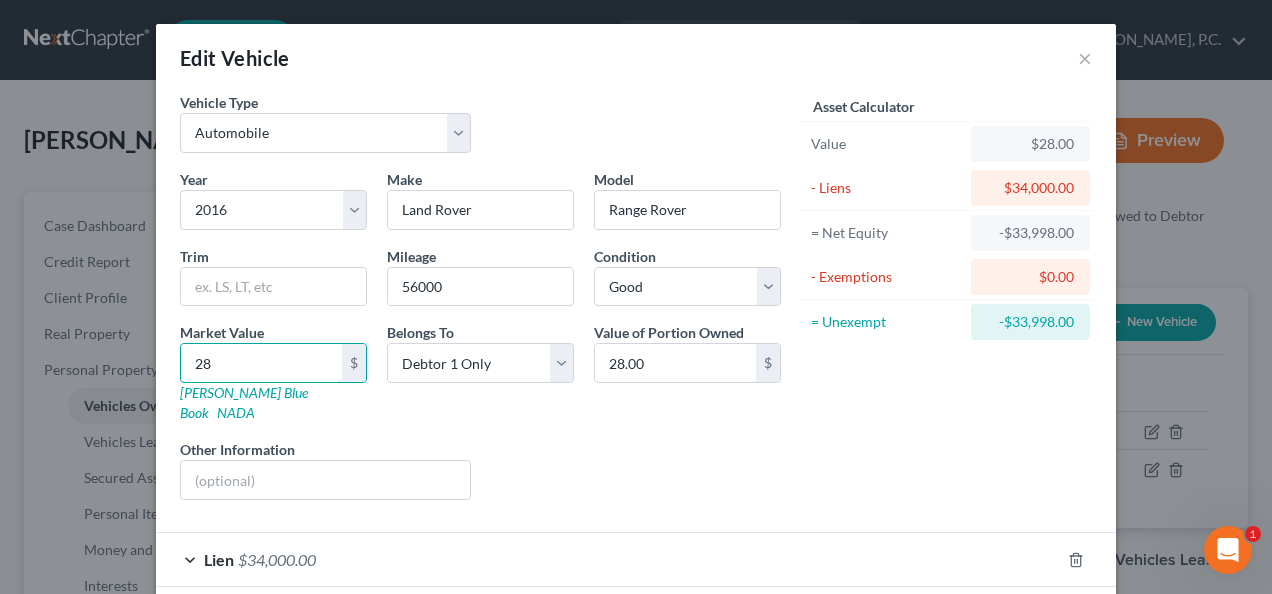 type on "280" 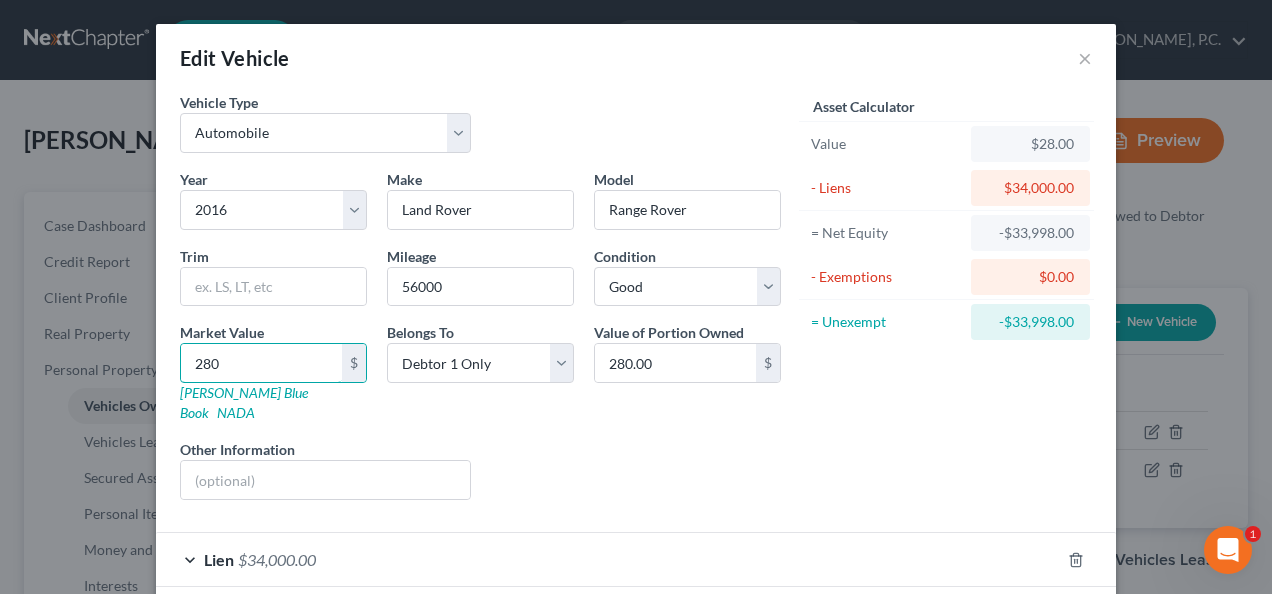 type on "2800" 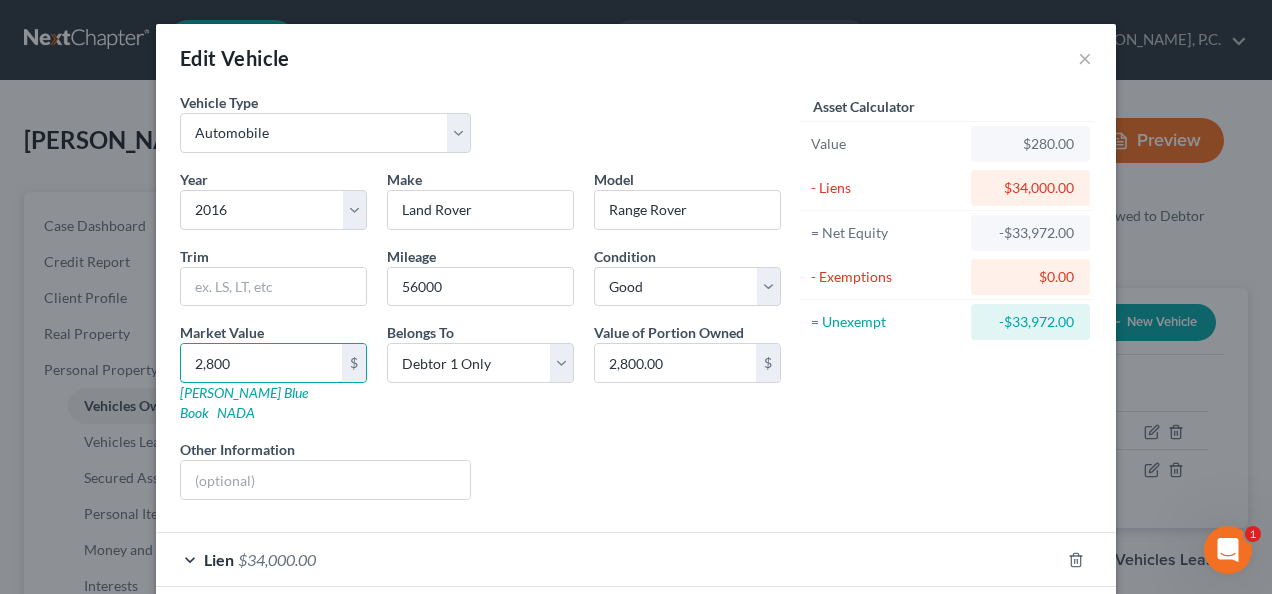 type on "2,8000" 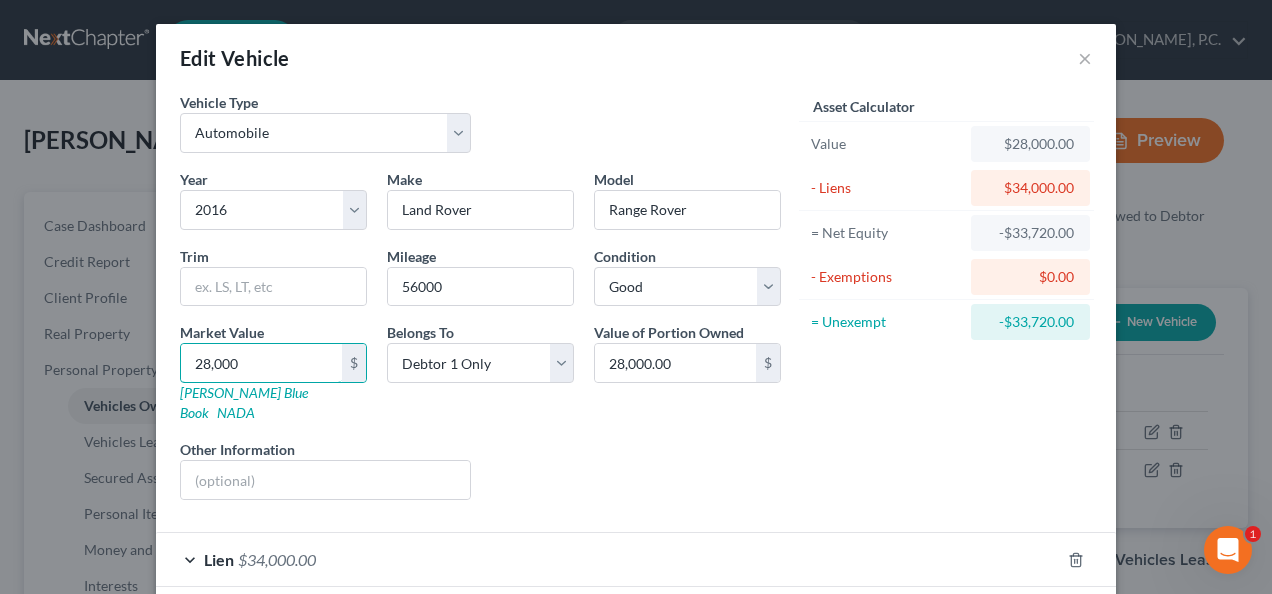 type on "28,000" 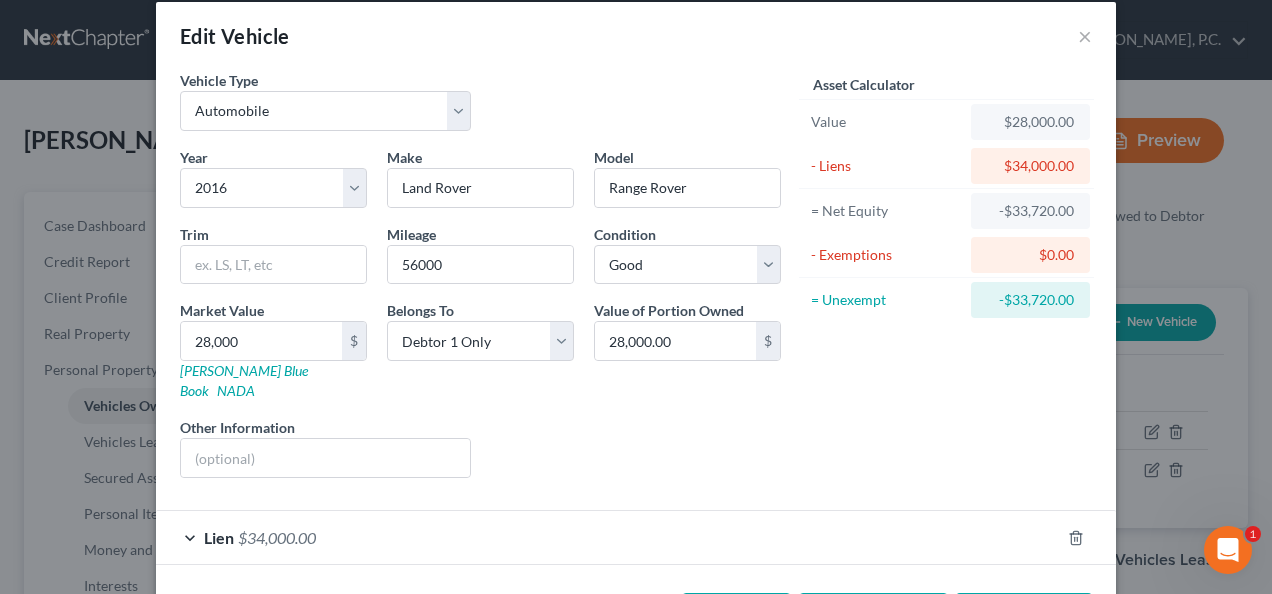 scroll, scrollTop: 78, scrollLeft: 0, axis: vertical 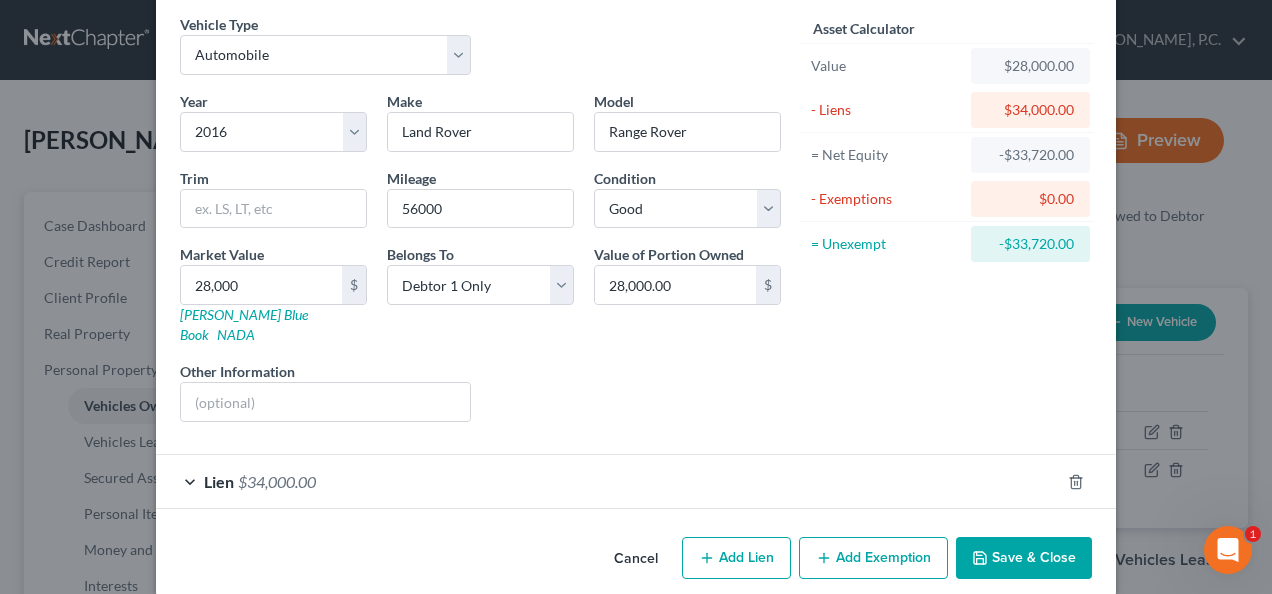 click on "Save & Close" at bounding box center [1024, 558] 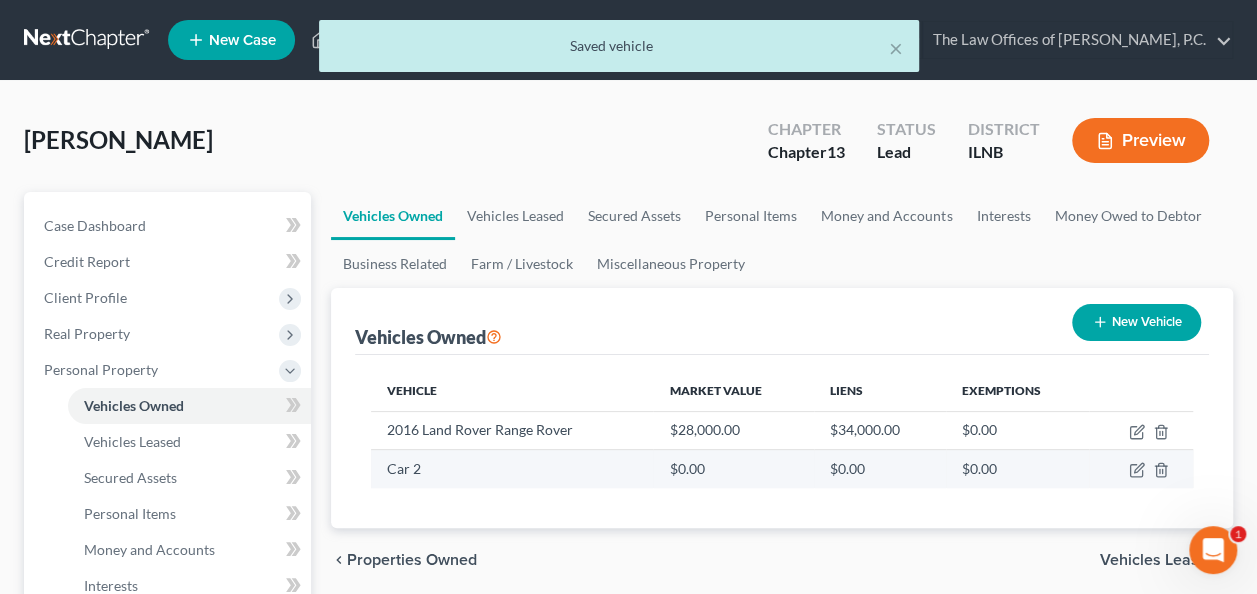 click on "Car 2" at bounding box center [512, 469] 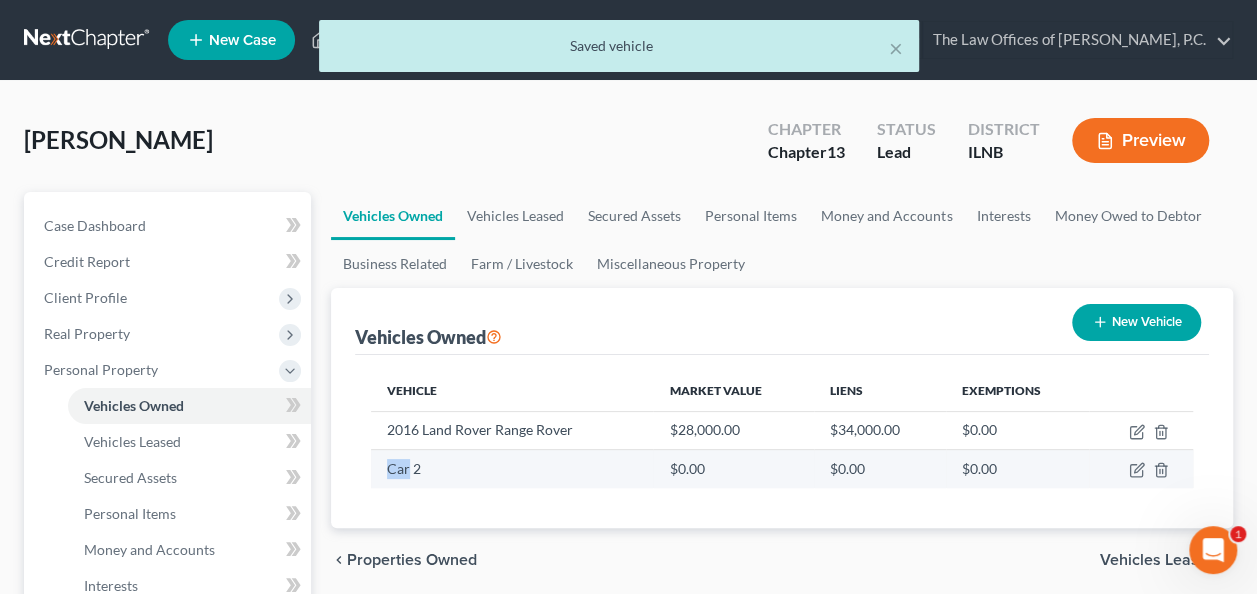 click on "Car 2" at bounding box center [512, 469] 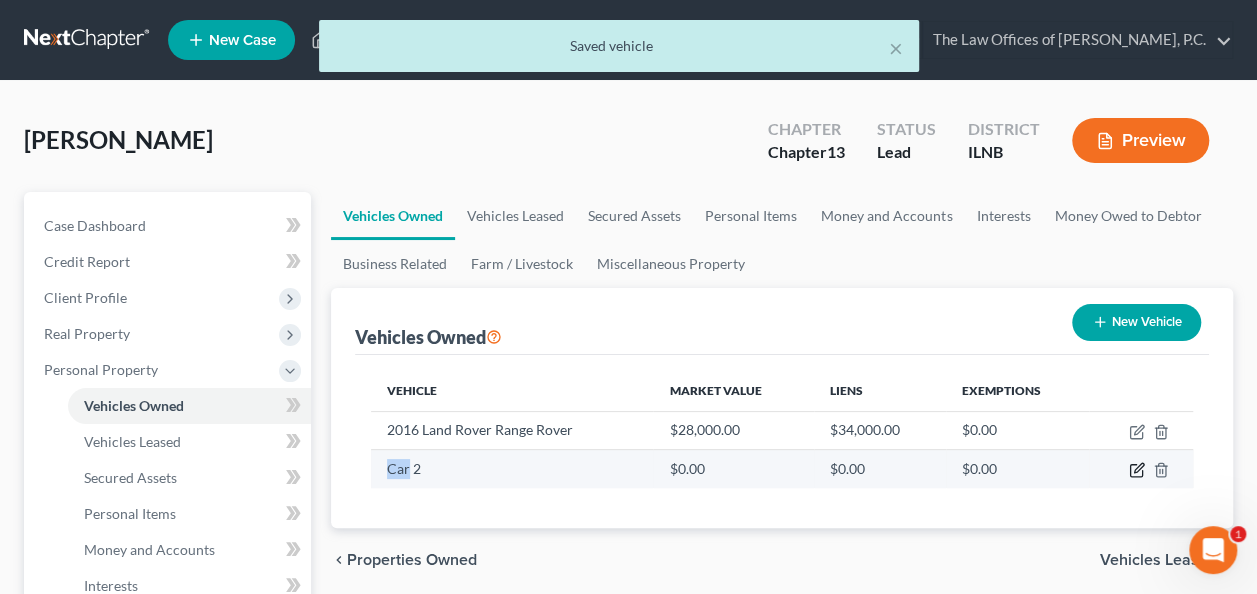 click 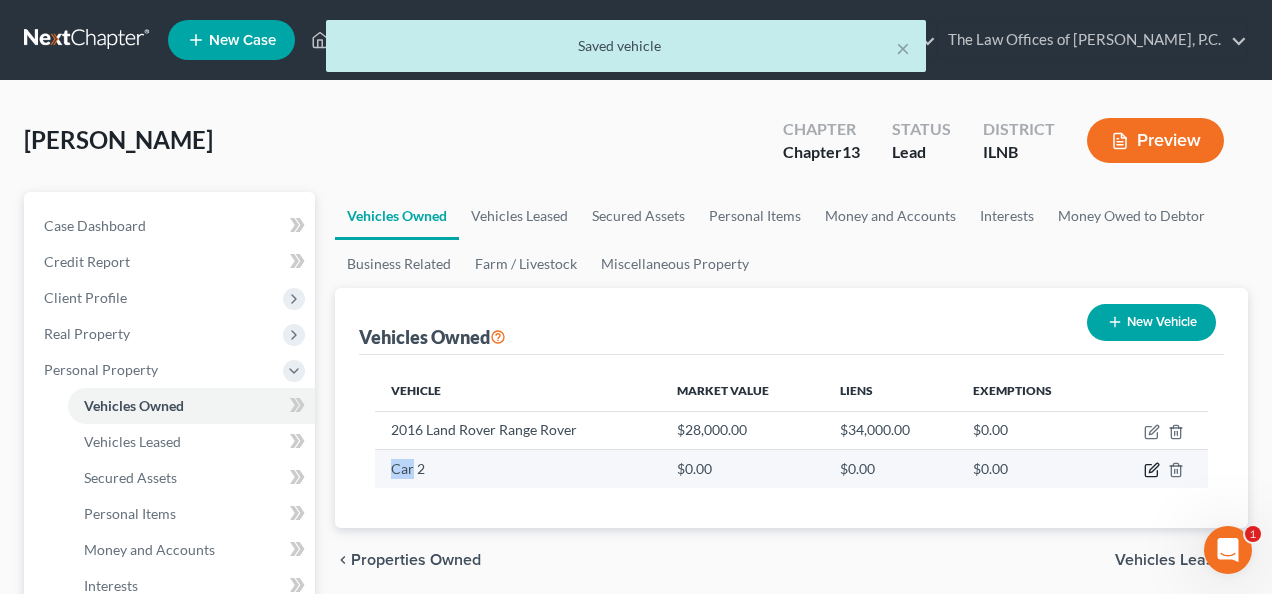 select on "0" 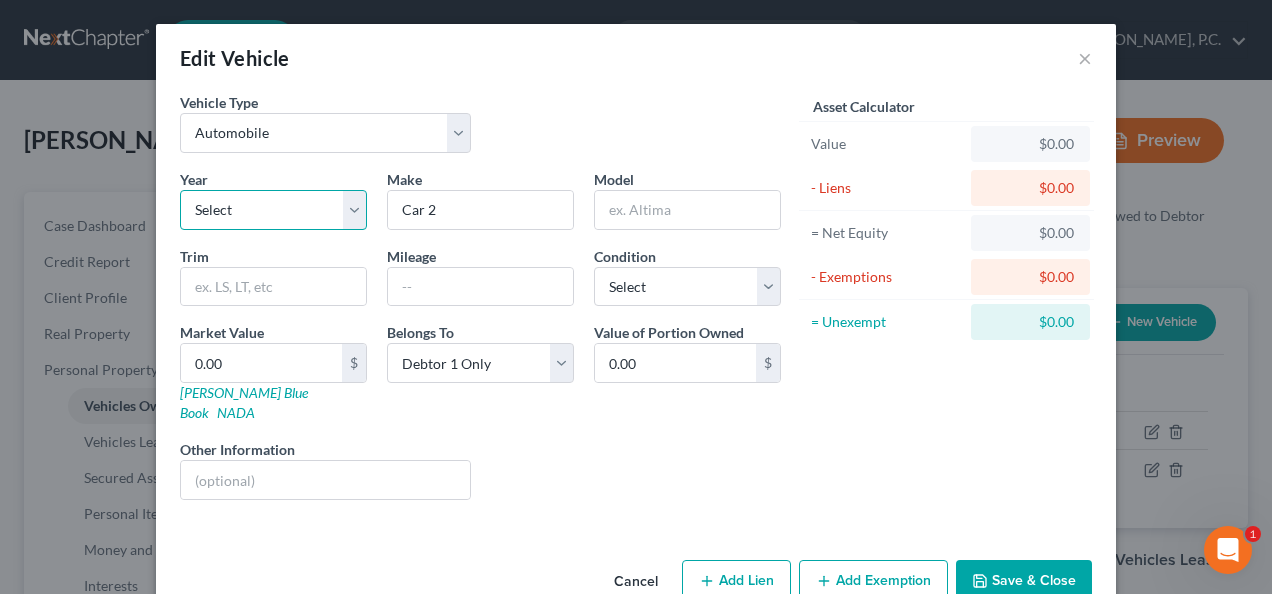 click on "Select 2026 2025 2024 2023 2022 2021 2020 2019 2018 2017 2016 2015 2014 2013 2012 2011 2010 2009 2008 2007 2006 2005 2004 2003 2002 2001 2000 1999 1998 1997 1996 1995 1994 1993 1992 1991 1990 1989 1988 1987 1986 1985 1984 1983 1982 1981 1980 1979 1978 1977 1976 1975 1974 1973 1972 1971 1970 1969 1968 1967 1966 1965 1964 1963 1962 1961 1960 1959 1958 1957 1956 1955 1954 1953 1952 1951 1950 1949 1948 1947 1946 1945 1944 1943 1942 1941 1940 1939 1938 1937 1936 1935 1934 1933 1932 1931 1930 1929 1928 1927 1926 1925 1924 1923 1922 1921 1920 1919 1918 1917 1916 1915 1914 1913 1912 1911 1910 1909 1908 1907 1906 1905 1904 1903 1902 1901" at bounding box center [273, 210] 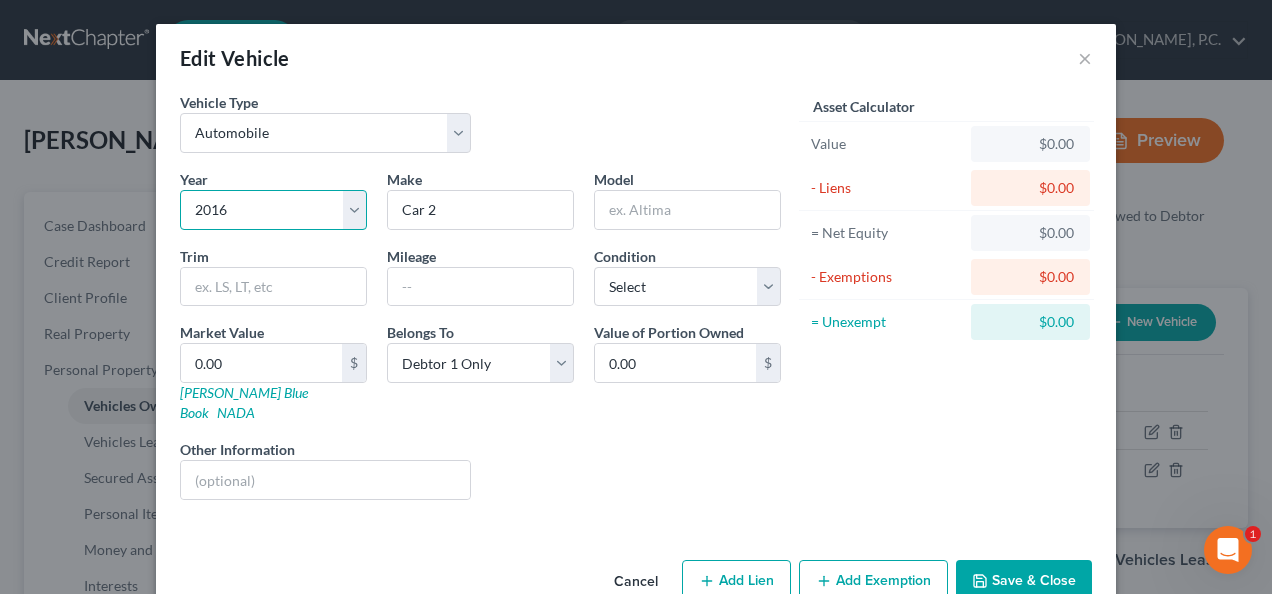 click on "Select 2026 2025 2024 2023 2022 2021 2020 2019 2018 2017 2016 2015 2014 2013 2012 2011 2010 2009 2008 2007 2006 2005 2004 2003 2002 2001 2000 1999 1998 1997 1996 1995 1994 1993 1992 1991 1990 1989 1988 1987 1986 1985 1984 1983 1982 1981 1980 1979 1978 1977 1976 1975 1974 1973 1972 1971 1970 1969 1968 1967 1966 1965 1964 1963 1962 1961 1960 1959 1958 1957 1956 1955 1954 1953 1952 1951 1950 1949 1948 1947 1946 1945 1944 1943 1942 1941 1940 1939 1938 1937 1936 1935 1934 1933 1932 1931 1930 1929 1928 1927 1926 1925 1924 1923 1922 1921 1920 1919 1918 1917 1916 1915 1914 1913 1912 1911 1910 1909 1908 1907 1906 1905 1904 1903 1902 1901" at bounding box center (273, 210) 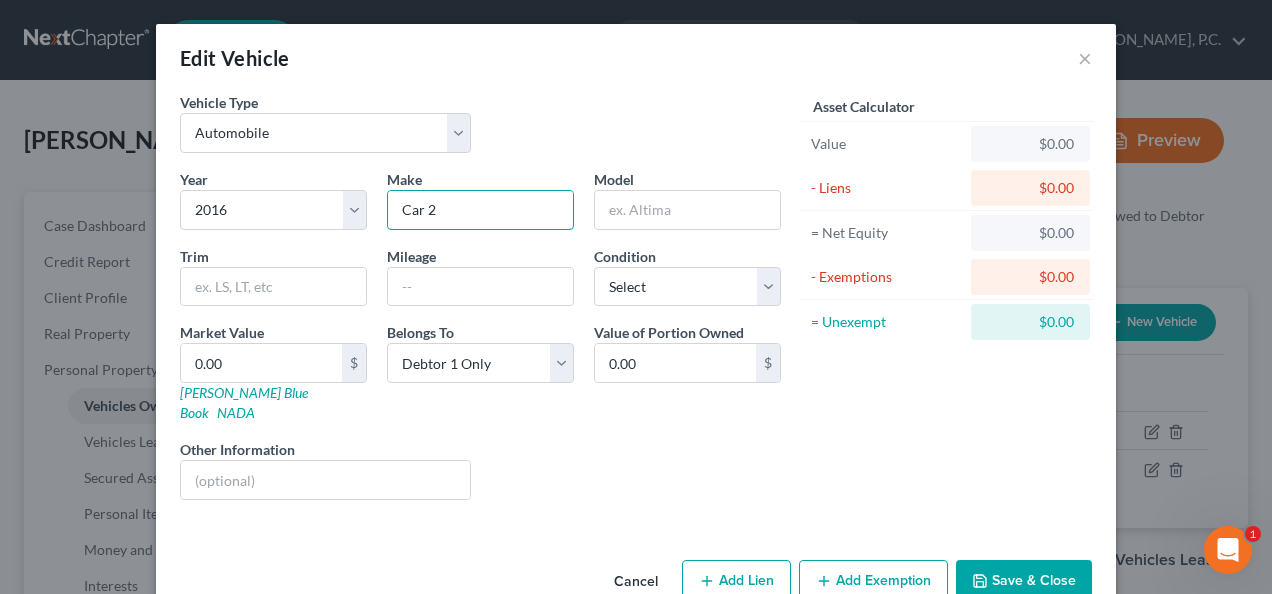 drag, startPoint x: 443, startPoint y: 202, endPoint x: 252, endPoint y: 165, distance: 194.55077 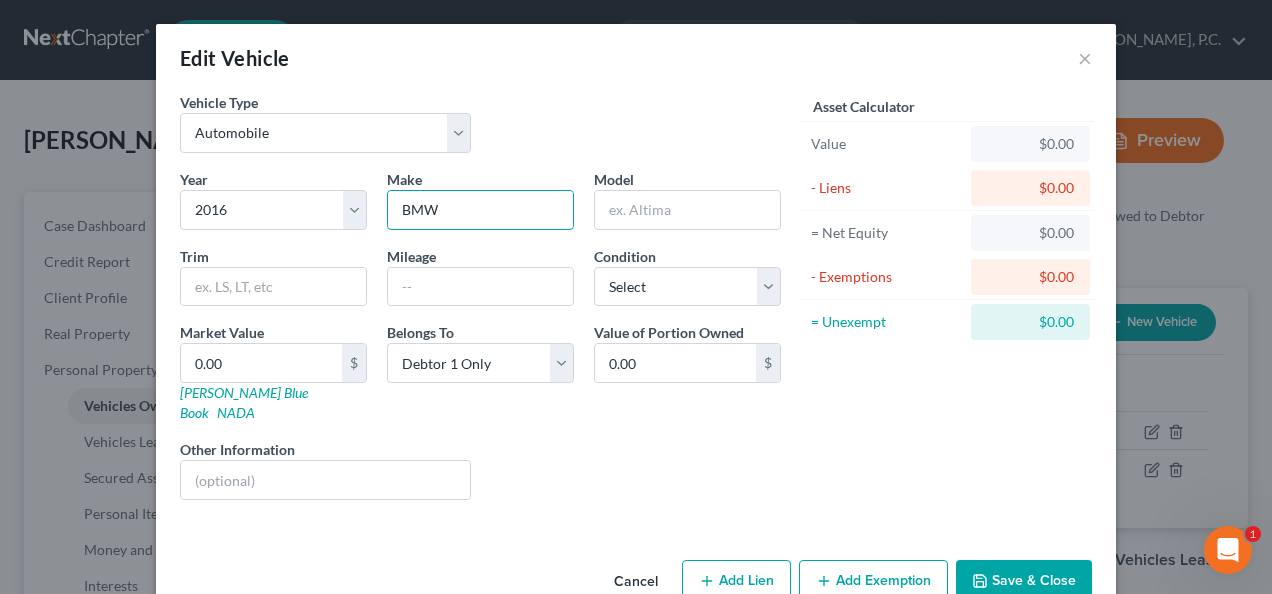 type on "BMW" 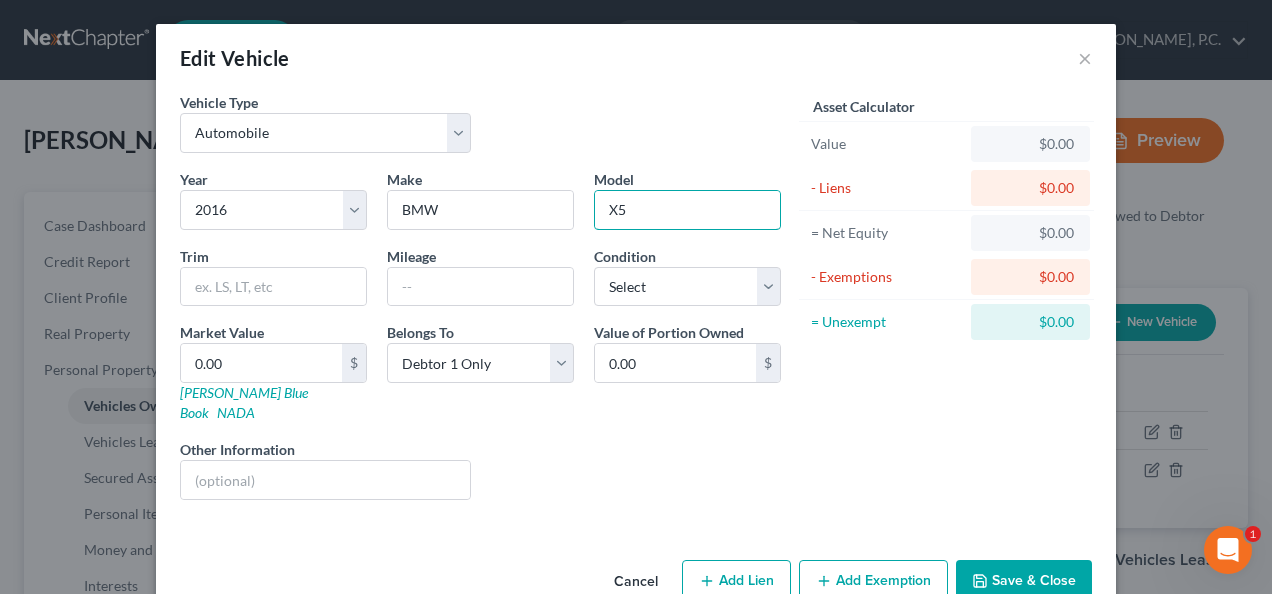 type on "X5" 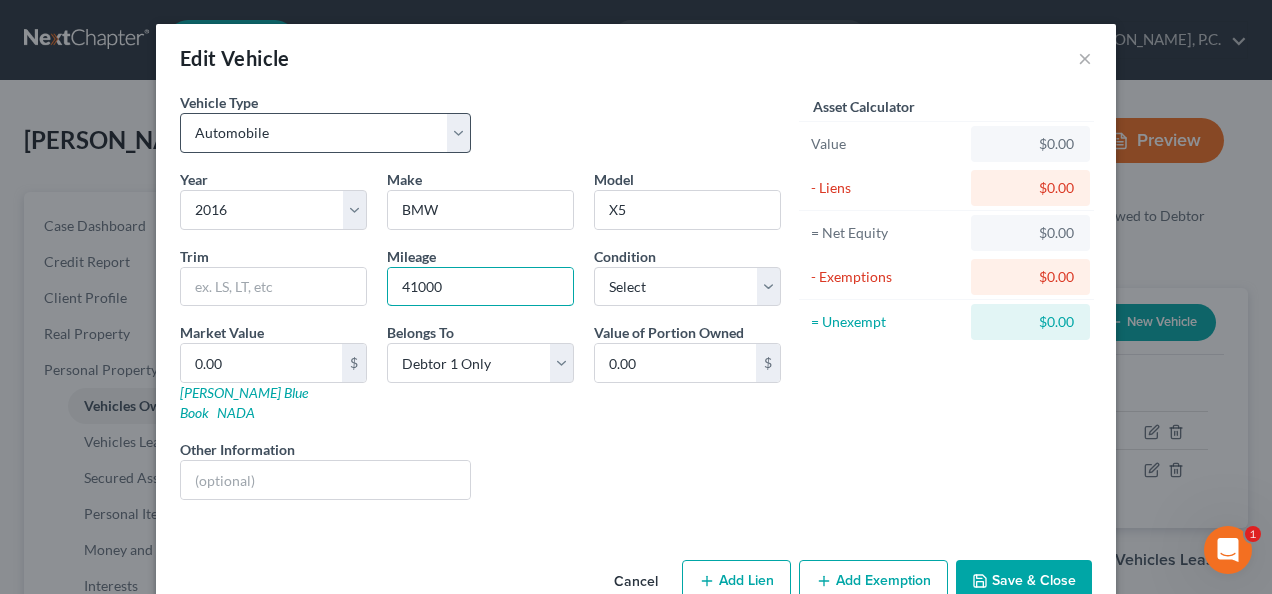 type on "41000" 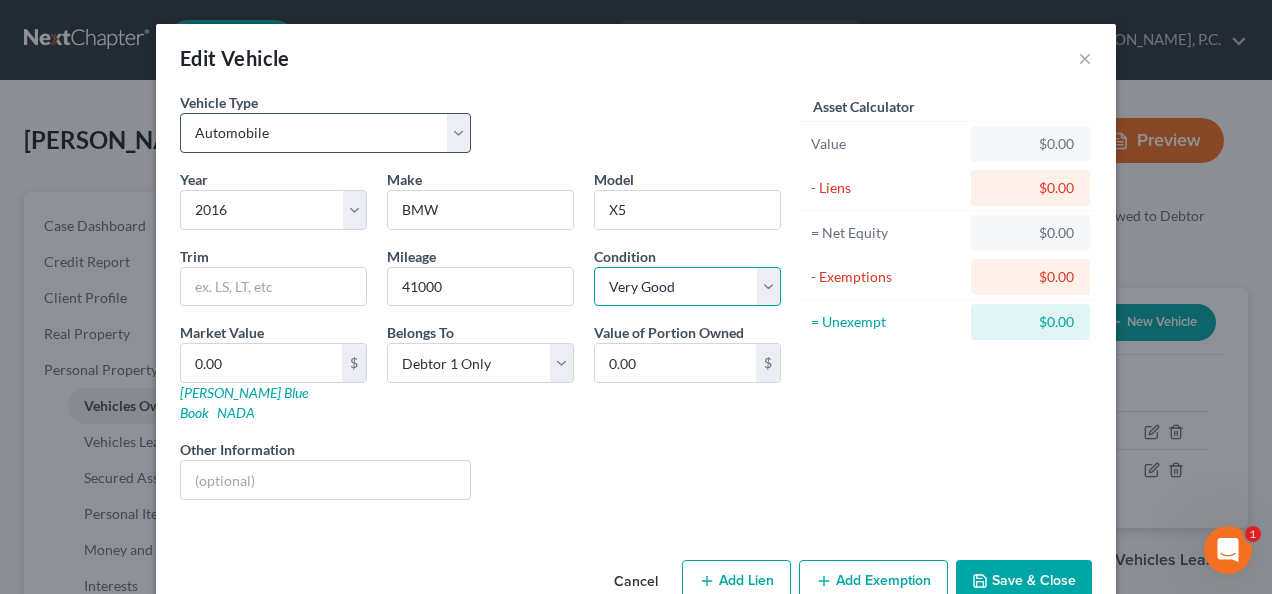 select on "2" 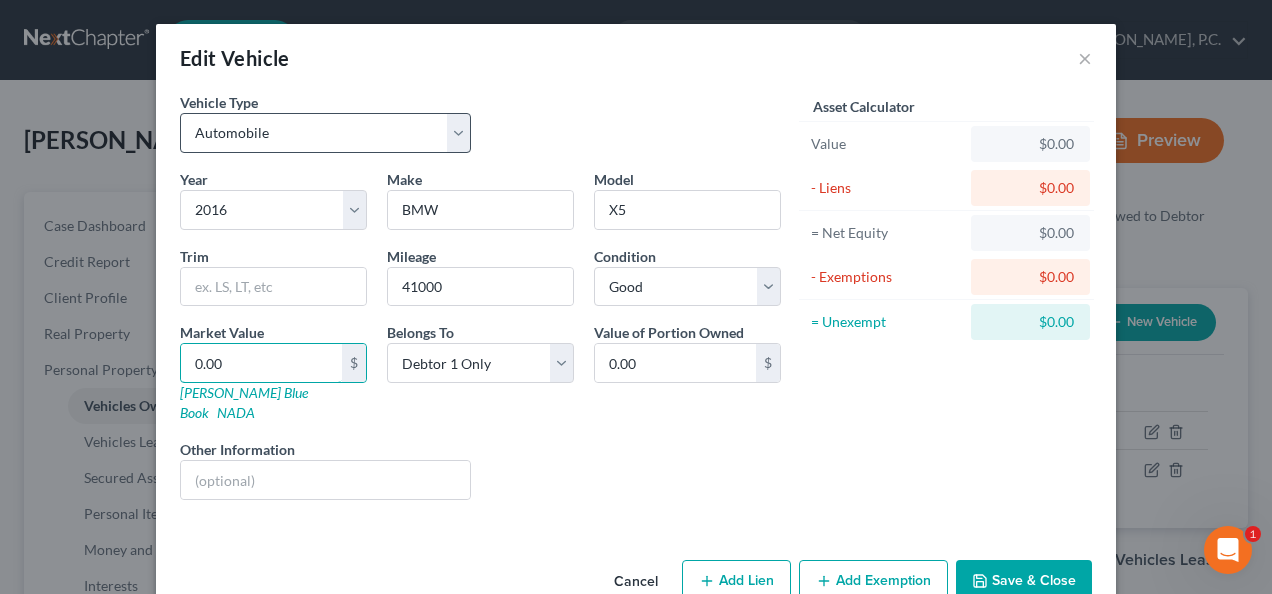 type on "1" 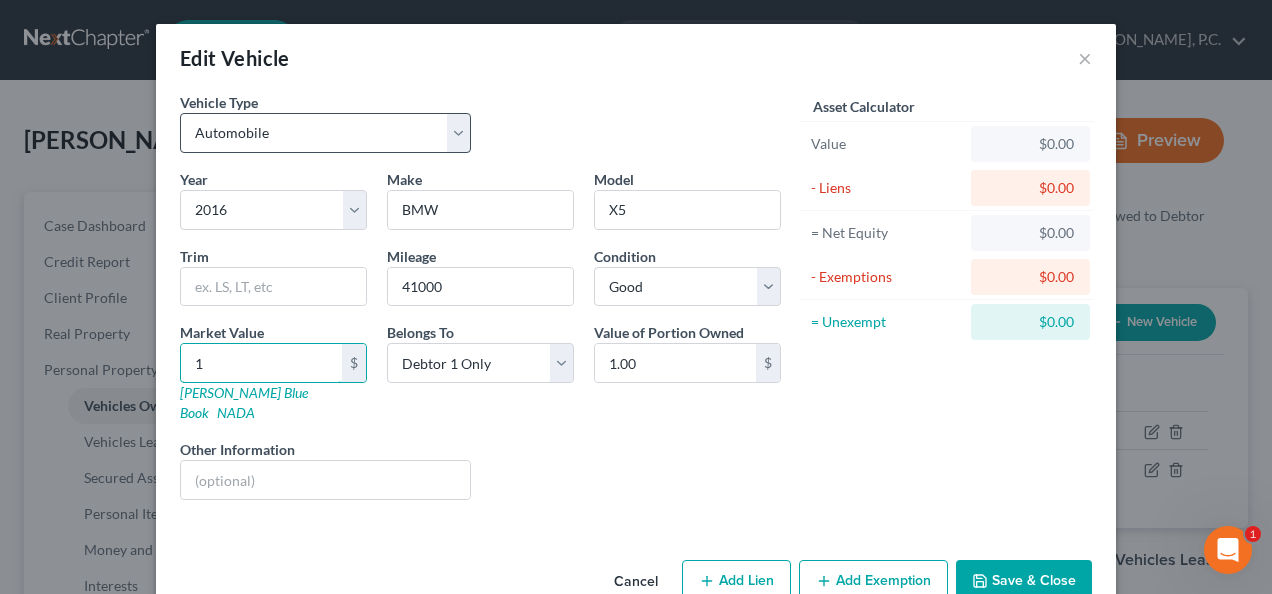 type on "10" 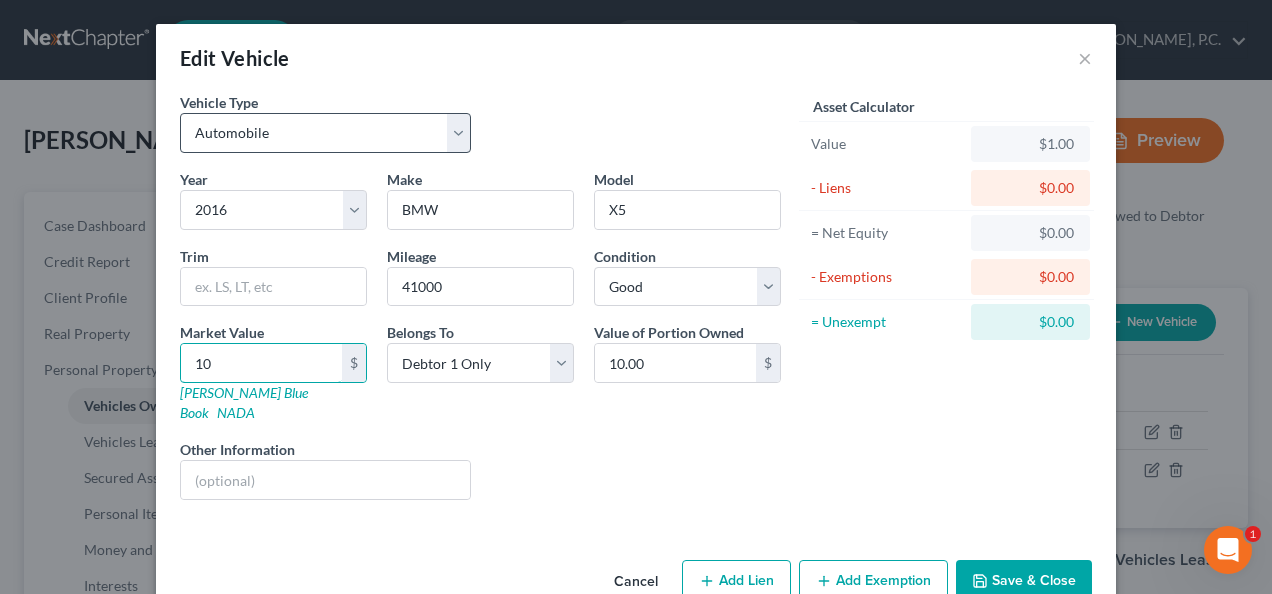 type on "100" 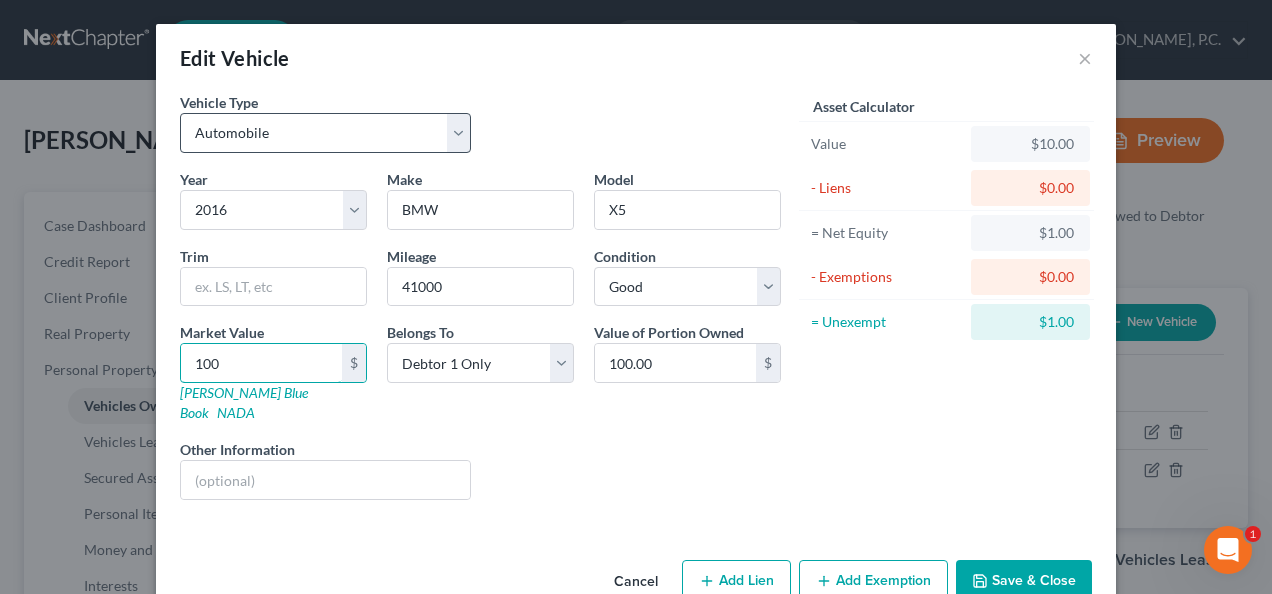 type on "1000" 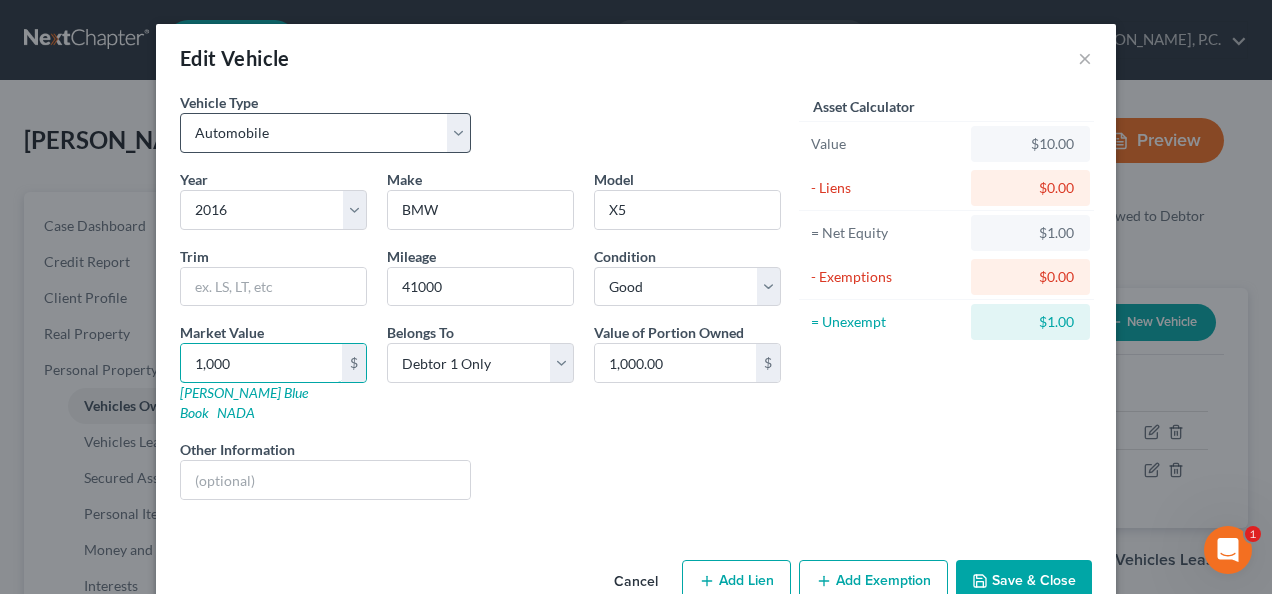type on "1,0000" 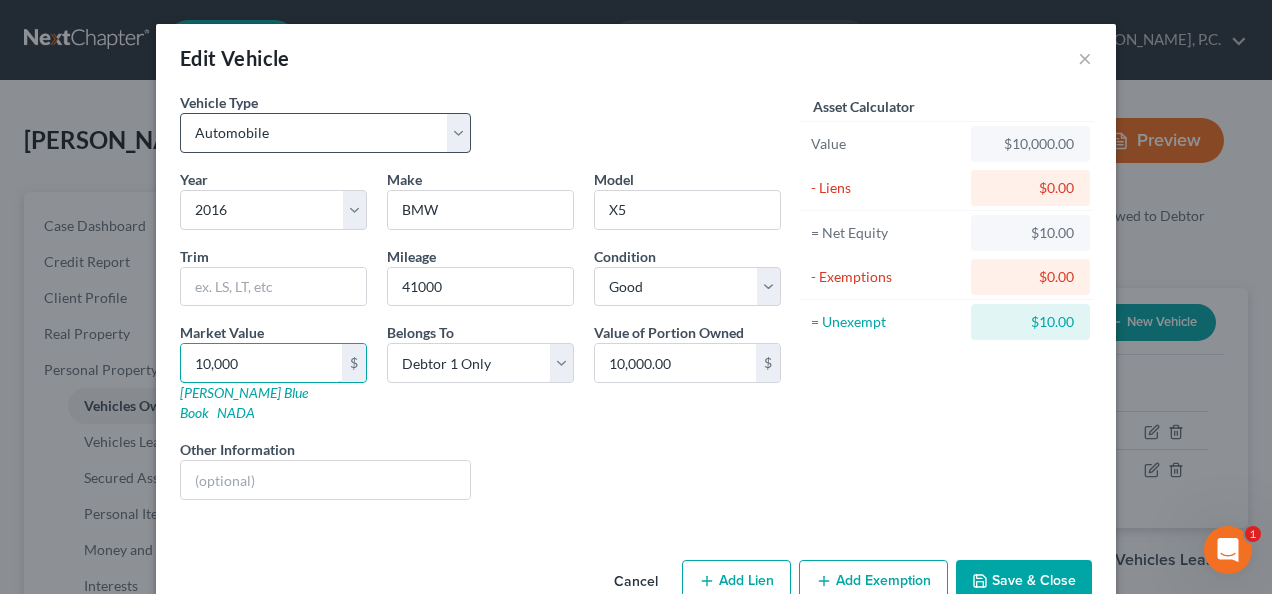 type on "10,000" 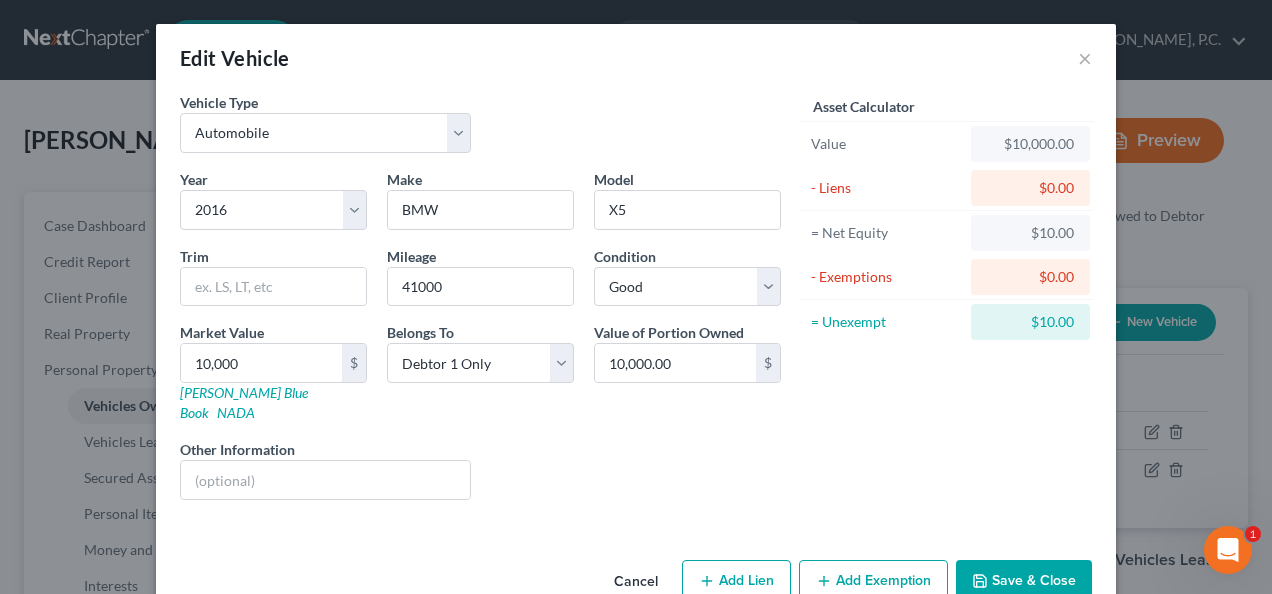 click on "Add Lien" at bounding box center (736, 581) 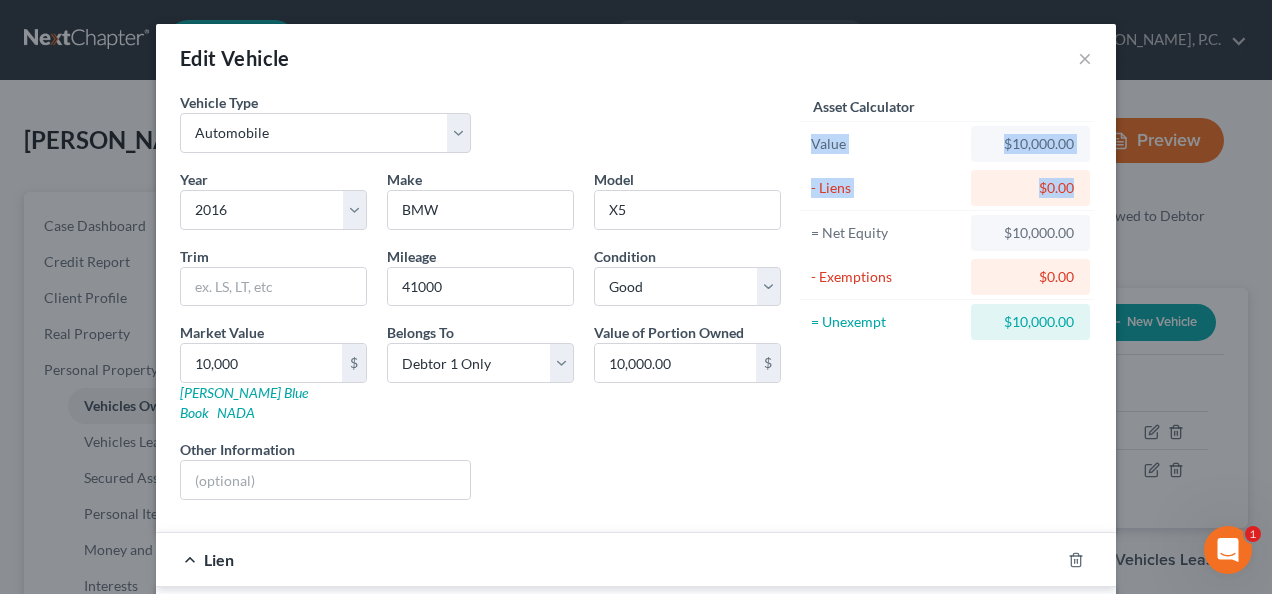 drag, startPoint x: 1256, startPoint y: 136, endPoint x: 1192, endPoint y: 188, distance: 82.46211 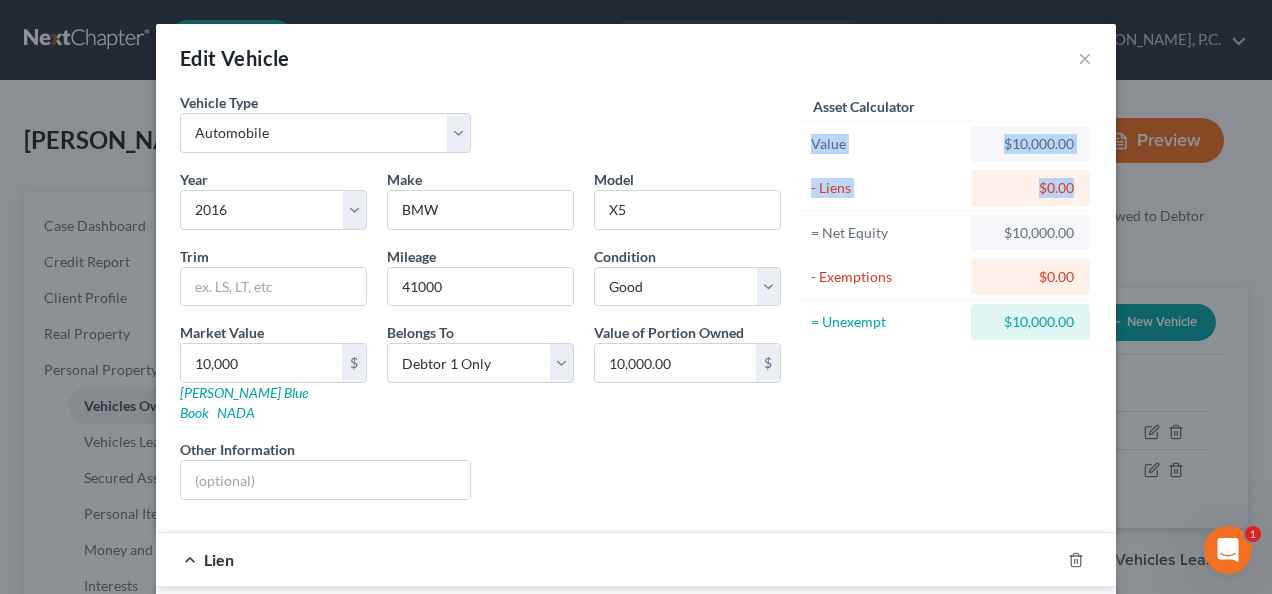 click on "Value $10,000.00" at bounding box center [946, 144] 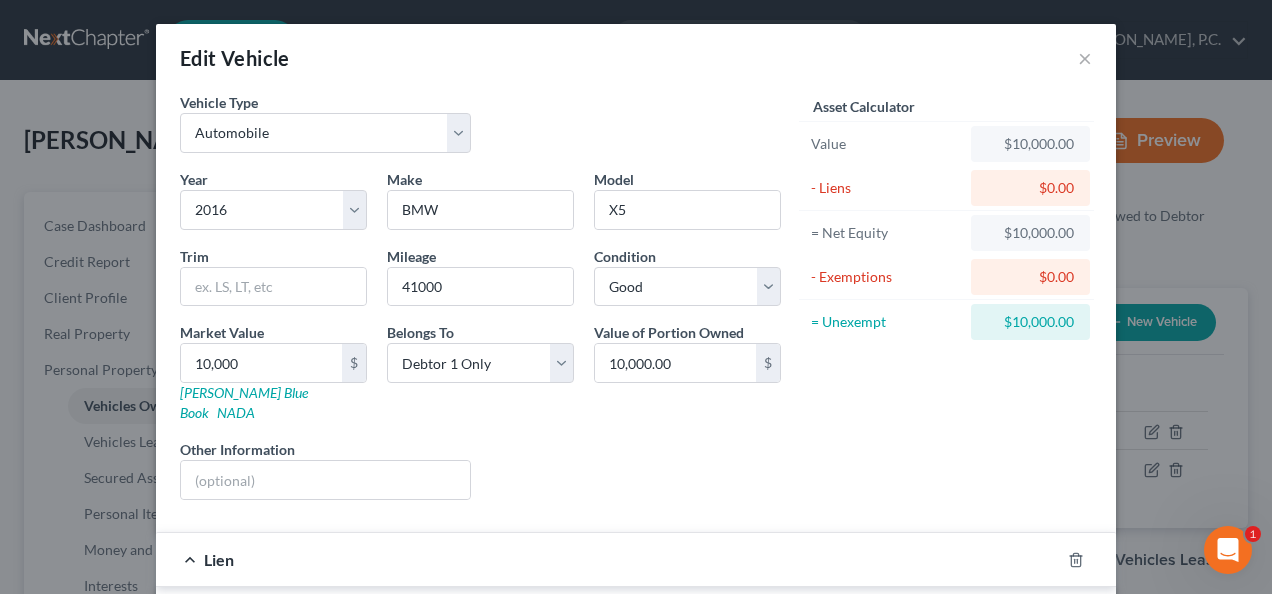 click on "Lien" at bounding box center (608, 559) 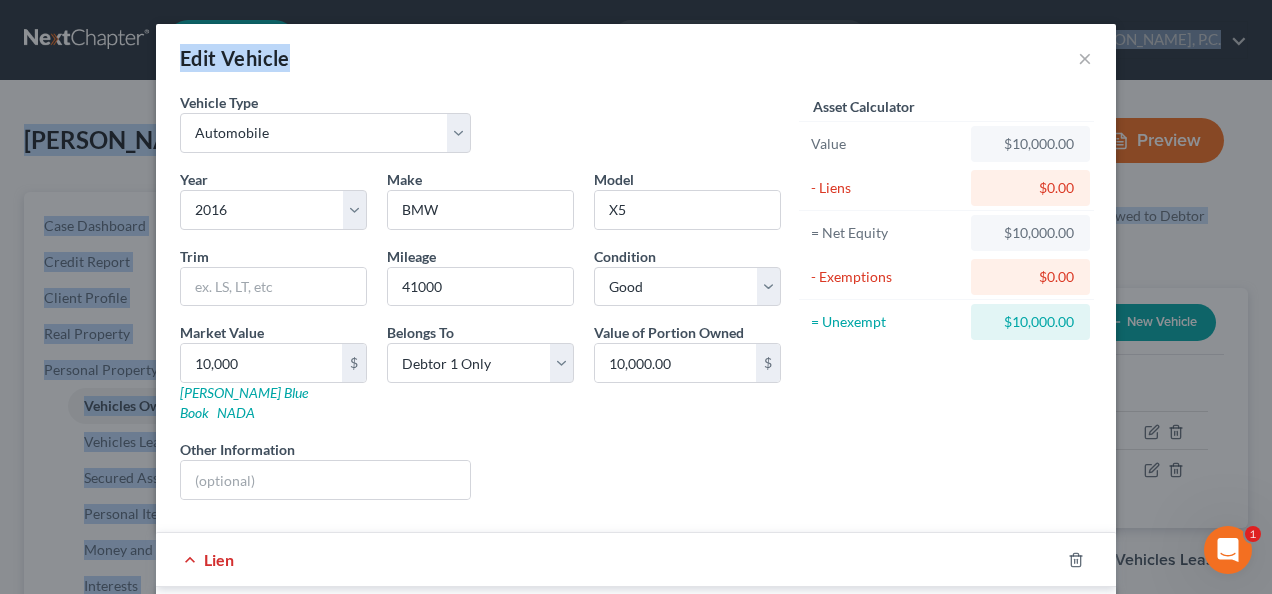 drag, startPoint x: 588, startPoint y: 76, endPoint x: 620, endPoint y: 0, distance: 82.46211 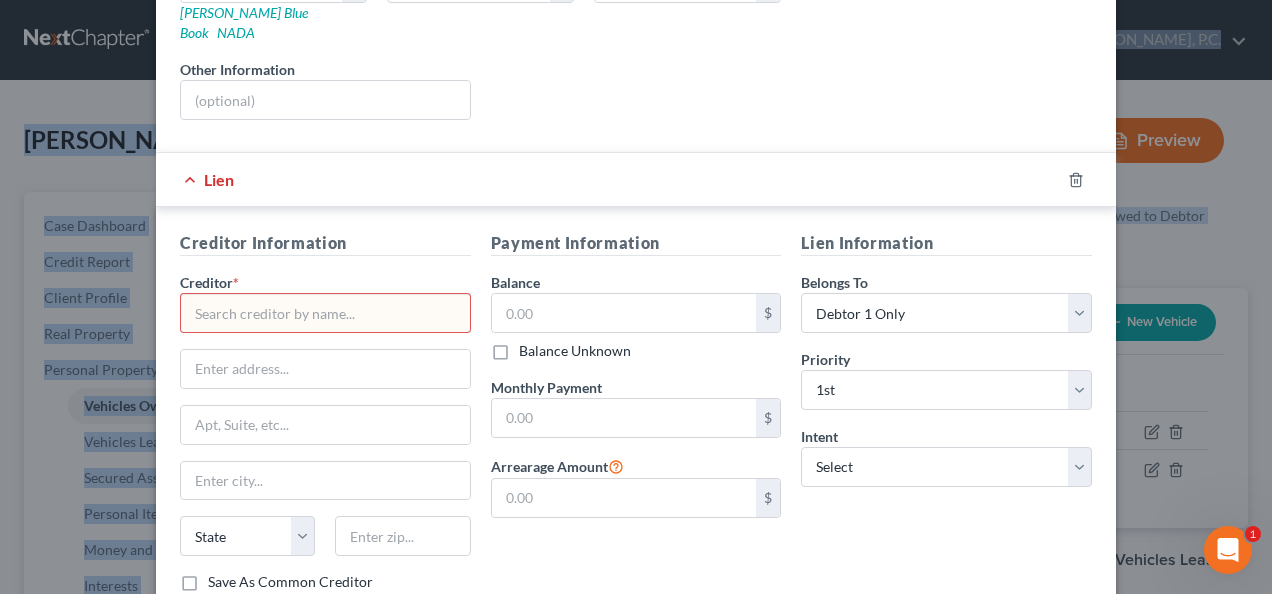 scroll, scrollTop: 379, scrollLeft: 0, axis: vertical 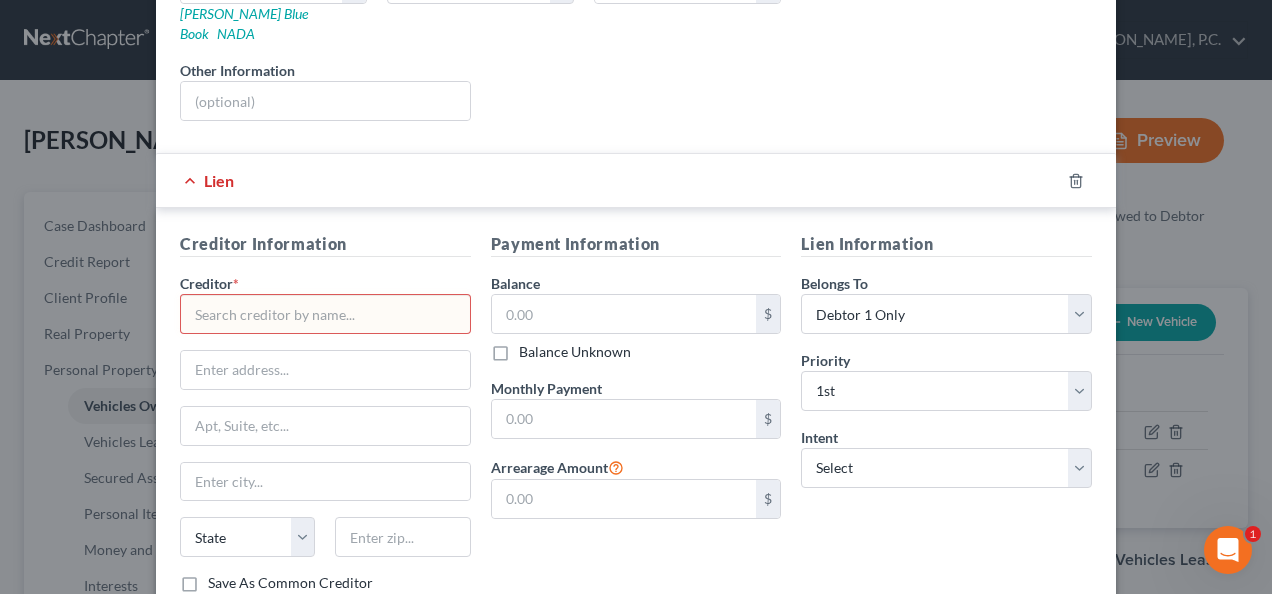 click at bounding box center (325, 314) 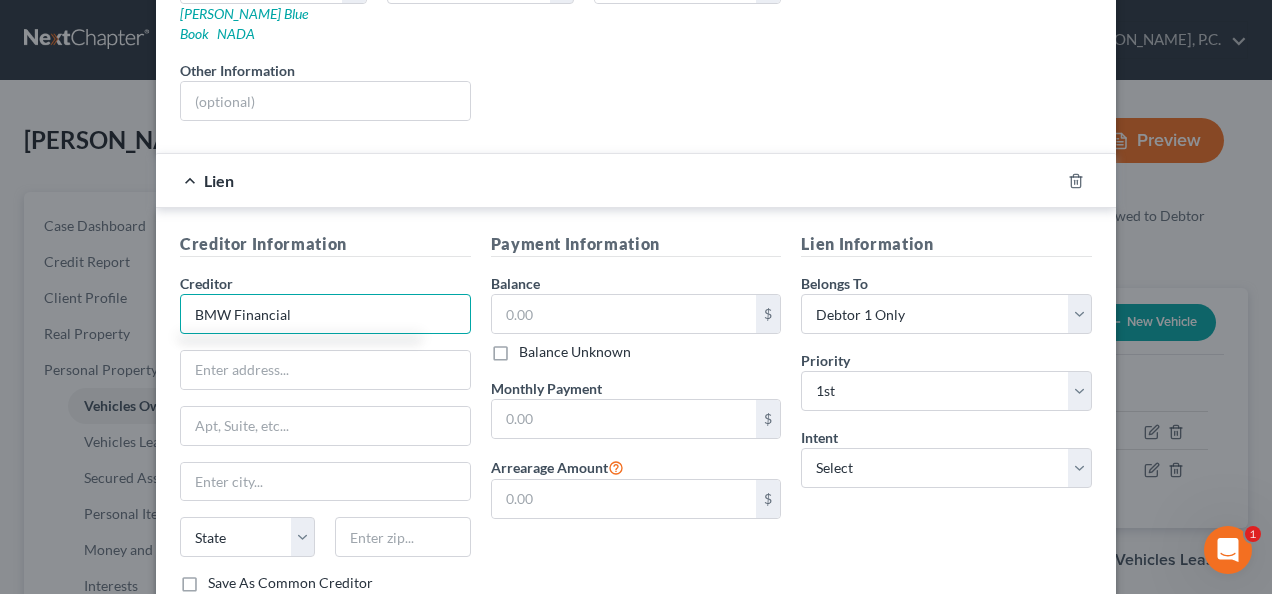 type on "BMW Financial" 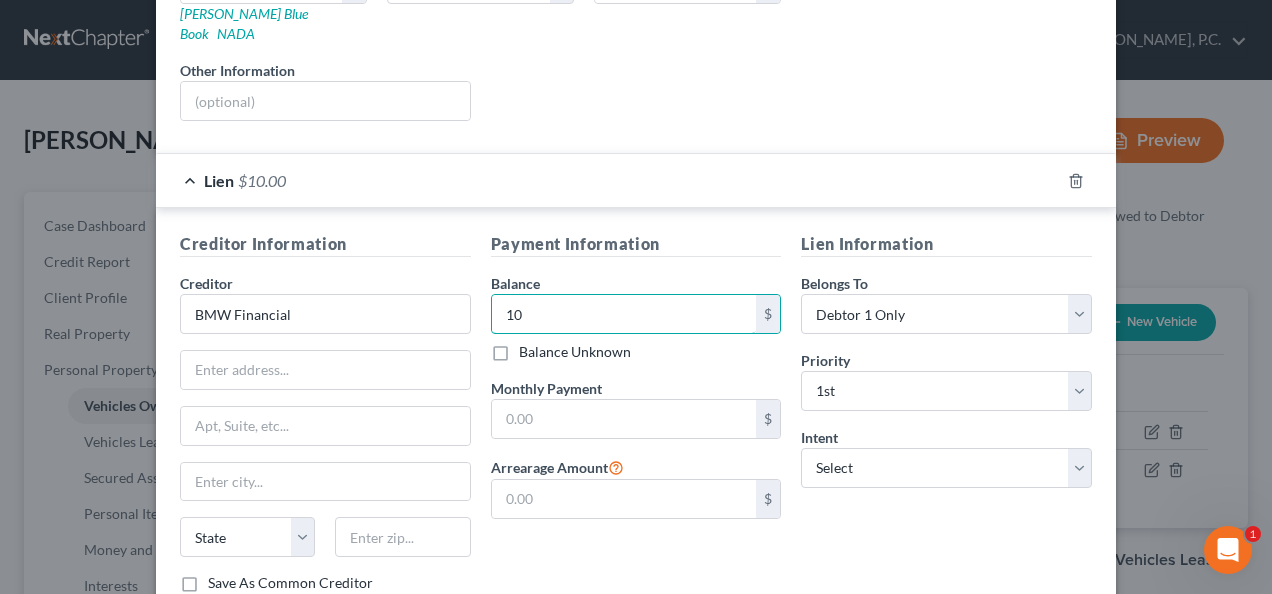 type on "1" 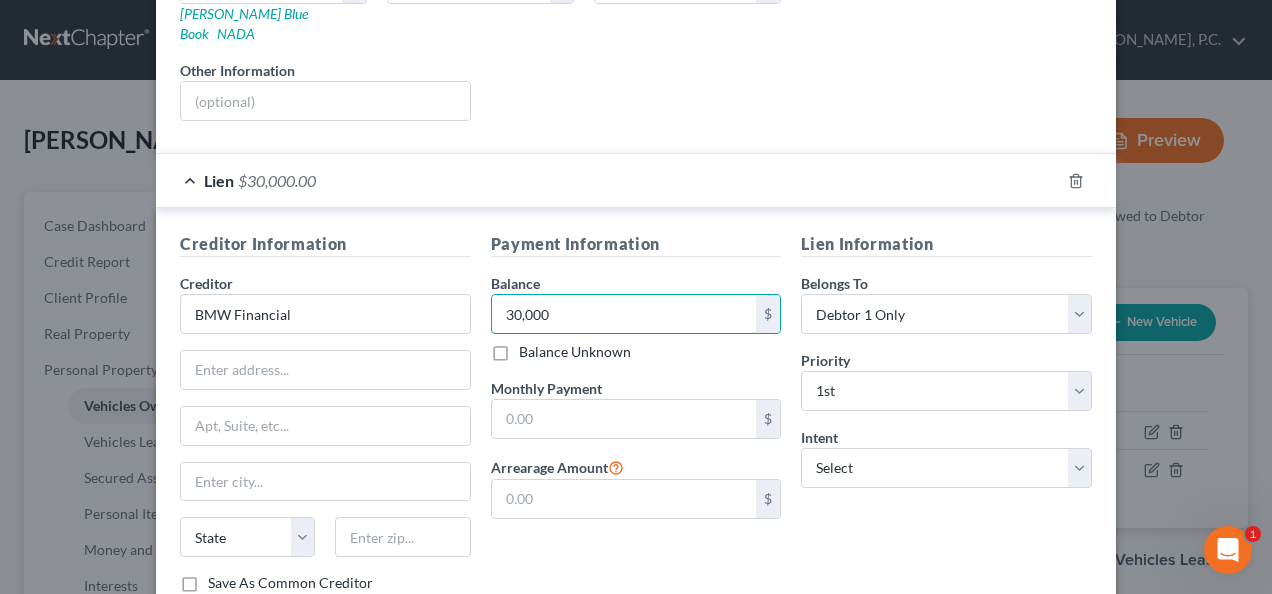 type on "30,000" 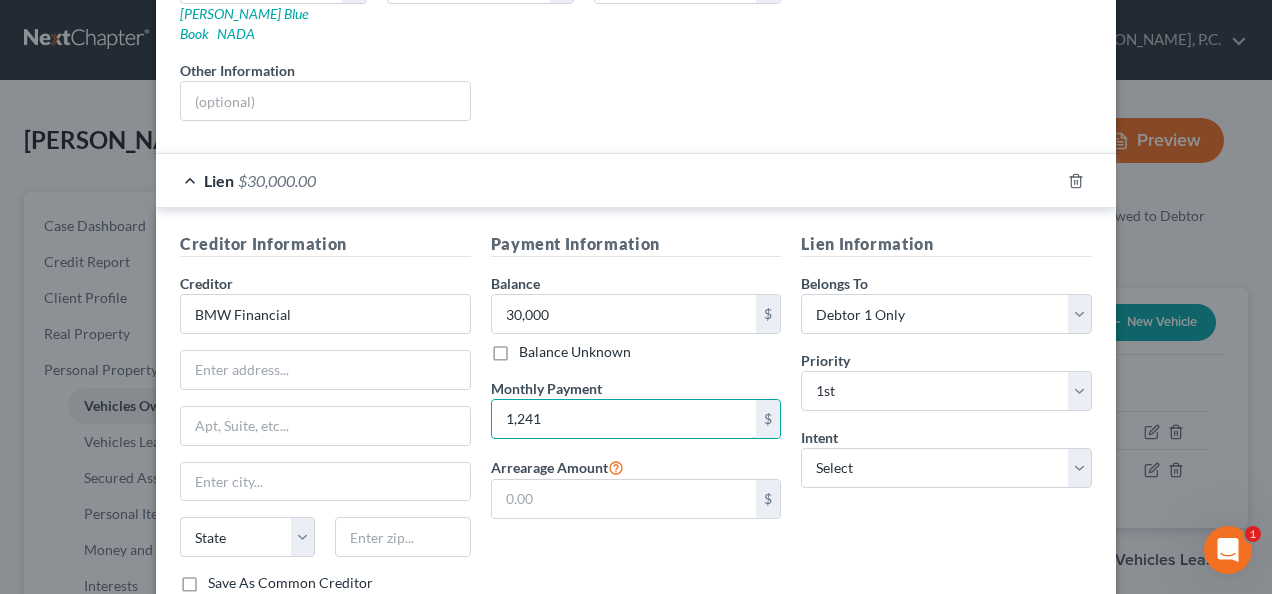 type on "1,241" 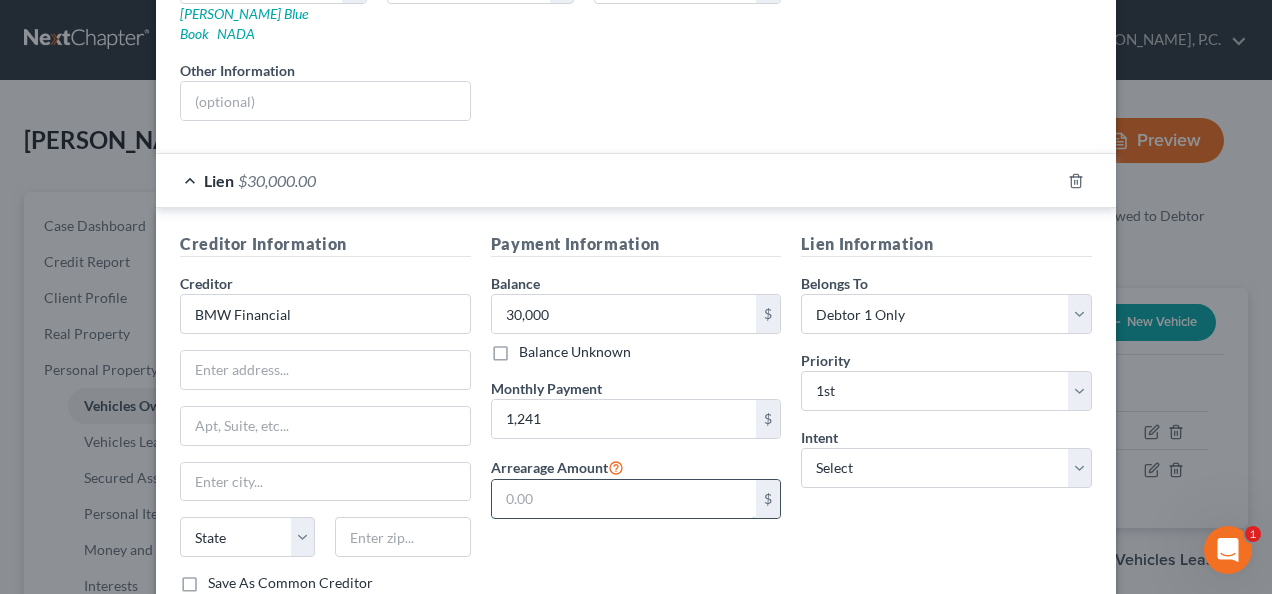 click at bounding box center [624, 499] 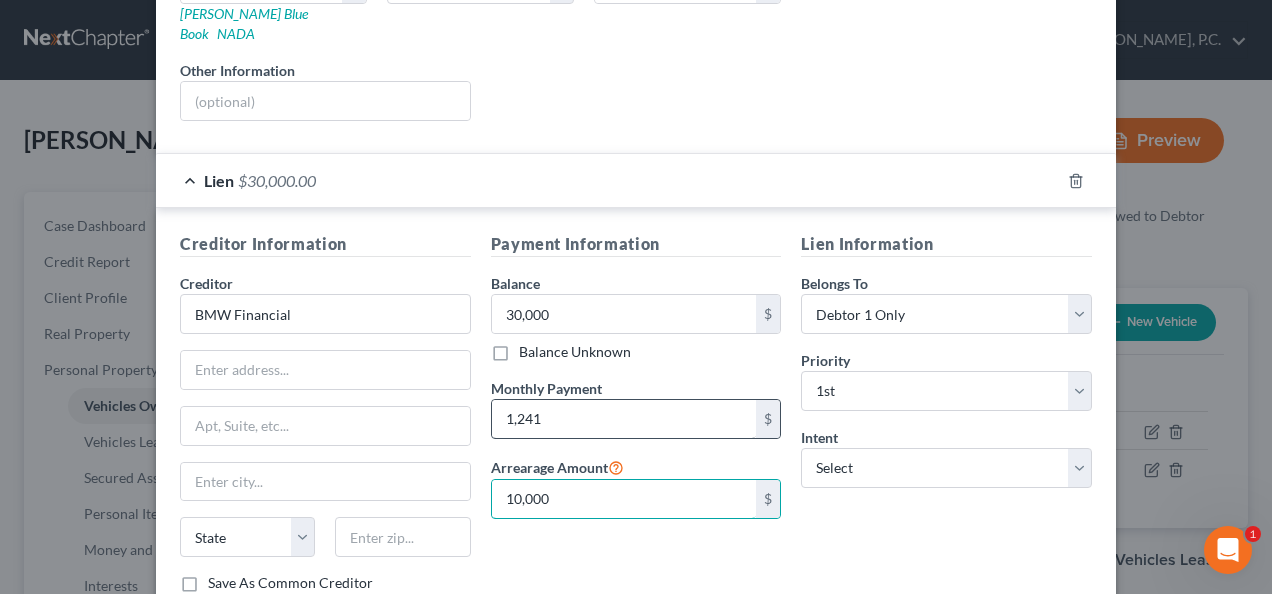 type on "10,000" 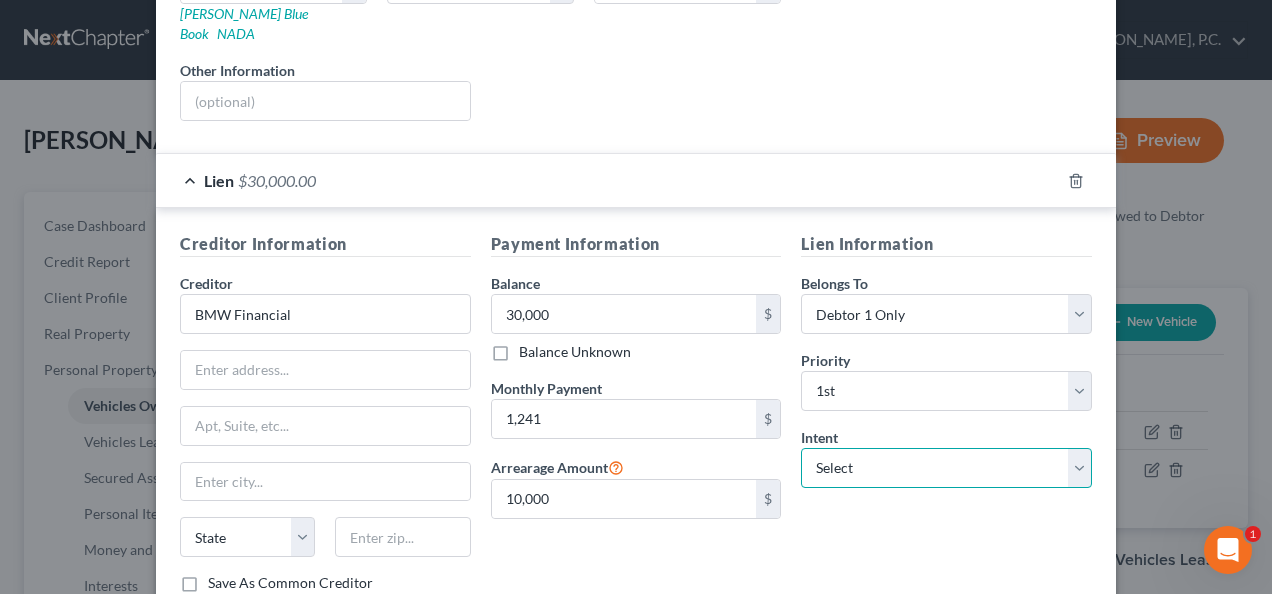 click on "Select Surrender Redeem Reaffirm Avoid Other" at bounding box center (946, 468) 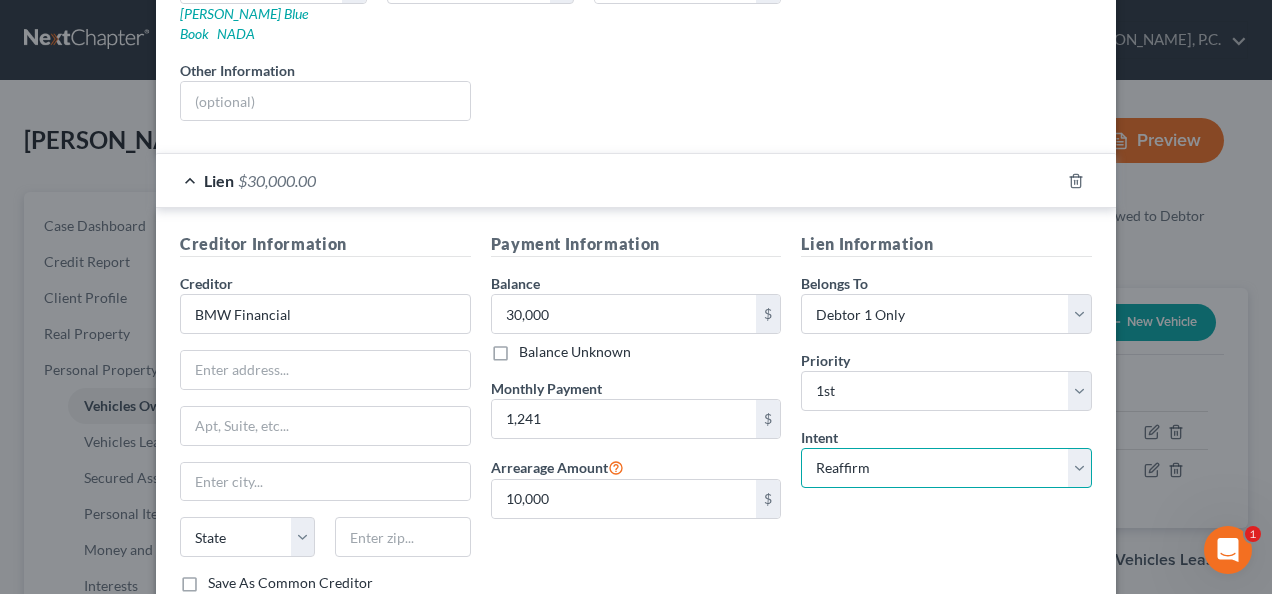 click on "Select Surrender Redeem Reaffirm Avoid Other" at bounding box center (946, 468) 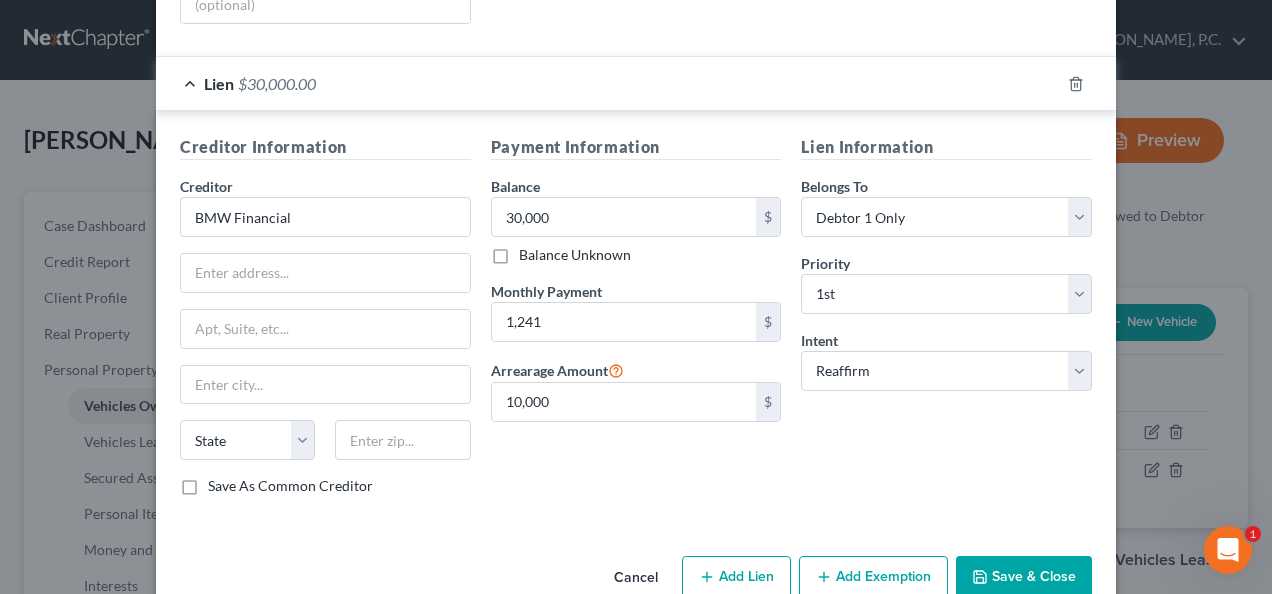 scroll, scrollTop: 492, scrollLeft: 0, axis: vertical 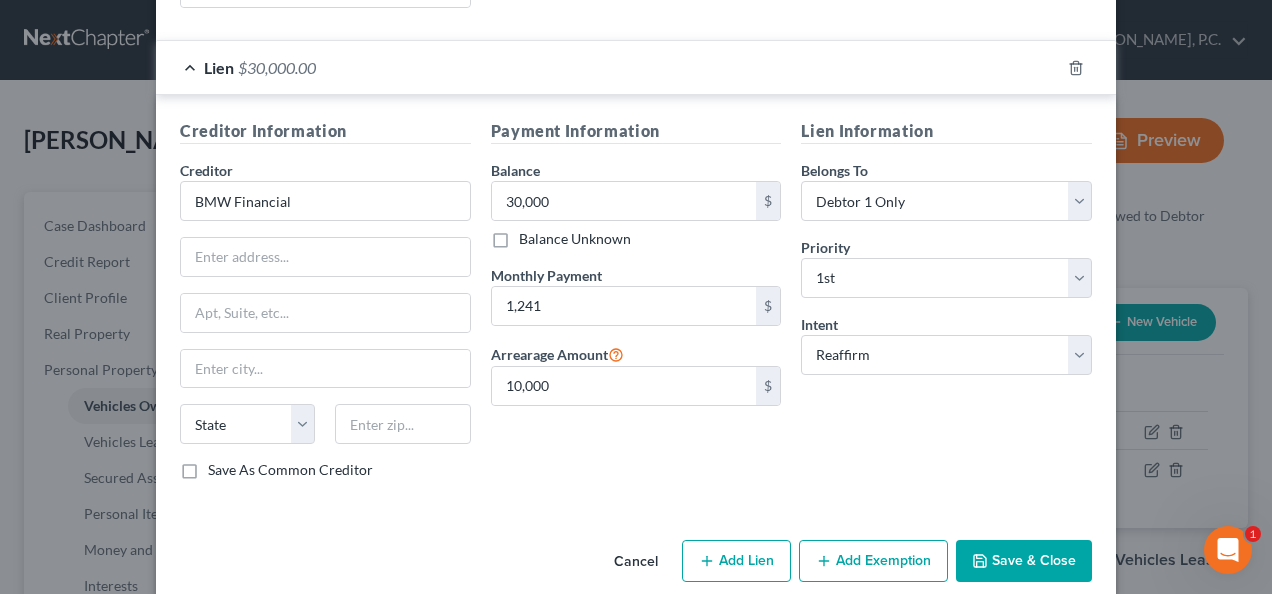 click on "Save & Close" at bounding box center (1024, 561) 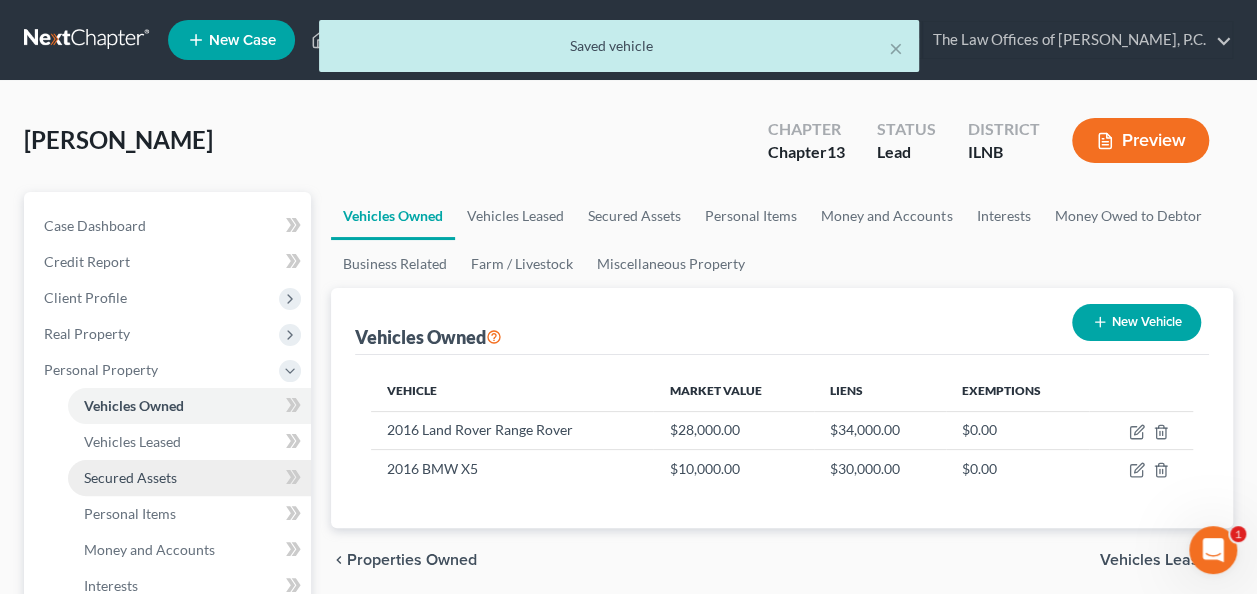 click on "Secured Assets" at bounding box center [130, 477] 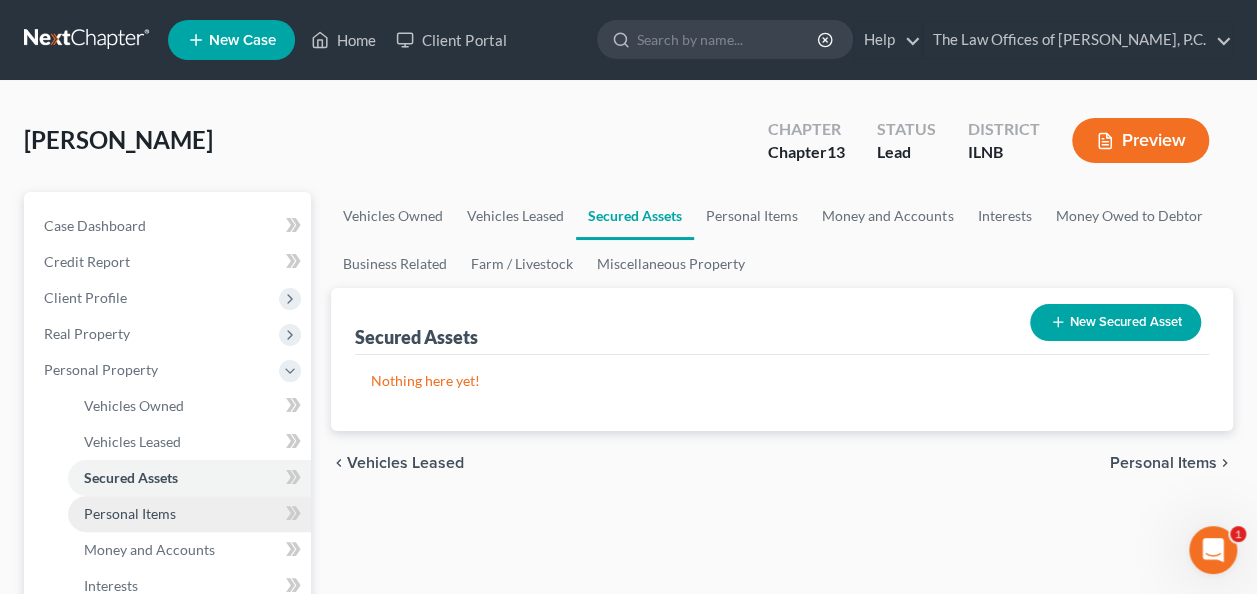 click on "Personal Items" at bounding box center (130, 513) 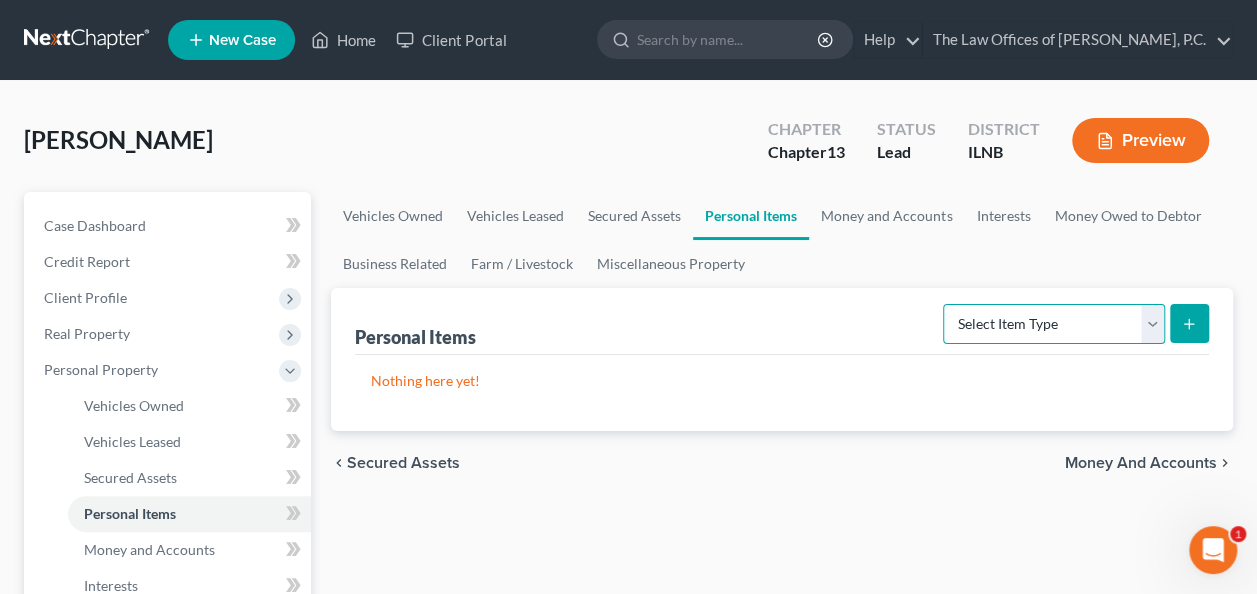 drag, startPoint x: 1144, startPoint y: 327, endPoint x: 1134, endPoint y: 329, distance: 10.198039 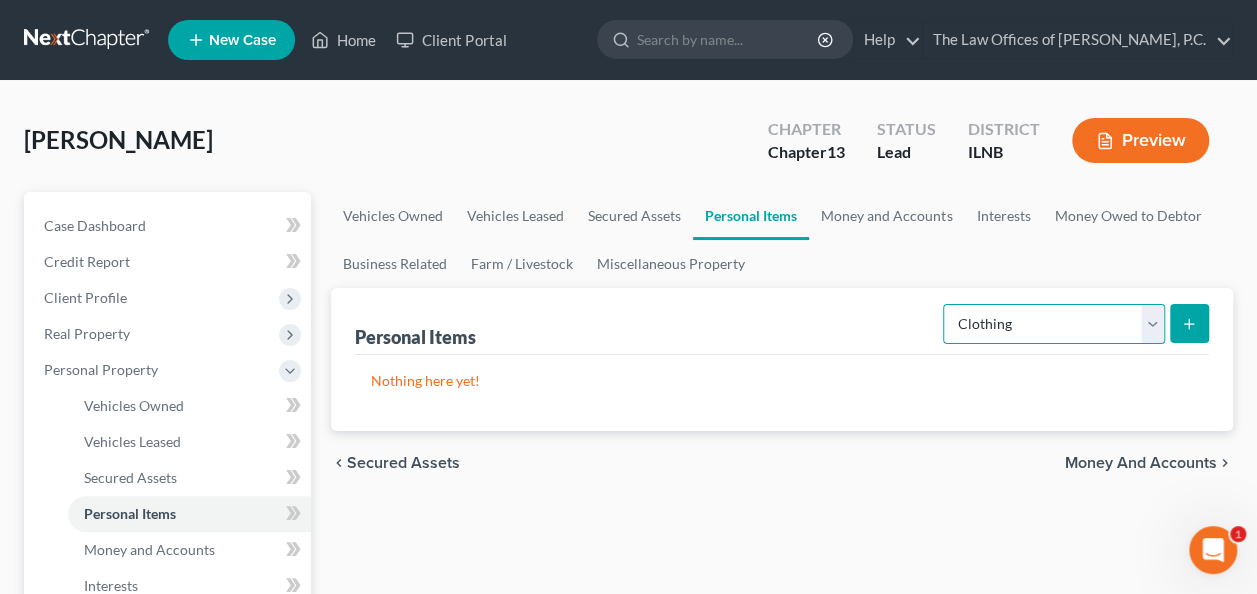 click on "Select Item Type Clothing Collectibles Of Value Electronics Firearms Household Goods Jewelry Other Pet(s) Sports & Hobby Equipment" at bounding box center [1054, 324] 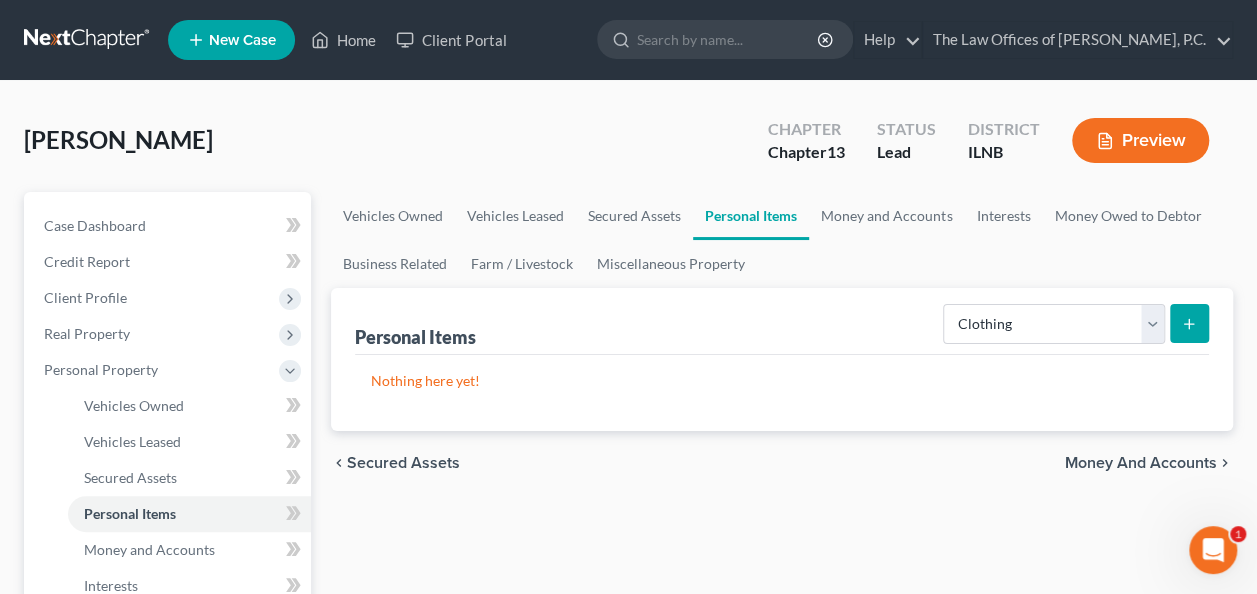 click at bounding box center (1189, 323) 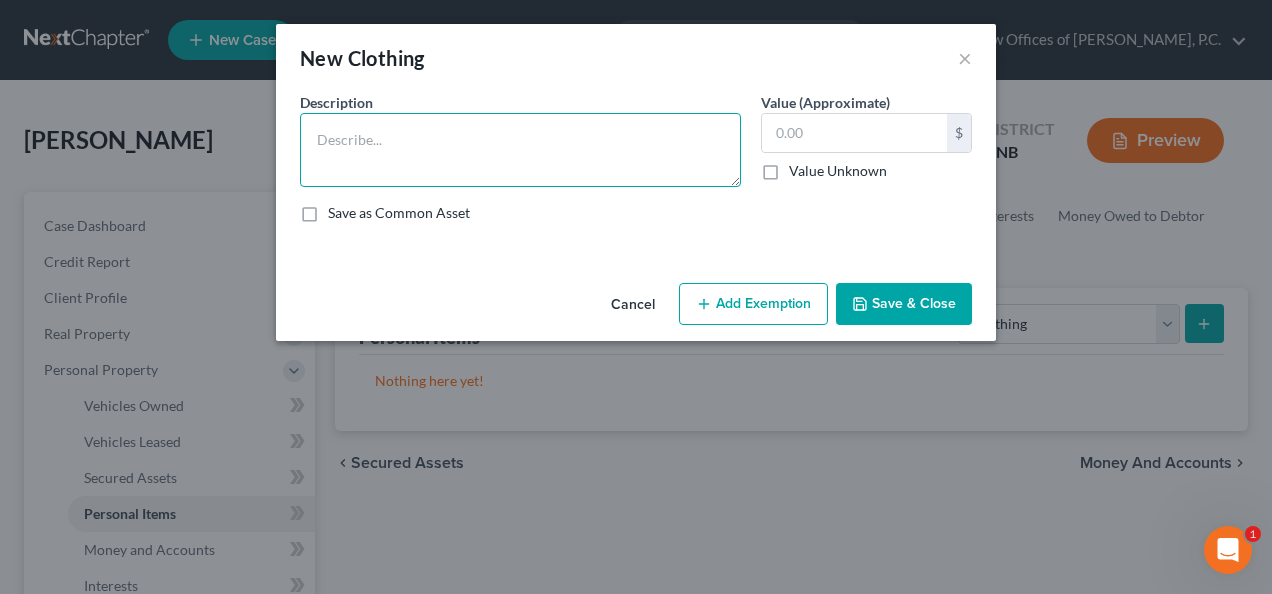 drag, startPoint x: 340, startPoint y: 151, endPoint x: 452, endPoint y: 57, distance: 146.21901 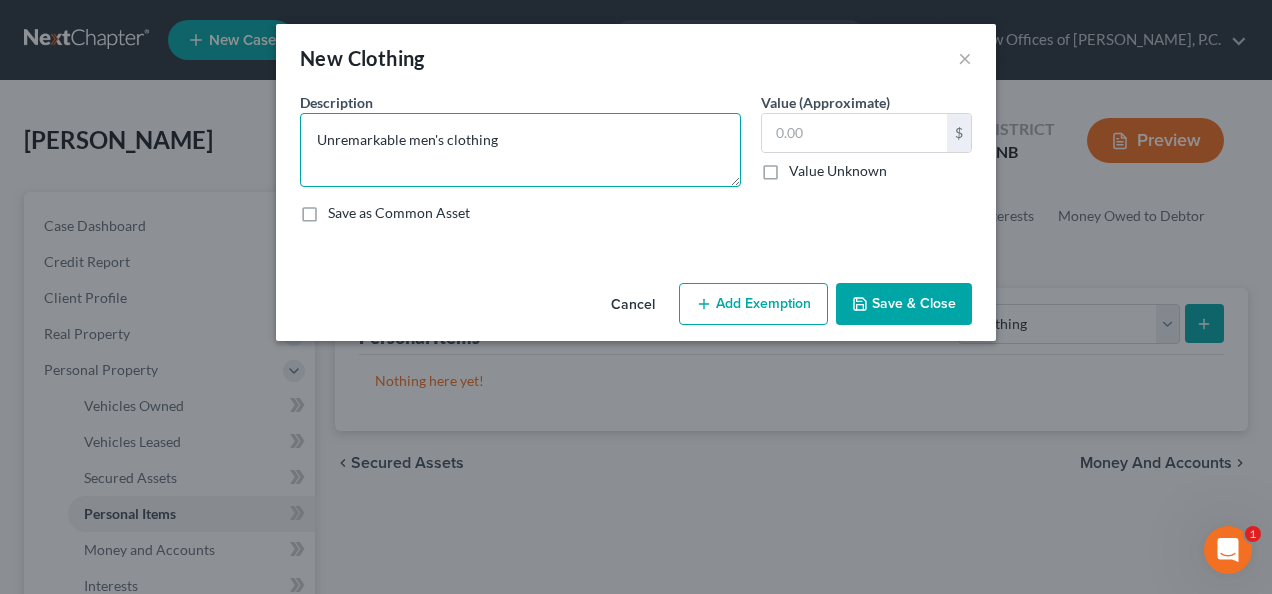 type on "Unremarkable men's clothing" 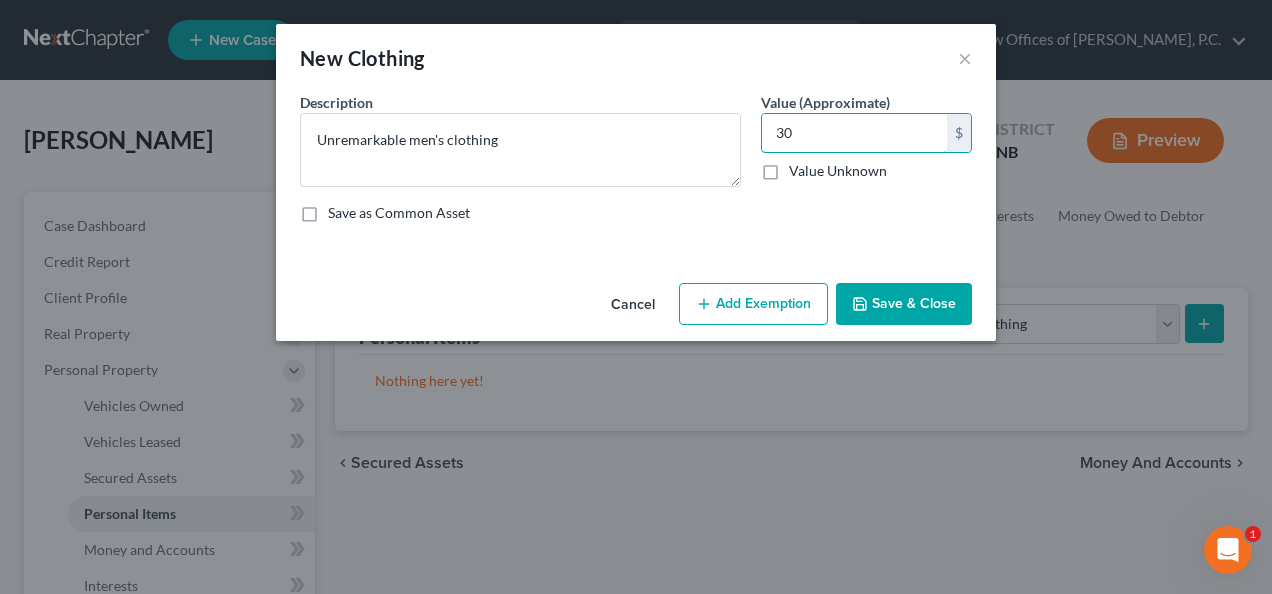 type on "3" 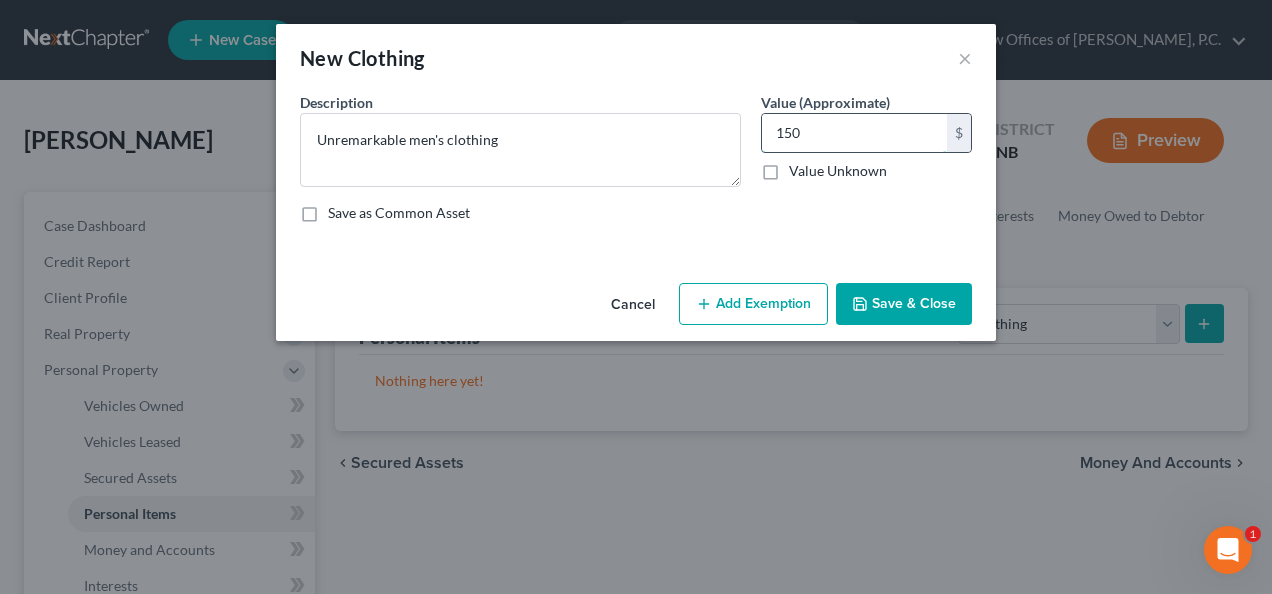 type on "150" 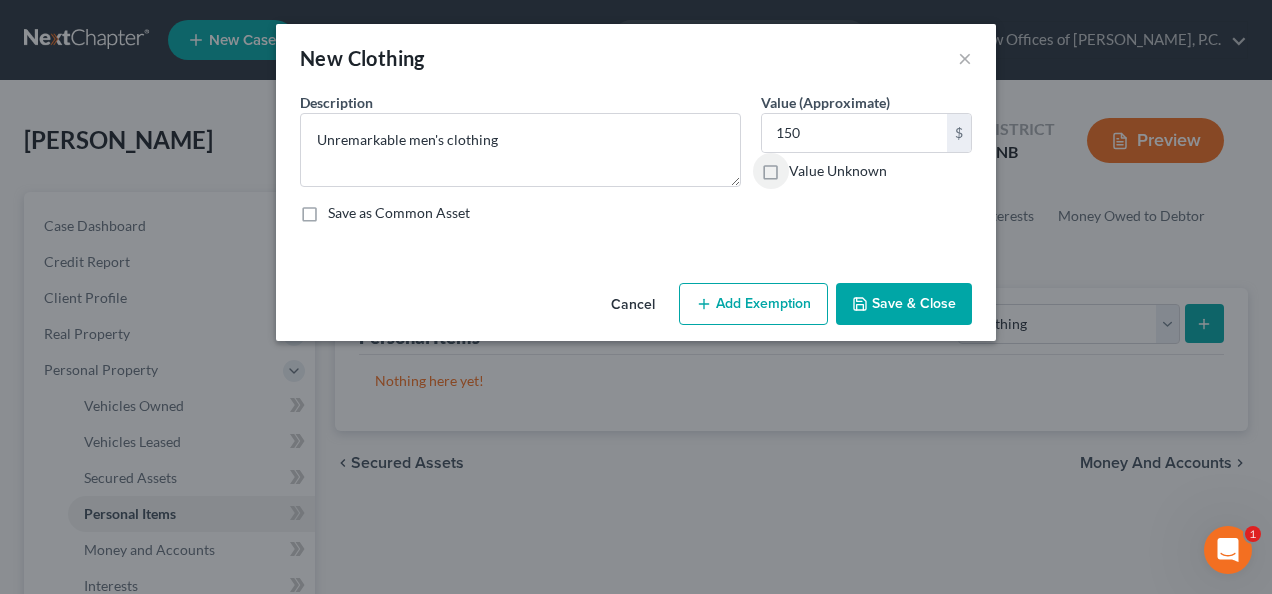 click on "Add Exemption" at bounding box center (753, 304) 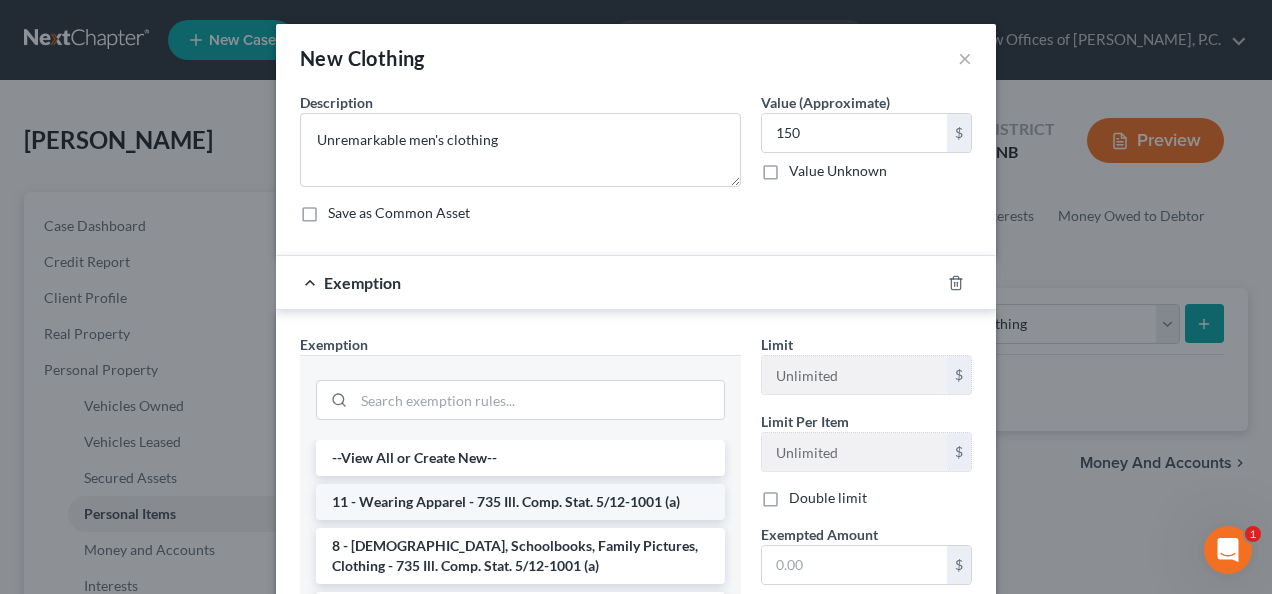click on "11 - Wearing Apparel - 735 Ill. Comp. Stat. 5/12-1001 (a)" at bounding box center (520, 502) 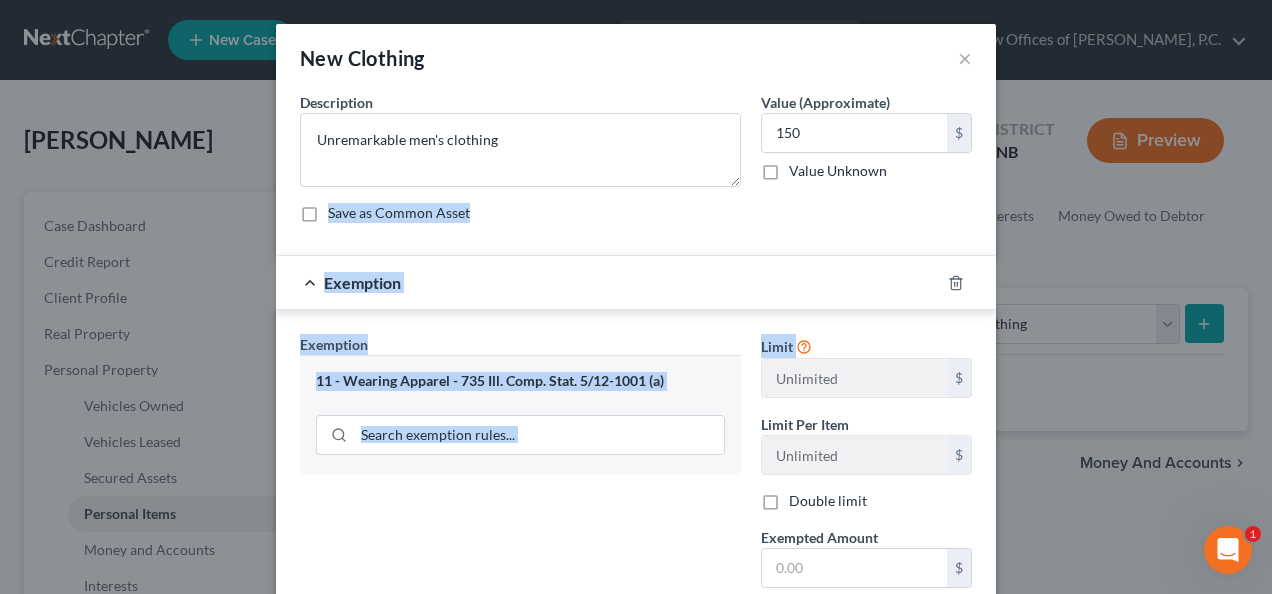 drag, startPoint x: 1254, startPoint y: 211, endPoint x: 1216, endPoint y: 324, distance: 119.218285 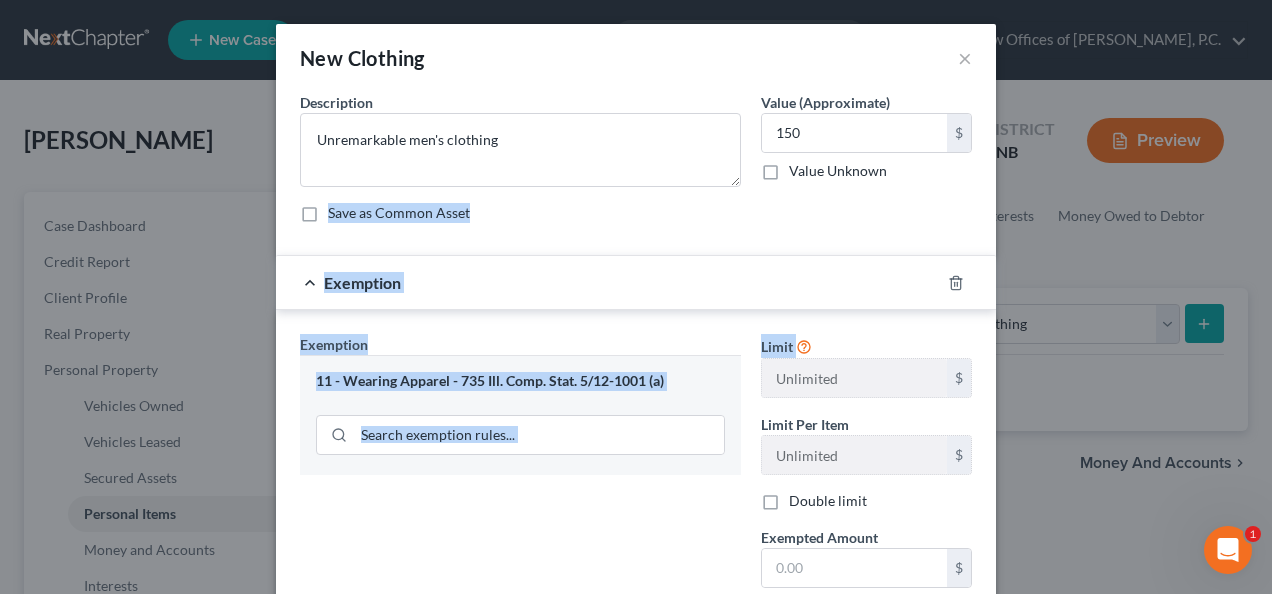 click on "New Clothing  × An exemption set must first be selected from the Filing Information section. Common Asset Select
Description
*
Unremarkable men's clothing Value (Approximate)
150.00 $
Value Unknown
Balance Undetermined
150 $
Value Unknown
Save as Common Asset
Exemption
Exemption Set must be selected for CA.
Exemption
*
11 - Wearing Apparel - 735 Ill. Comp. Stat. 5/12-1001 (a)         Limit     Unlimited $ Limit Per Item Unlimited $ Double limit
Exempted Amount
*
$ Remaining Balance Unlimited $
Cancel Add Exemption Save & Close" at bounding box center (636, 297) 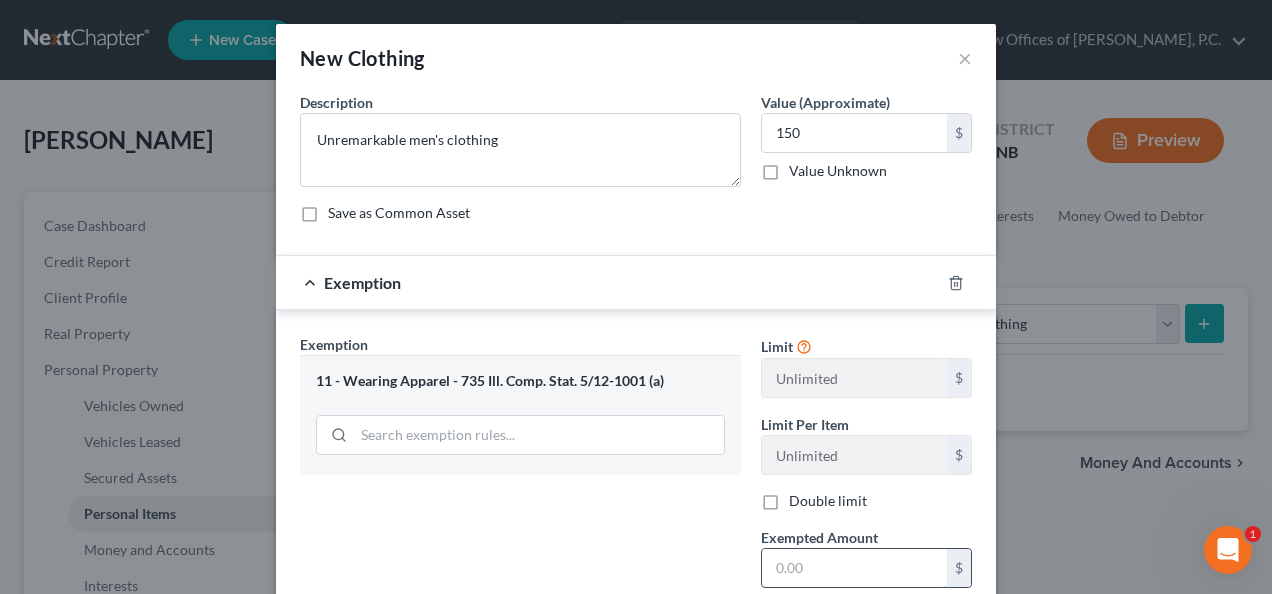 click at bounding box center [854, 568] 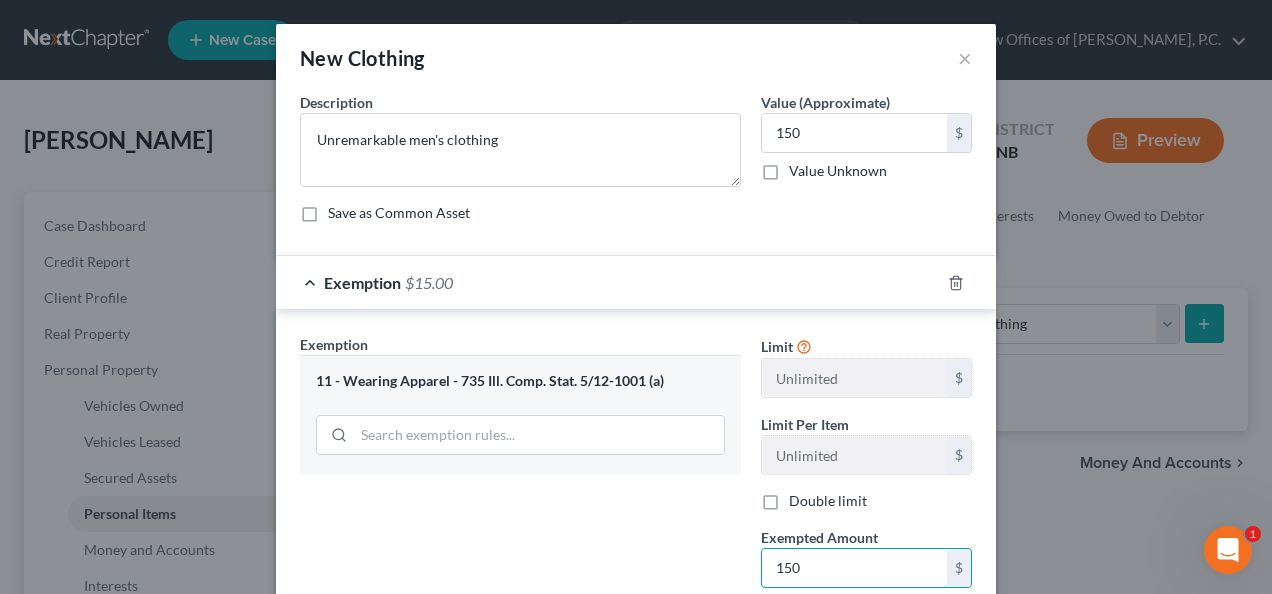 type on "150" 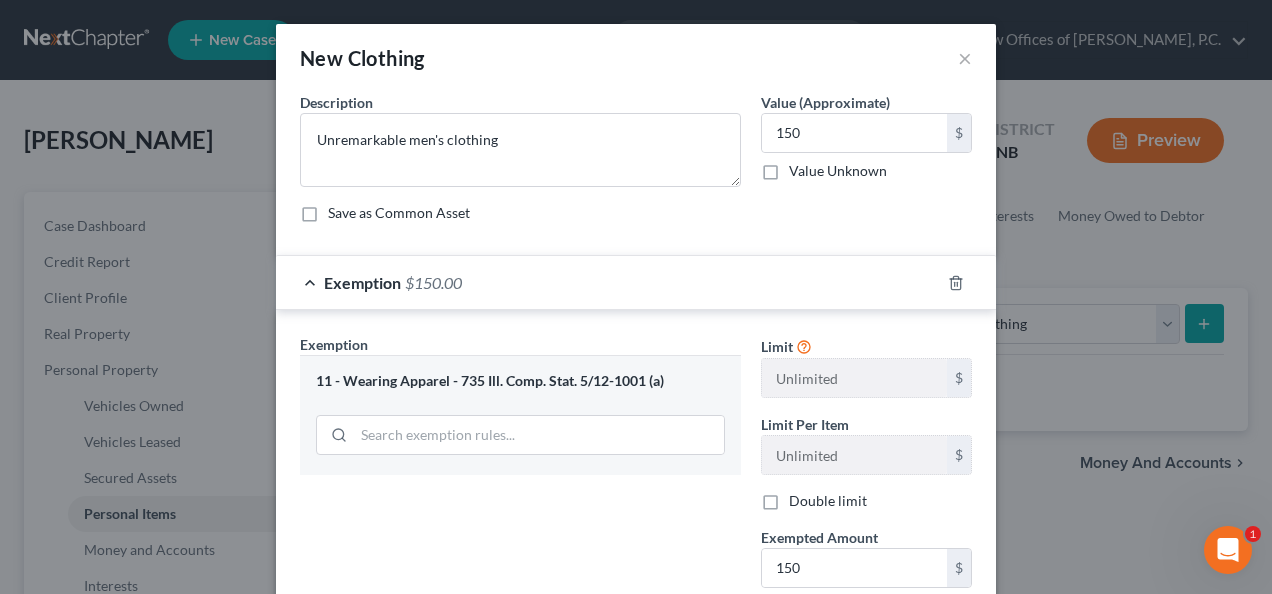 scroll, scrollTop: 209, scrollLeft: 0, axis: vertical 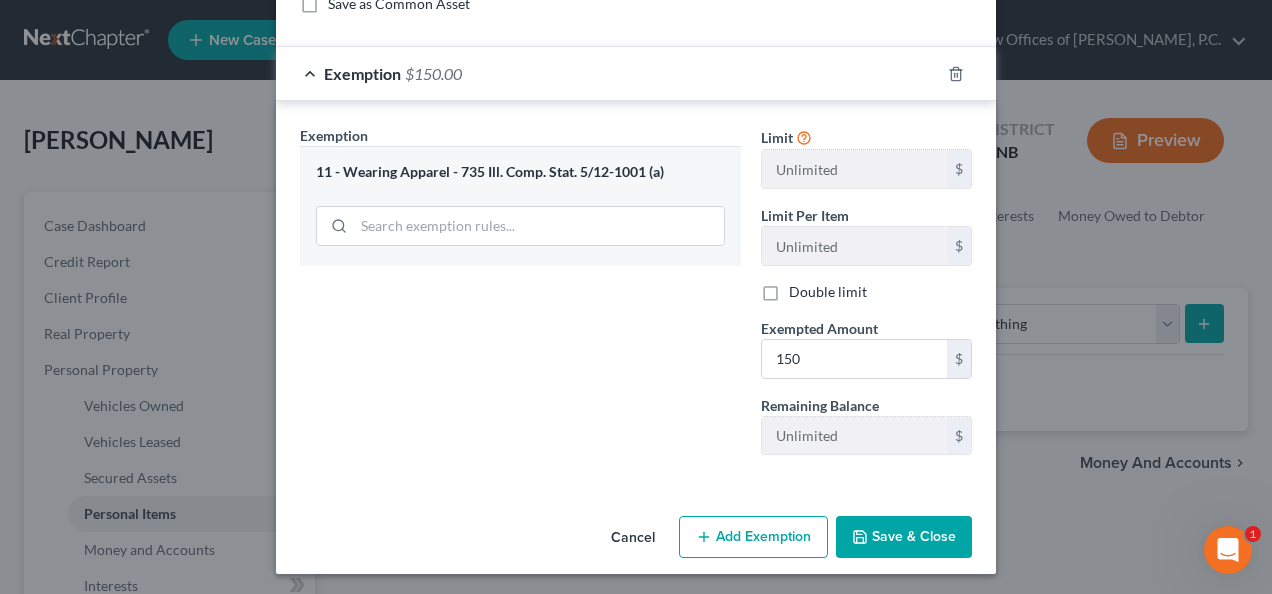 type 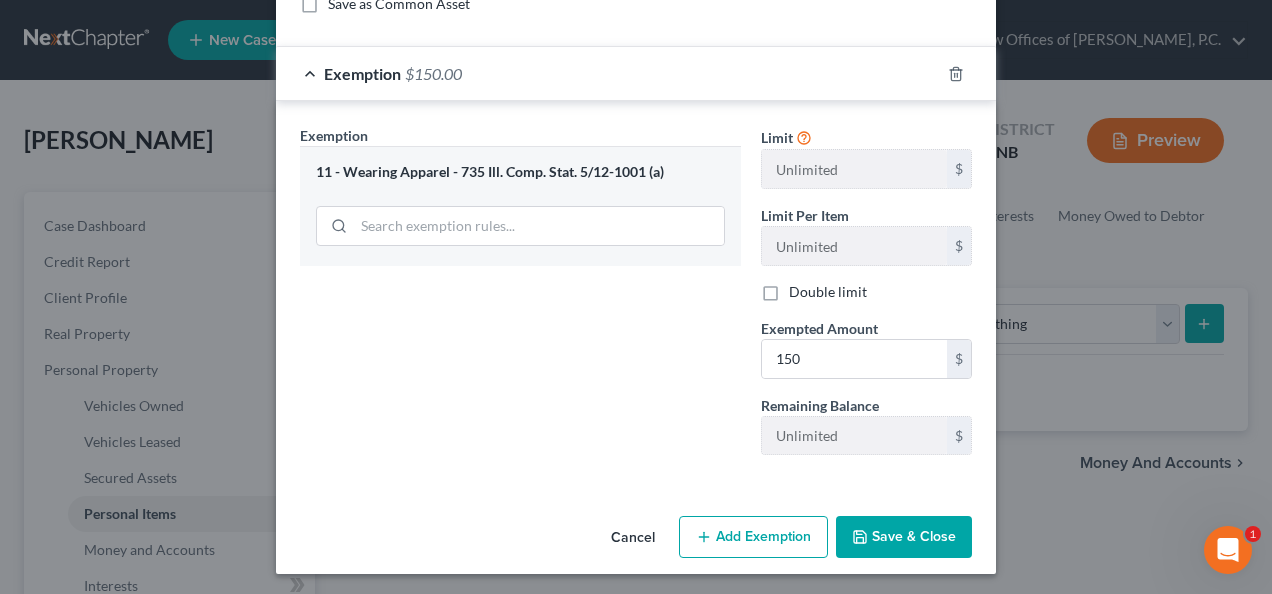 click on "Save & Close" at bounding box center (904, 537) 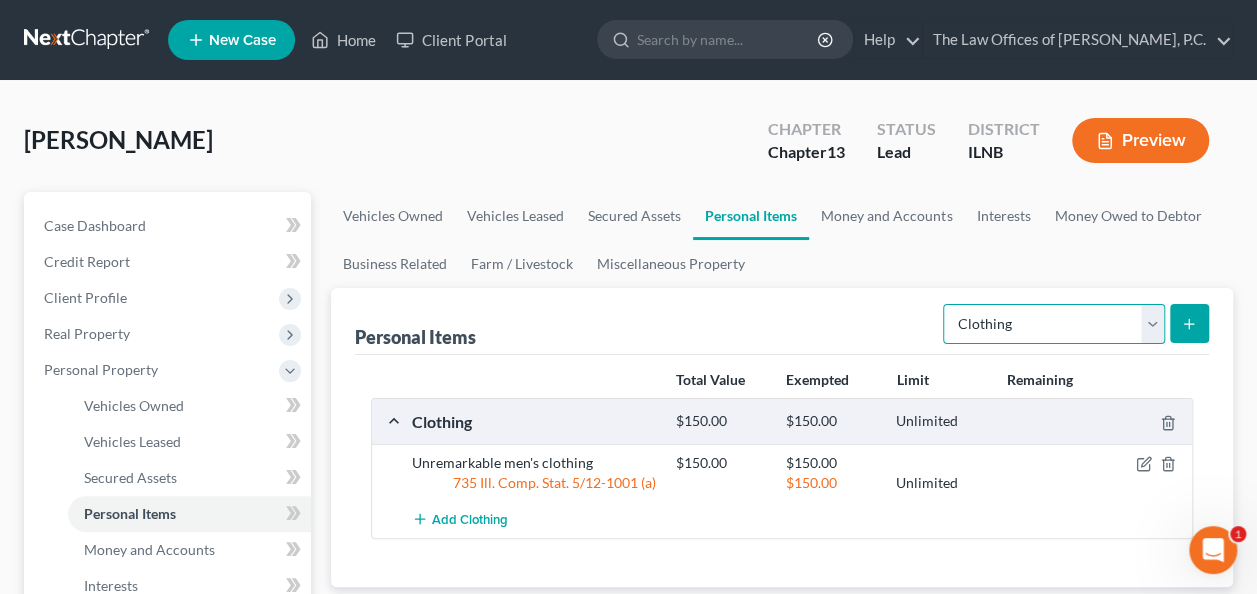 click on "Select Item Type Clothing Collectibles Of Value Electronics Firearms Household Goods Jewelry Other Pet(s) Sports & Hobby Equipment" at bounding box center (1054, 324) 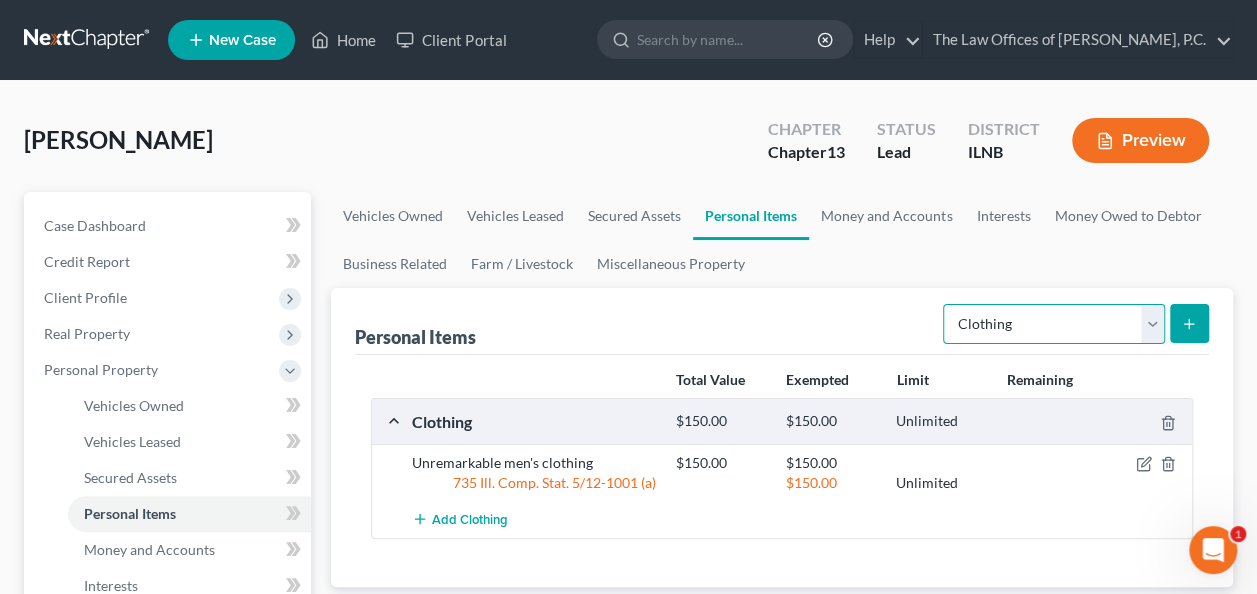 select on "electronics" 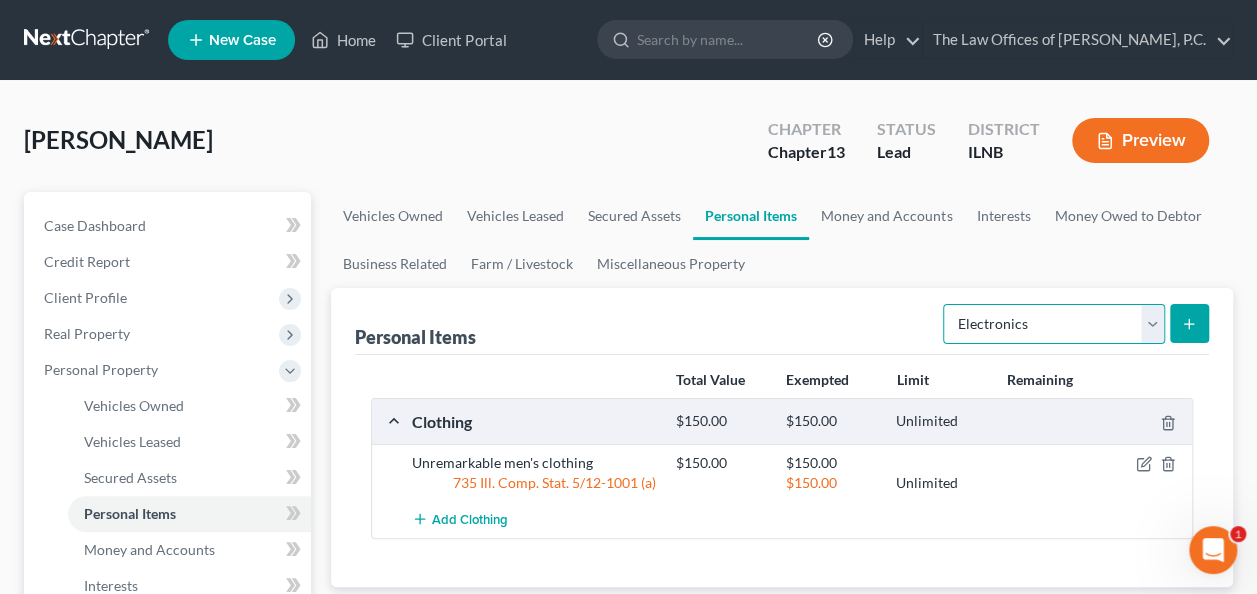 click on "Select Item Type Clothing Collectibles Of Value Electronics Firearms Household Goods Jewelry Other Pet(s) Sports & Hobby Equipment" at bounding box center (1054, 324) 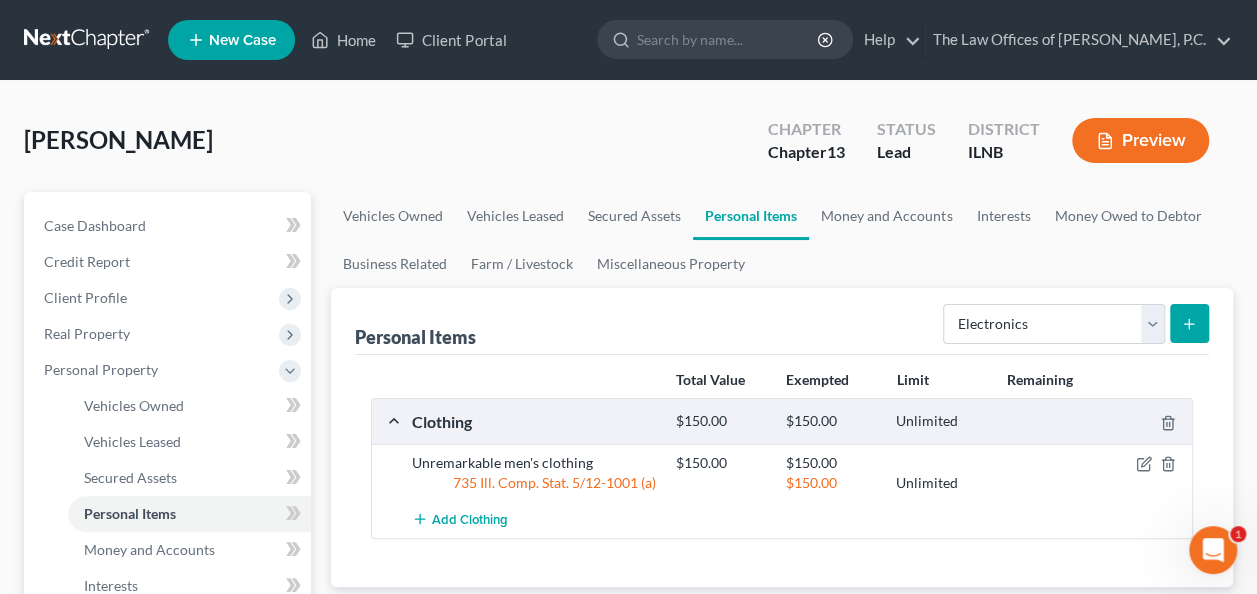 click 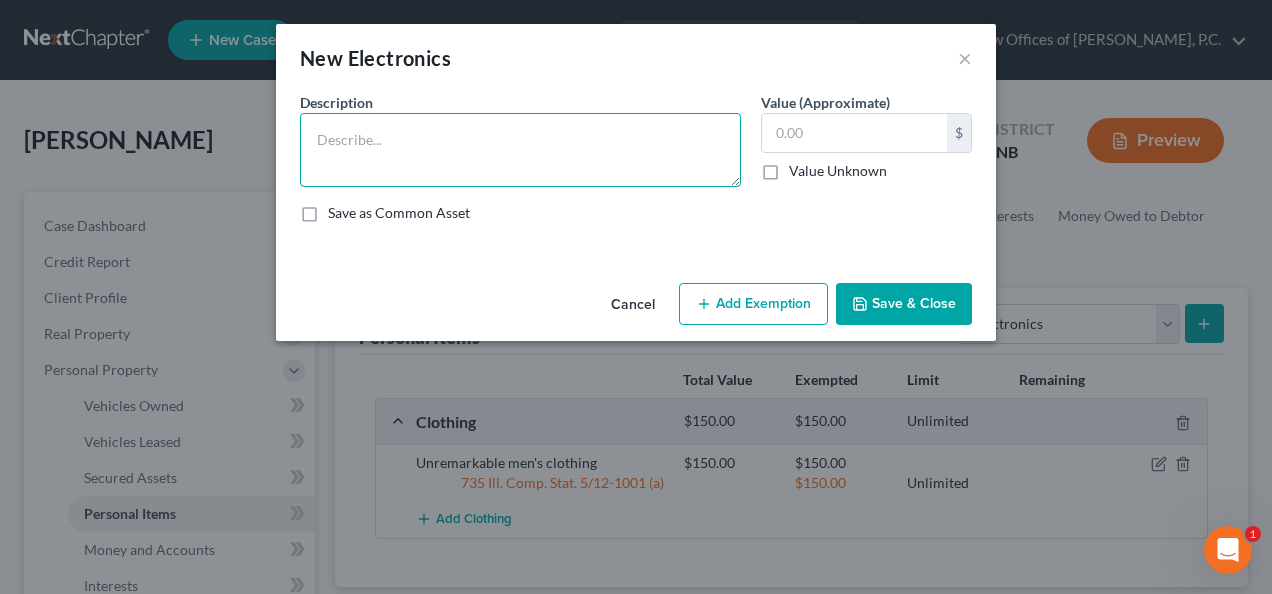 click at bounding box center [520, 150] 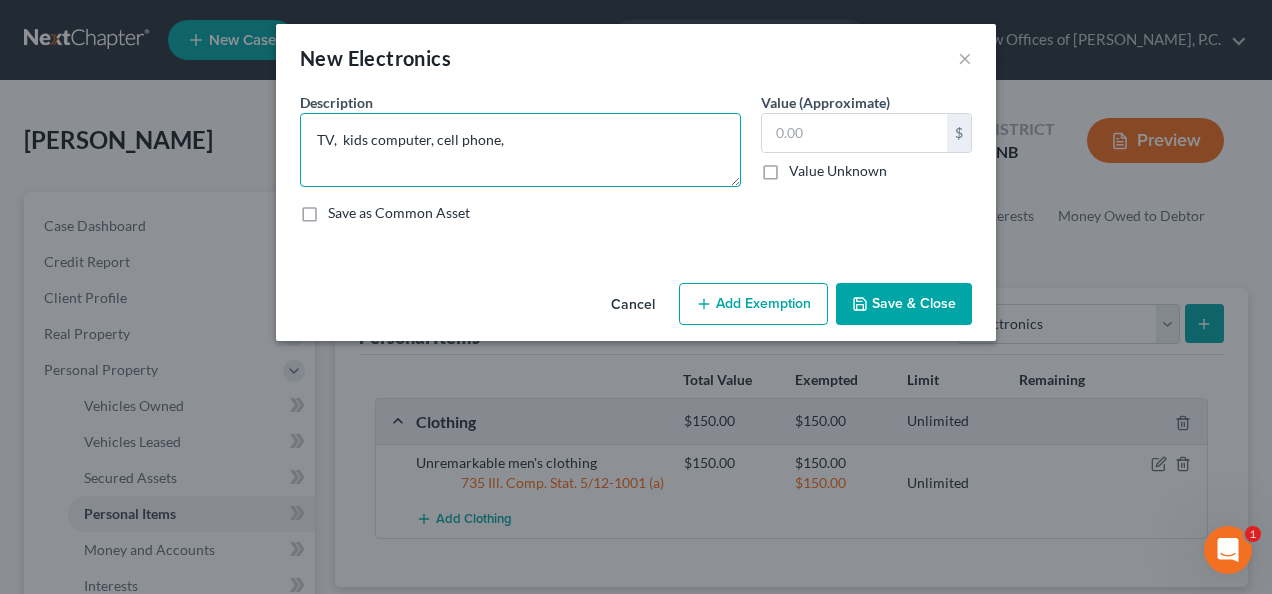 type on "TV,  kids computer, cell phone," 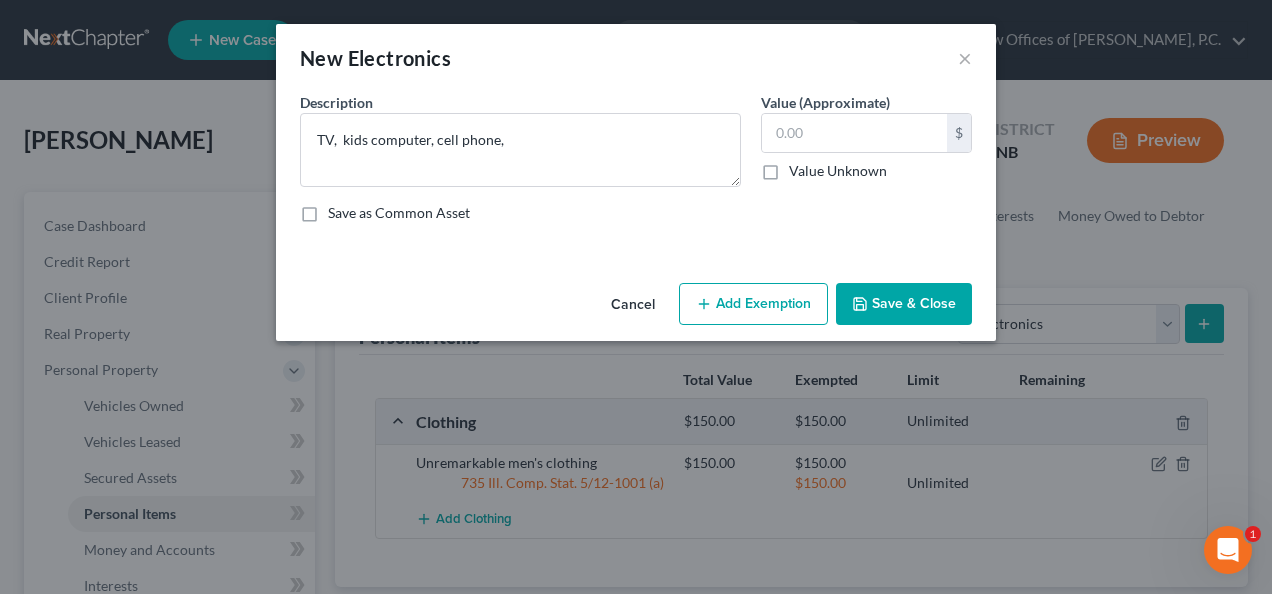 click on "Value (Approximate)" at bounding box center [825, 102] 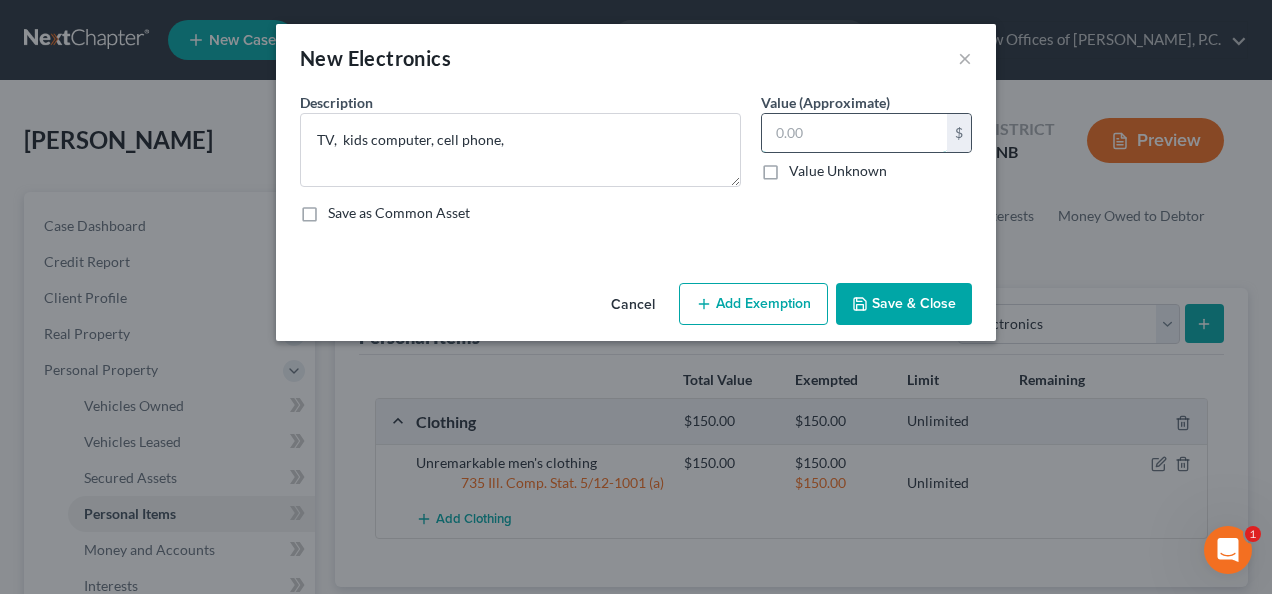 click at bounding box center (854, 133) 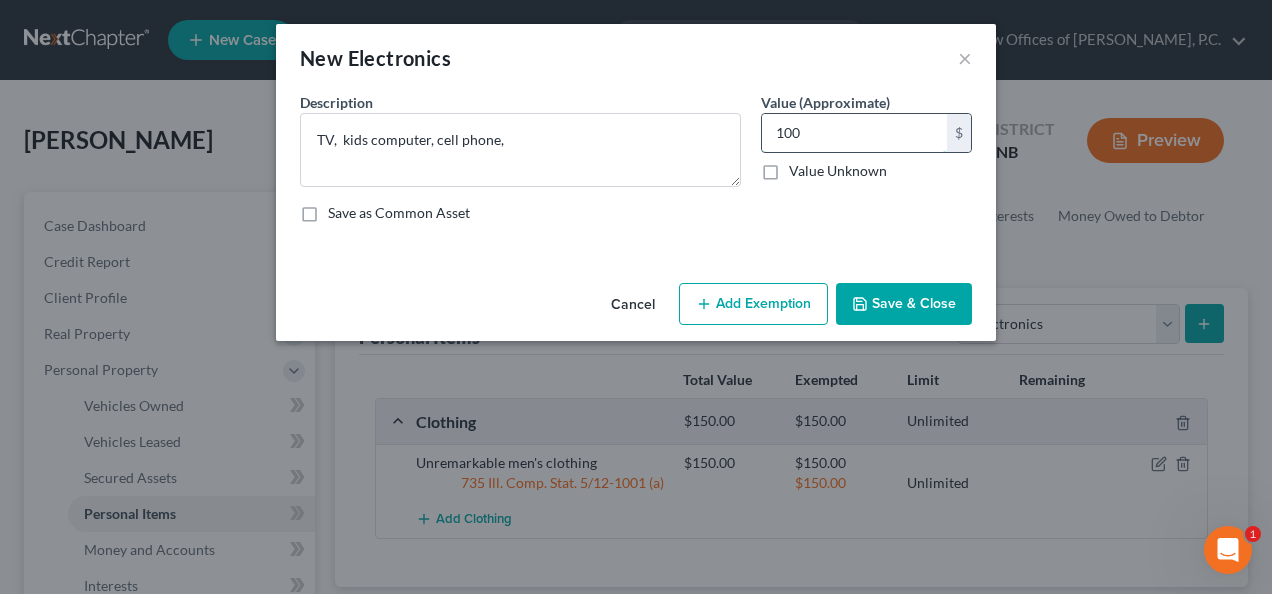 type on "100" 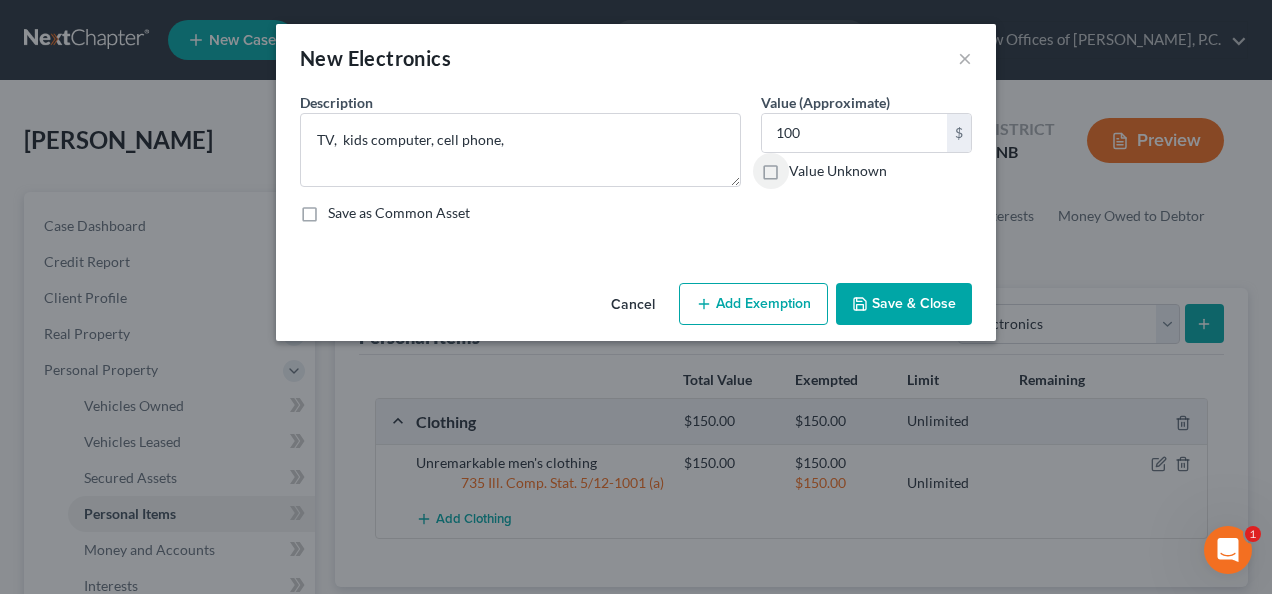 click on "Cancel Add Exemption Save & Close" at bounding box center (636, 308) 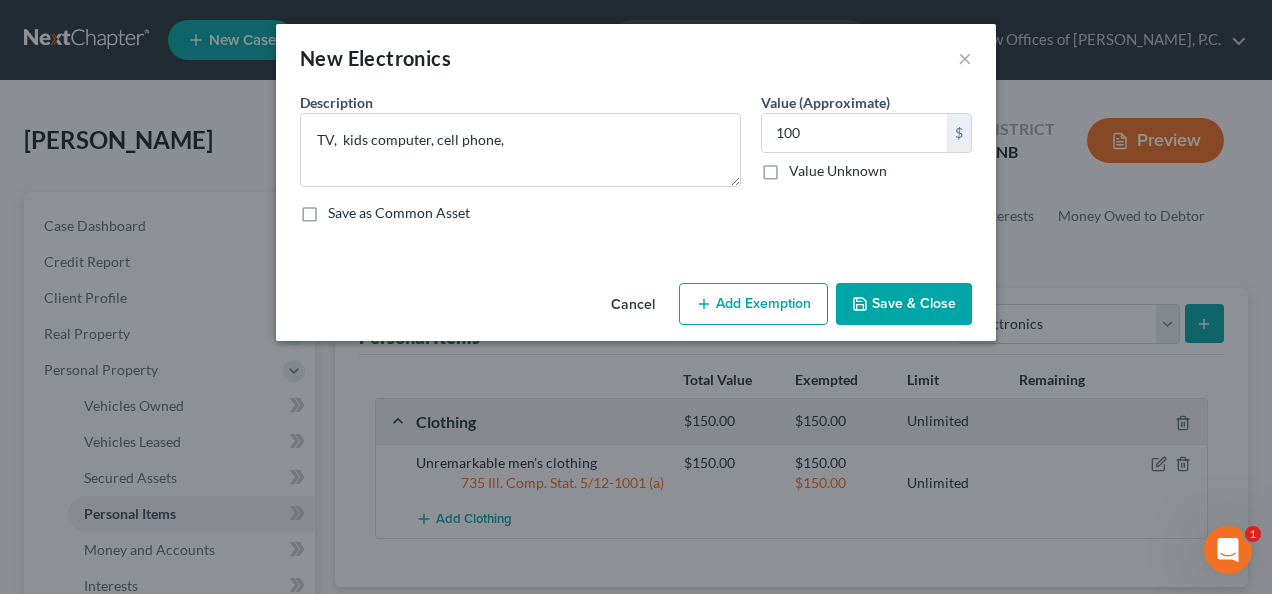 click on "Add Exemption" at bounding box center (753, 304) 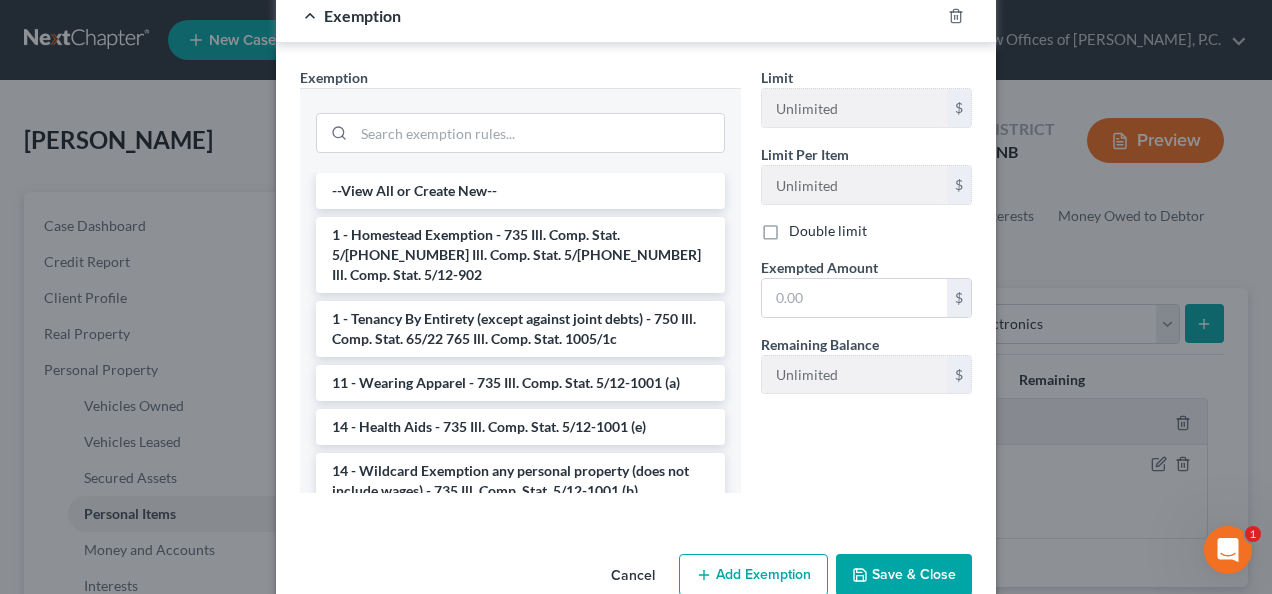scroll, scrollTop: 298, scrollLeft: 0, axis: vertical 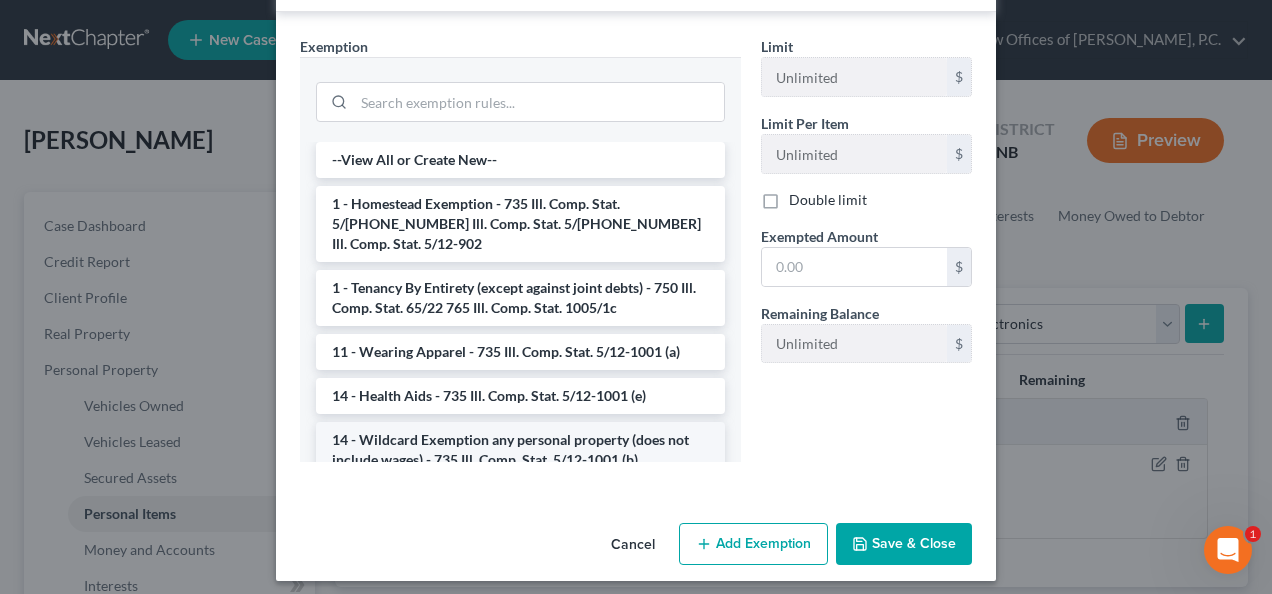 click on "14 - Wildcard Exemption any personal property (does not include wages) - 735 Ill. Comp. Stat. 5/12-1001 (b)" at bounding box center (520, 450) 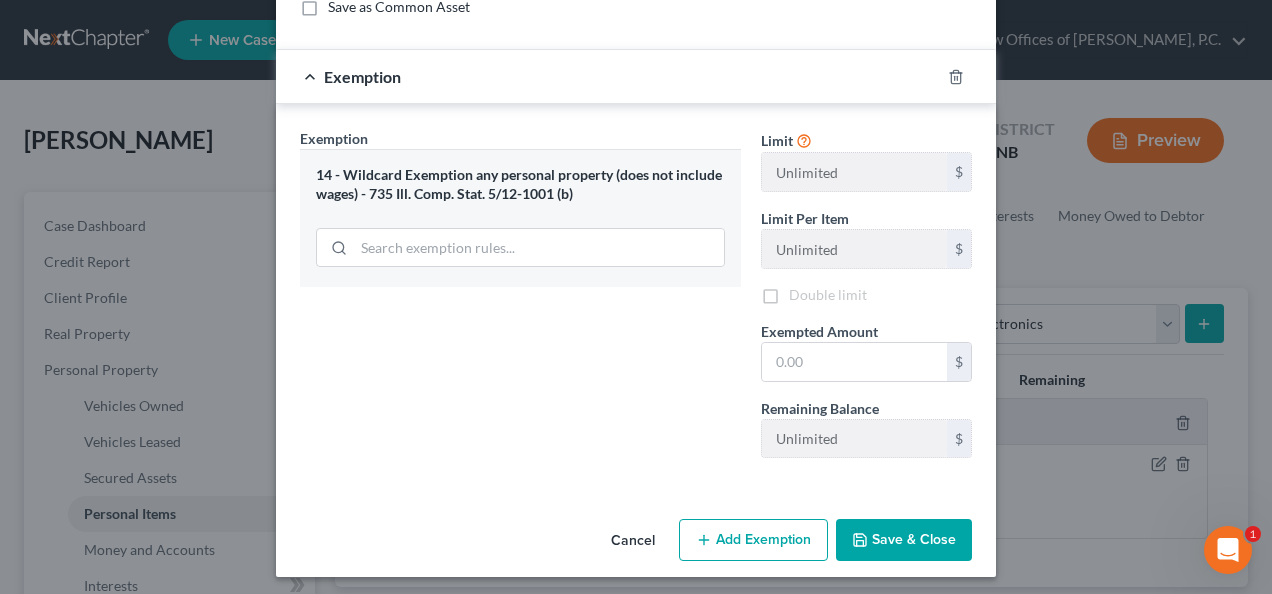 scroll, scrollTop: 209, scrollLeft: 0, axis: vertical 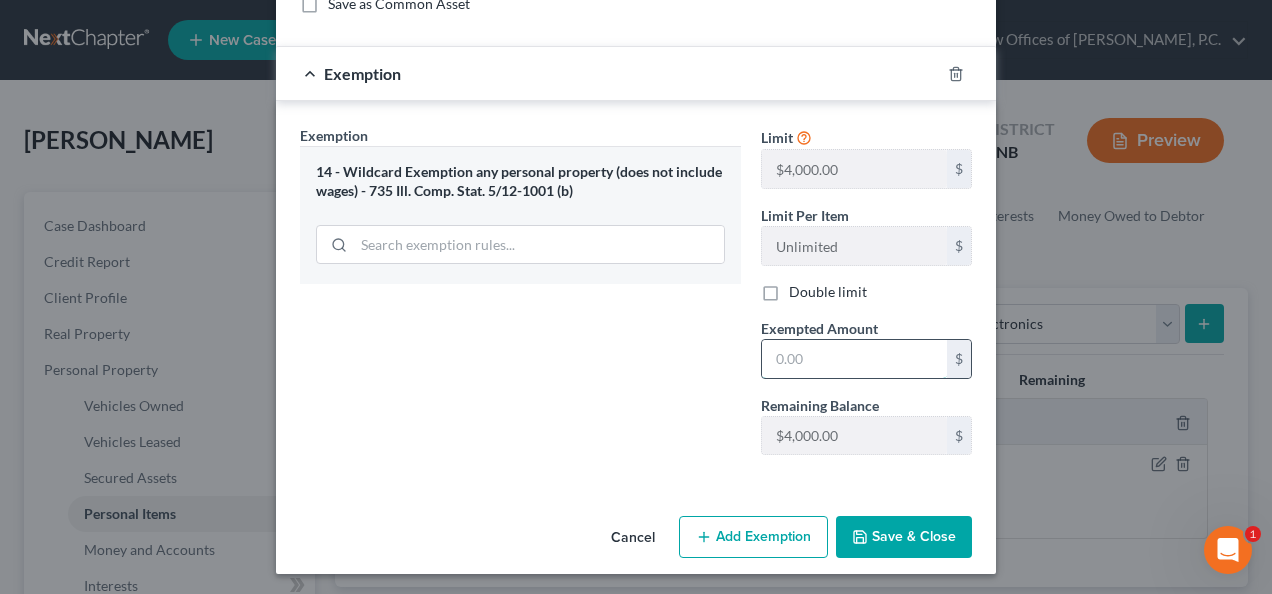 click at bounding box center [854, 359] 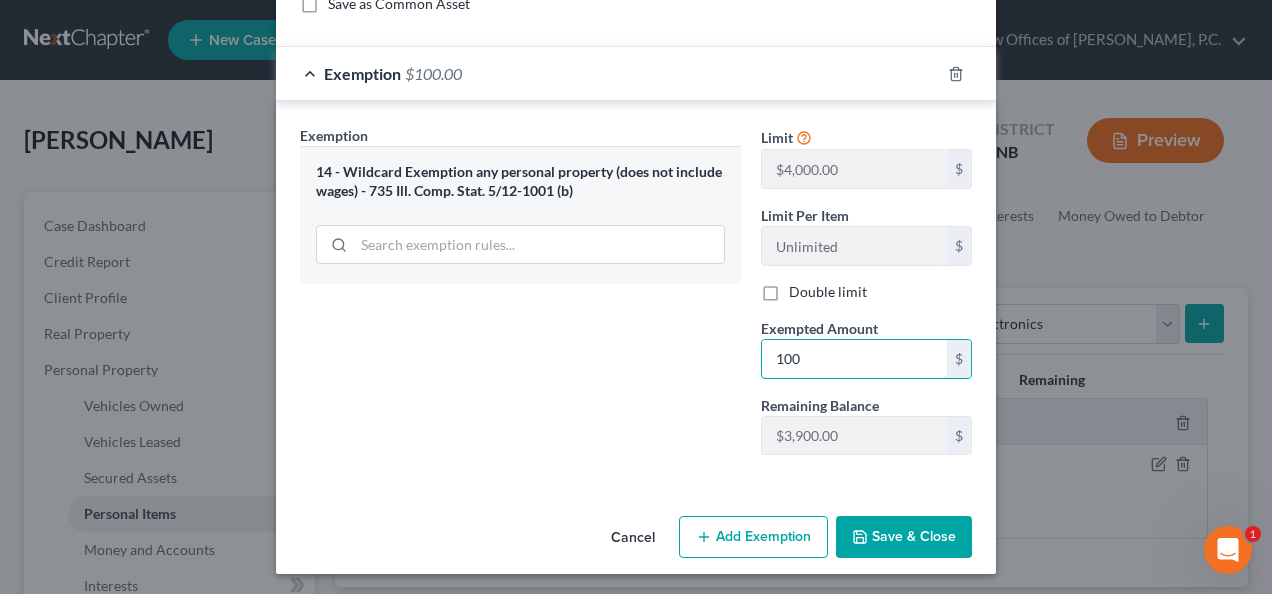 type on "100" 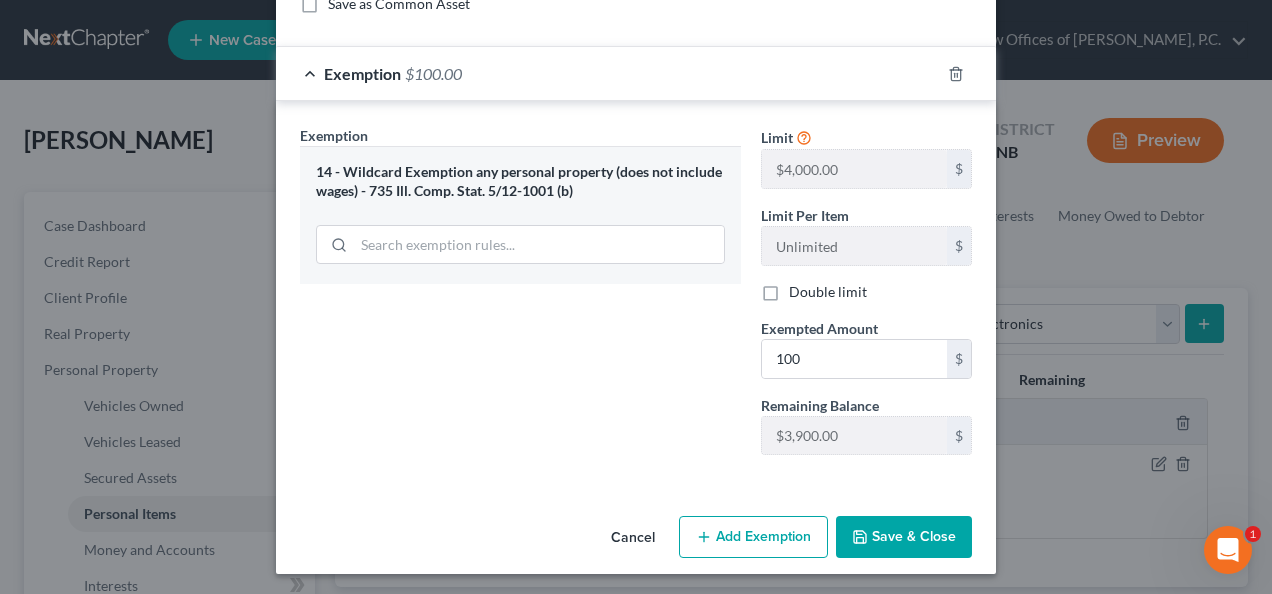 type 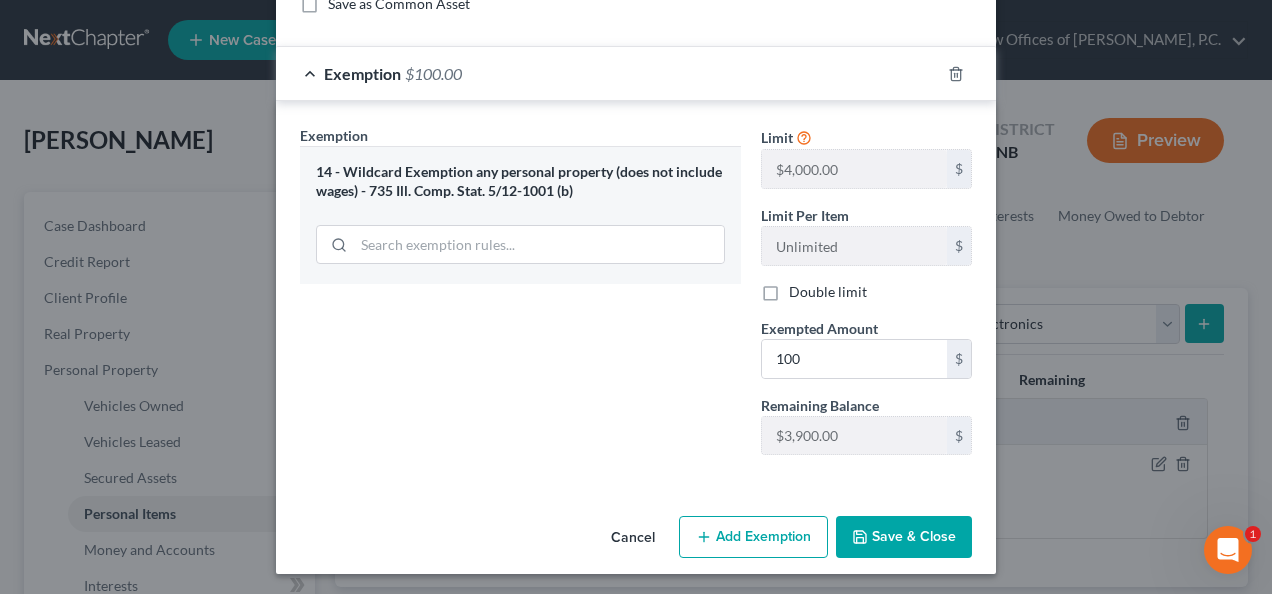 click on "Save & Close" at bounding box center [904, 537] 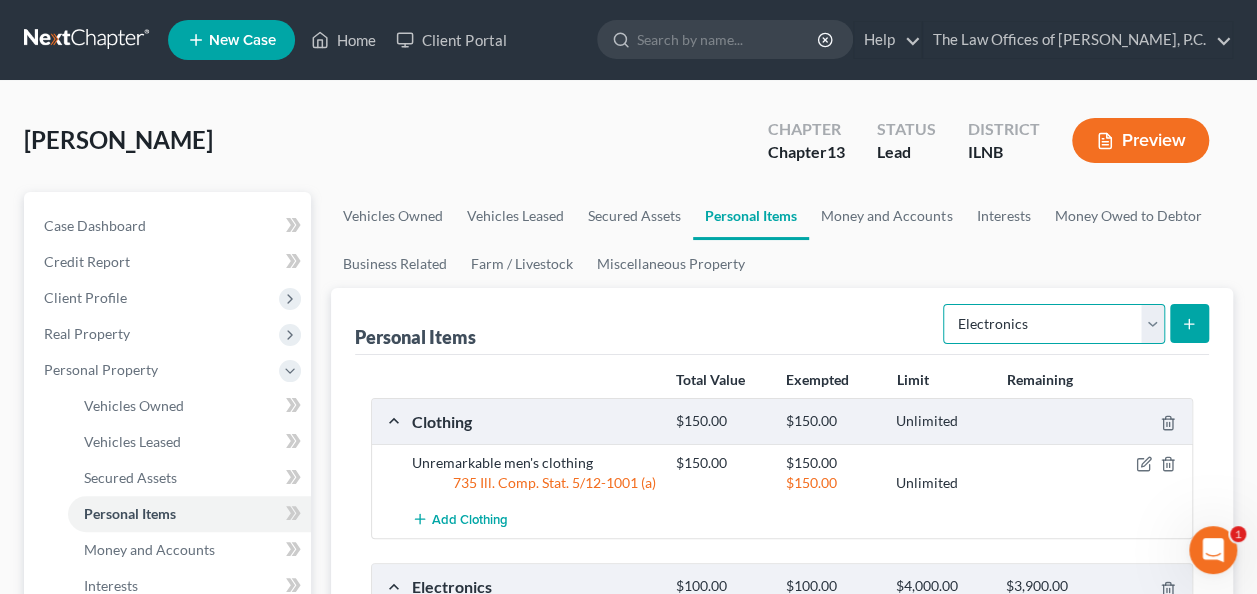 click on "Select Item Type Clothing Collectibles Of Value Electronics Firearms Household Goods Jewelry Other Pet(s) Sports & Hobby Equipment" at bounding box center (1054, 324) 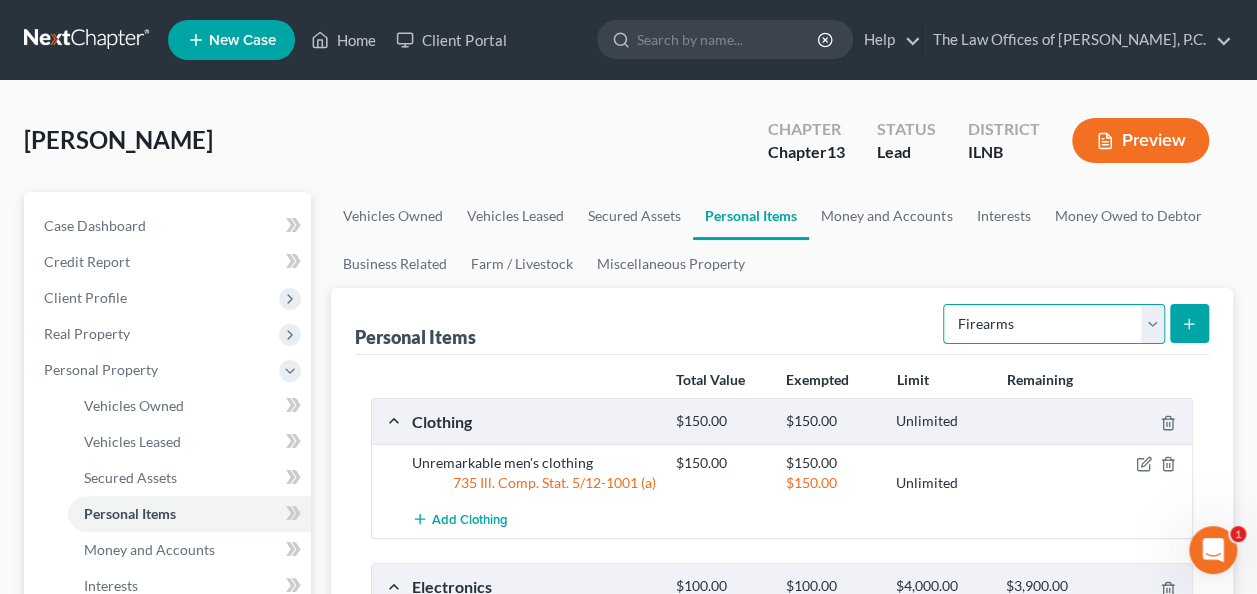 click on "Select Item Type Clothing Collectibles Of Value Electronics Firearms Household Goods Jewelry Other Pet(s) Sports & Hobby Equipment" at bounding box center [1054, 324] 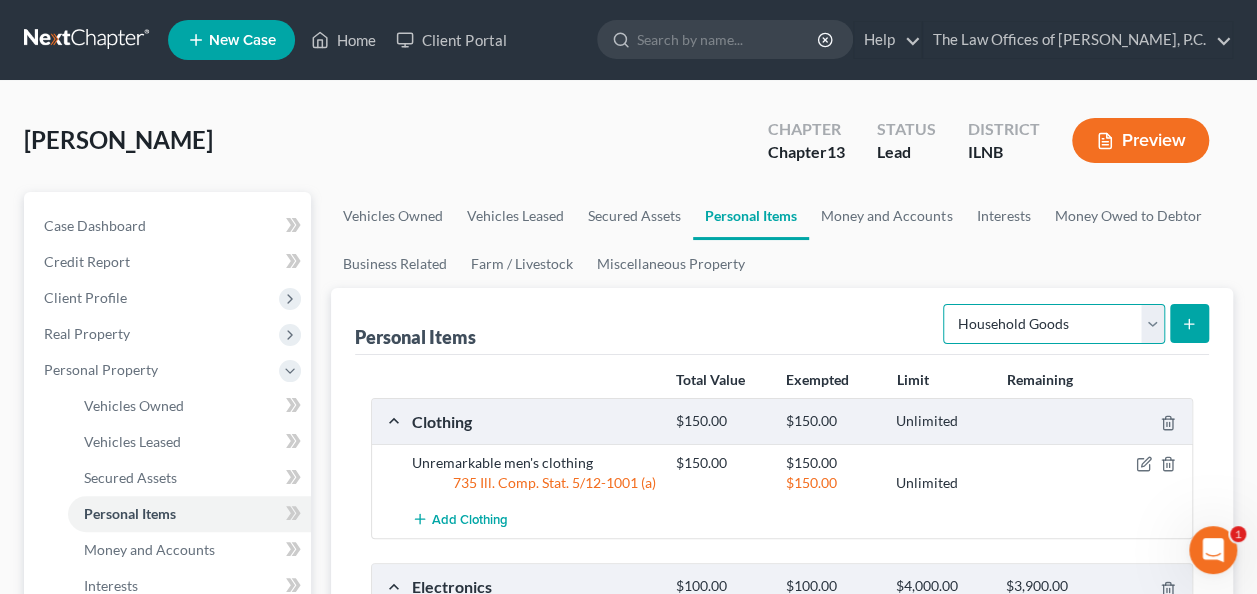 click on "Select Item Type Clothing Collectibles Of Value Electronics Firearms Household Goods Jewelry Other Pet(s) Sports & Hobby Equipment" at bounding box center [1054, 324] 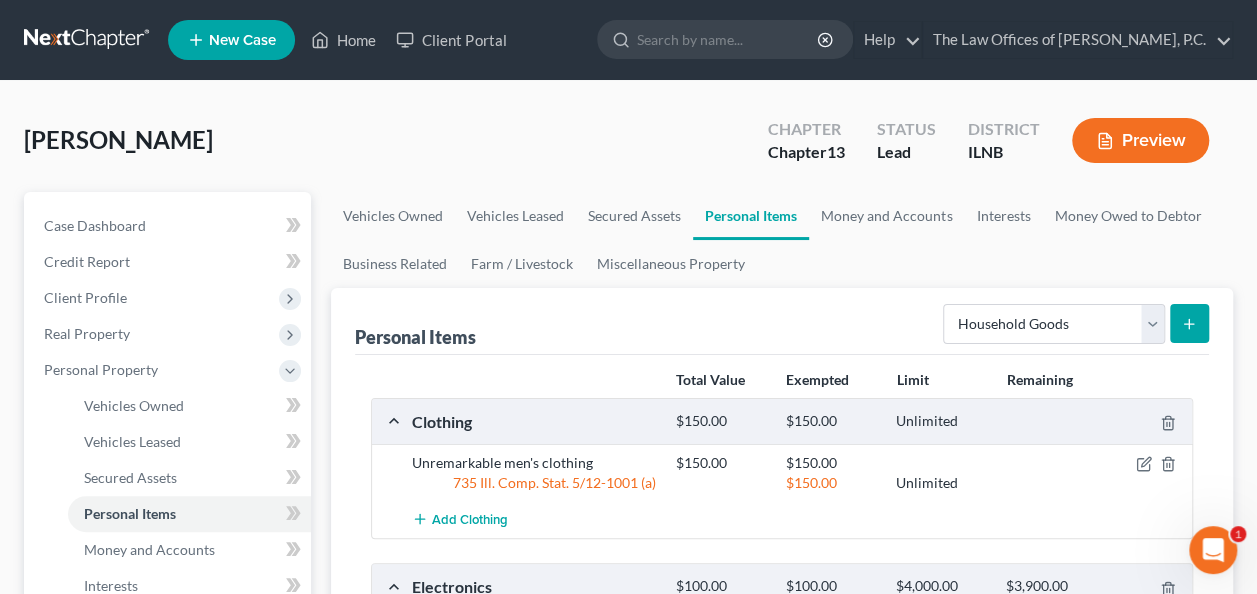 click at bounding box center (1189, 323) 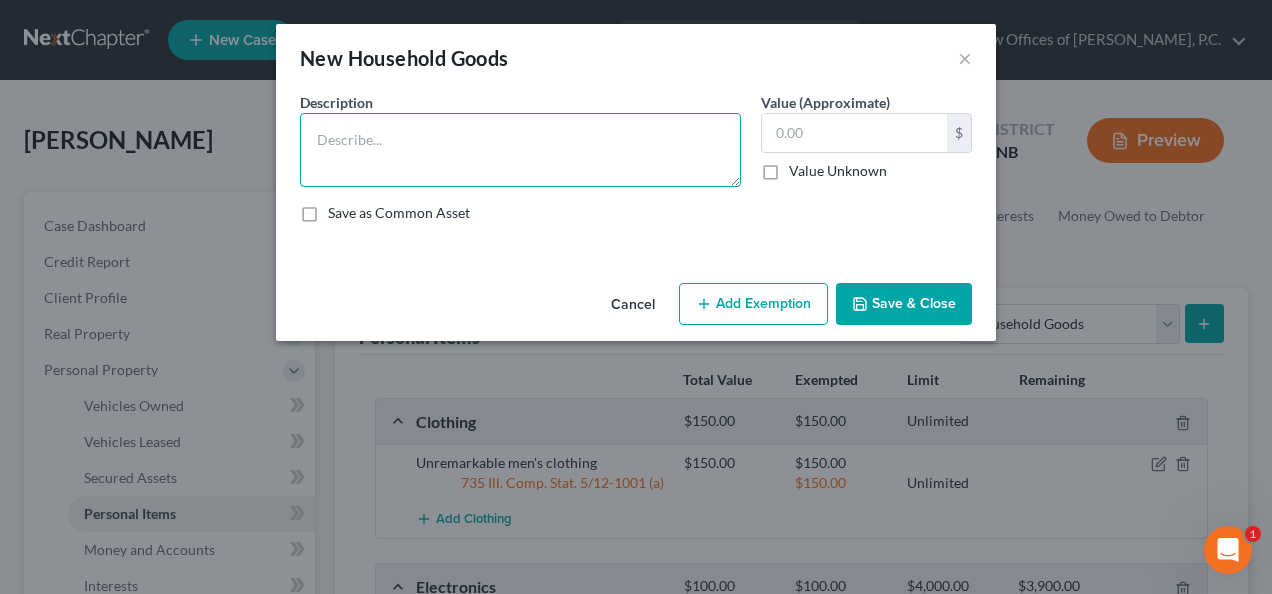click at bounding box center (520, 150) 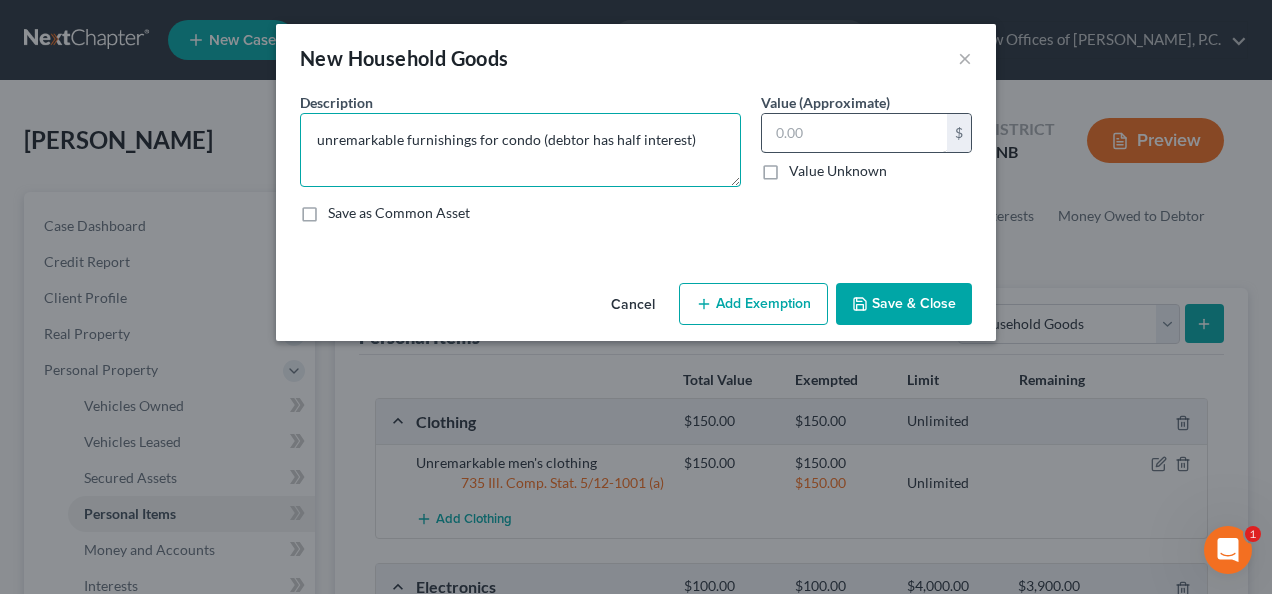 type on "unremarkable furnishings for condo (debtor has half interest)" 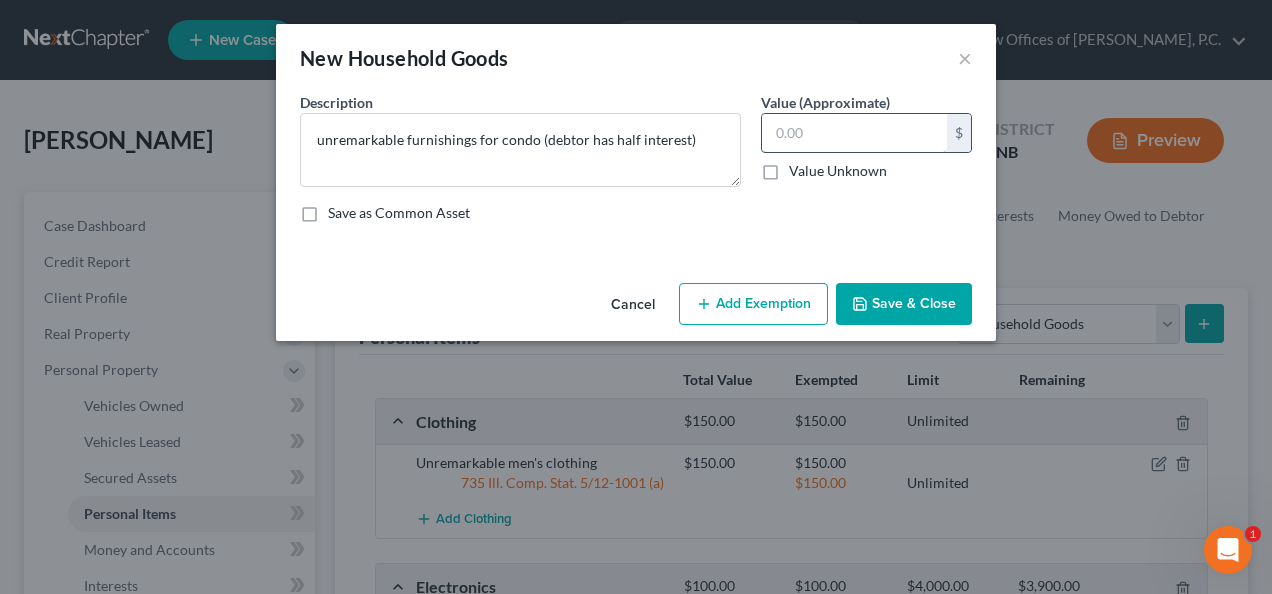 click at bounding box center [854, 133] 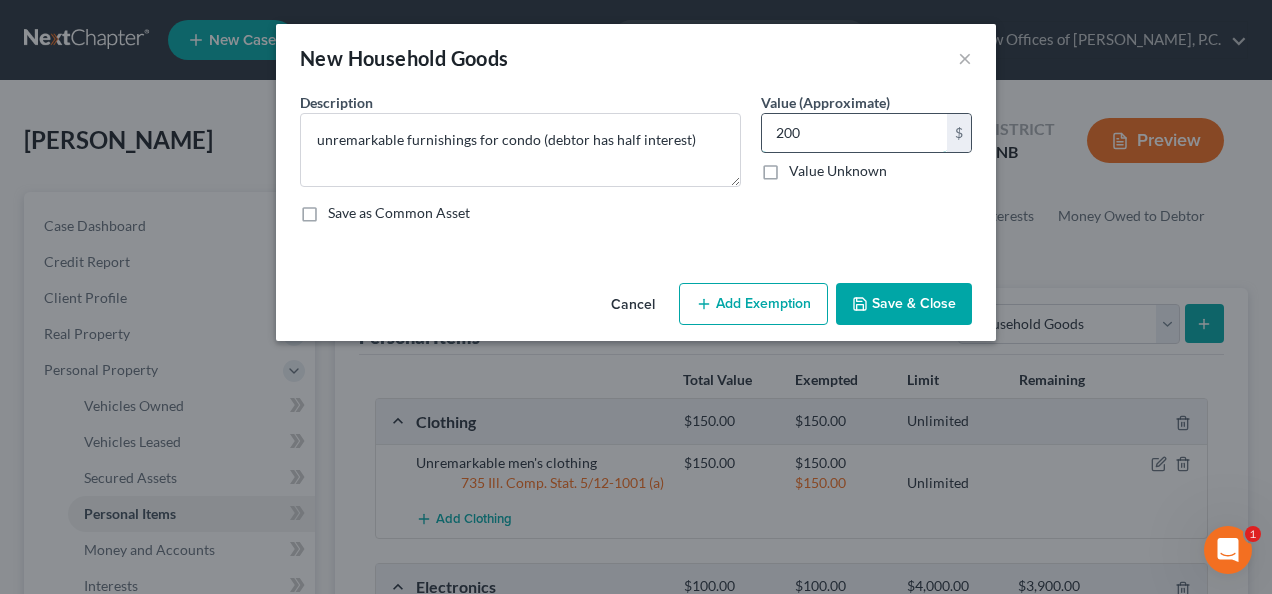 type on "200" 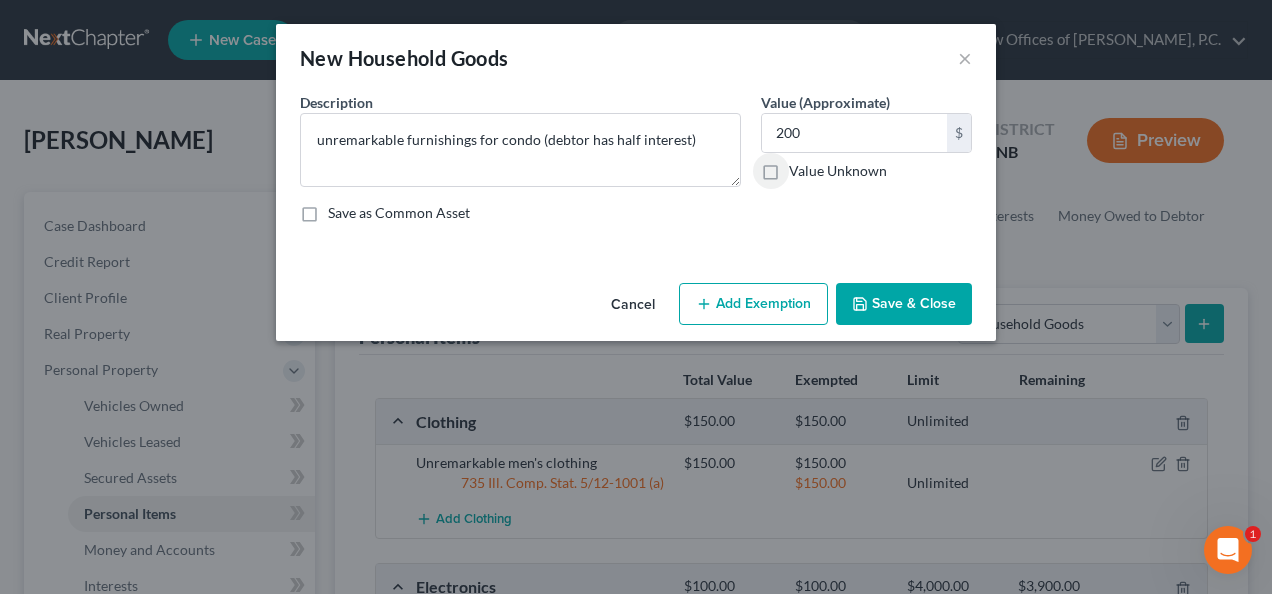 click on "Add Exemption" at bounding box center [753, 304] 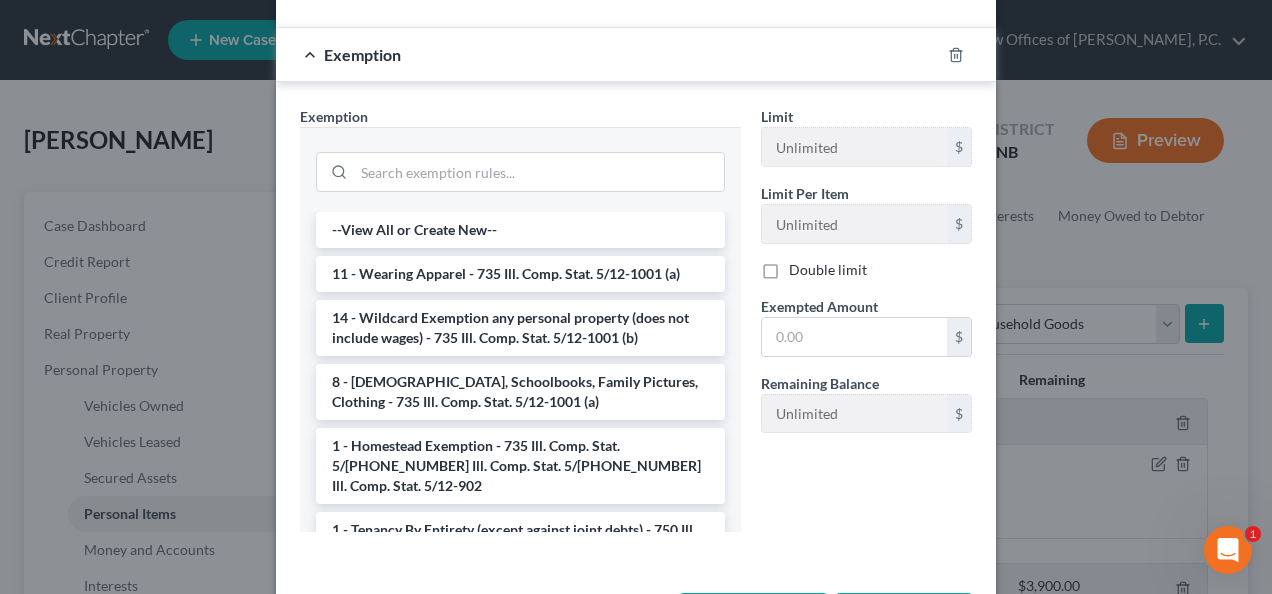 scroll, scrollTop: 306, scrollLeft: 0, axis: vertical 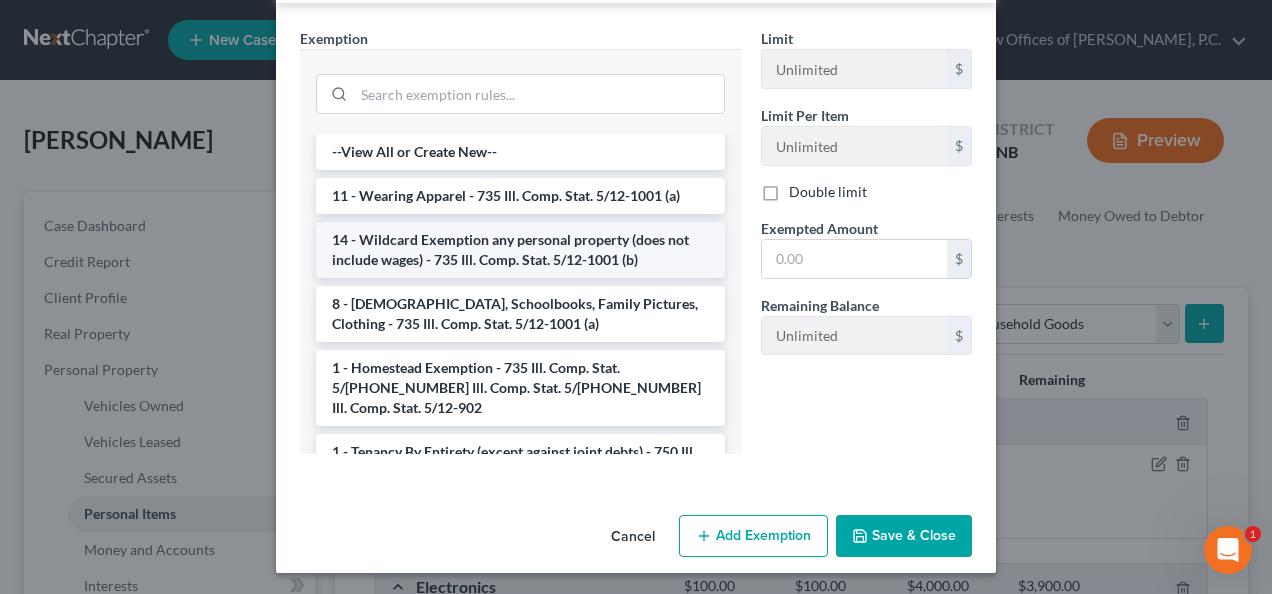 click on "14 - Wildcard Exemption any personal property (does not include wages) - 735 Ill. Comp. Stat. 5/12-1001 (b)" at bounding box center (520, 250) 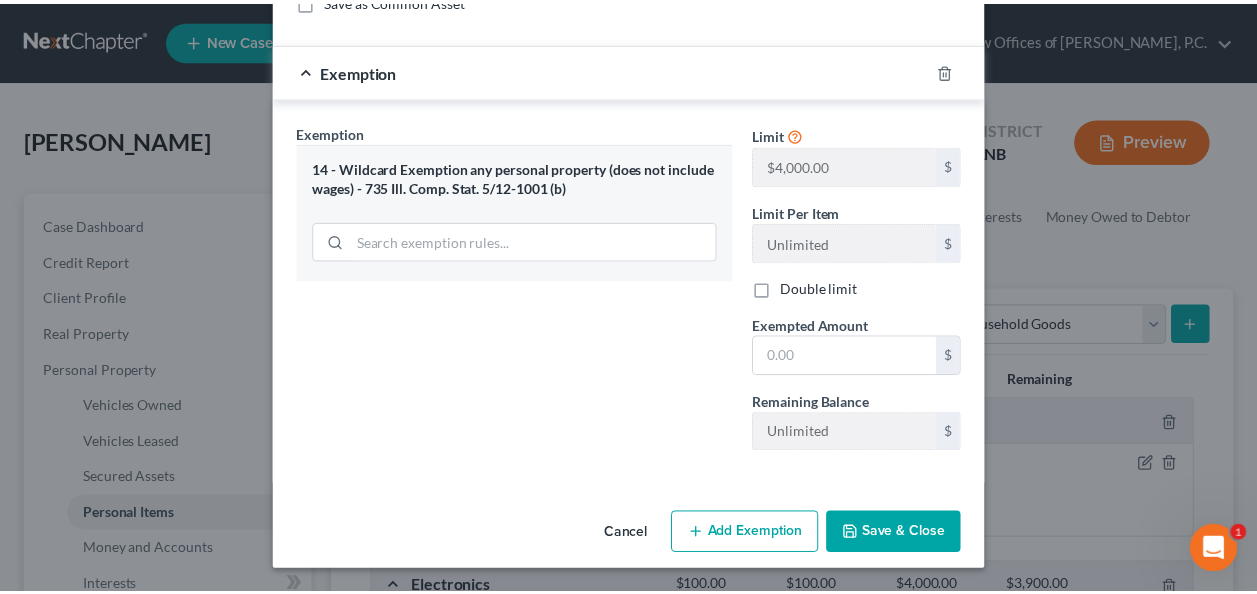 scroll, scrollTop: 209, scrollLeft: 0, axis: vertical 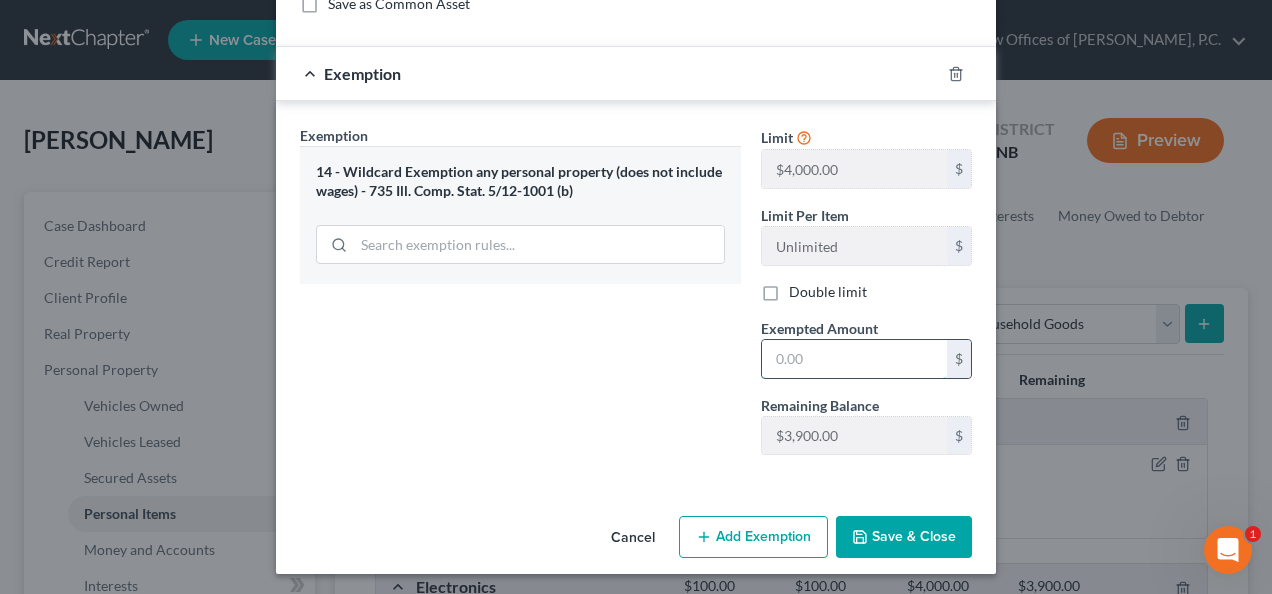click at bounding box center [854, 359] 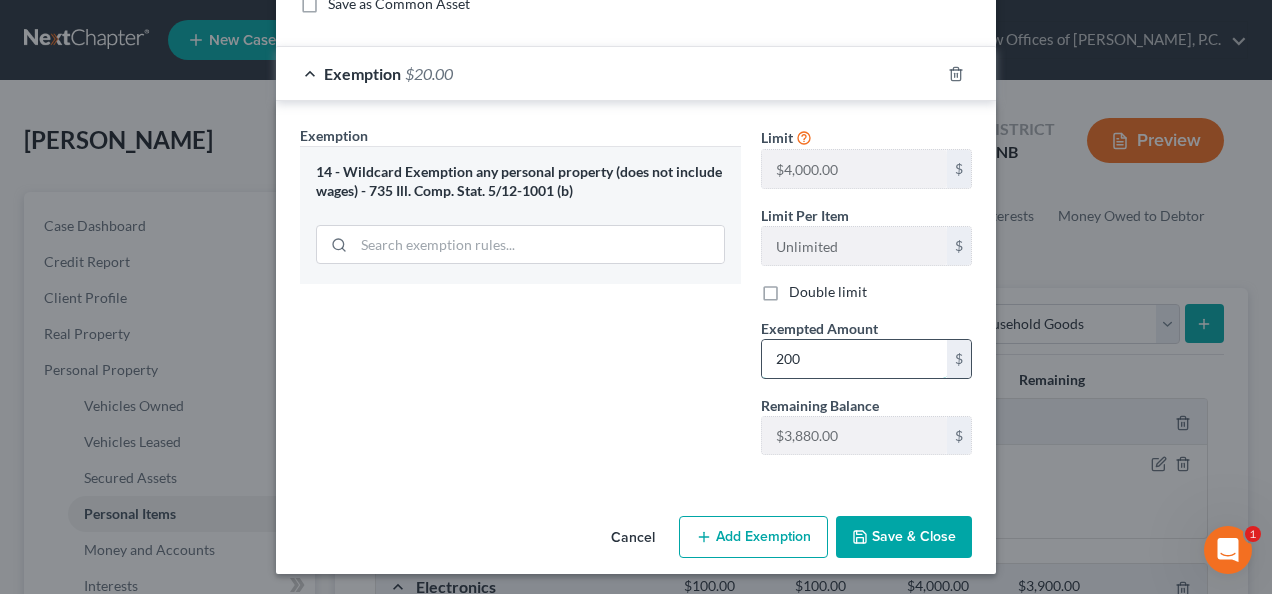 type on "200" 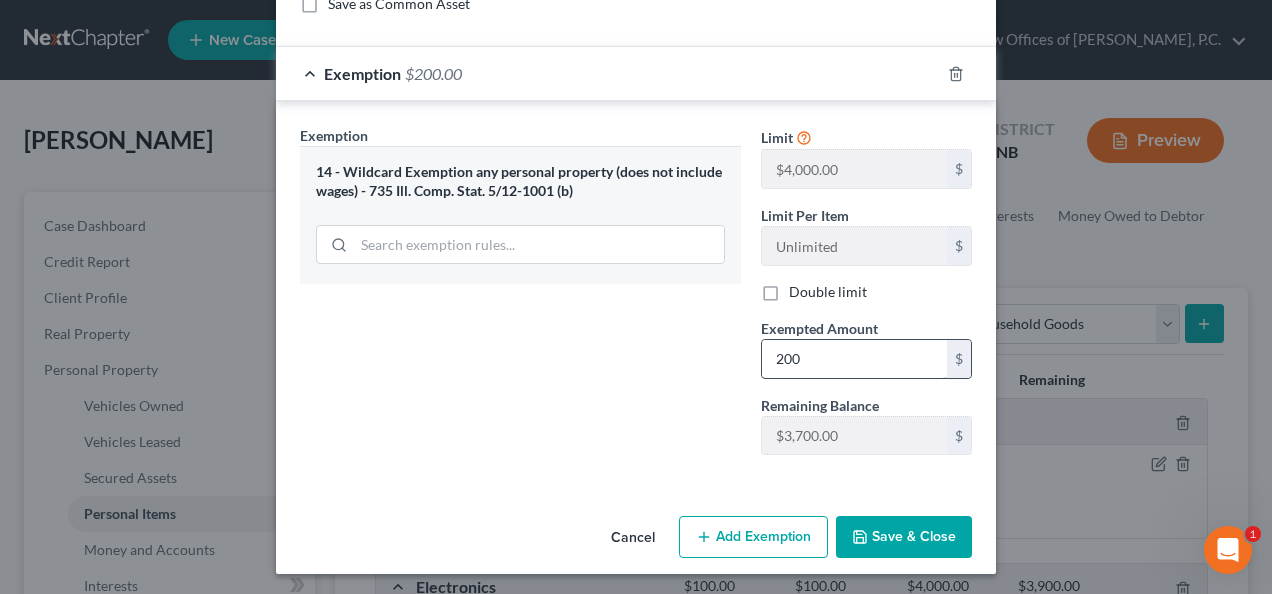 type 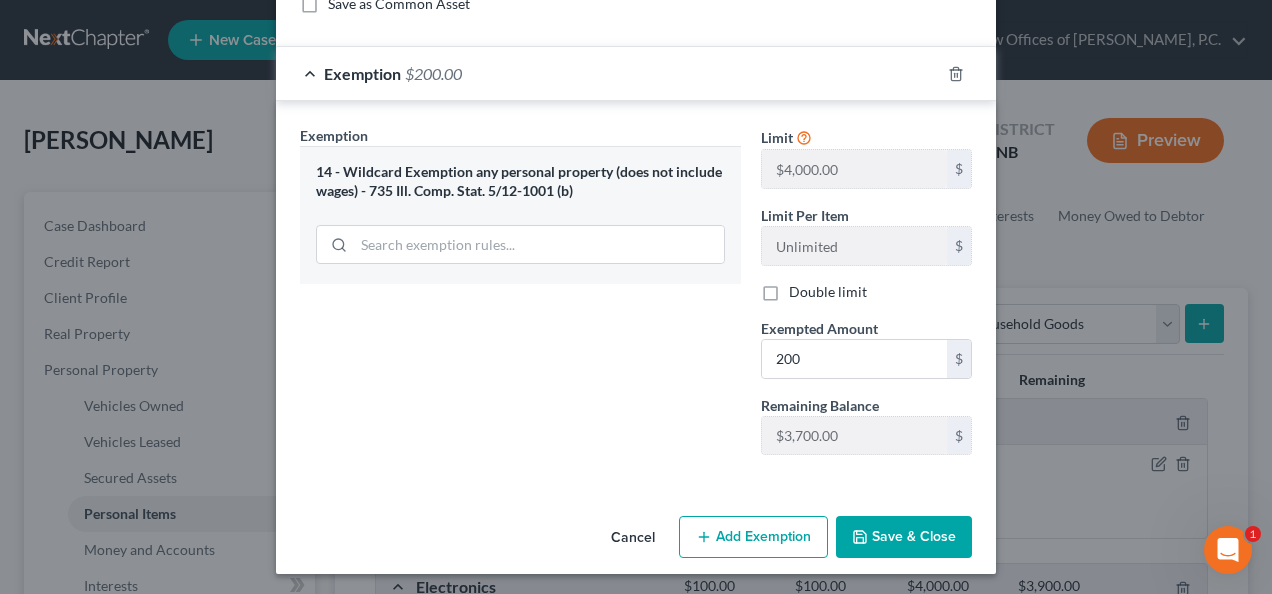 click on "Save & Close" at bounding box center [904, 537] 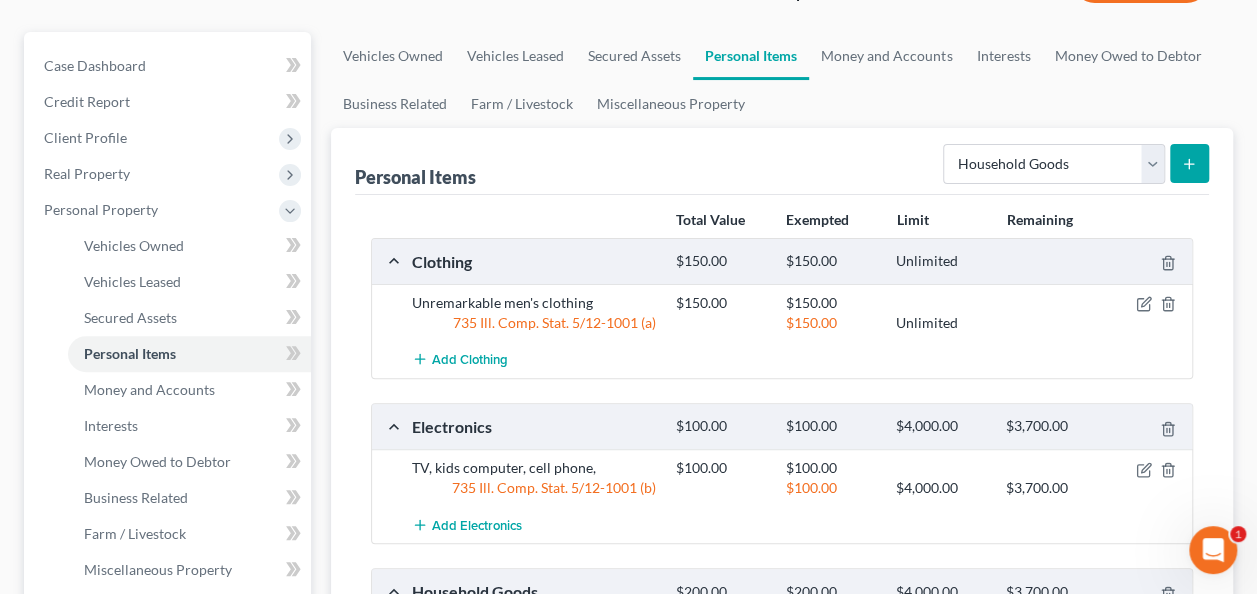 scroll, scrollTop: 117, scrollLeft: 0, axis: vertical 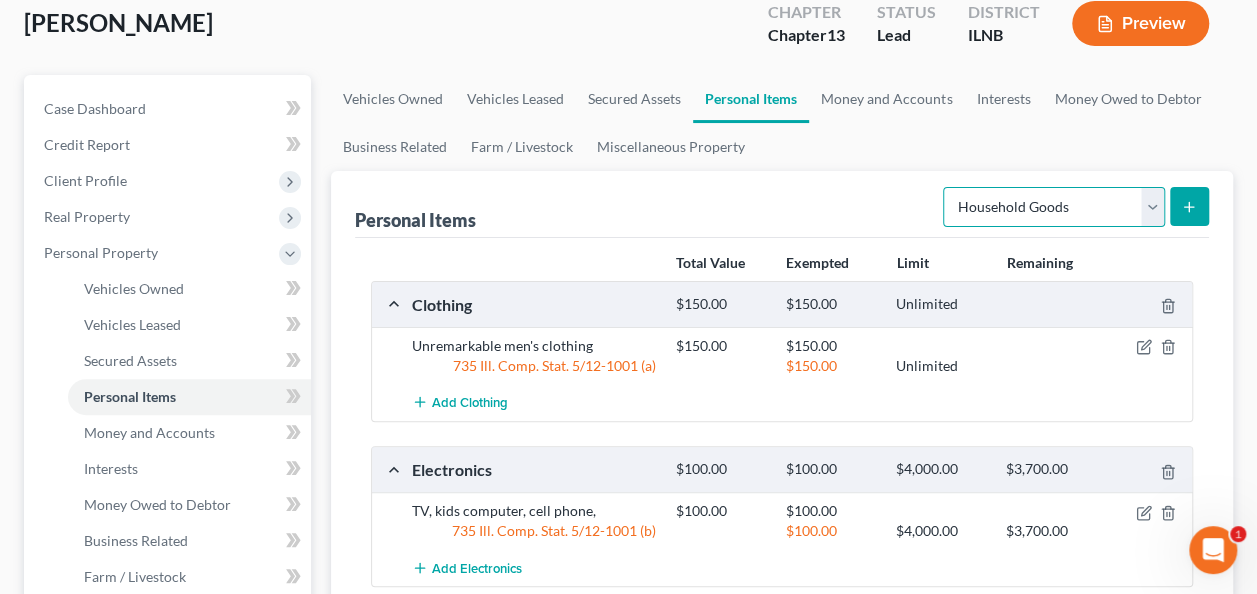 click on "Select Item Type Clothing Collectibles Of Value Electronics Firearms Household Goods Jewelry Other Pet(s) Sports & Hobby Equipment" at bounding box center (1054, 207) 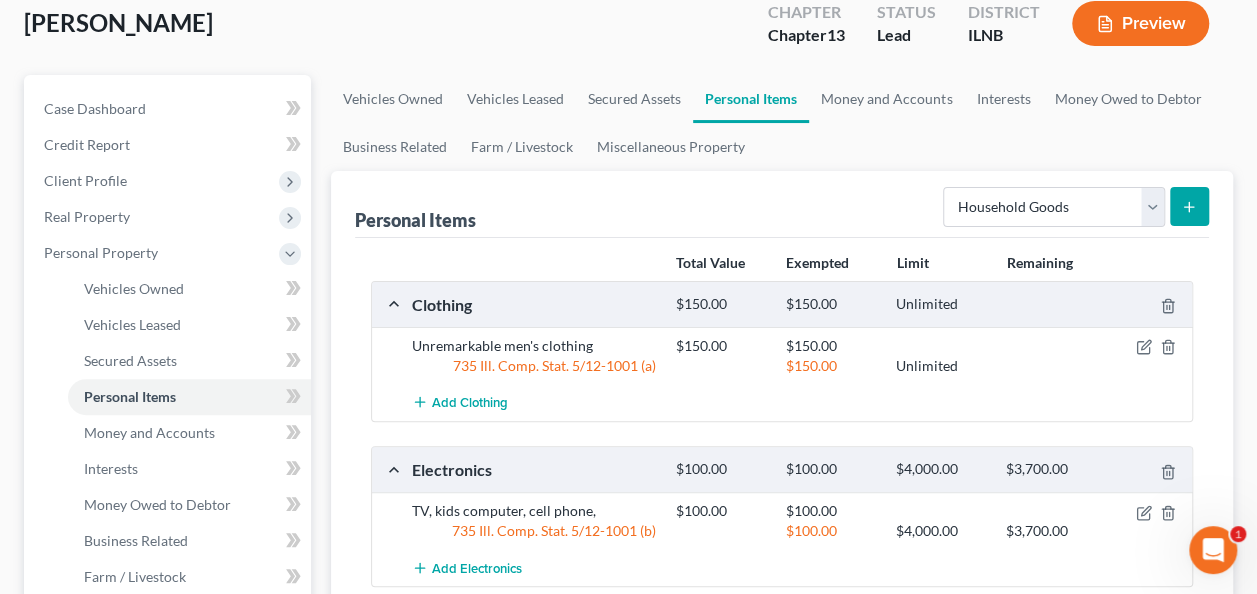 click on "Unremarkable men's clothing $150.00 $150.00 735 Ill. Comp. Stat. 5/12-1001 (a) $150.00 Unlimited" at bounding box center [782, 355] 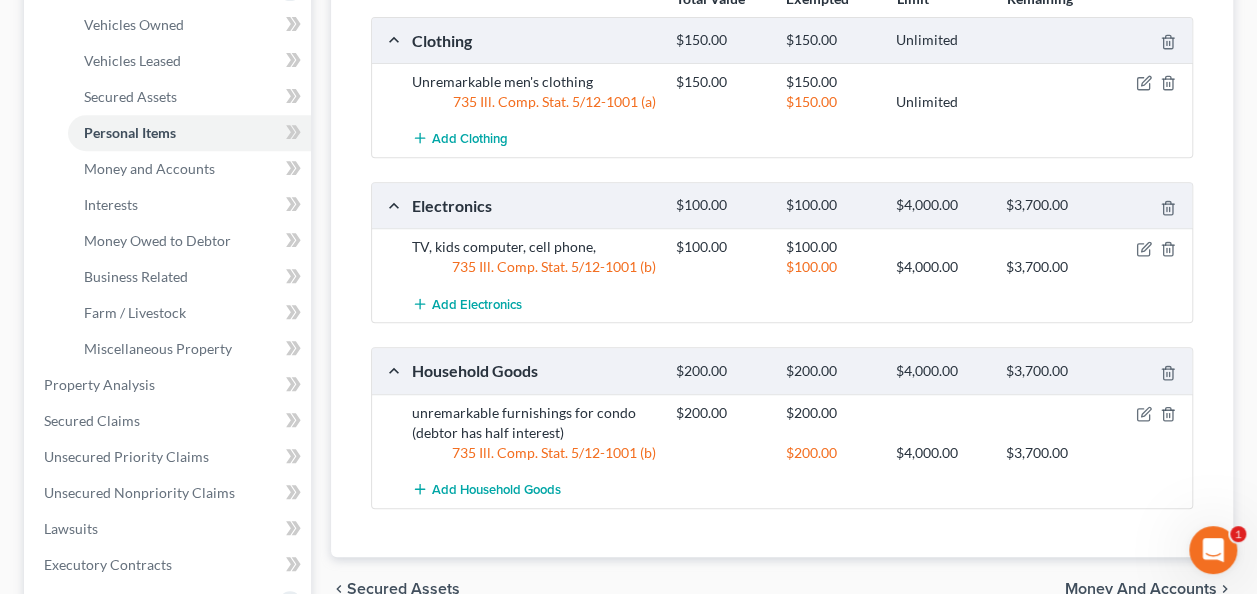 scroll, scrollTop: 350, scrollLeft: 0, axis: vertical 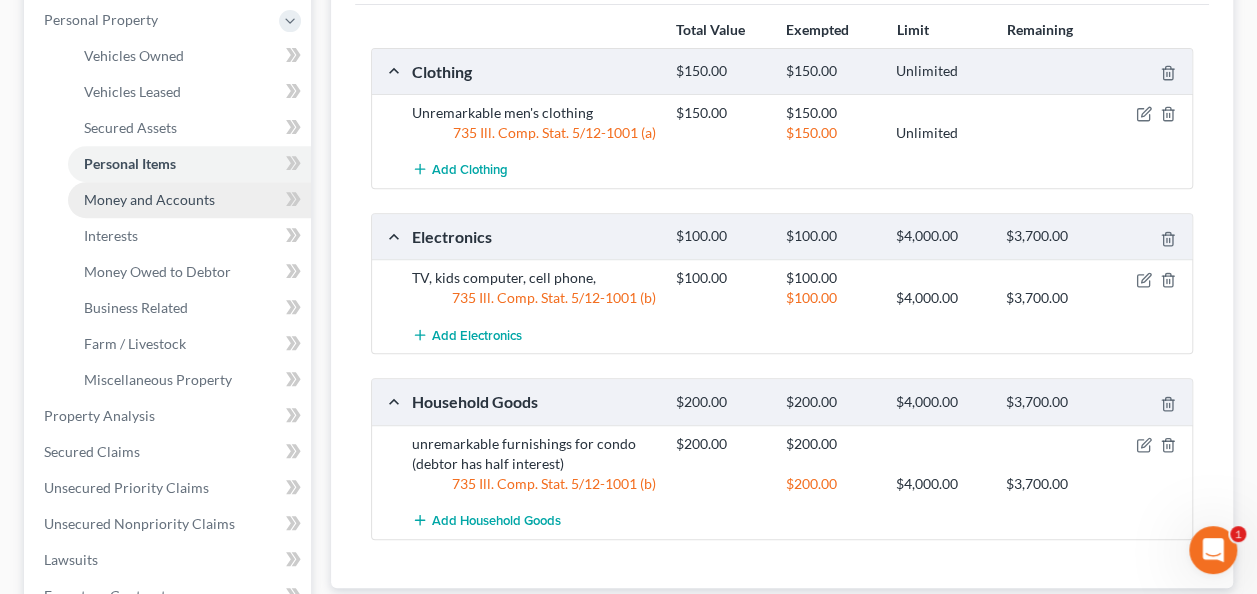 click on "Money and Accounts" at bounding box center [149, 199] 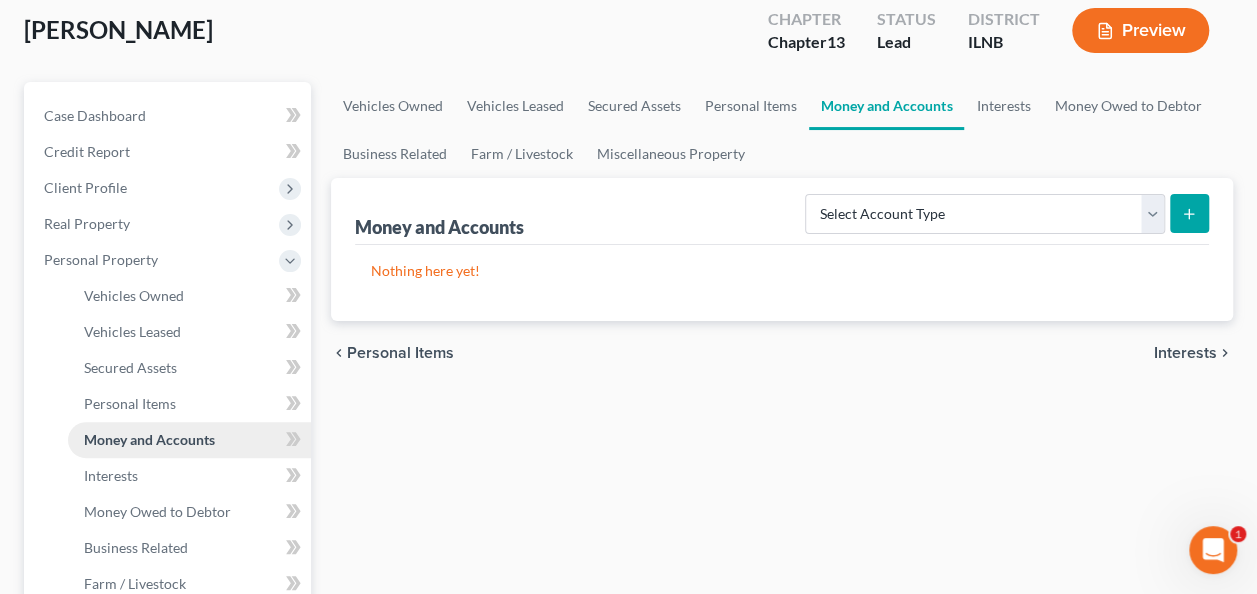 scroll, scrollTop: 0, scrollLeft: 0, axis: both 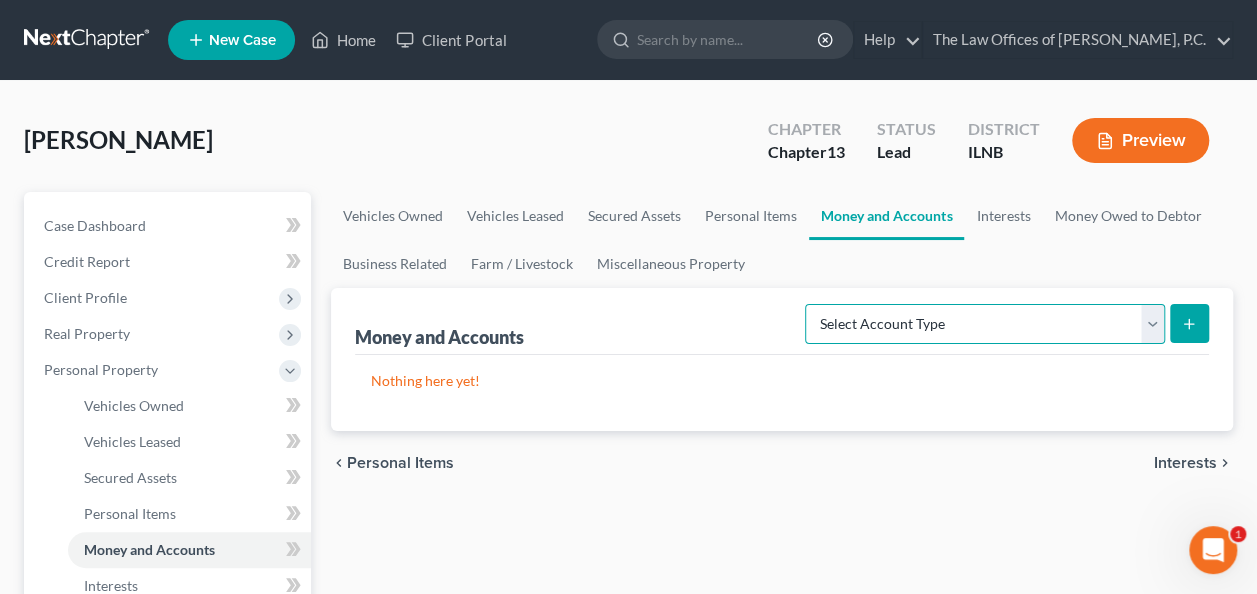 click on "Select Account Type Brokerage Cash on Hand Certificates of Deposit Checking Account Money Market Other (Credit Union, Health Savings Account, etc) Safe Deposit Box Savings Account Security Deposits or Prepayments" at bounding box center [985, 324] 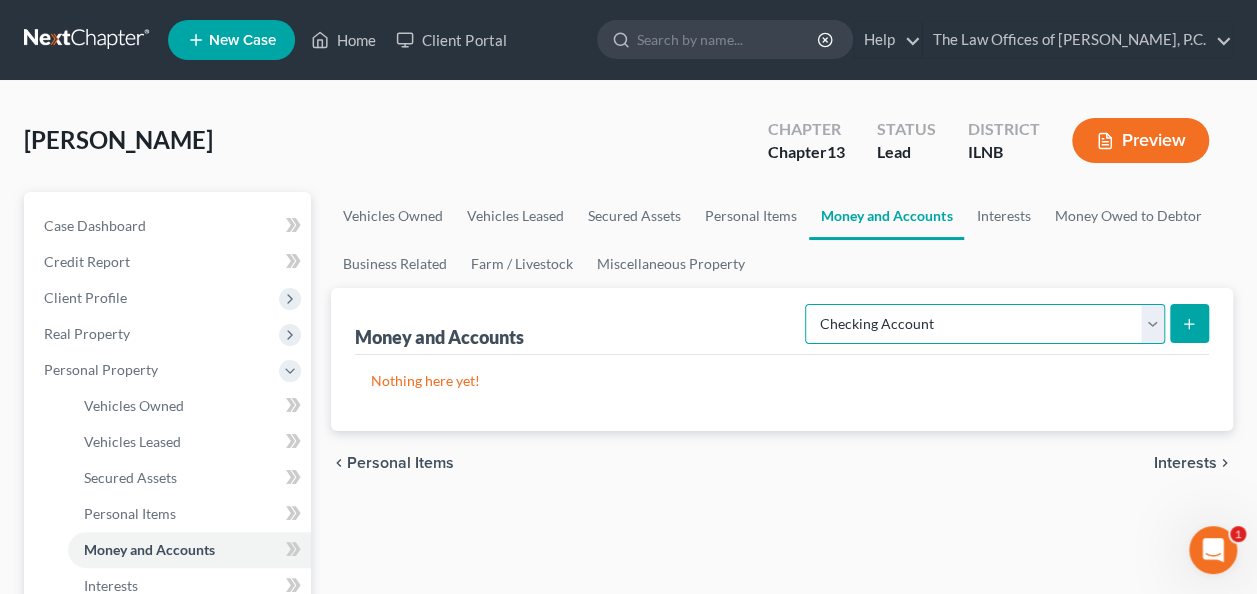 click on "Select Account Type Brokerage Cash on Hand Certificates of Deposit Checking Account Money Market Other (Credit Union, Health Savings Account, etc) Safe Deposit Box Savings Account Security Deposits or Prepayments" at bounding box center (985, 324) 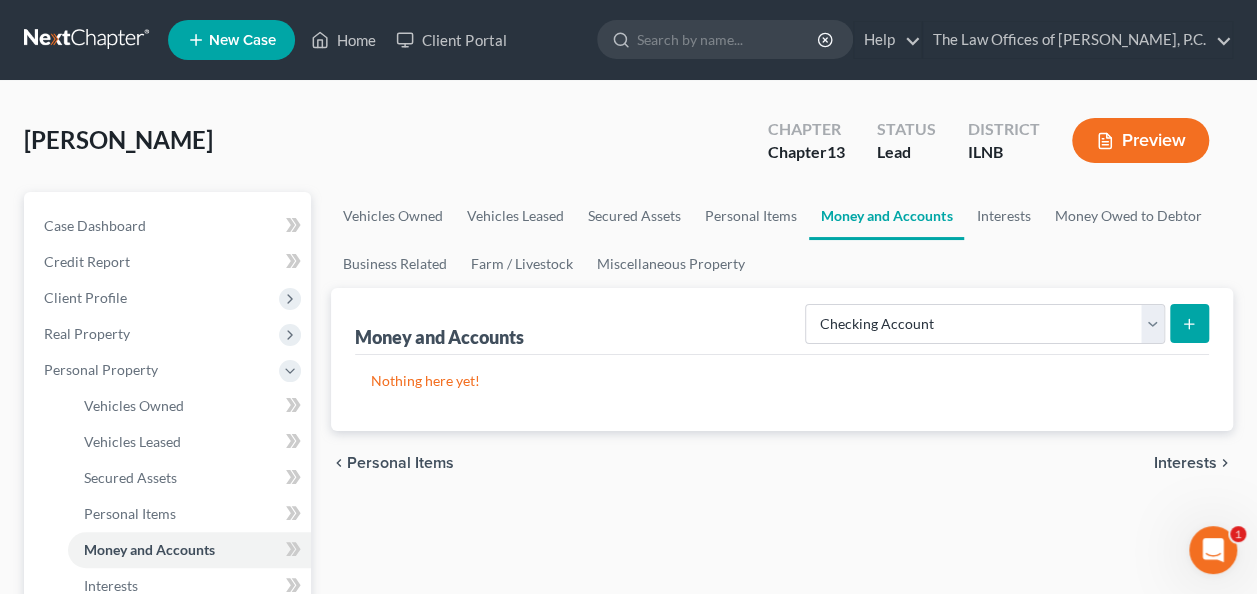 click 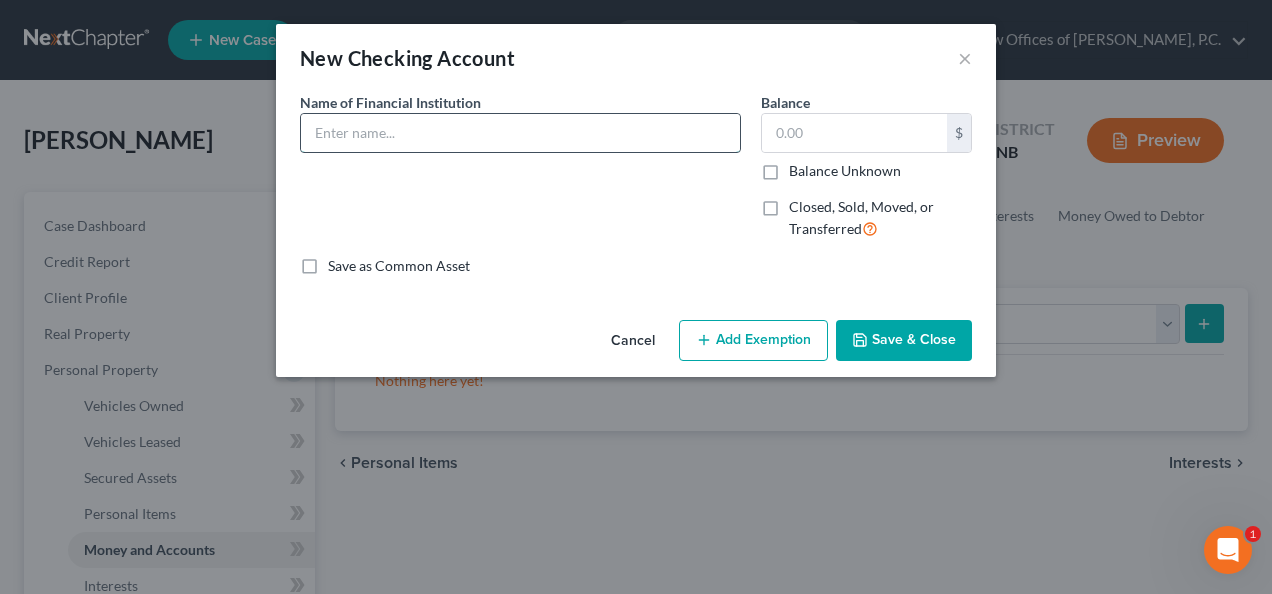 click at bounding box center (520, 133) 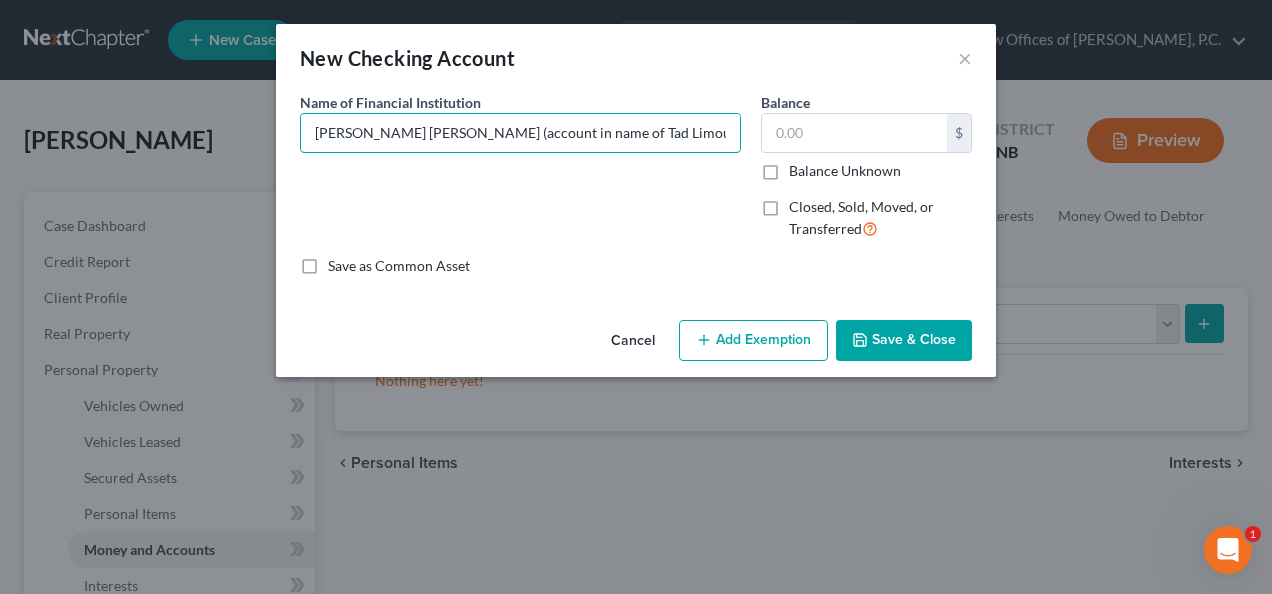 type on "[PERSON_NAME] [PERSON_NAME] (account in name of Tad Limousine Service Inc." 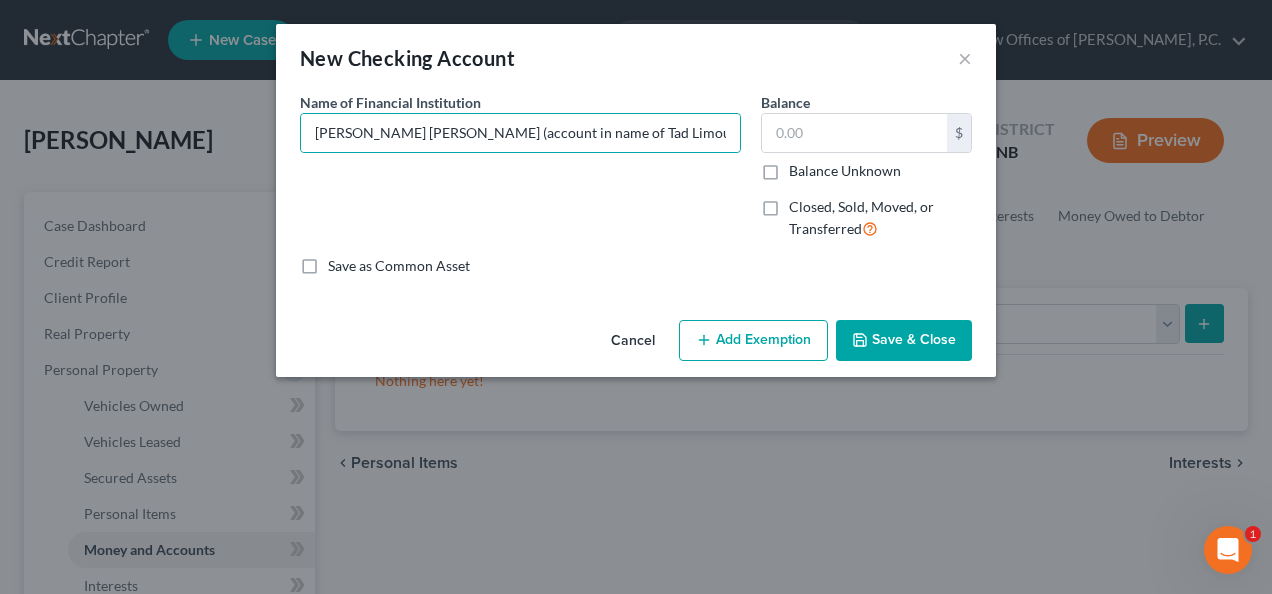 click on "Save & Close" at bounding box center (904, 341) 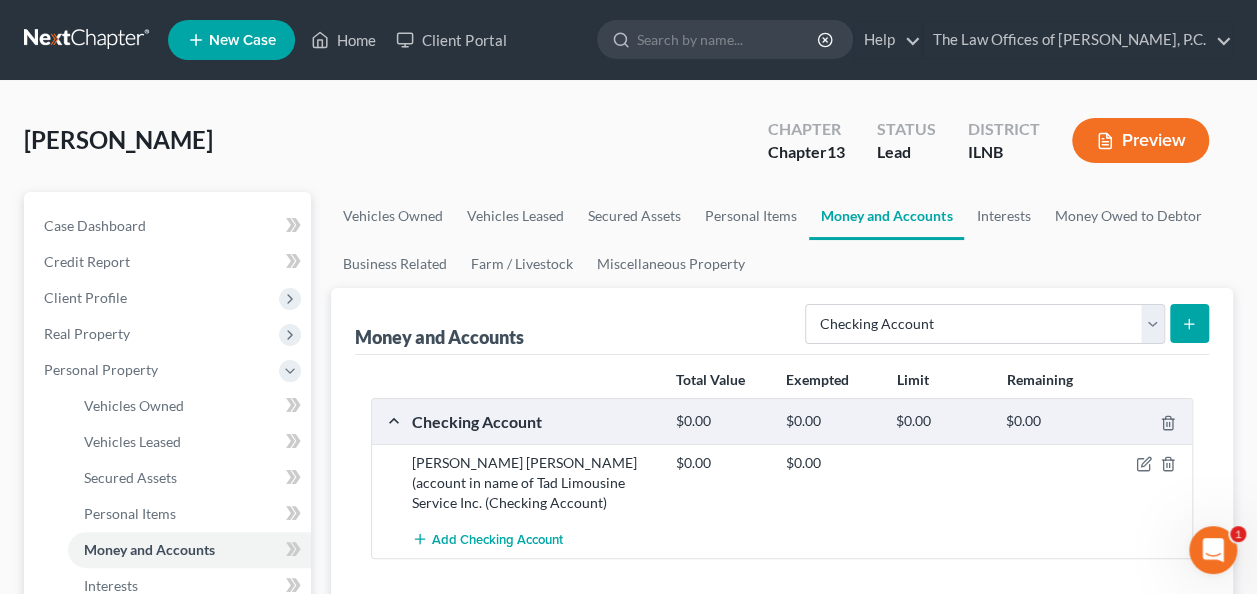 click on "Select Account Type Brokerage Cash on Hand Certificates of Deposit Checking Account Money Market Other (Credit Union, Health Savings Account, etc) Safe Deposit Box Savings Account Security Deposits or Prepayments" at bounding box center (1007, 324) 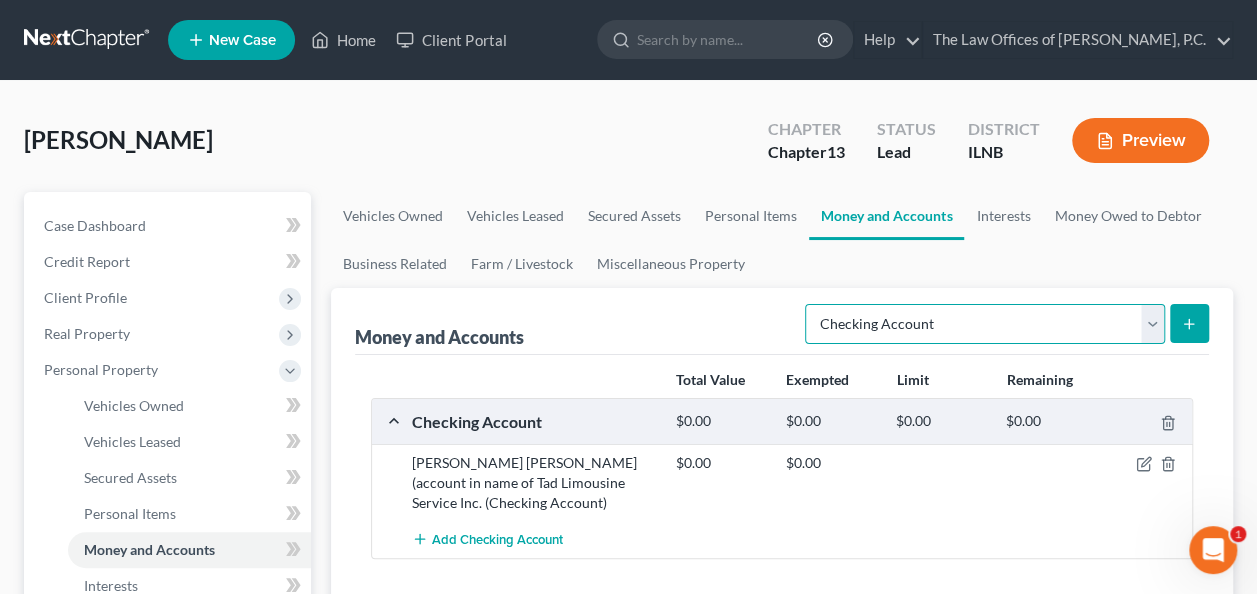click on "Select Account Type Brokerage Cash on Hand Certificates of Deposit Checking Account Money Market Other (Credit Union, Health Savings Account, etc) Safe Deposit Box Savings Account Security Deposits or Prepayments" at bounding box center [985, 324] 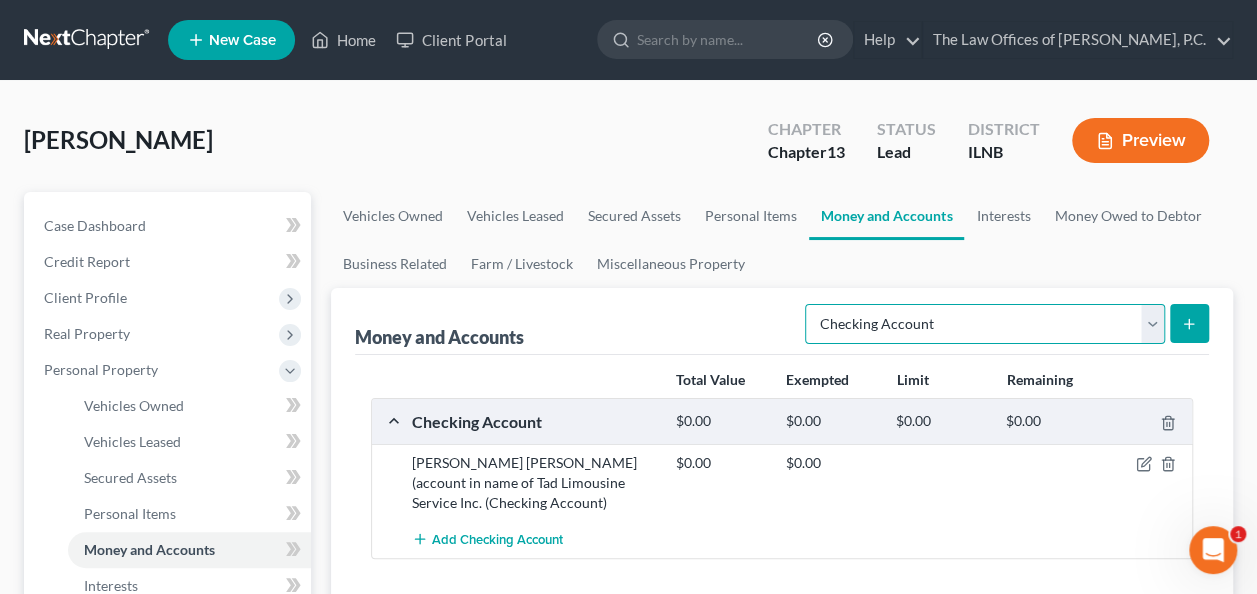 select on "cash_on_hand" 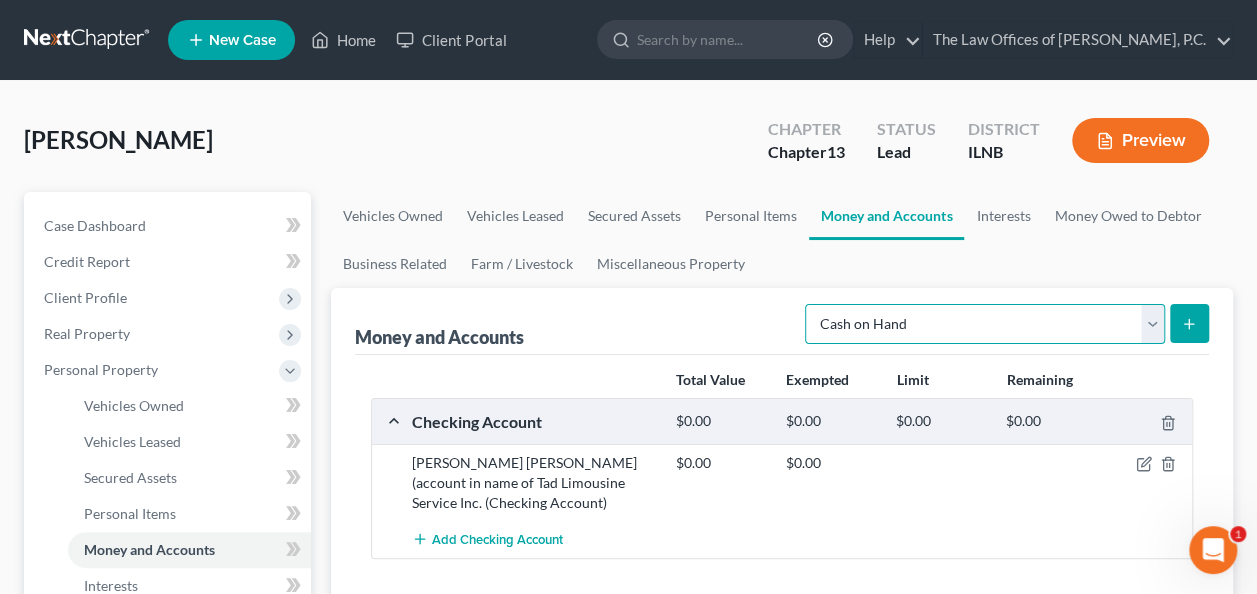 click on "Select Account Type Brokerage Cash on Hand Certificates of Deposit Checking Account Money Market Other (Credit Union, Health Savings Account, etc) Safe Deposit Box Savings Account Security Deposits or Prepayments" at bounding box center (985, 324) 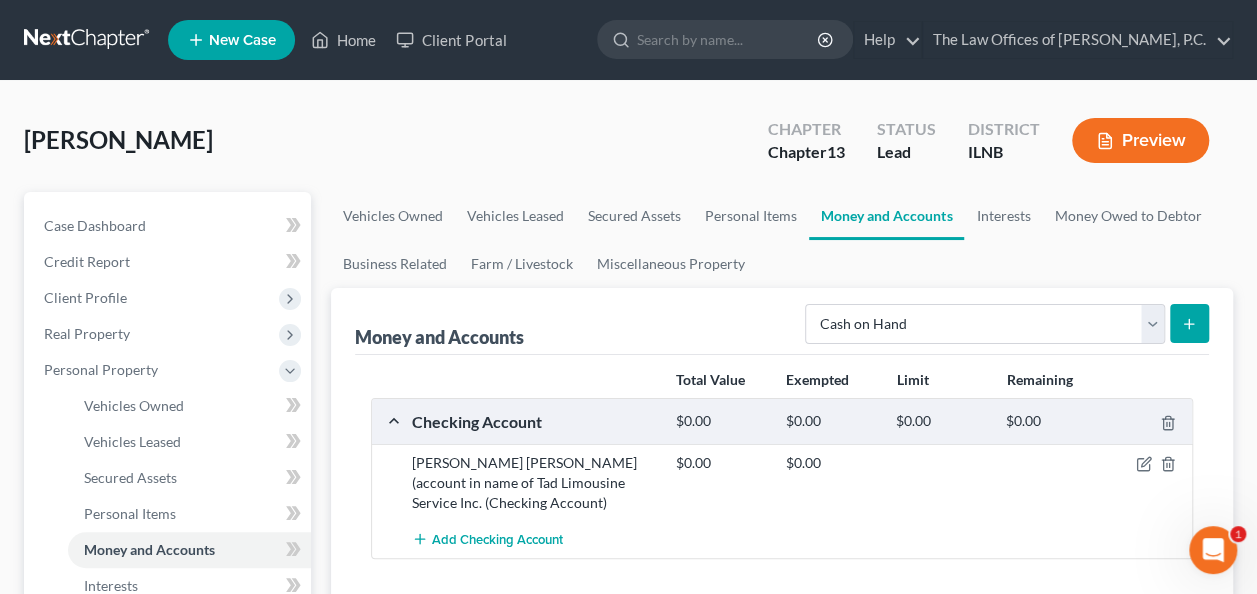 click on "$0.00 $0.00" at bounding box center (930, 483) 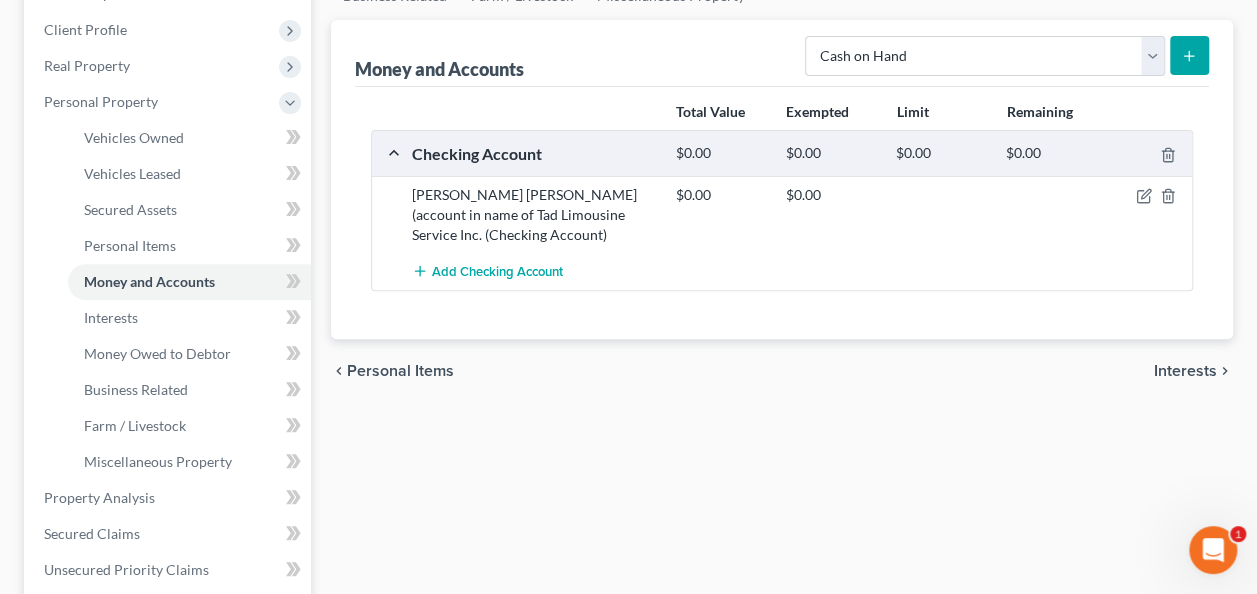scroll, scrollTop: 275, scrollLeft: 0, axis: vertical 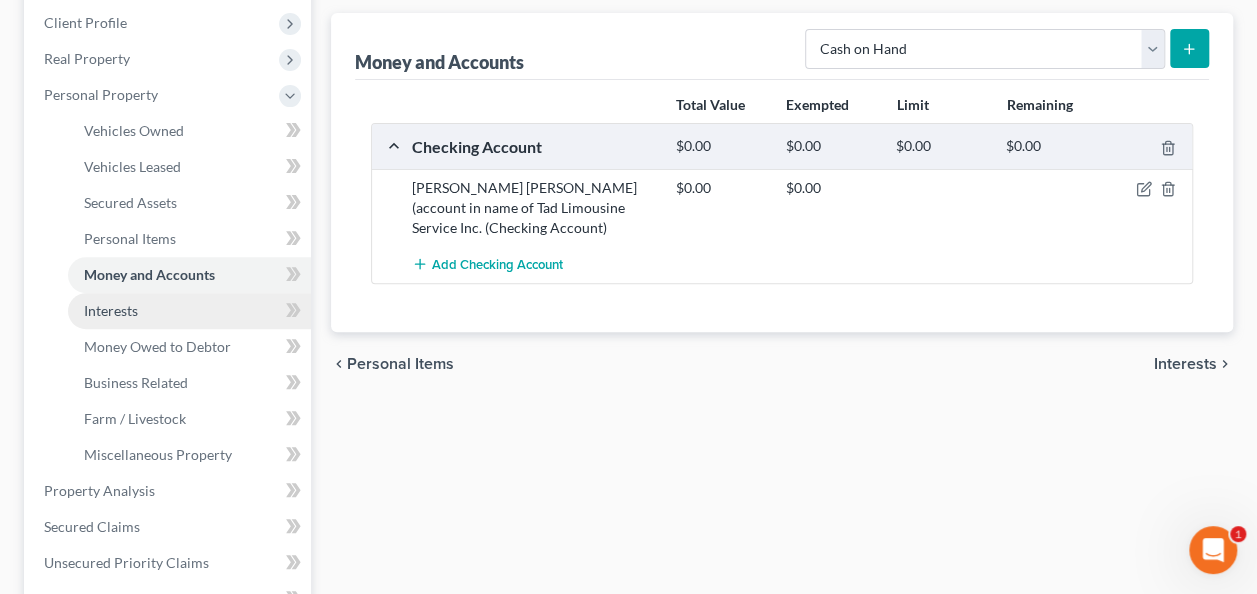 click on "Interests" at bounding box center (111, 310) 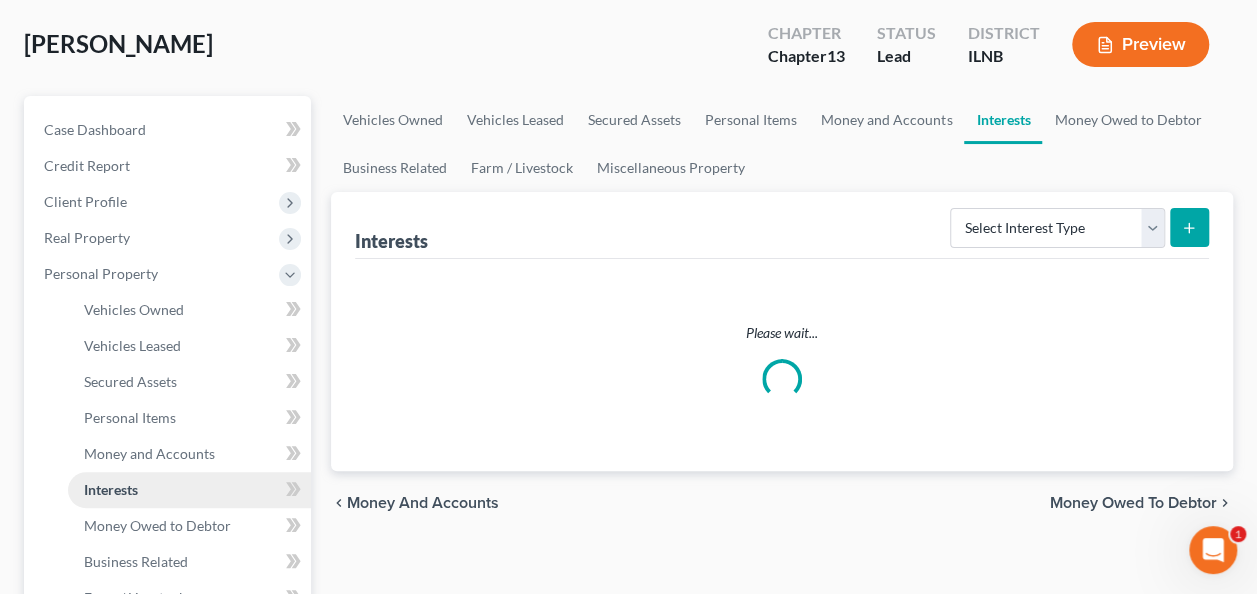 scroll, scrollTop: 0, scrollLeft: 0, axis: both 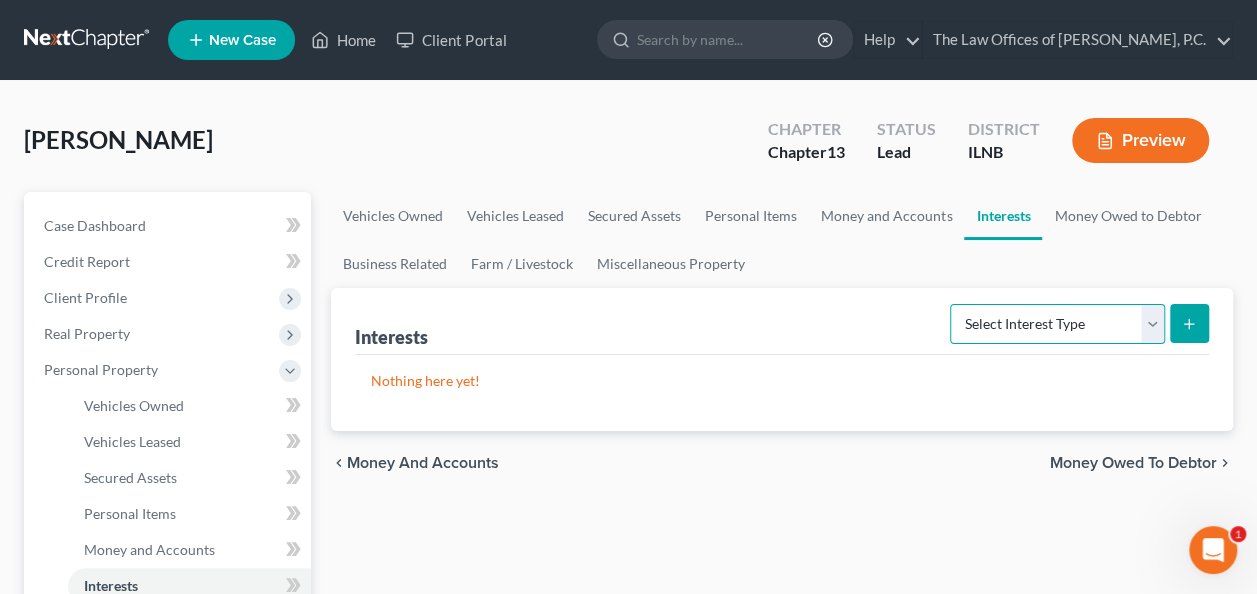 click on "Select Interest Type 401K Annuity Bond Education IRA Government Bond Government Pension Plan Incorporated Business IRA Joint Venture (Active) Joint Venture (Inactive) [PERSON_NAME] Mutual Fund Other Retirement Plan Partnership (Active) Partnership (Inactive) Pension Plan Stock Term Life Insurance Unincorporated Business Whole Life Insurance" at bounding box center [1057, 324] 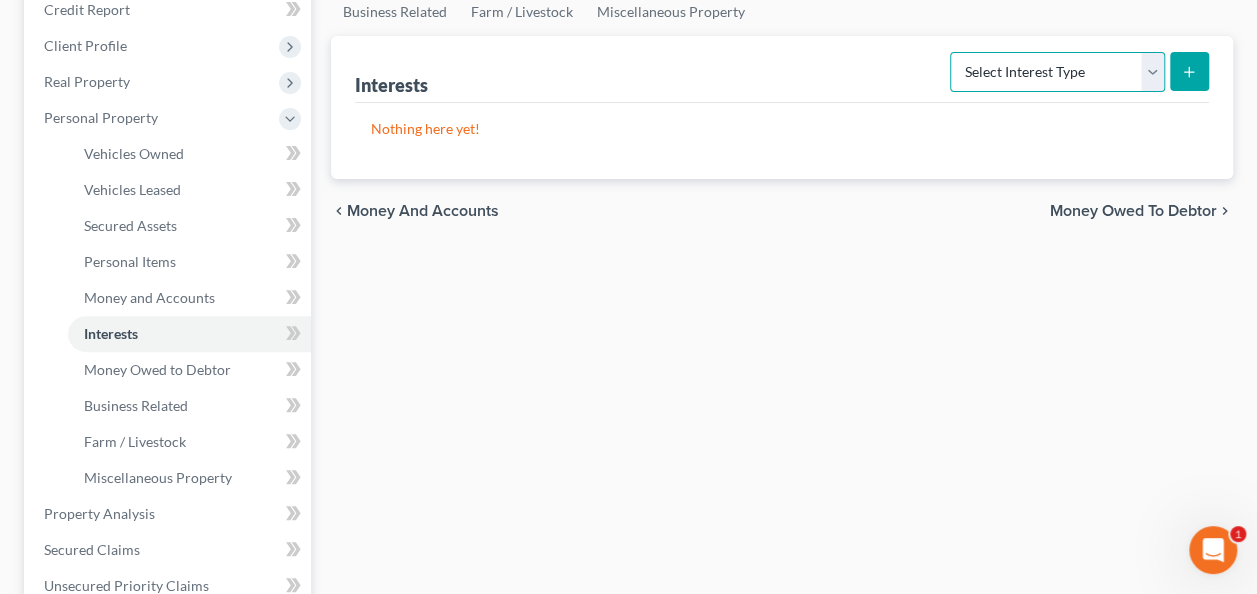 scroll, scrollTop: 321, scrollLeft: 0, axis: vertical 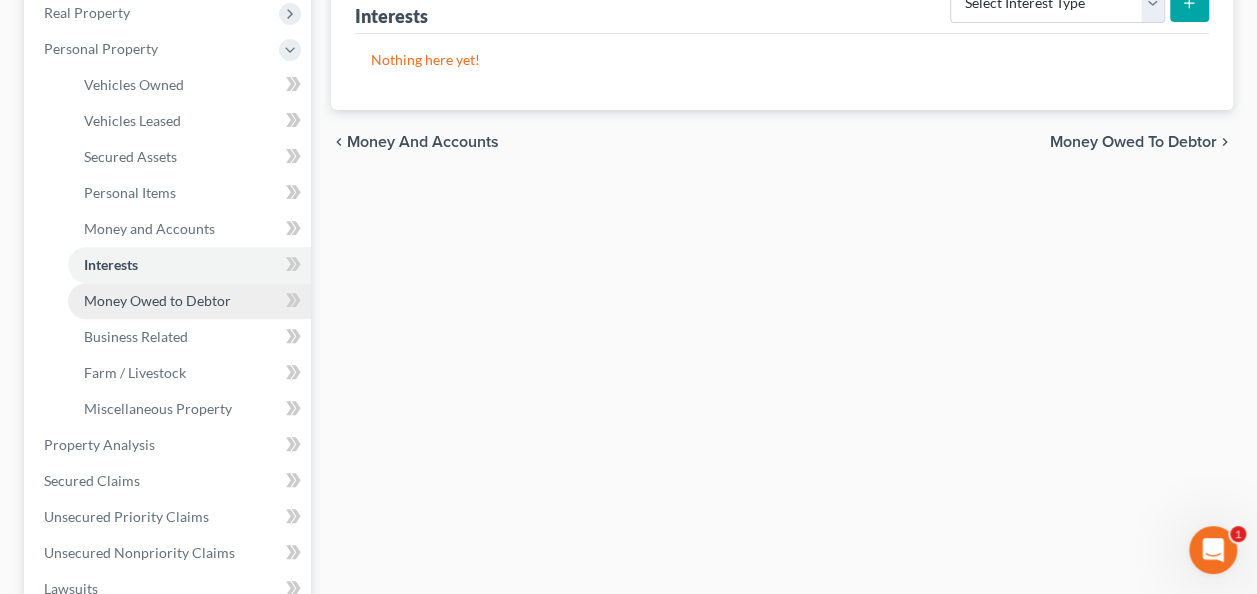 click on "Money Owed to Debtor" at bounding box center (157, 300) 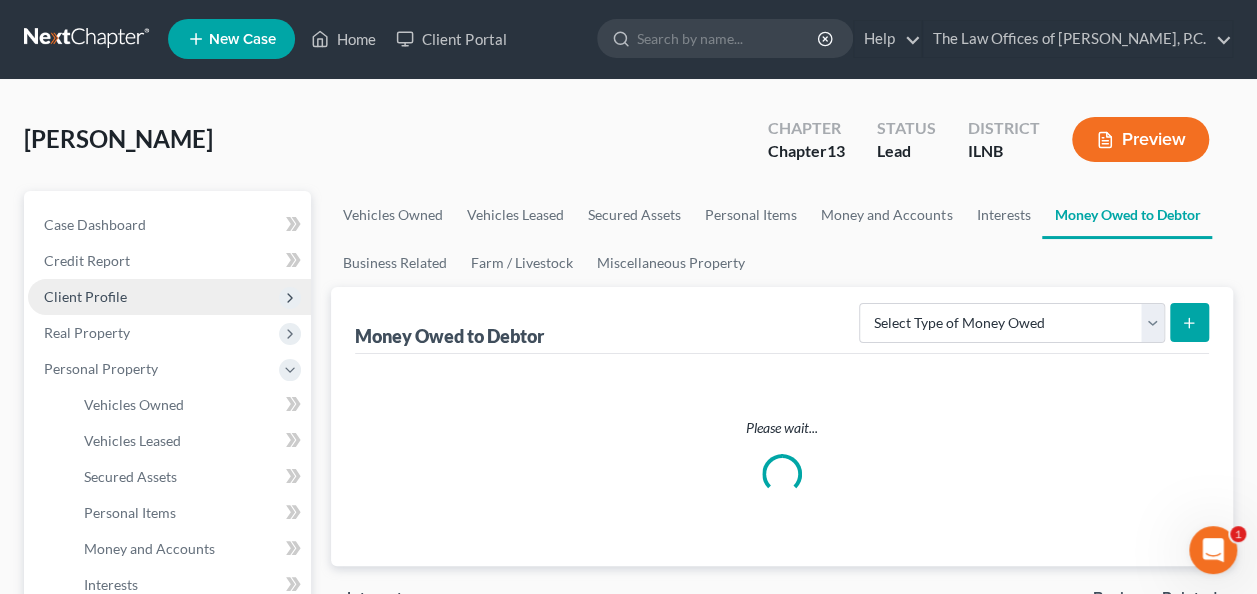 scroll, scrollTop: 0, scrollLeft: 0, axis: both 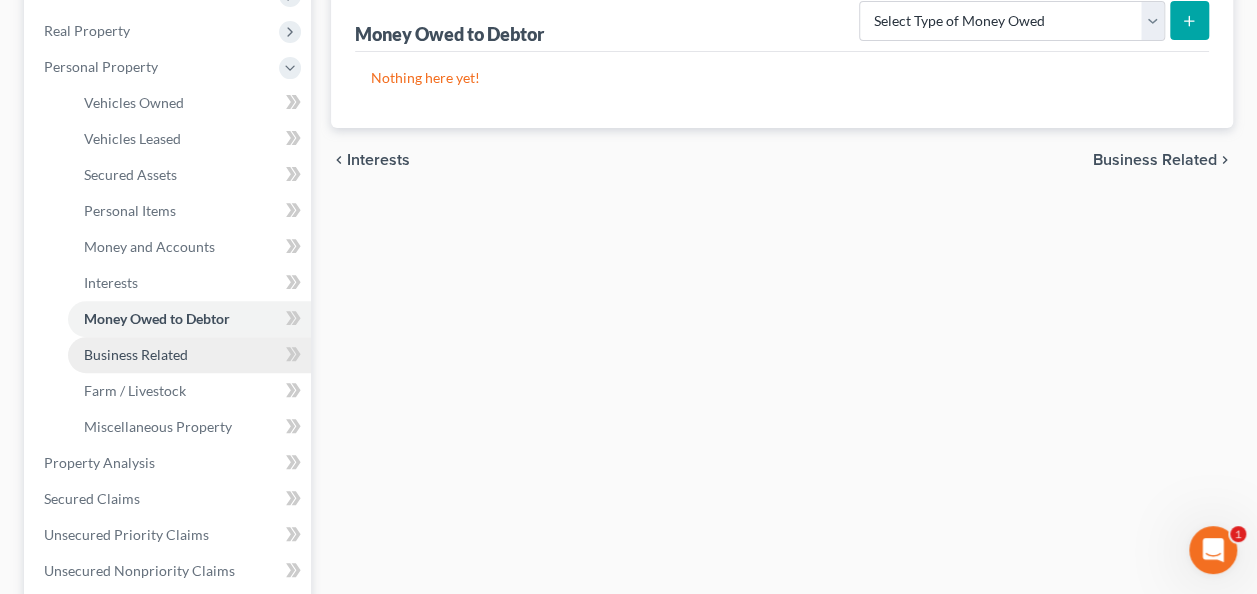click on "Business Related" at bounding box center (189, 355) 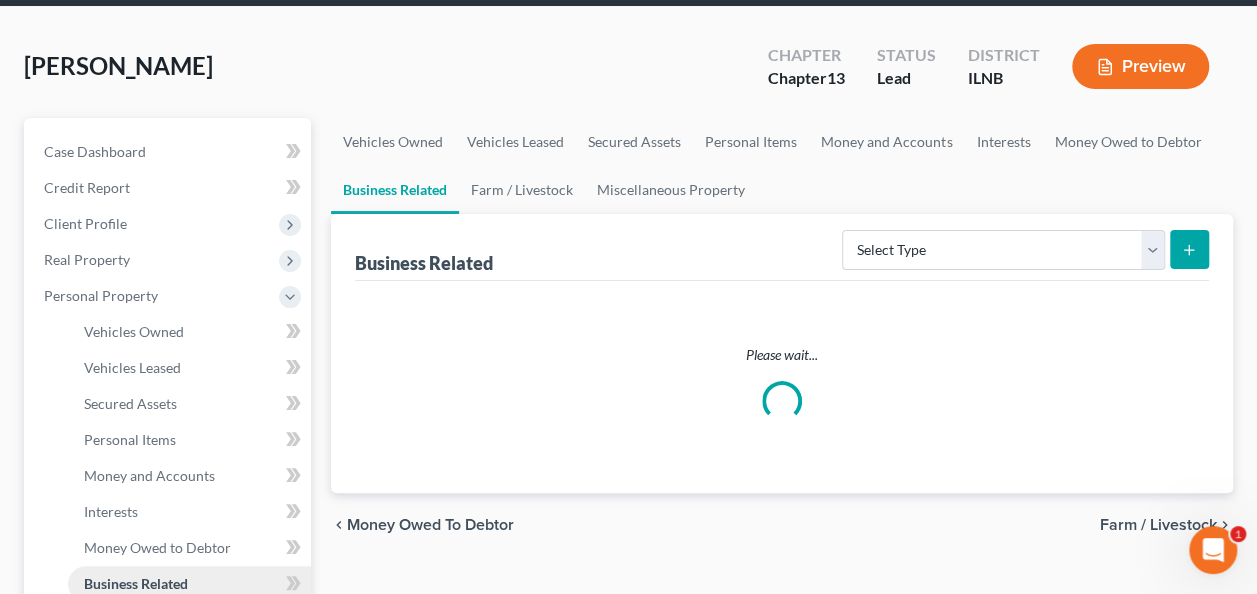 scroll, scrollTop: 0, scrollLeft: 0, axis: both 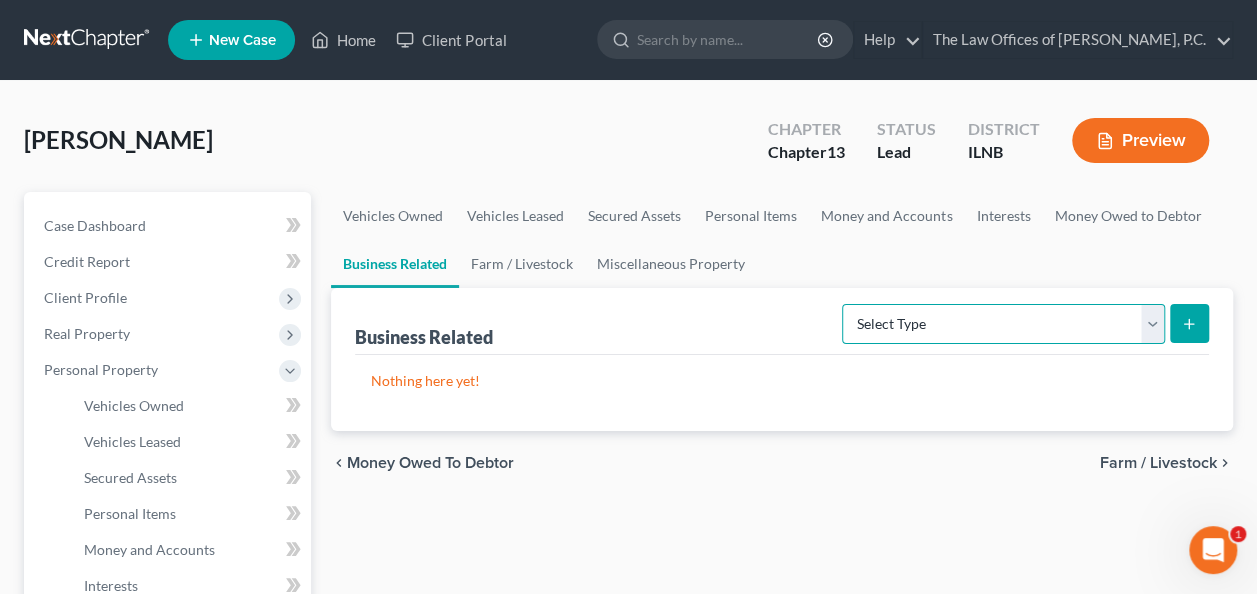 click on "Select Type Customer Lists Franchises Inventory Licenses Machinery Office Equipment, Furnishings, Supplies Other Business Related Property Not Listed Patents, Copyrights, Intellectual Property" at bounding box center (1003, 324) 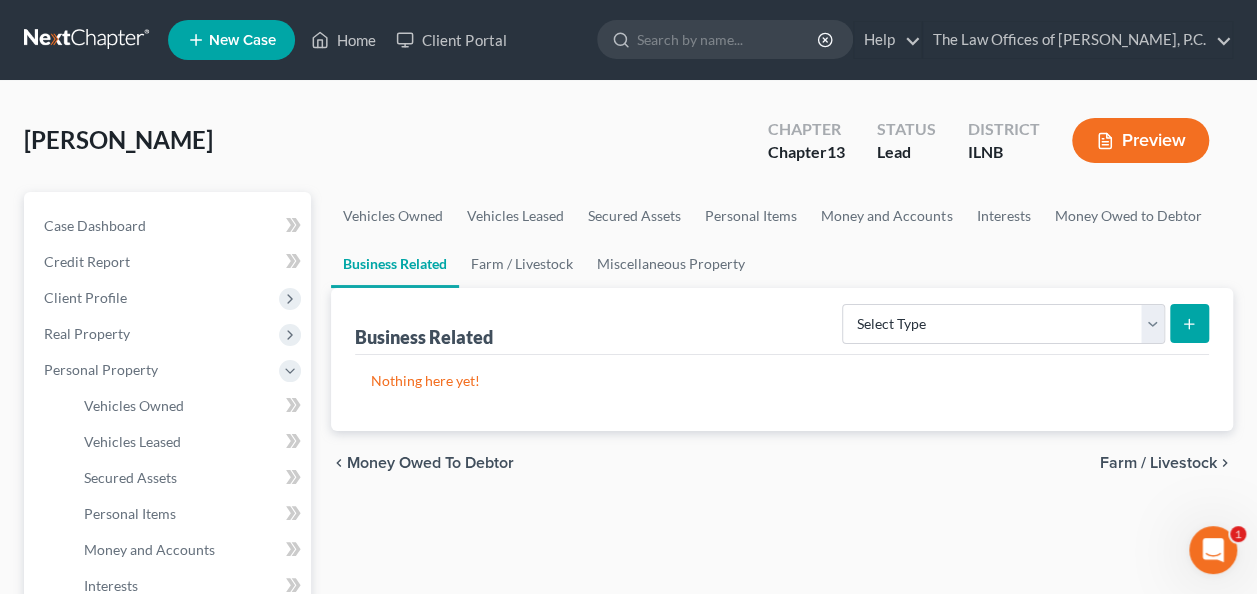 click on "Vehicles Owned
Vehicles Leased
Secured Assets
Personal Items
Money and Accounts
Interests
Money Owed to Debtor
Business Related
Farm / Livestock
Miscellaneous Property
Business Related Select Type Customer Lists Franchises Inventory Licenses Machinery Office Equipment, Furnishings, Supplies Other Business Related Property Not Listed Patents, Copyrights, Intellectual Property
Nothing here yet!
chevron_left
Money Owed to Debtor
Farm / Livestock
chevron_right" at bounding box center (782, 787) 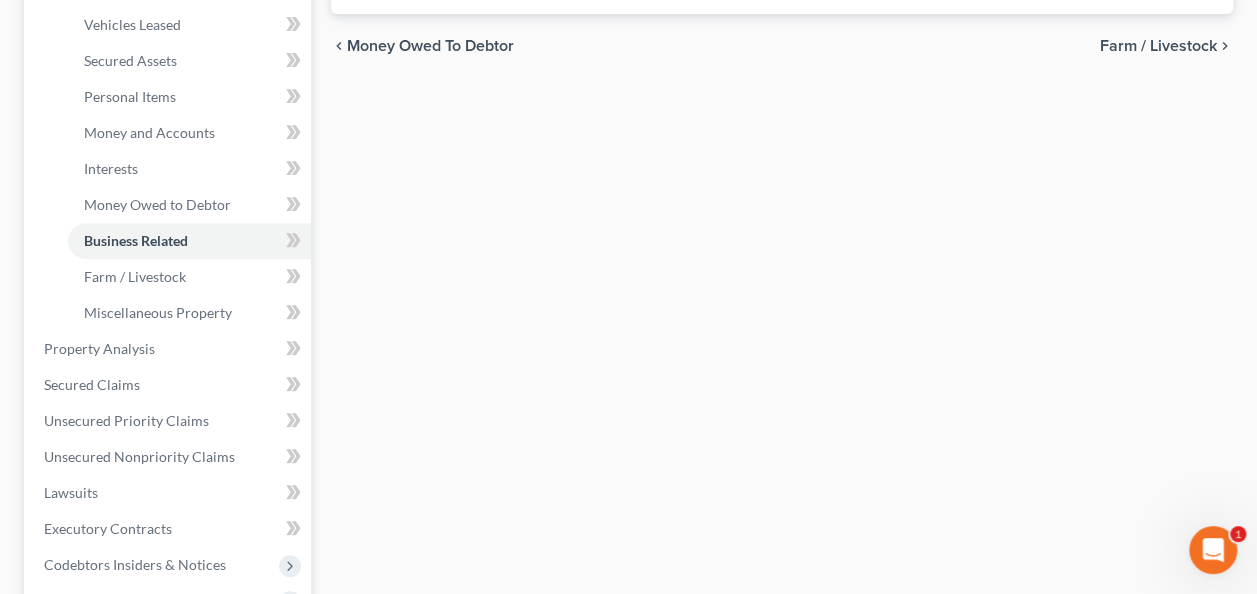 scroll, scrollTop: 429, scrollLeft: 0, axis: vertical 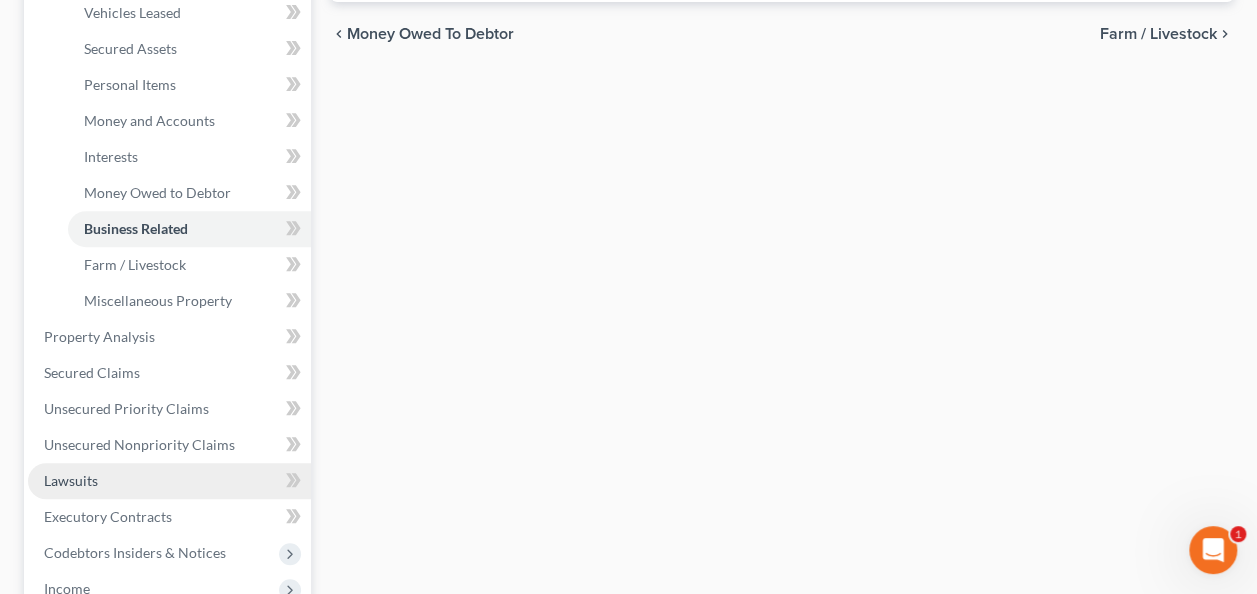 click on "Lawsuits" at bounding box center [169, 481] 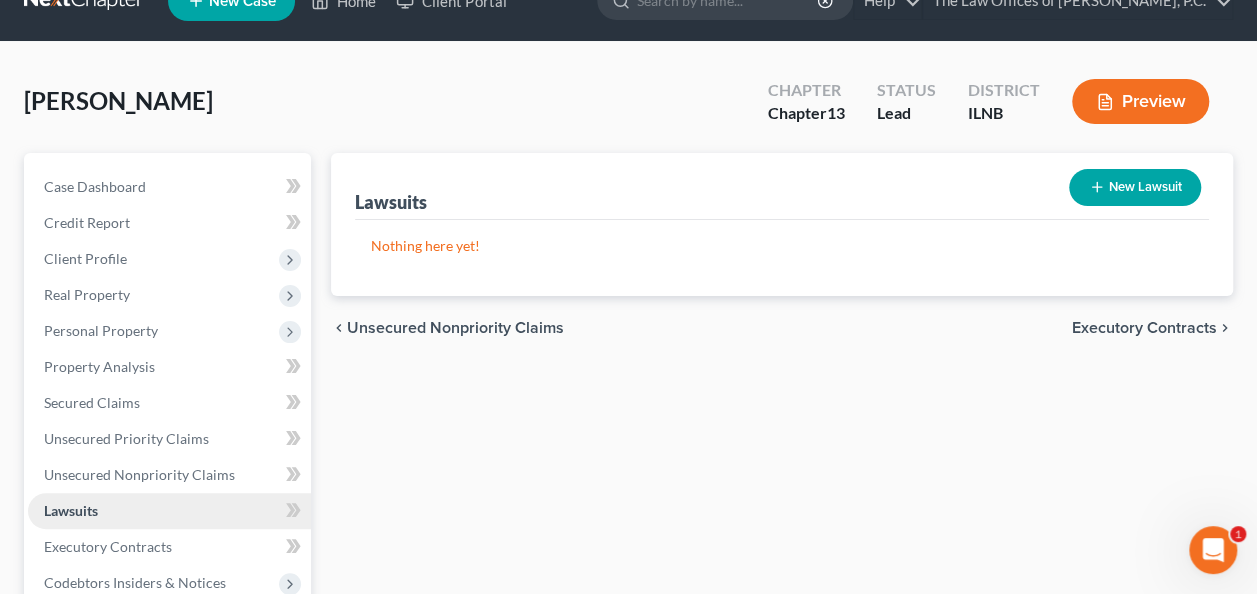scroll, scrollTop: 0, scrollLeft: 0, axis: both 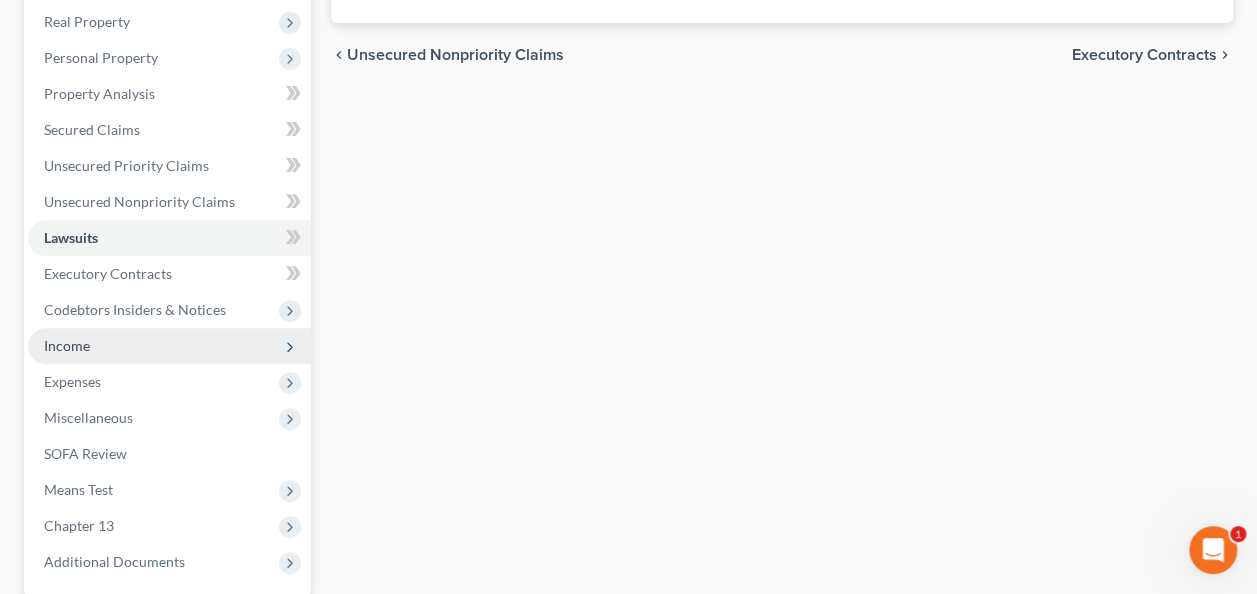 click on "Income" at bounding box center (169, 346) 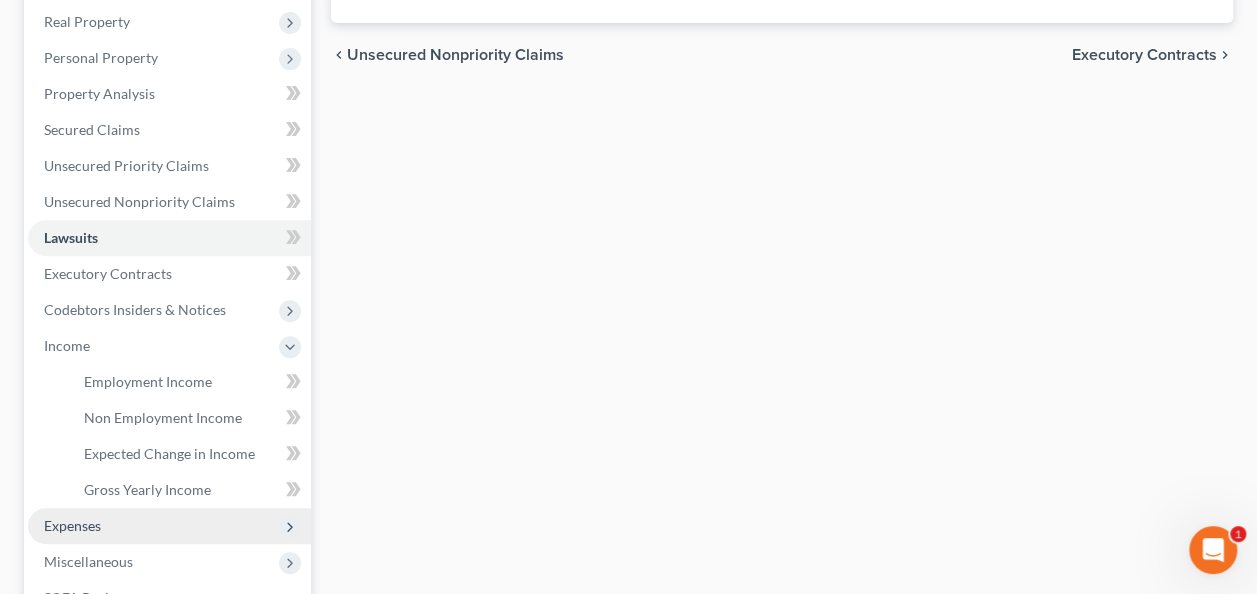 click on "Expenses" at bounding box center [169, 526] 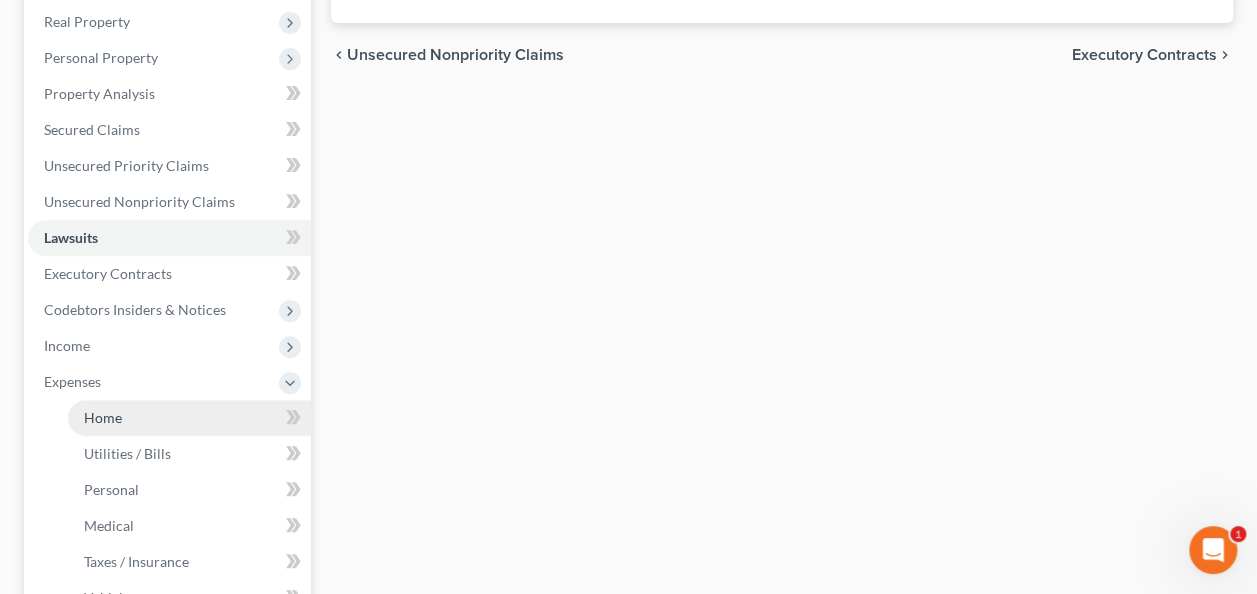 click on "Home" at bounding box center (103, 417) 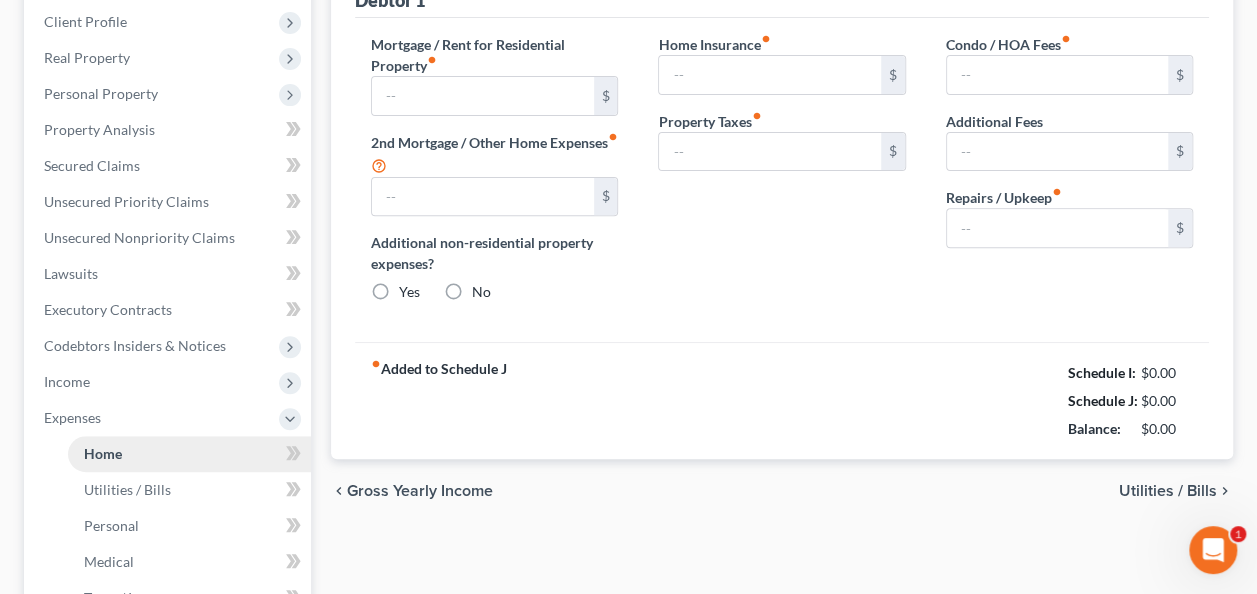 type on "0.00" 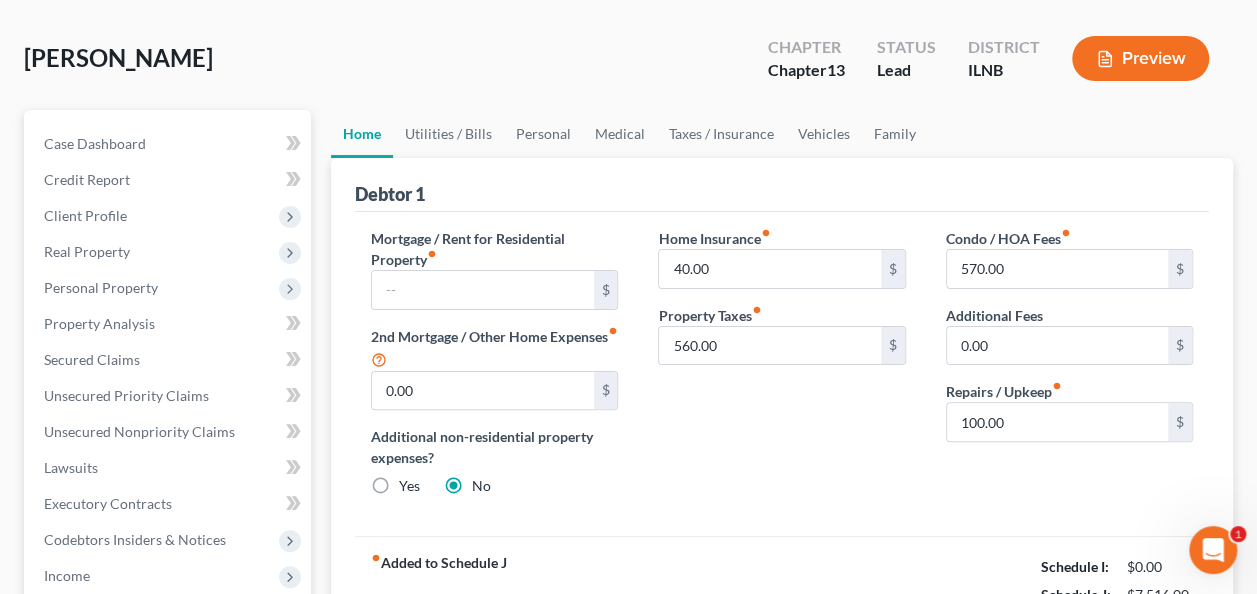 scroll, scrollTop: 0, scrollLeft: 0, axis: both 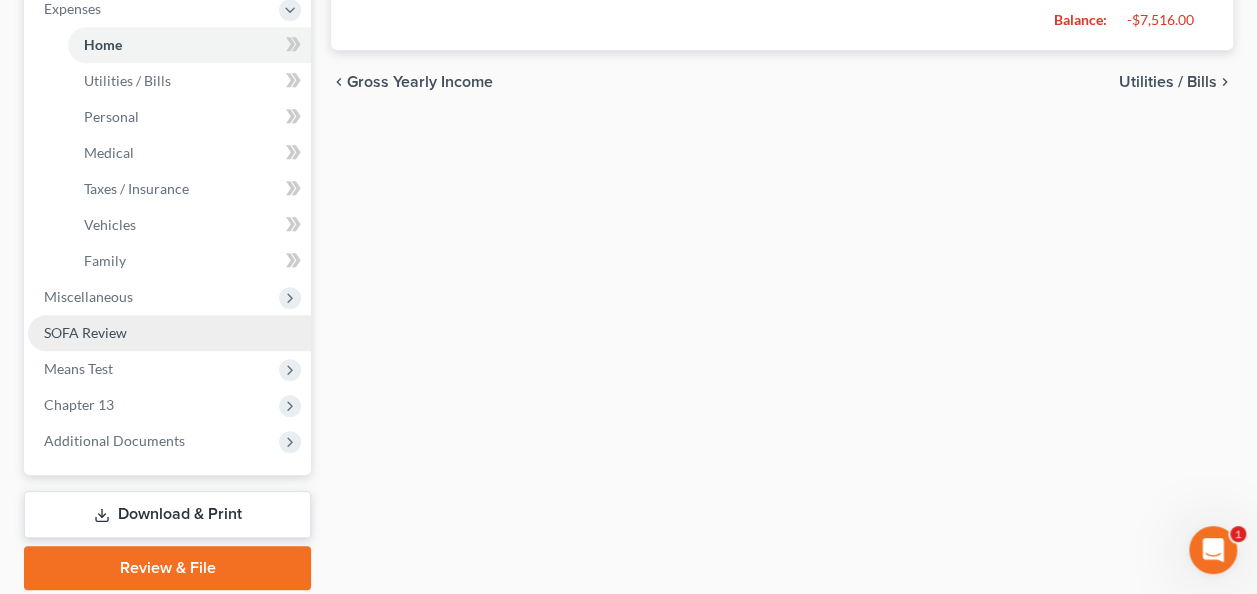 click on "SOFA Review" at bounding box center [85, 332] 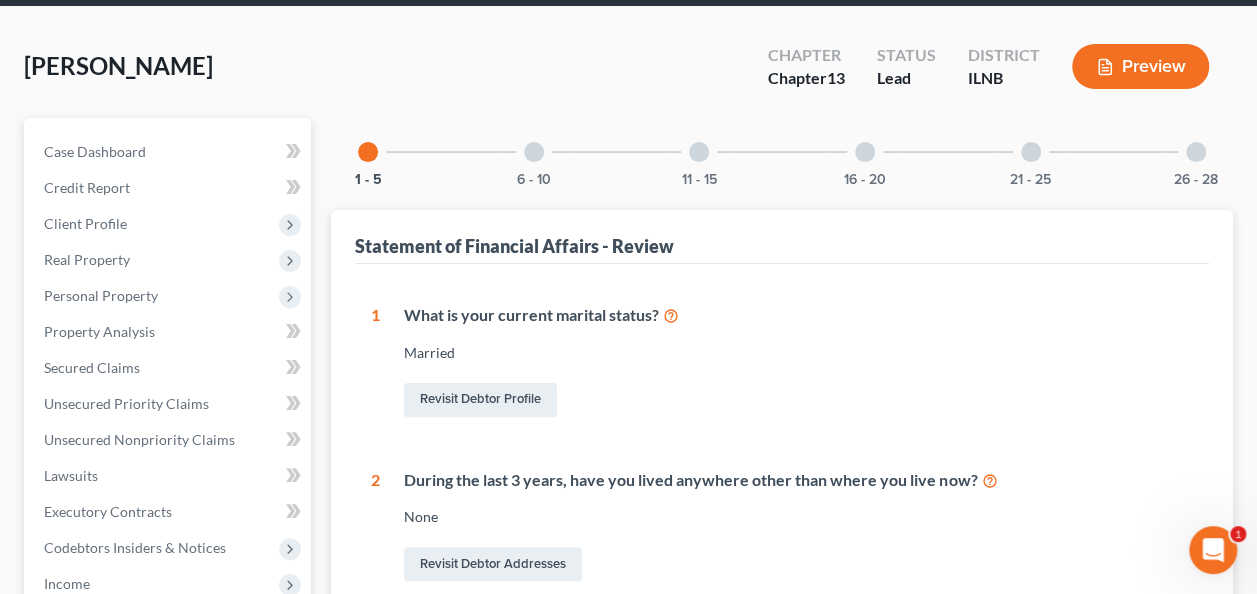 scroll, scrollTop: 100, scrollLeft: 0, axis: vertical 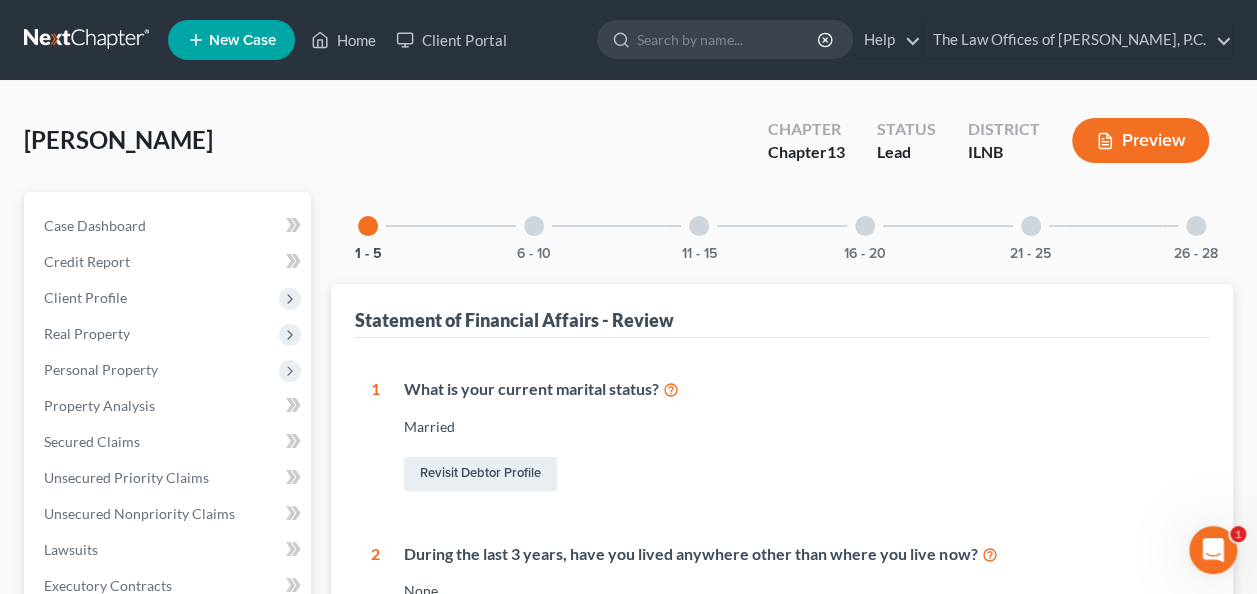 click at bounding box center (534, 226) 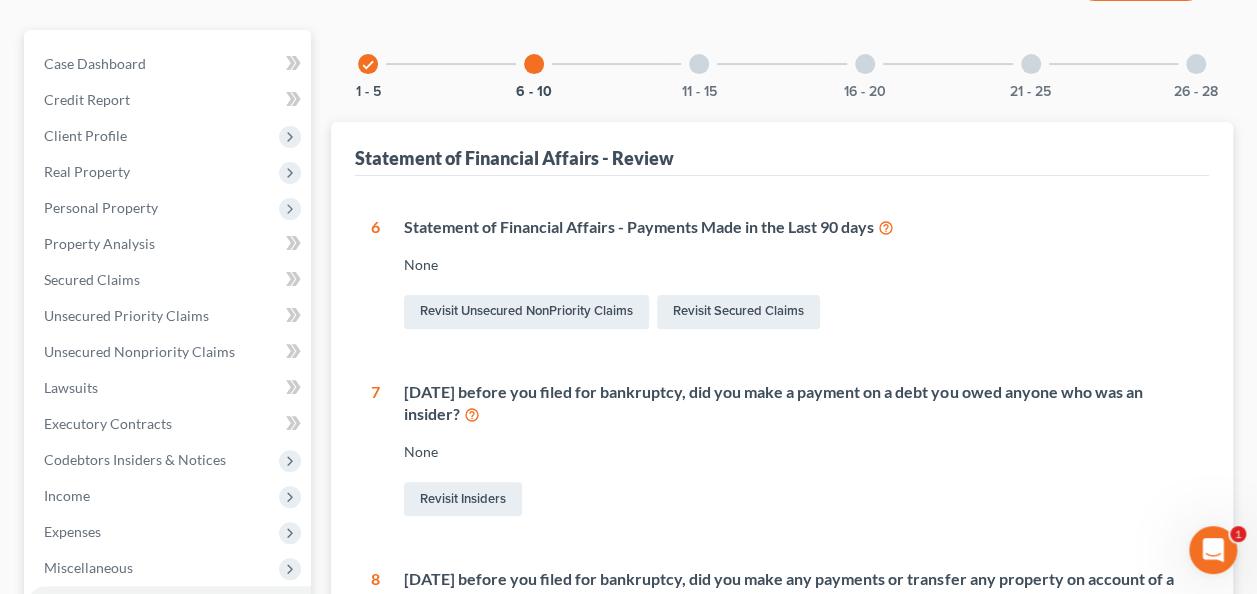 scroll, scrollTop: 164, scrollLeft: 0, axis: vertical 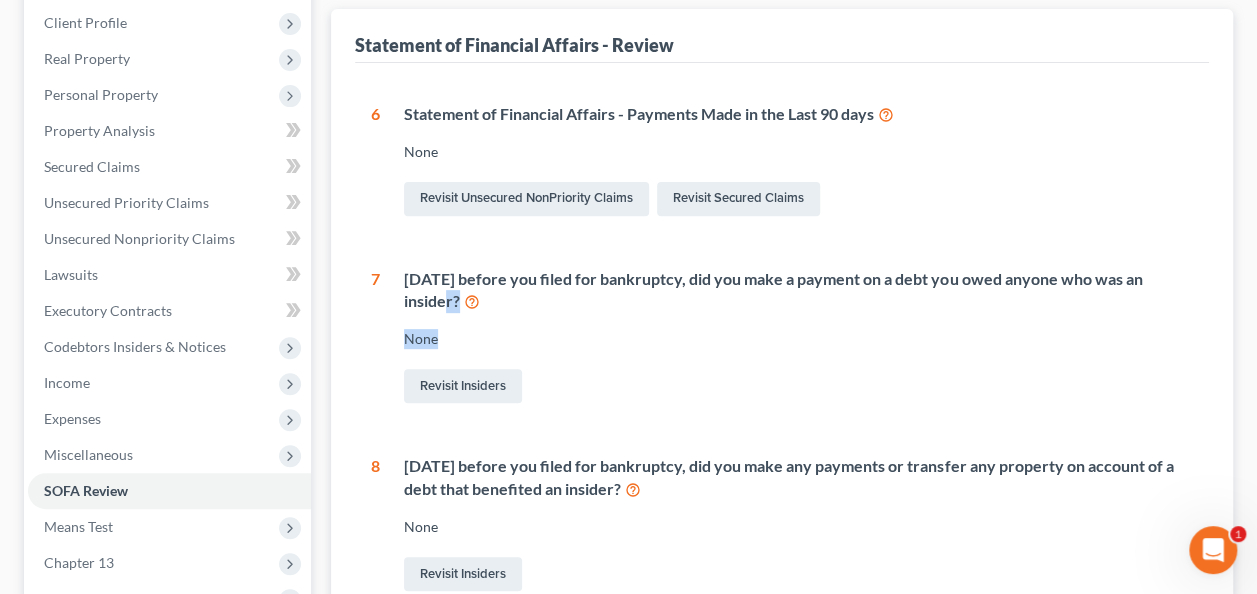 drag, startPoint x: 1252, startPoint y: 292, endPoint x: 1242, endPoint y: 317, distance: 26.925823 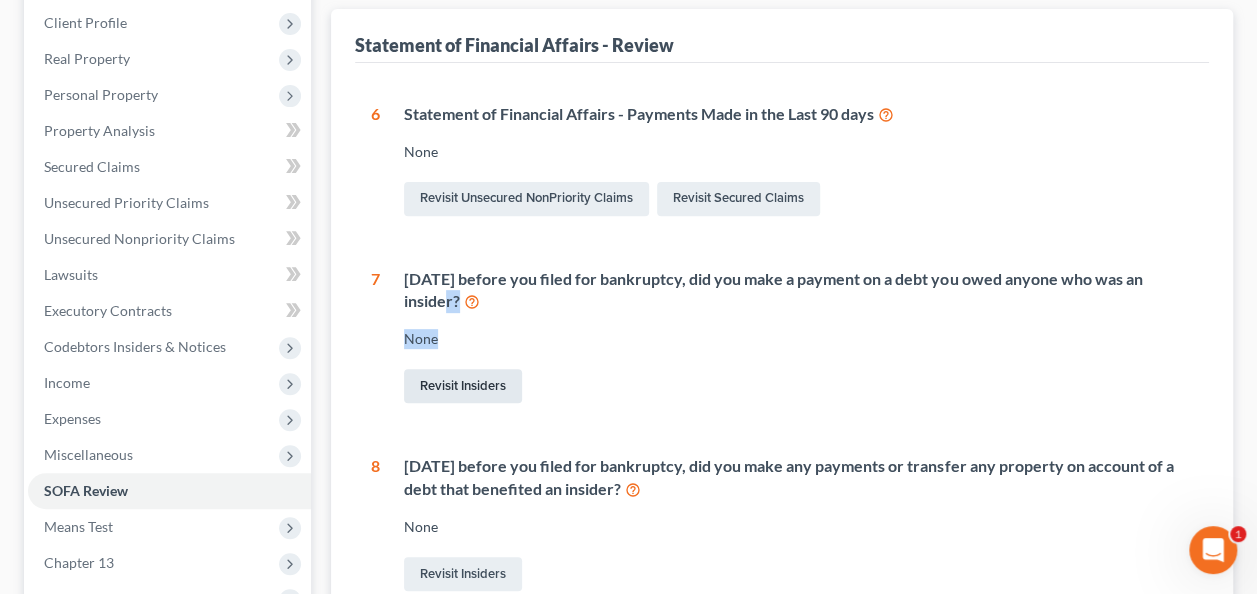drag, startPoint x: 478, startPoint y: 378, endPoint x: 466, endPoint y: 382, distance: 12.649111 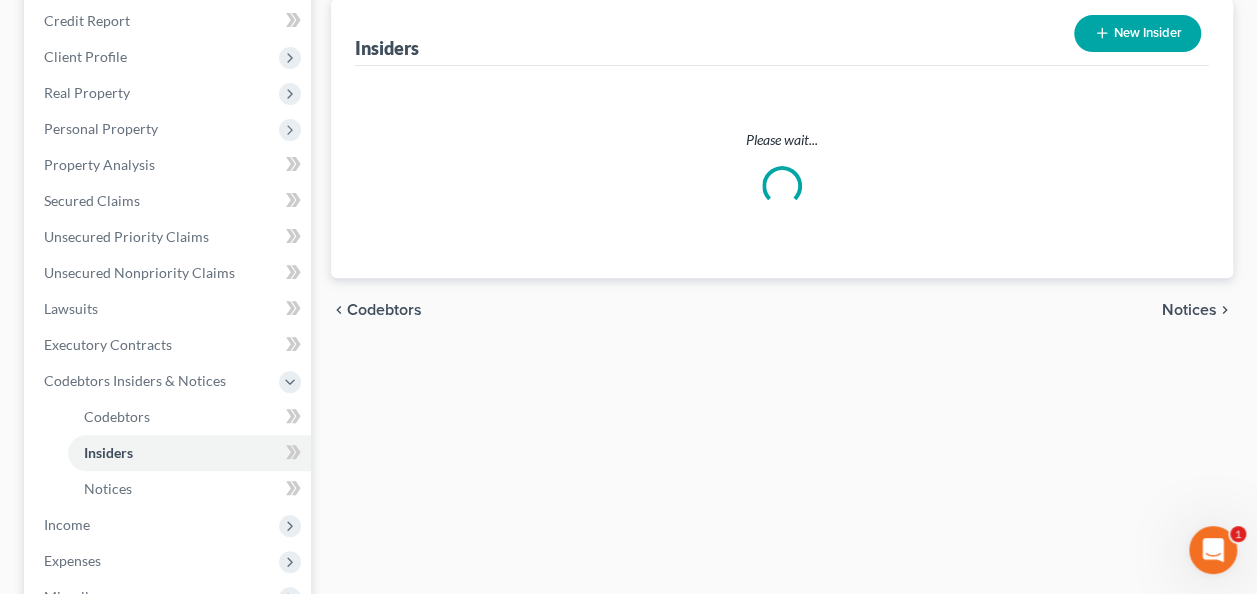 scroll, scrollTop: 96, scrollLeft: 0, axis: vertical 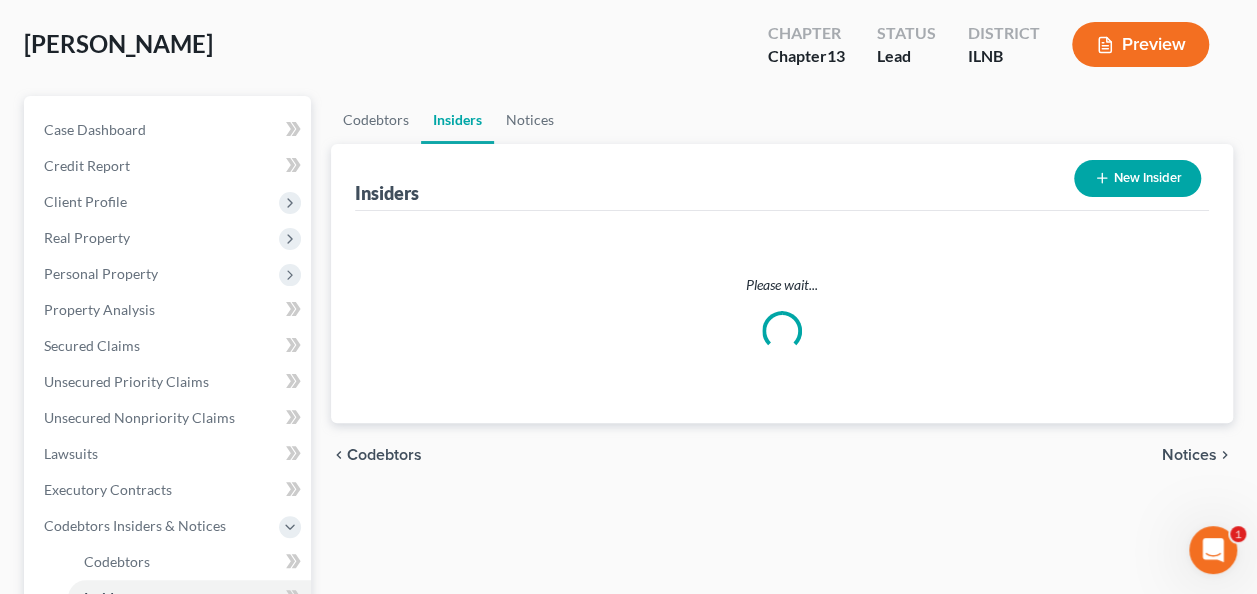 click on "Please wait..." at bounding box center [782, 317] 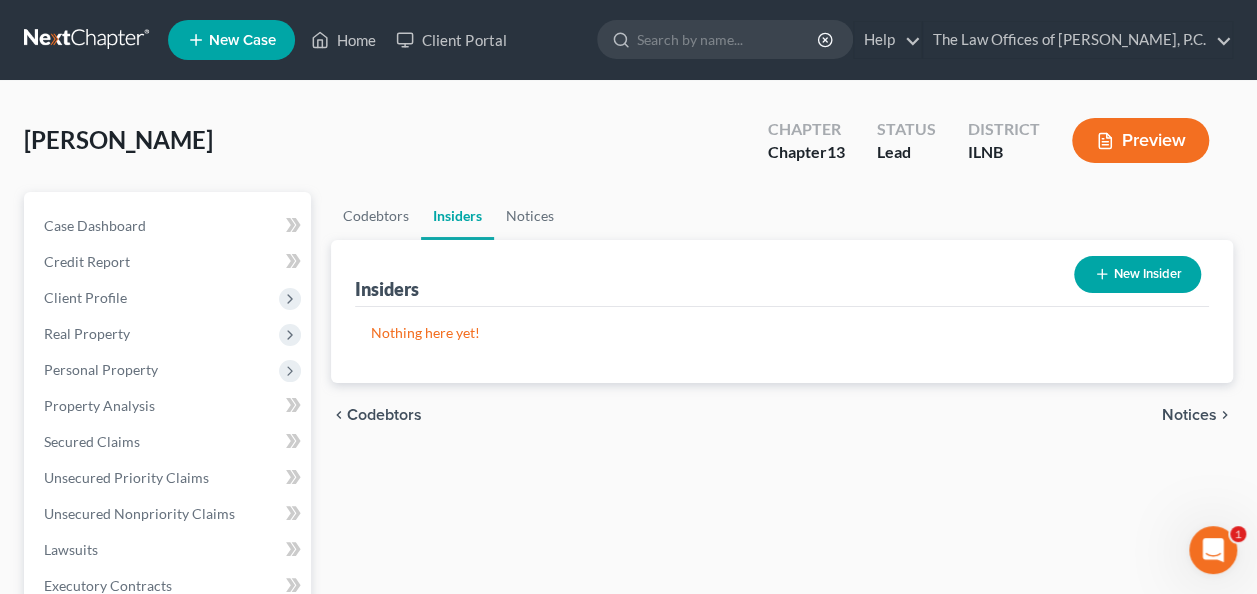 click on "chevron_left
Codebtors
Notices
chevron_right" at bounding box center [782, 415] 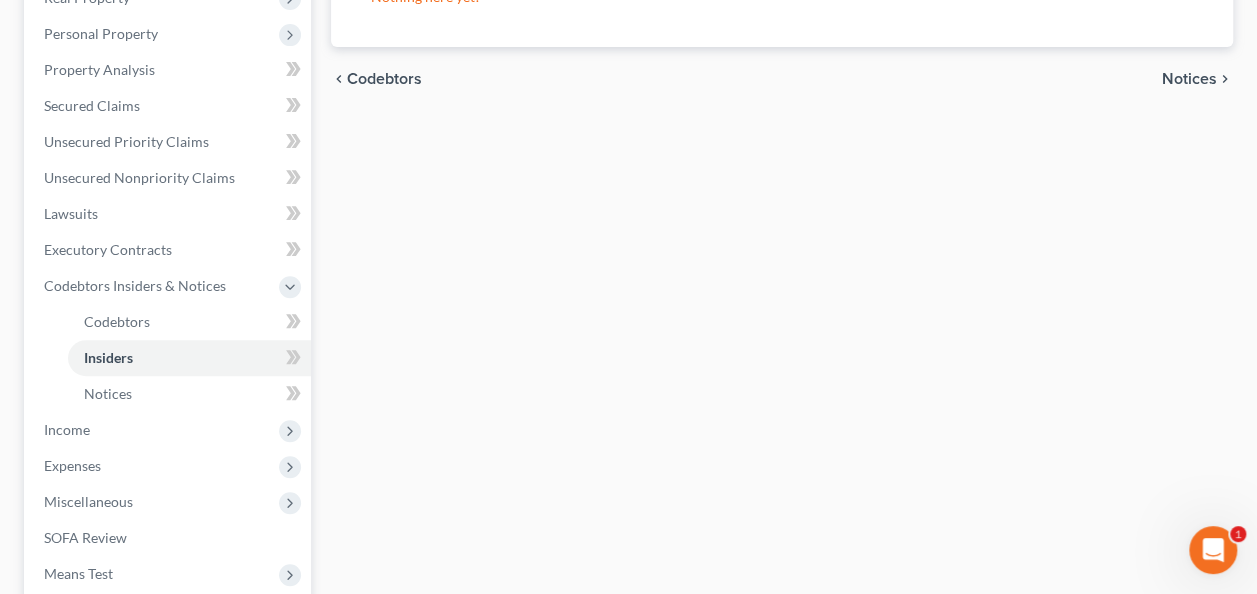 scroll, scrollTop: 339, scrollLeft: 0, axis: vertical 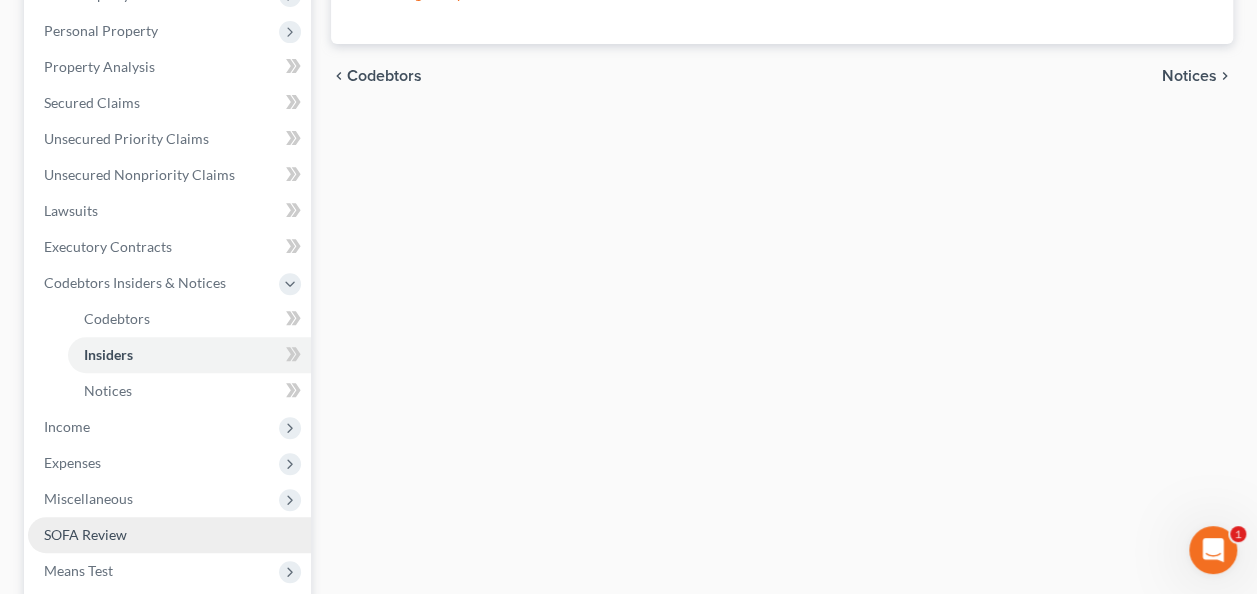 click on "SOFA Review" at bounding box center [169, 535] 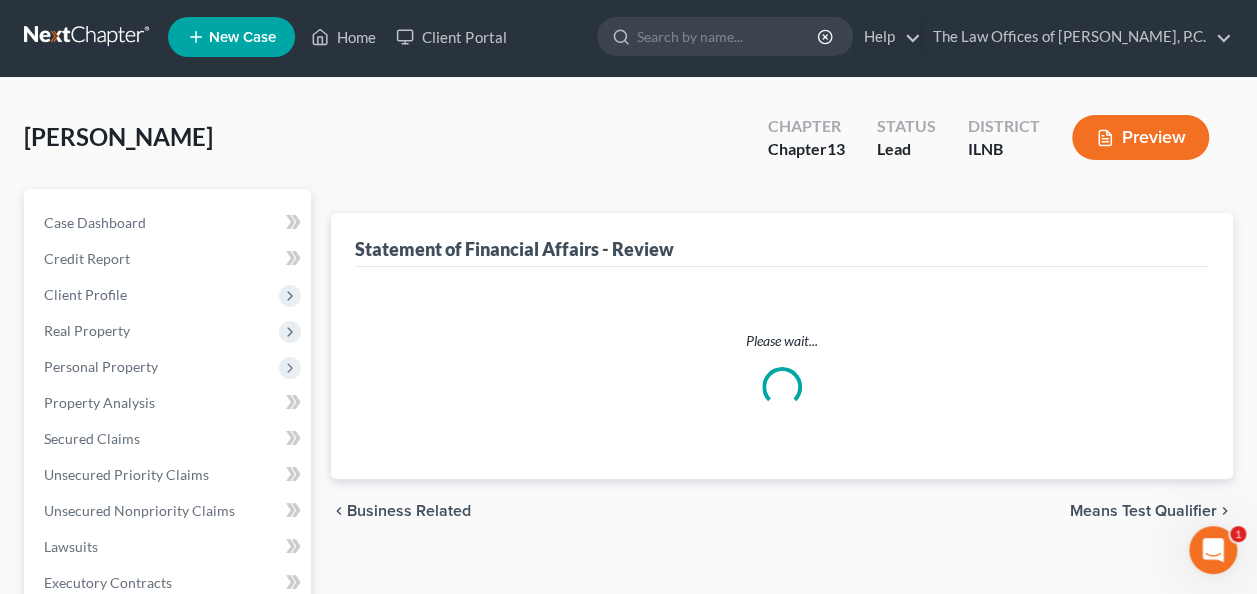 scroll, scrollTop: 0, scrollLeft: 0, axis: both 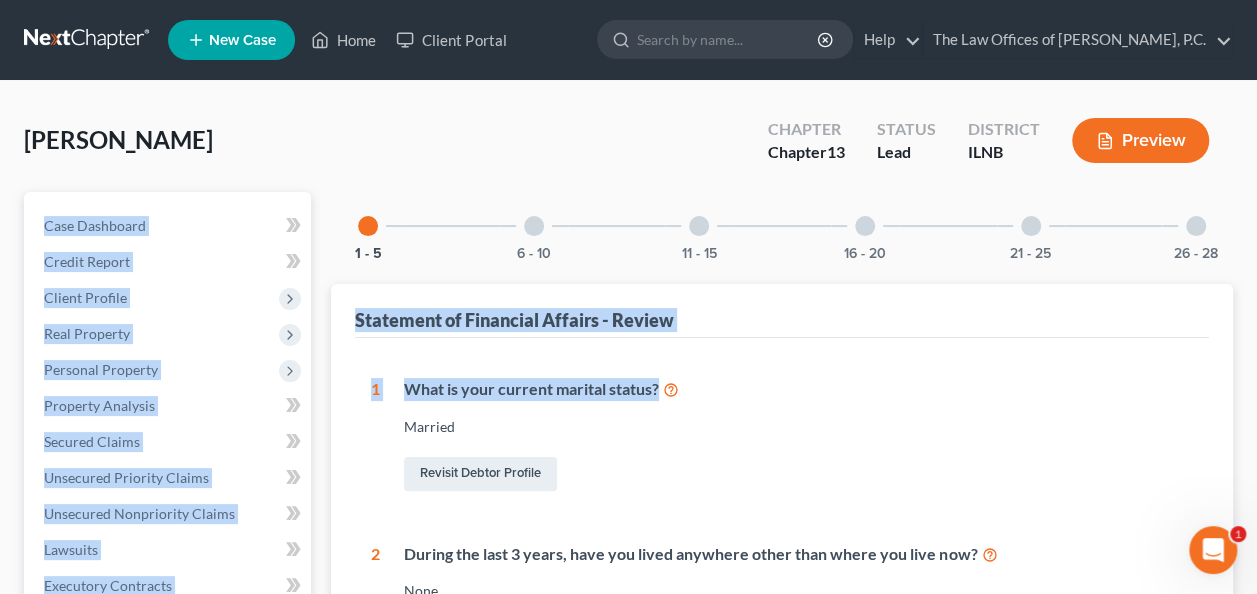drag, startPoint x: 1256, startPoint y: 164, endPoint x: 1258, endPoint y: 284, distance: 120.01666 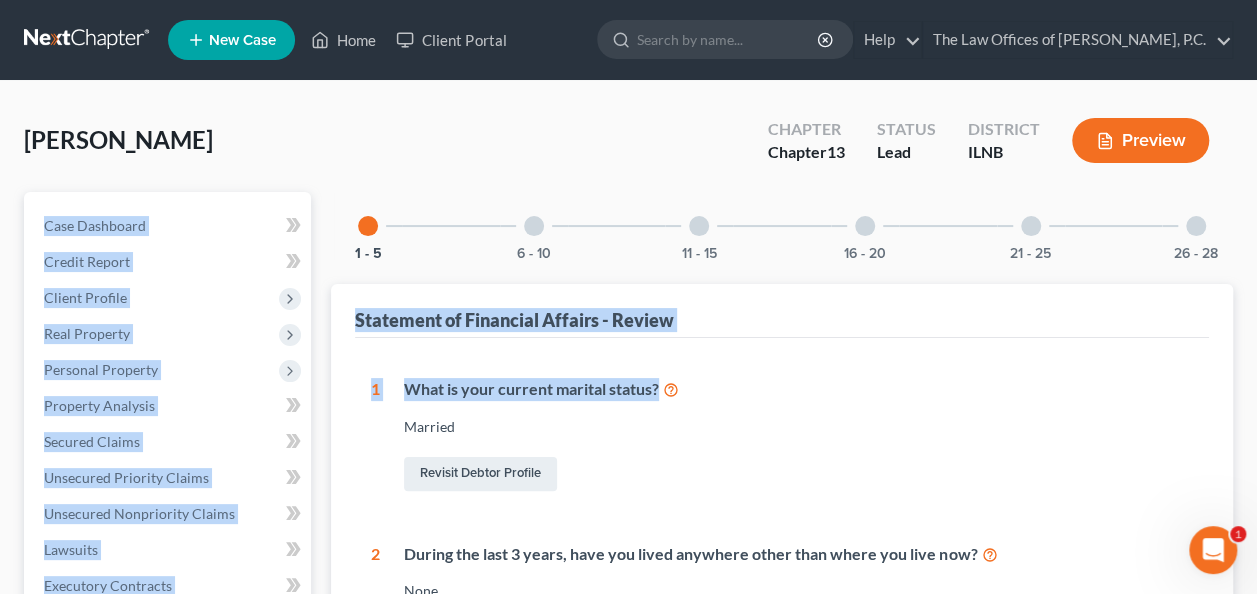 drag, startPoint x: 1258, startPoint y: 284, endPoint x: 1014, endPoint y: 315, distance: 245.96138 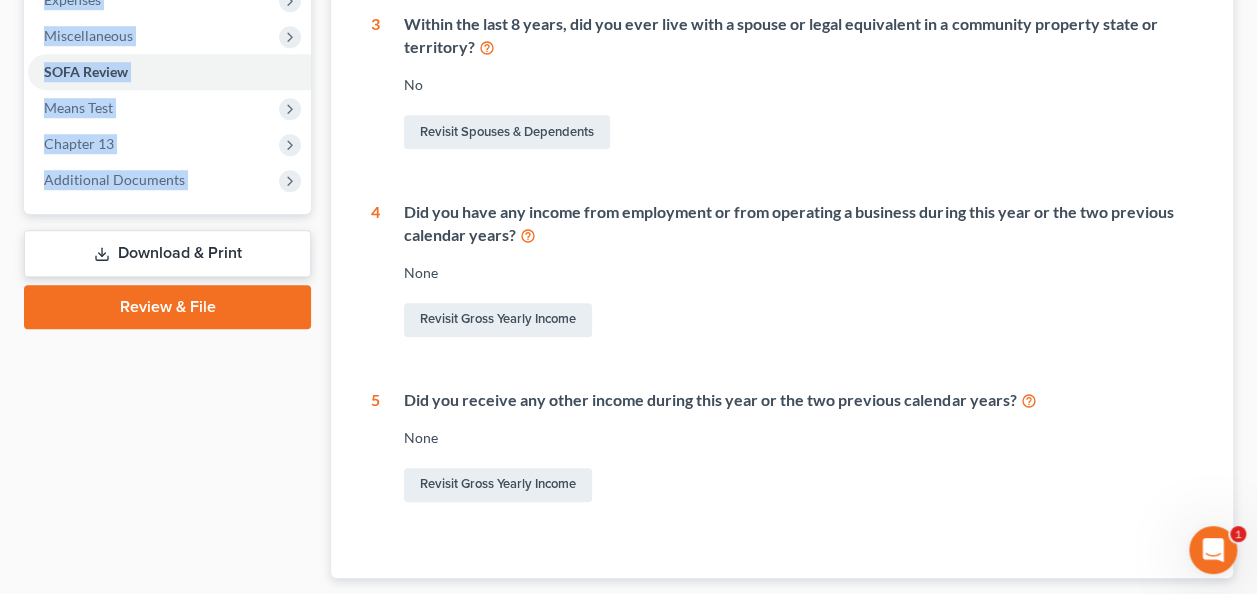 scroll, scrollTop: 0, scrollLeft: 0, axis: both 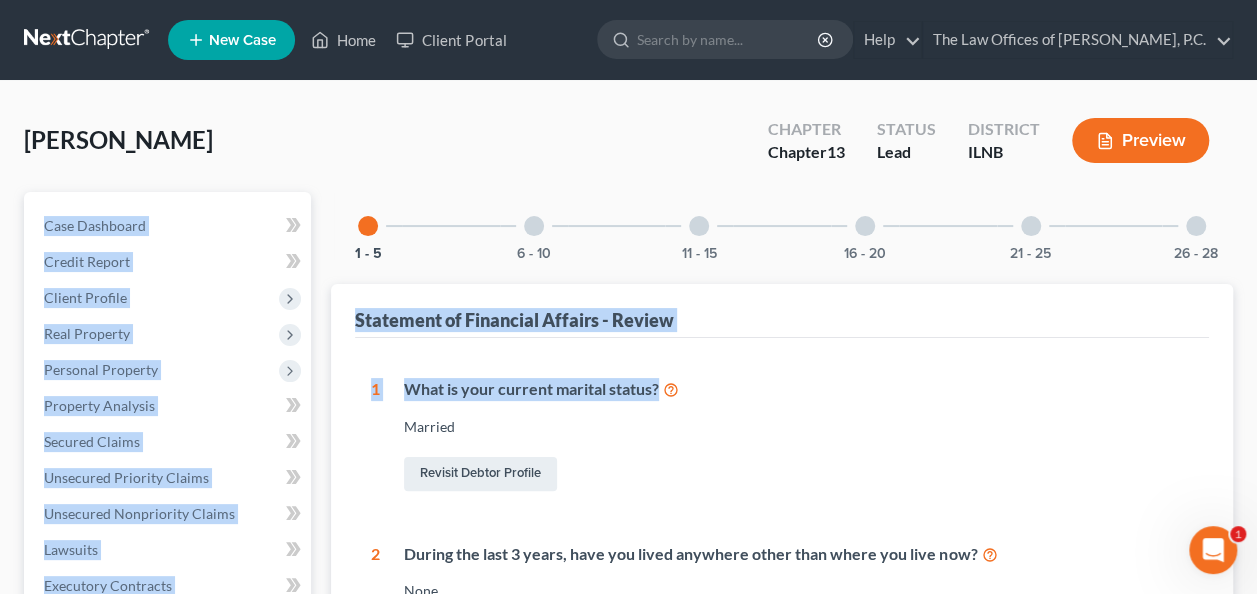 click on "6 - 10" at bounding box center (534, 226) 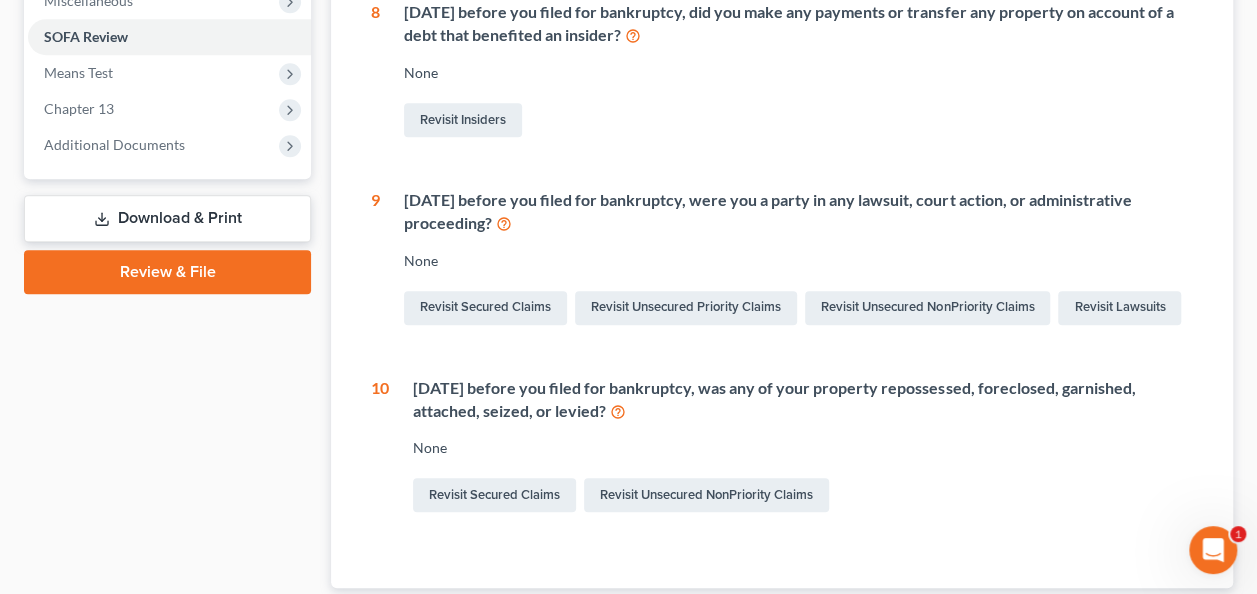 scroll, scrollTop: 818, scrollLeft: 0, axis: vertical 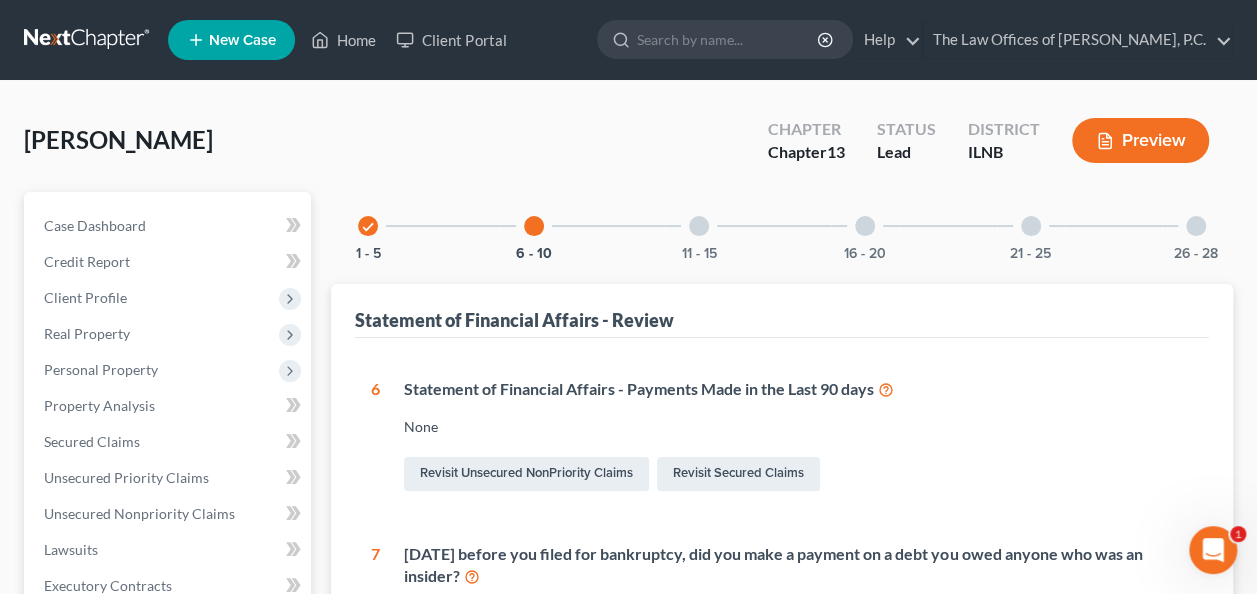 click at bounding box center [699, 226] 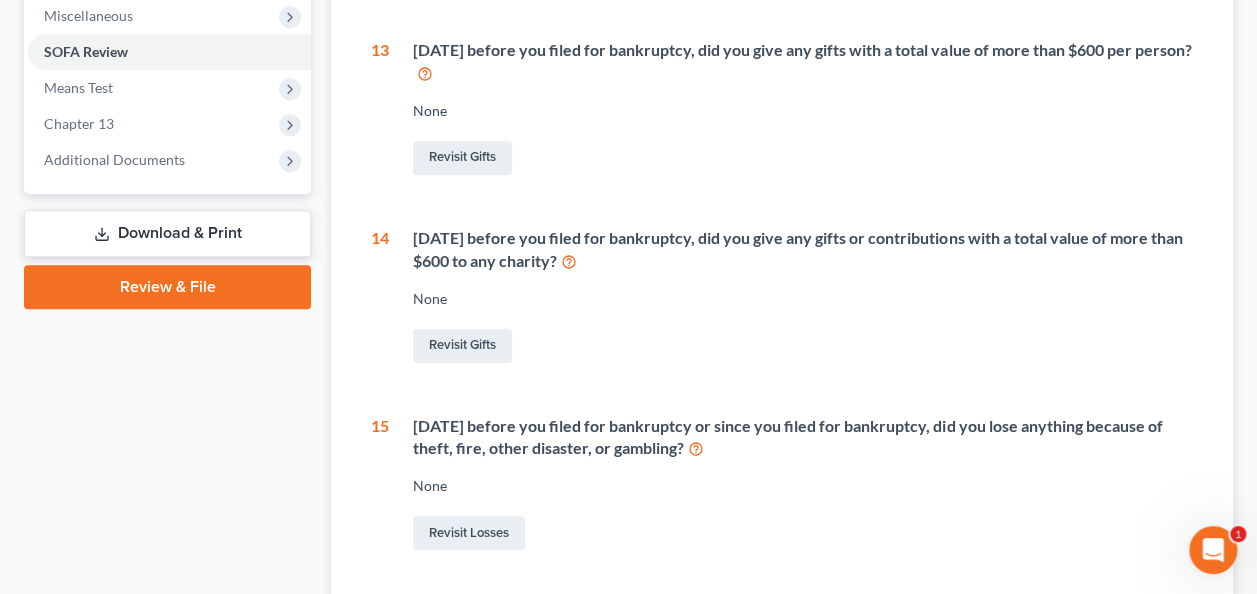 scroll, scrollTop: 726, scrollLeft: 0, axis: vertical 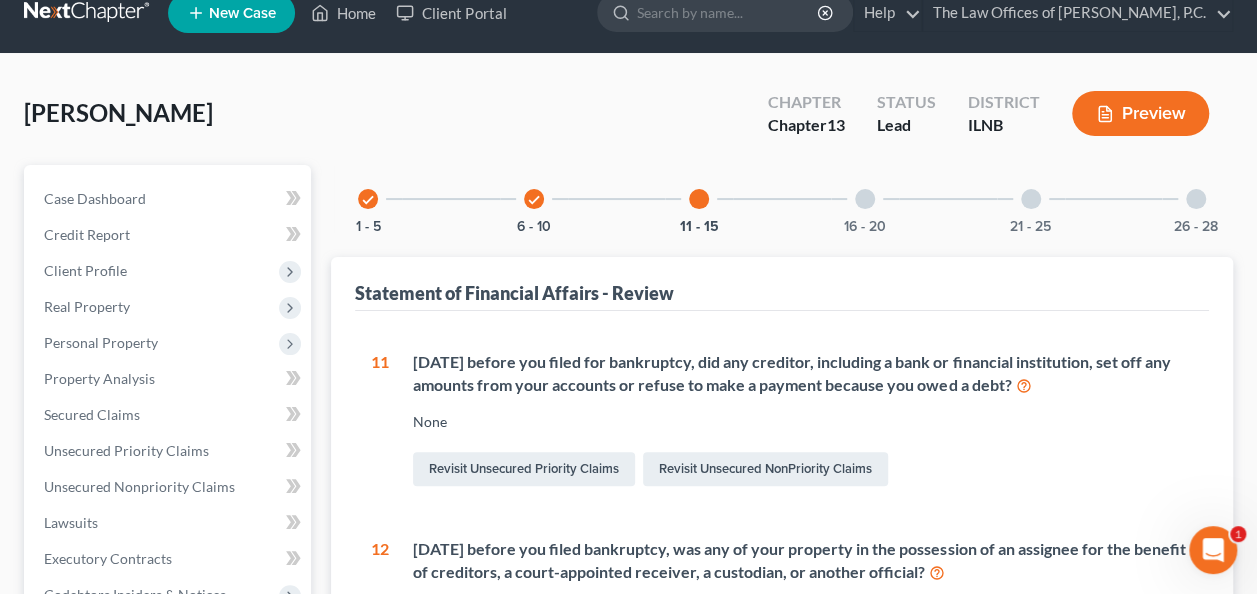 click at bounding box center [865, 199] 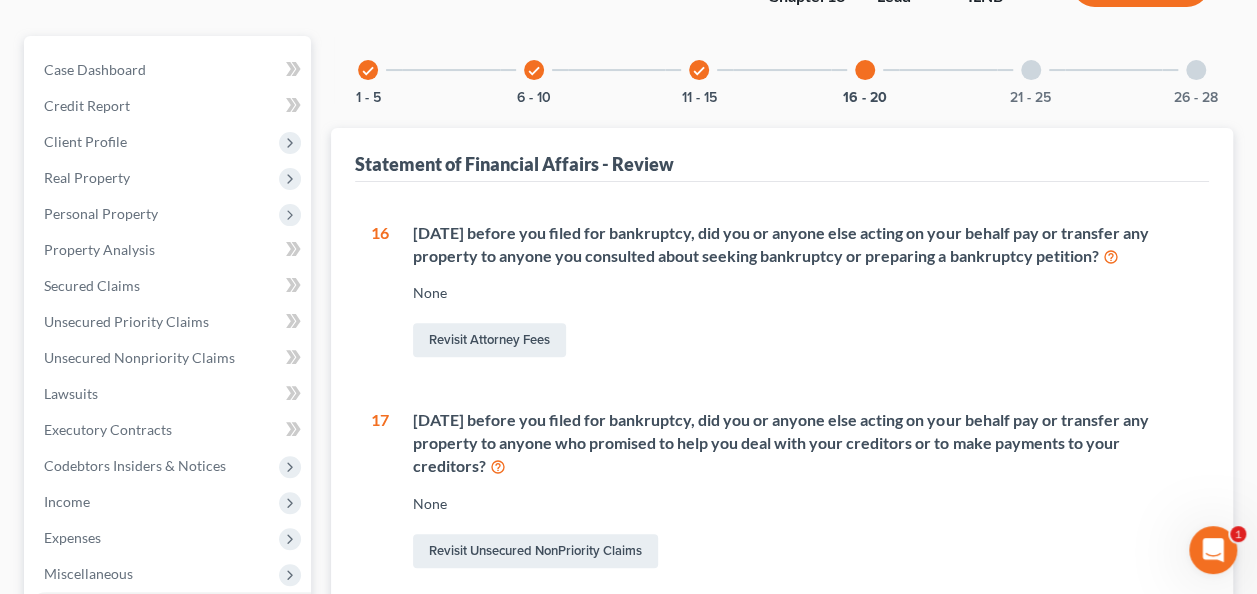 scroll, scrollTop: 82, scrollLeft: 0, axis: vertical 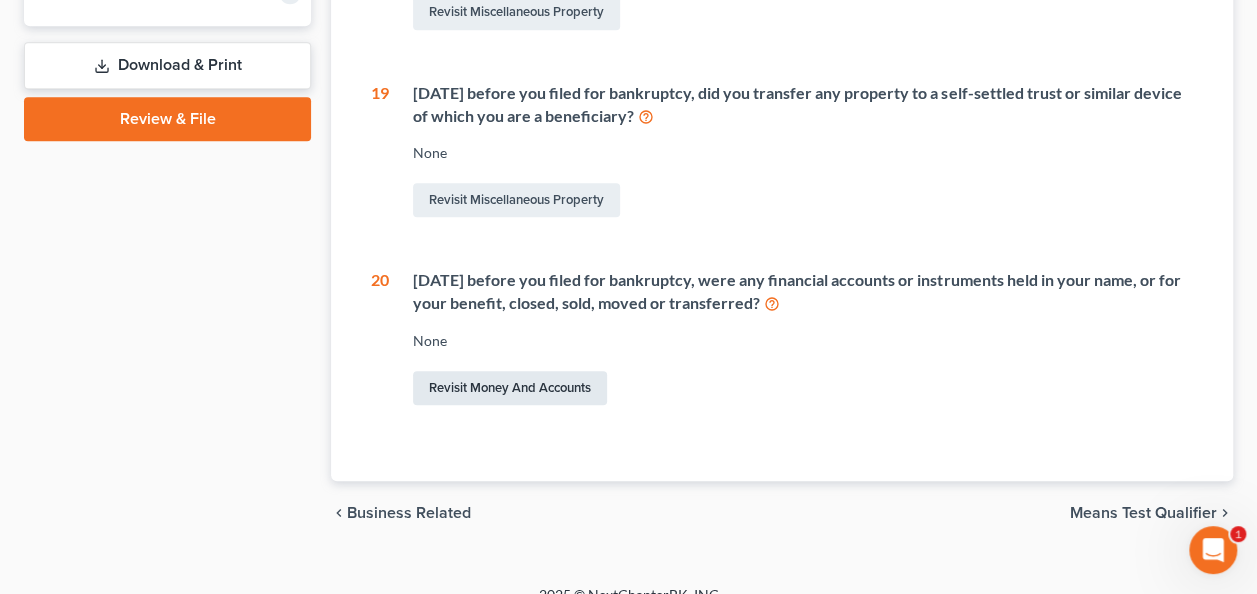 click on "Revisit Money and Accounts" at bounding box center (510, 388) 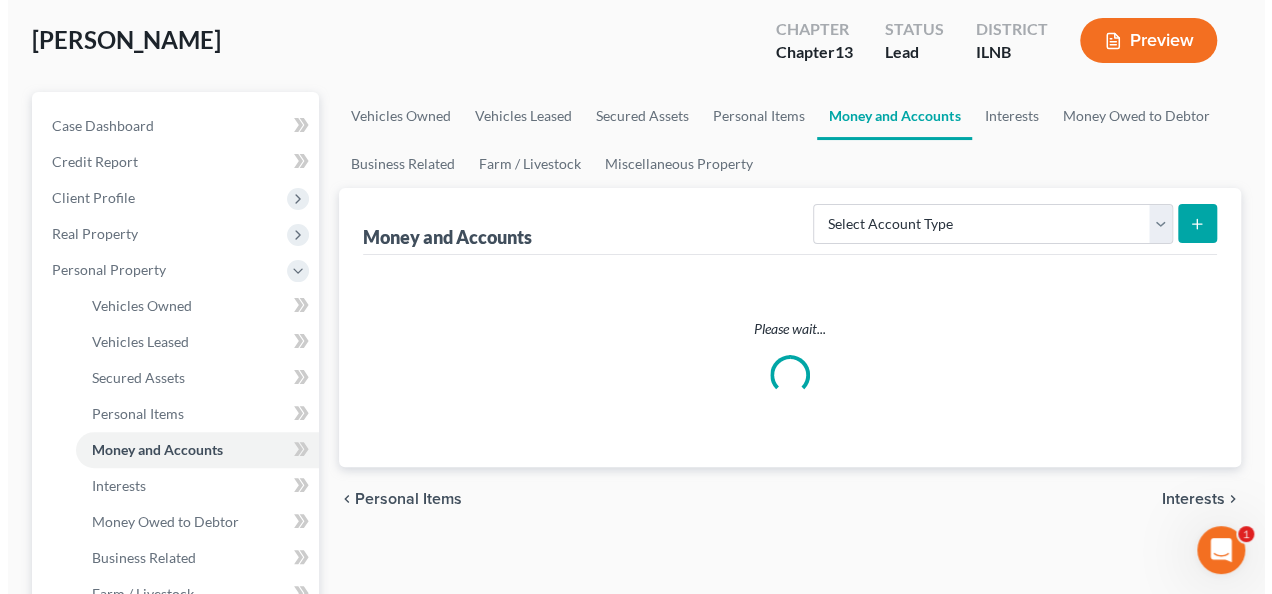 scroll, scrollTop: 0, scrollLeft: 0, axis: both 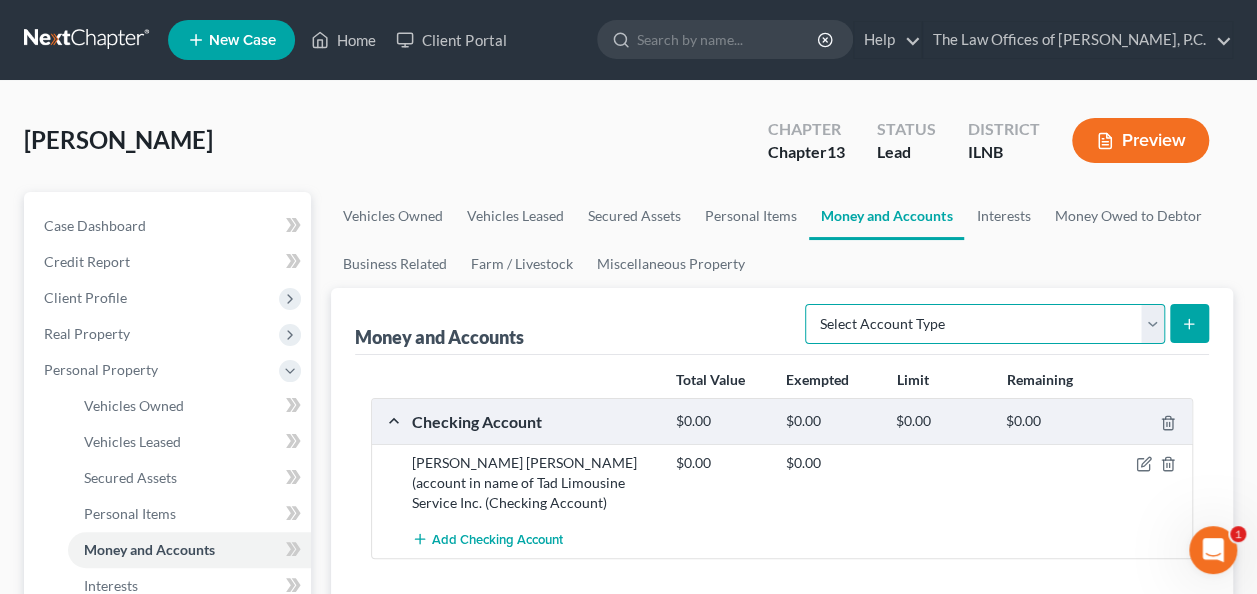 click on "Select Account Type Brokerage Cash on Hand Certificates of Deposit Checking Account Money Market Other (Credit Union, Health Savings Account, etc) Safe Deposit Box Savings Account Security Deposits or Prepayments" at bounding box center (985, 324) 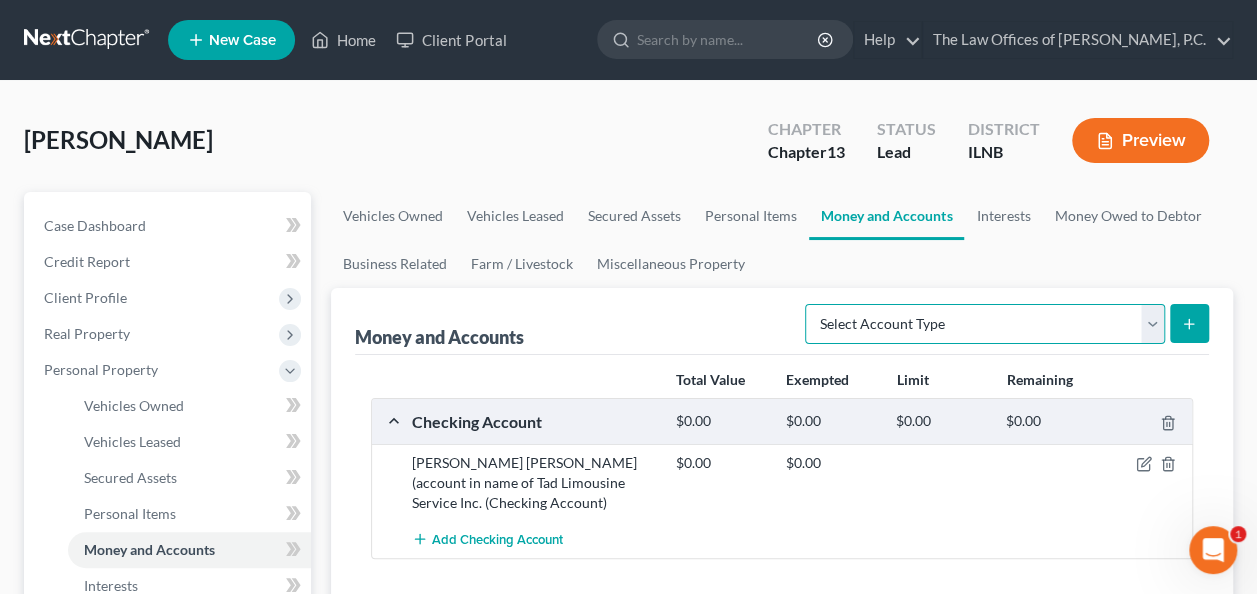 select on "checking" 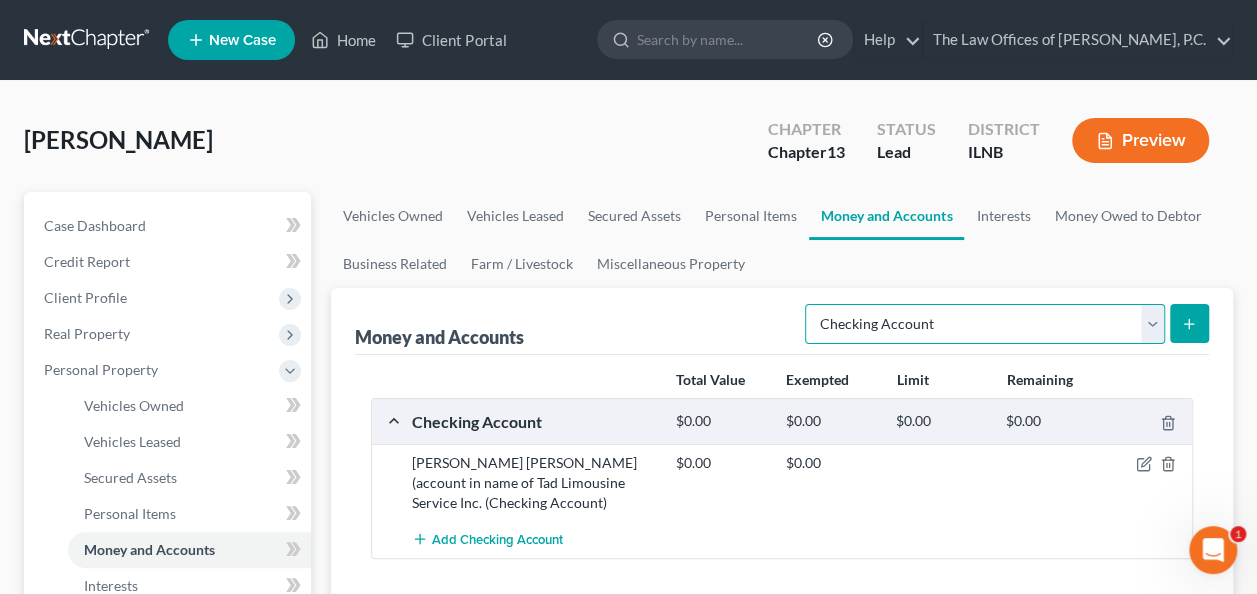 click on "Select Account Type Brokerage Cash on Hand Certificates of Deposit Checking Account Money Market Other (Credit Union, Health Savings Account, etc) Safe Deposit Box Savings Account Security Deposits or Prepayments" at bounding box center (985, 324) 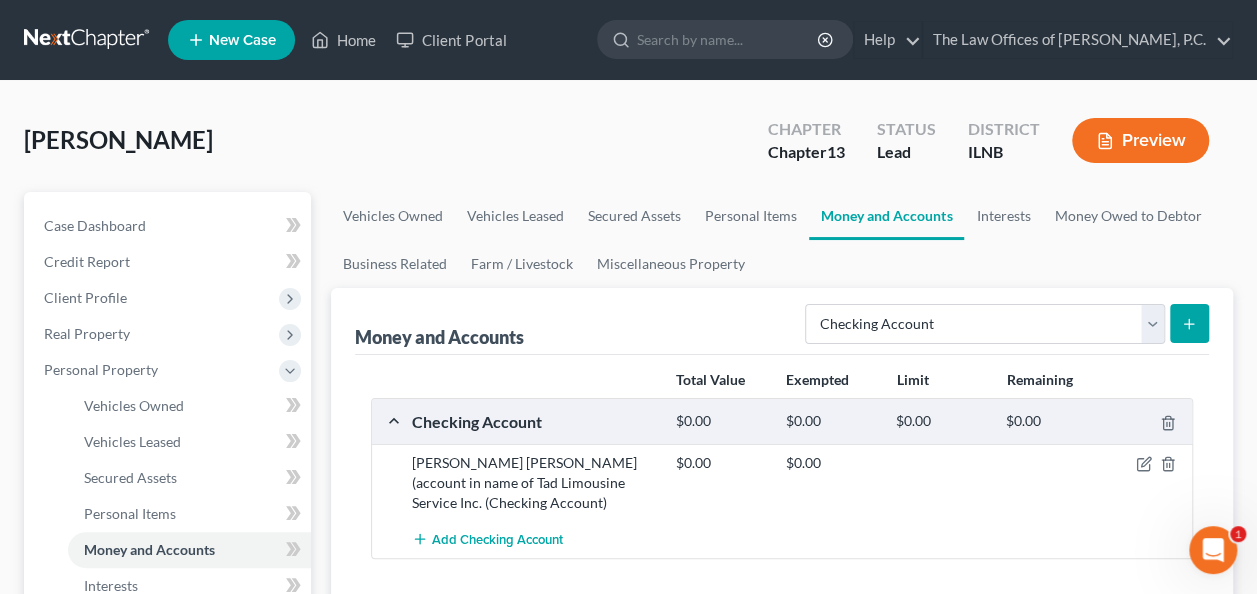 click 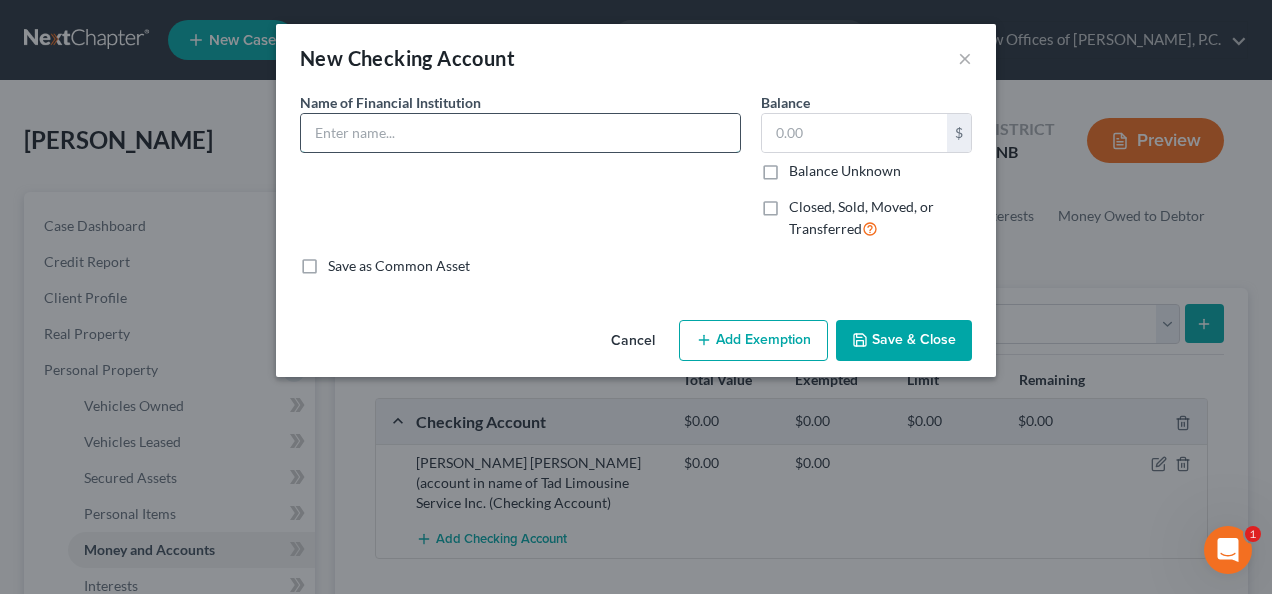 click at bounding box center [520, 133] 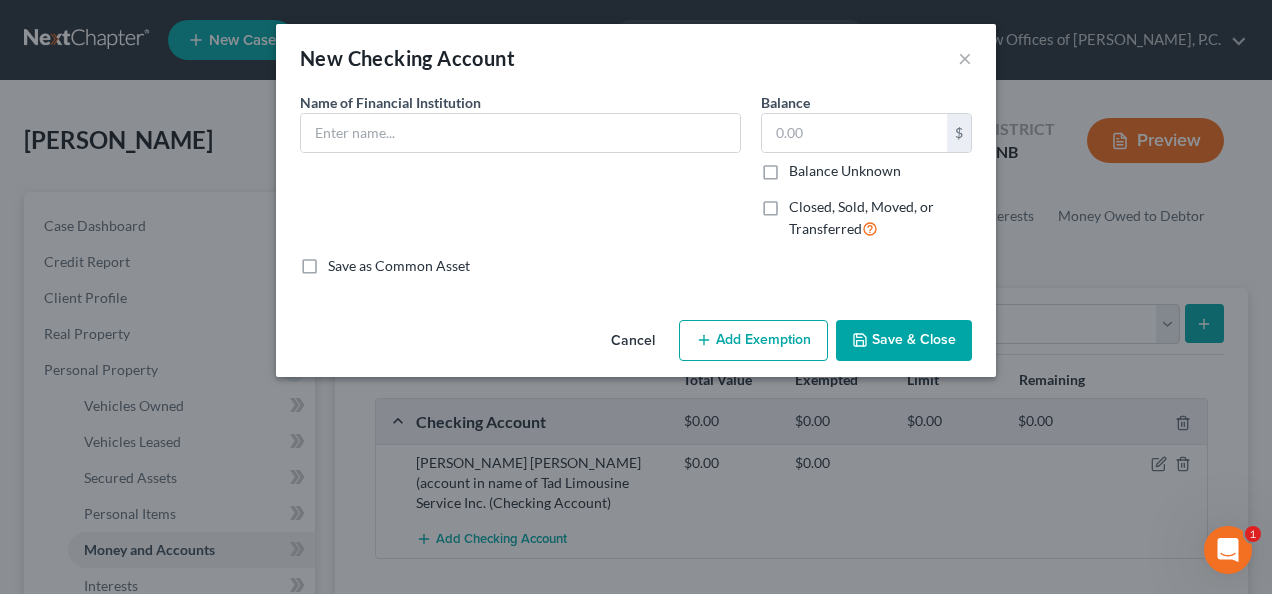 click on "Closed, Sold, Moved, or Transferred" at bounding box center (880, 218) 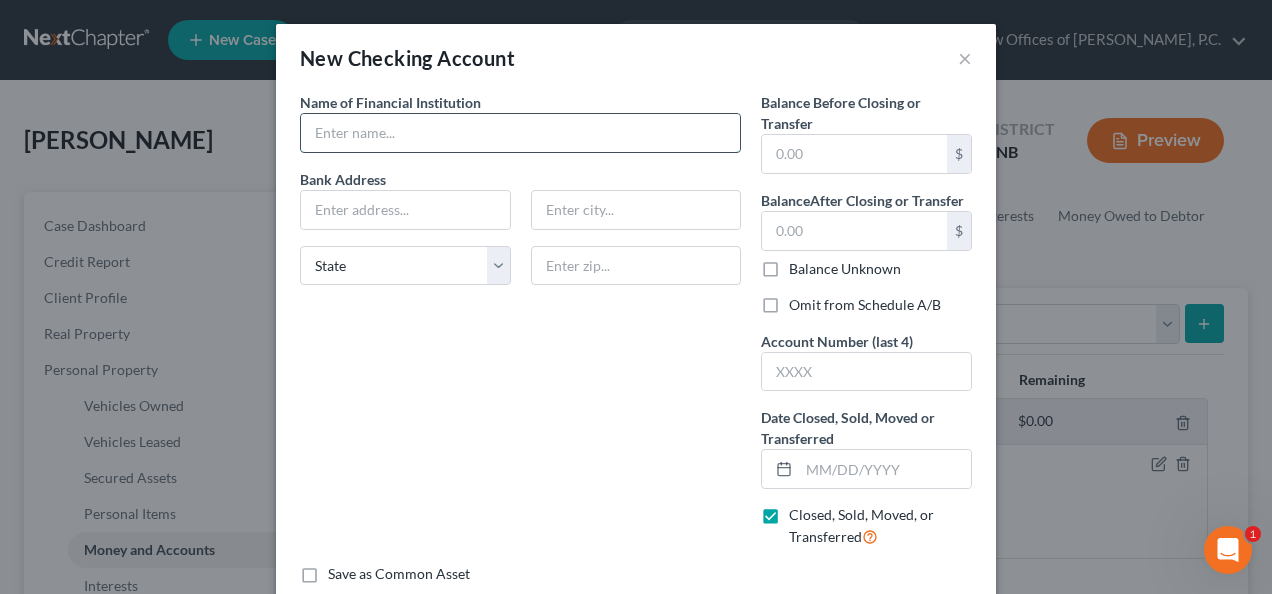 click at bounding box center [520, 133] 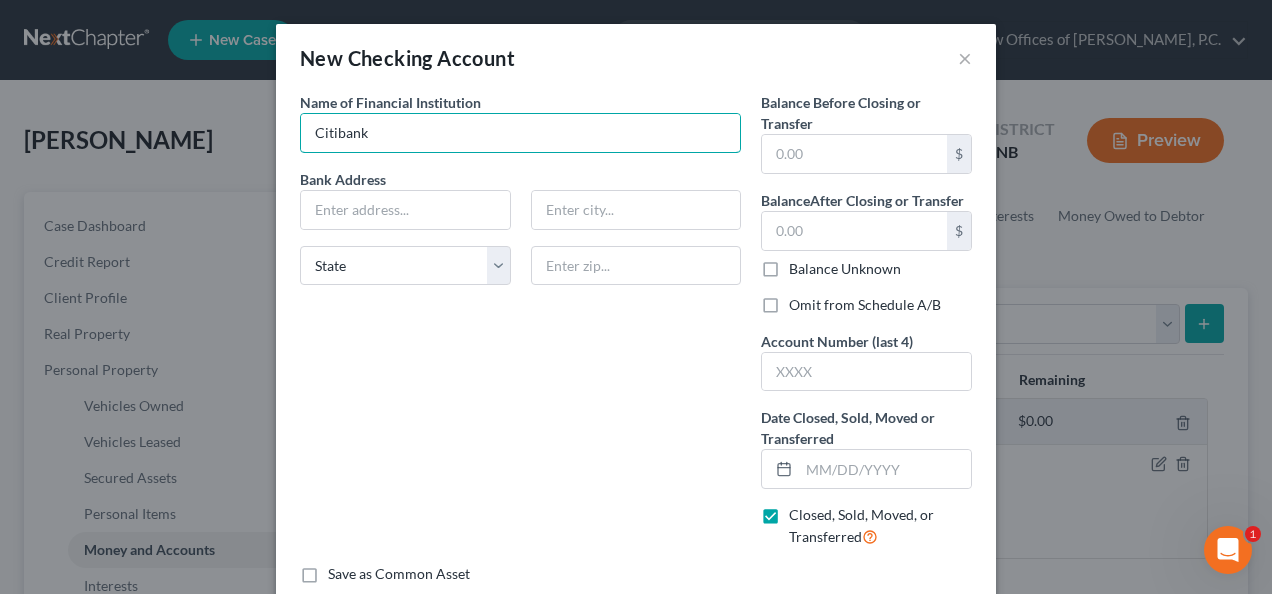 type on "Citibank" 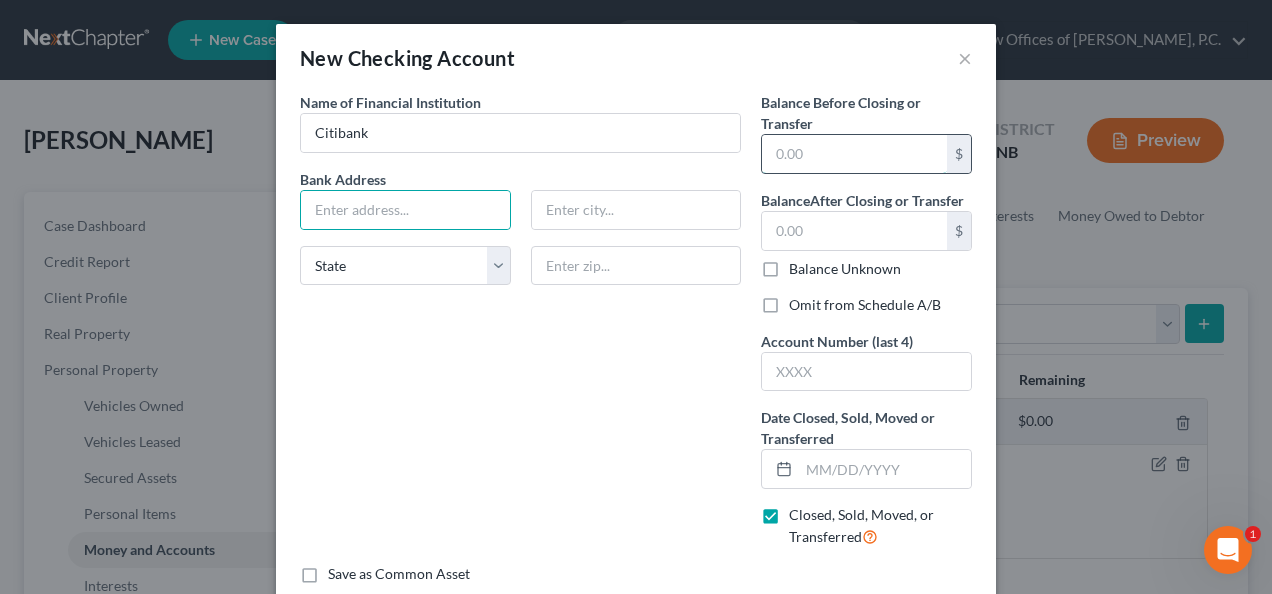 click at bounding box center (854, 154) 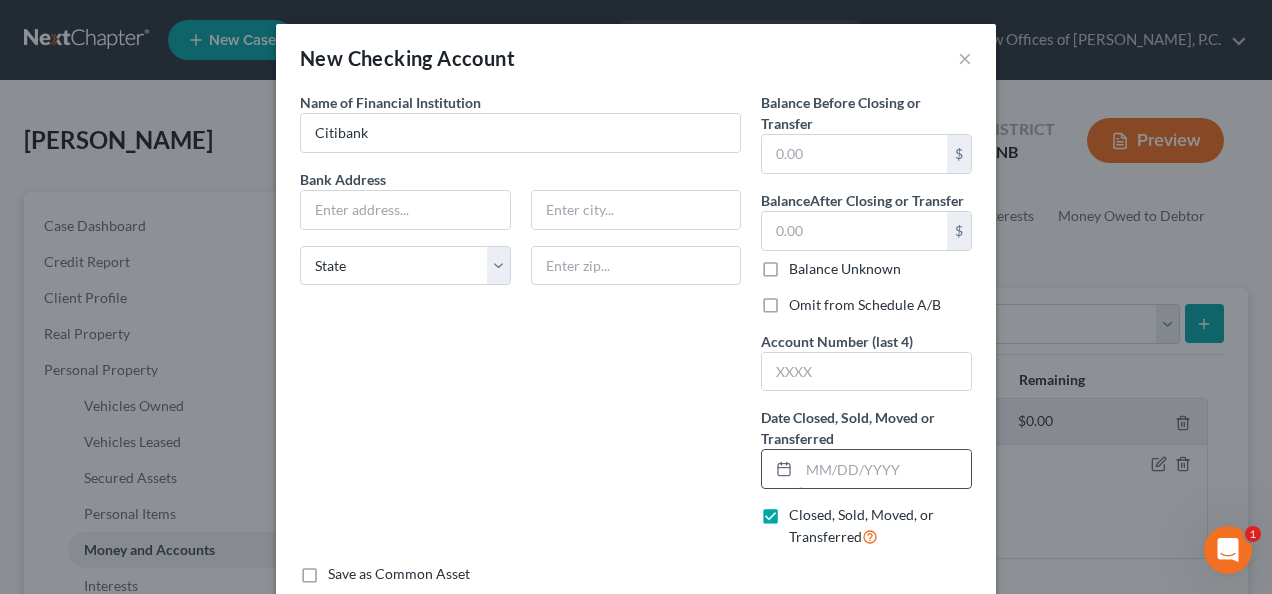 click at bounding box center [885, 469] 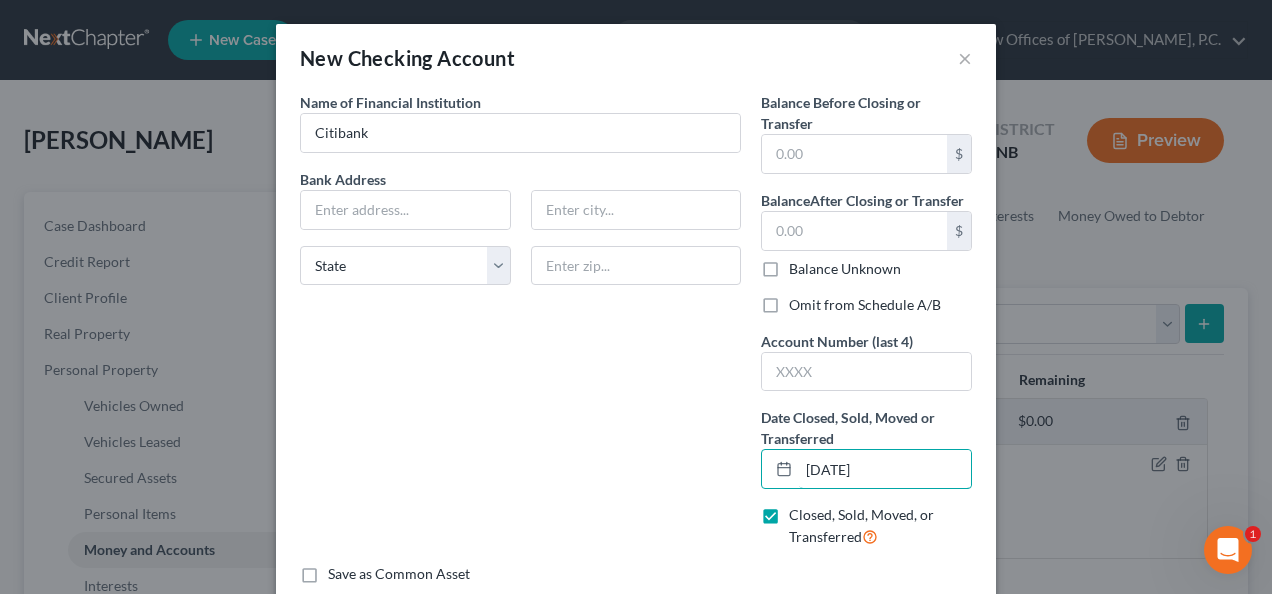 type on "[DATE]" 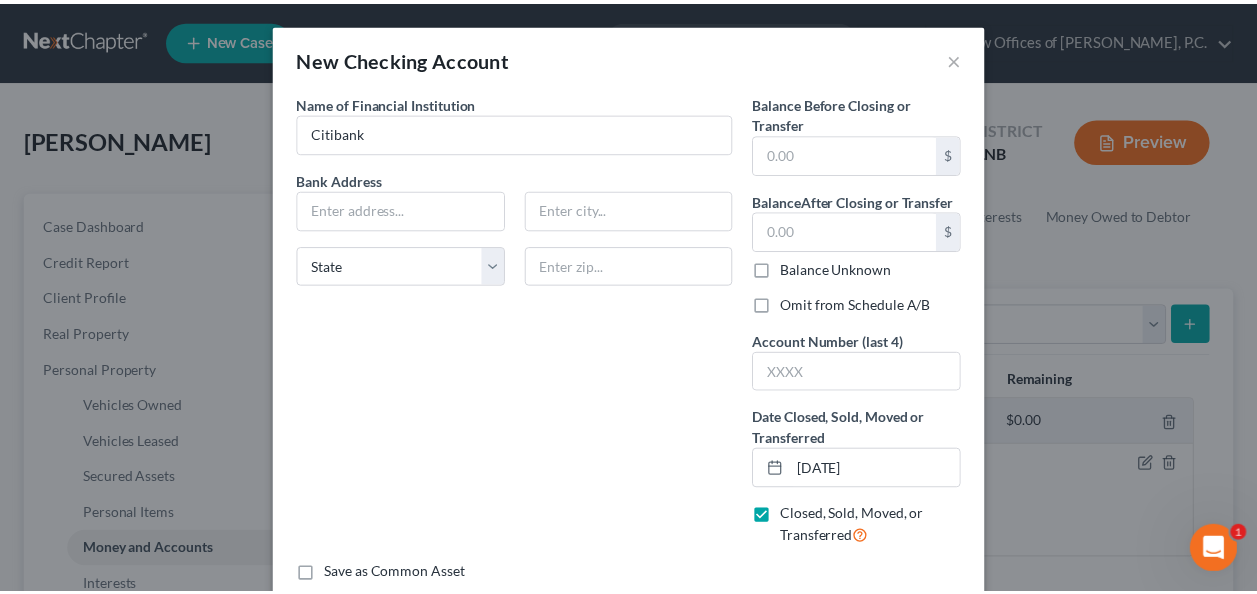 scroll, scrollTop: 112, scrollLeft: 0, axis: vertical 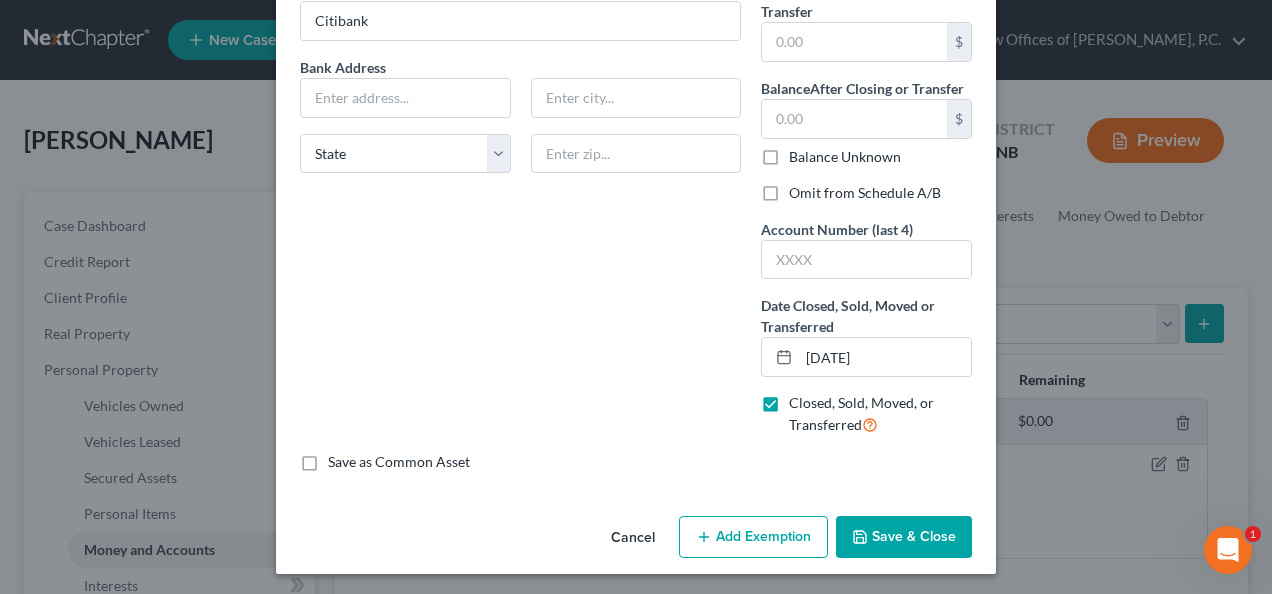 click on "Save & Close" at bounding box center [904, 537] 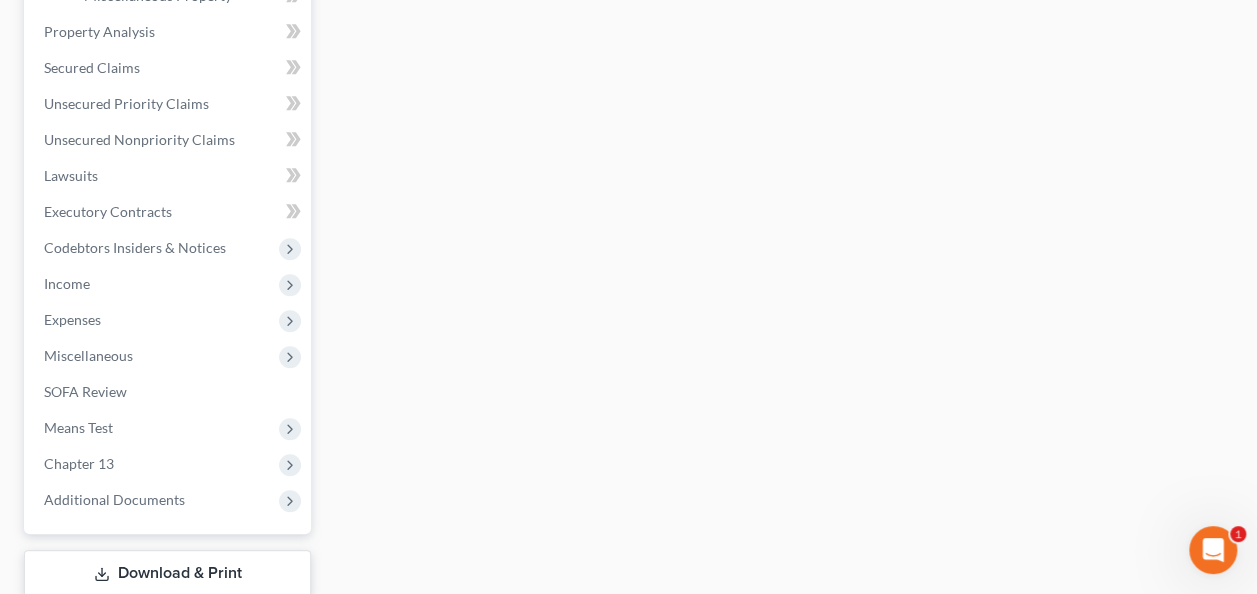 scroll, scrollTop: 736, scrollLeft: 0, axis: vertical 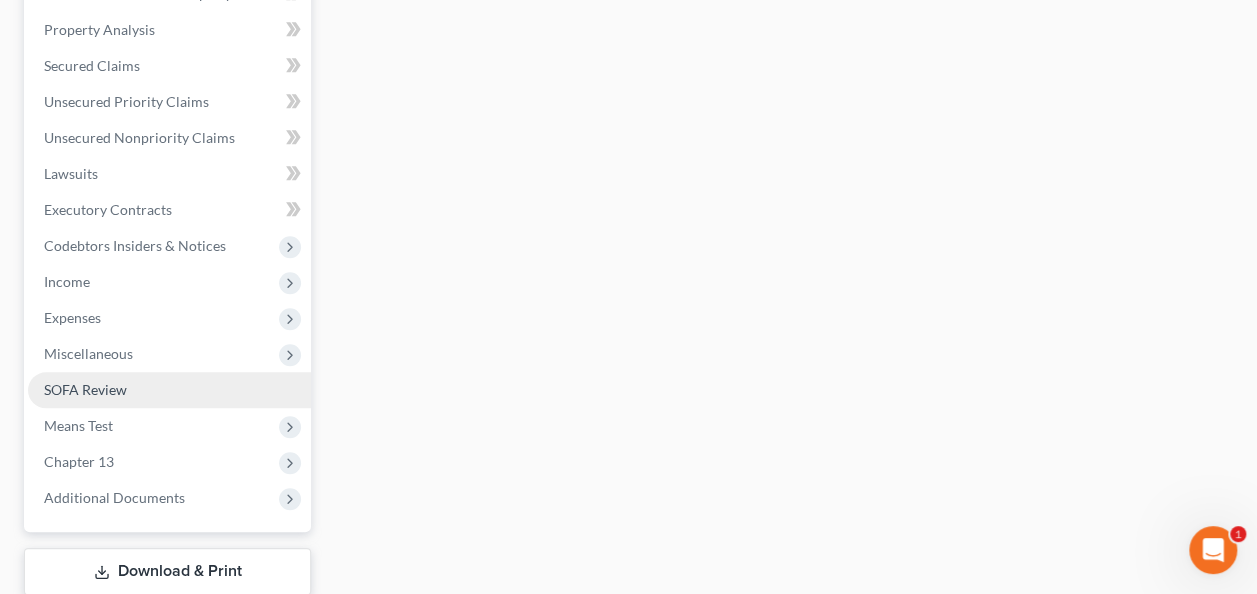 click on "SOFA Review" at bounding box center (85, 389) 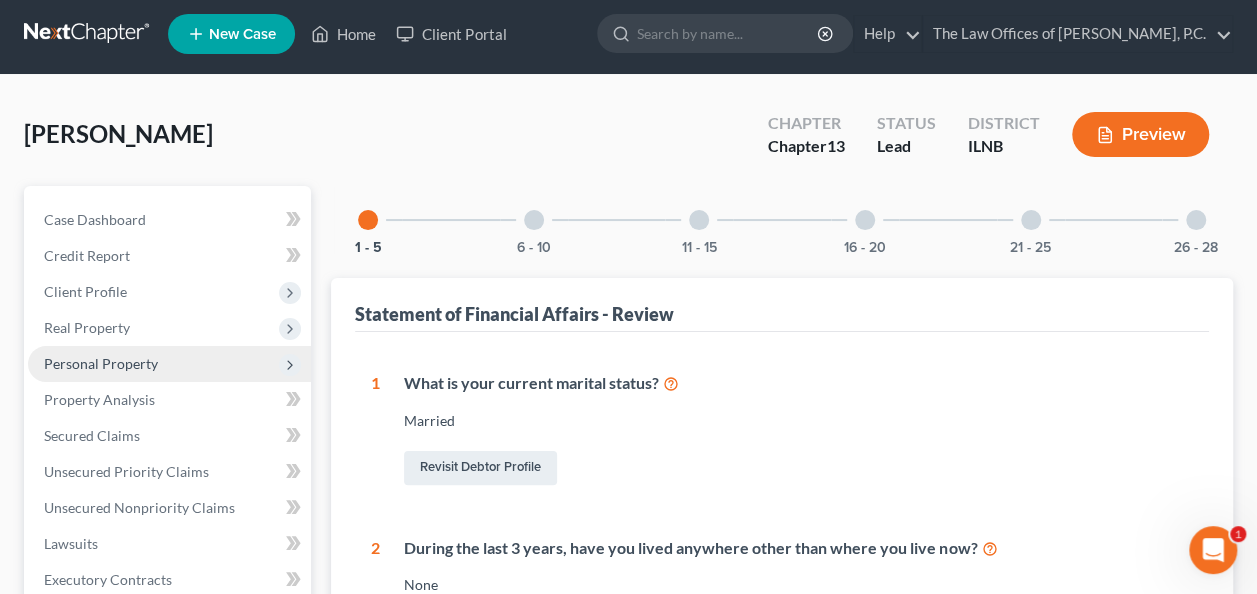 scroll, scrollTop: 0, scrollLeft: 0, axis: both 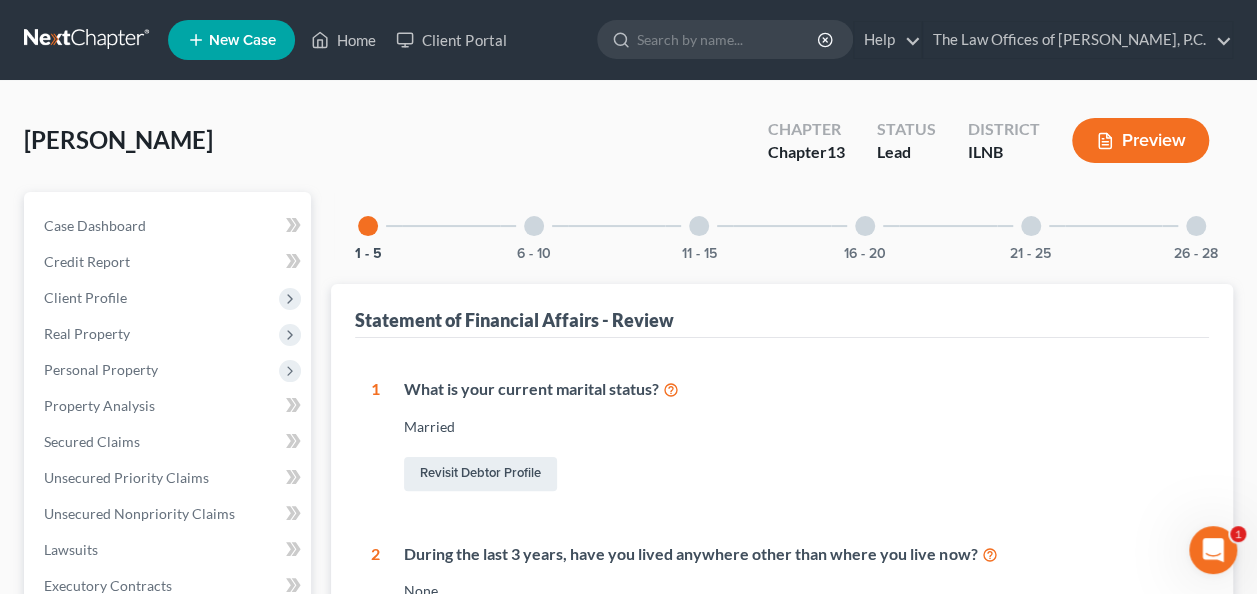 click at bounding box center (1031, 226) 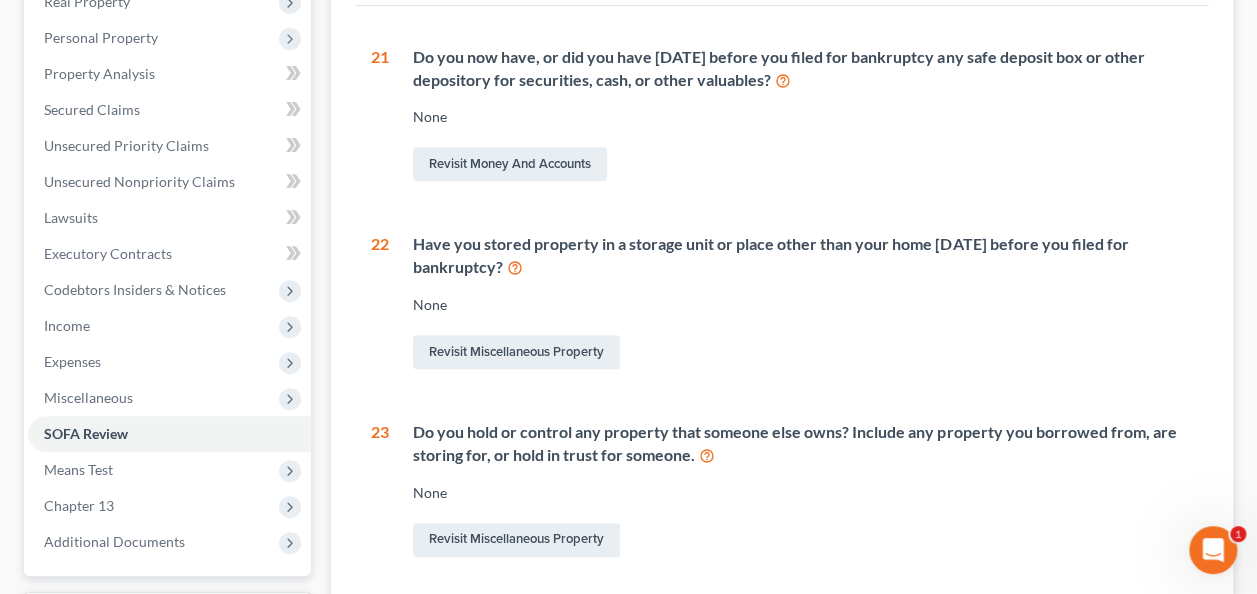 scroll, scrollTop: 401, scrollLeft: 0, axis: vertical 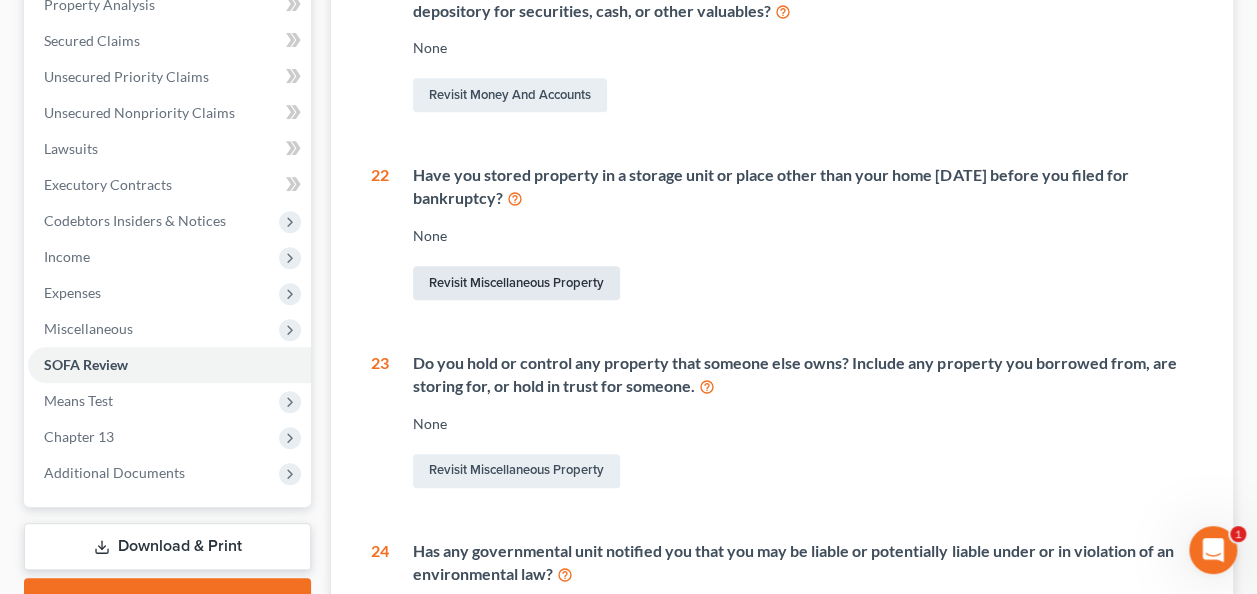 click on "Revisit Miscellaneous Property" at bounding box center [516, 283] 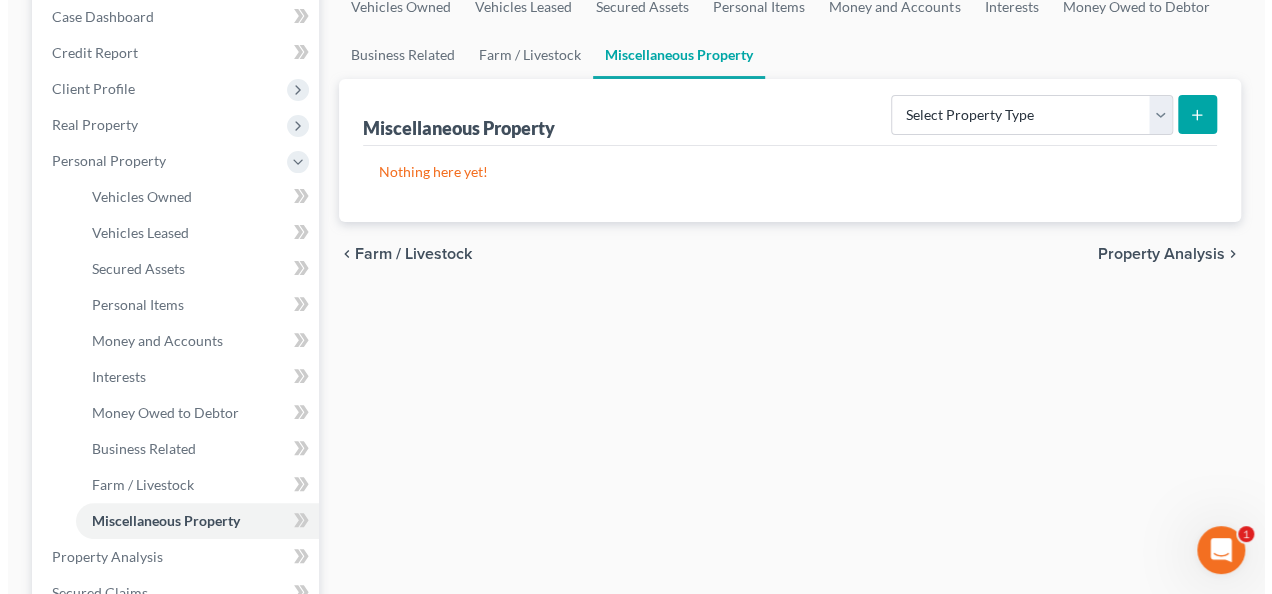 scroll, scrollTop: 0, scrollLeft: 0, axis: both 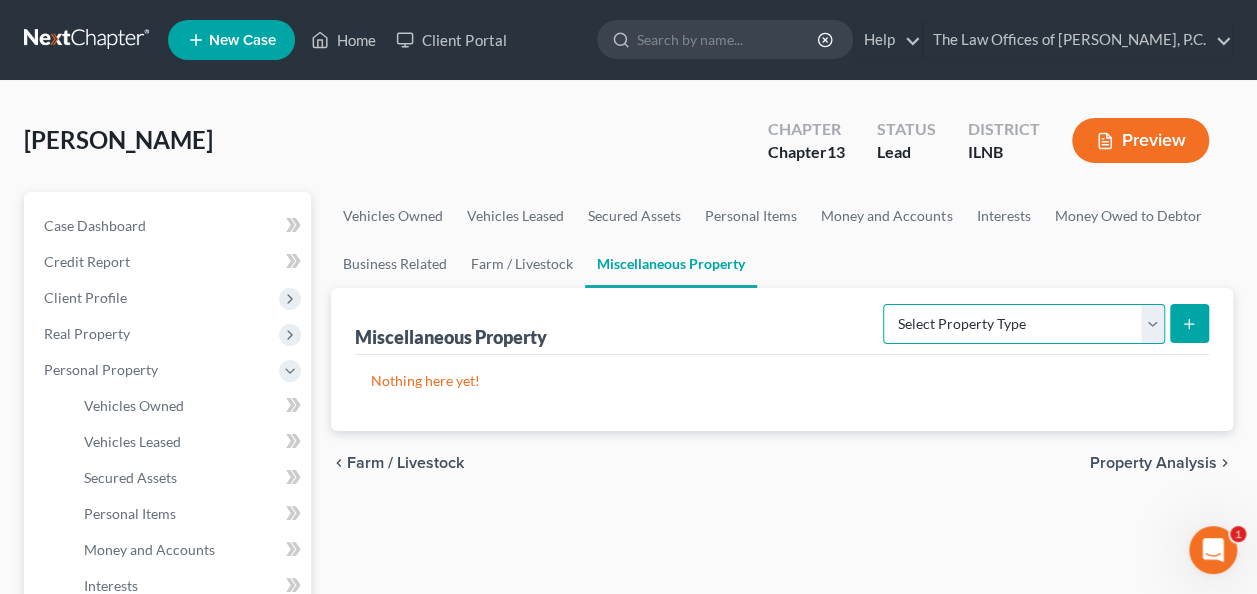click on "Select Property Type Assigned for Creditor Benefit [DATE] Holding for Another Not Yet Listed Stored [DATE] Transferred" at bounding box center [1024, 324] 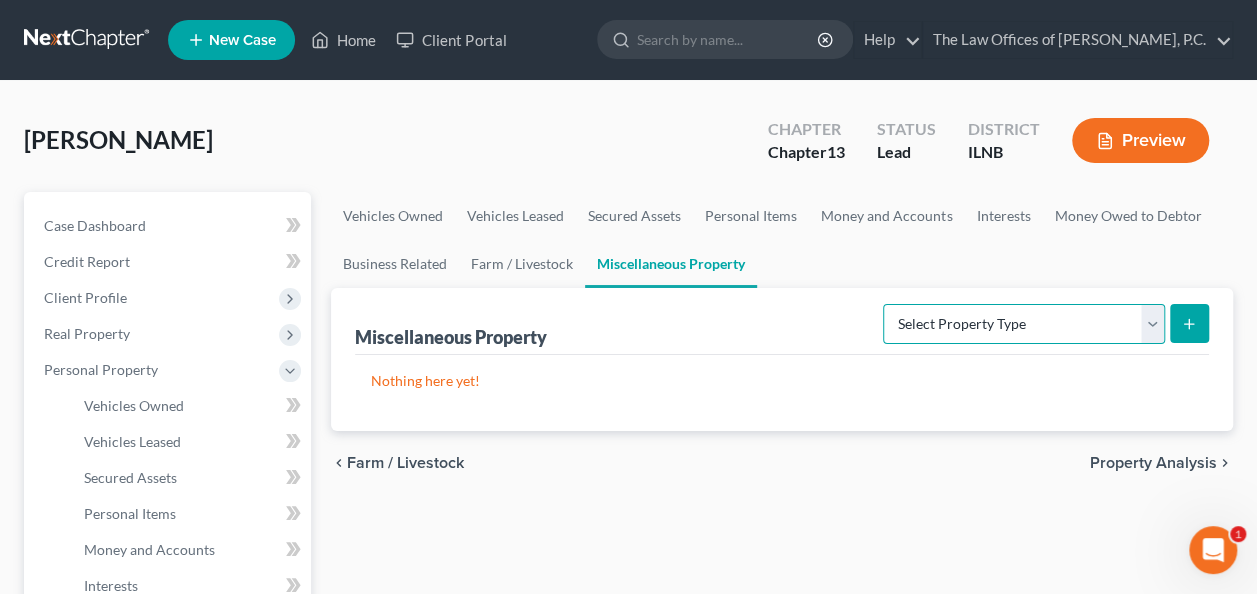 select on "stored_within_1_year" 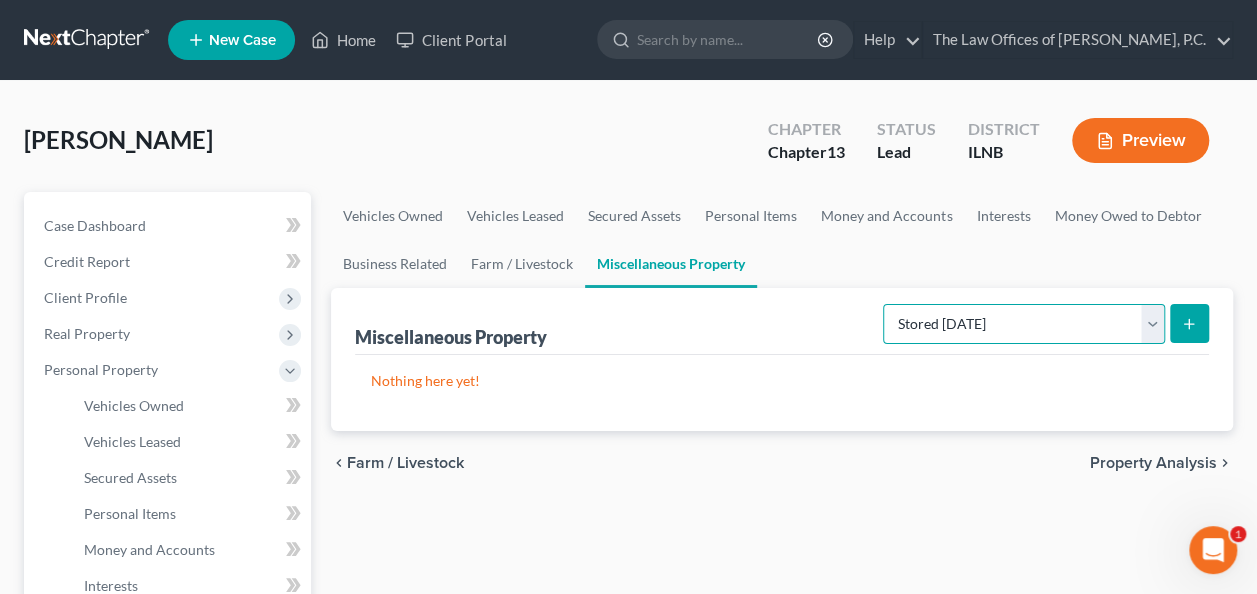click on "Select Property Type Assigned for Creditor Benefit [DATE] Holding for Another Not Yet Listed Stored [DATE] Transferred" at bounding box center (1024, 324) 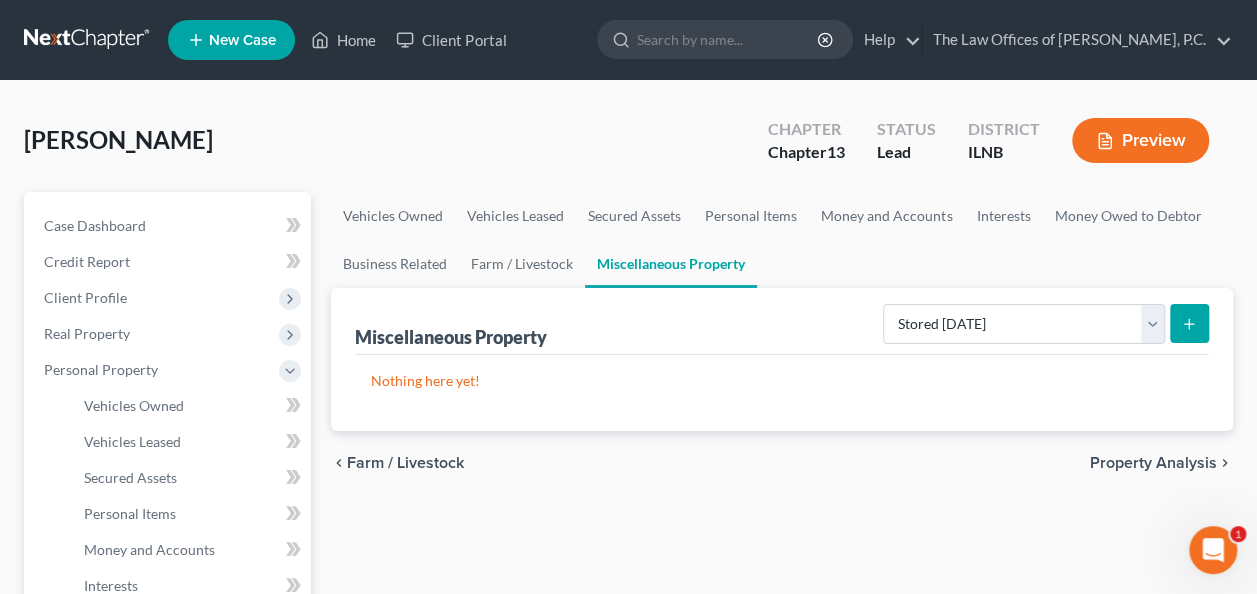 click 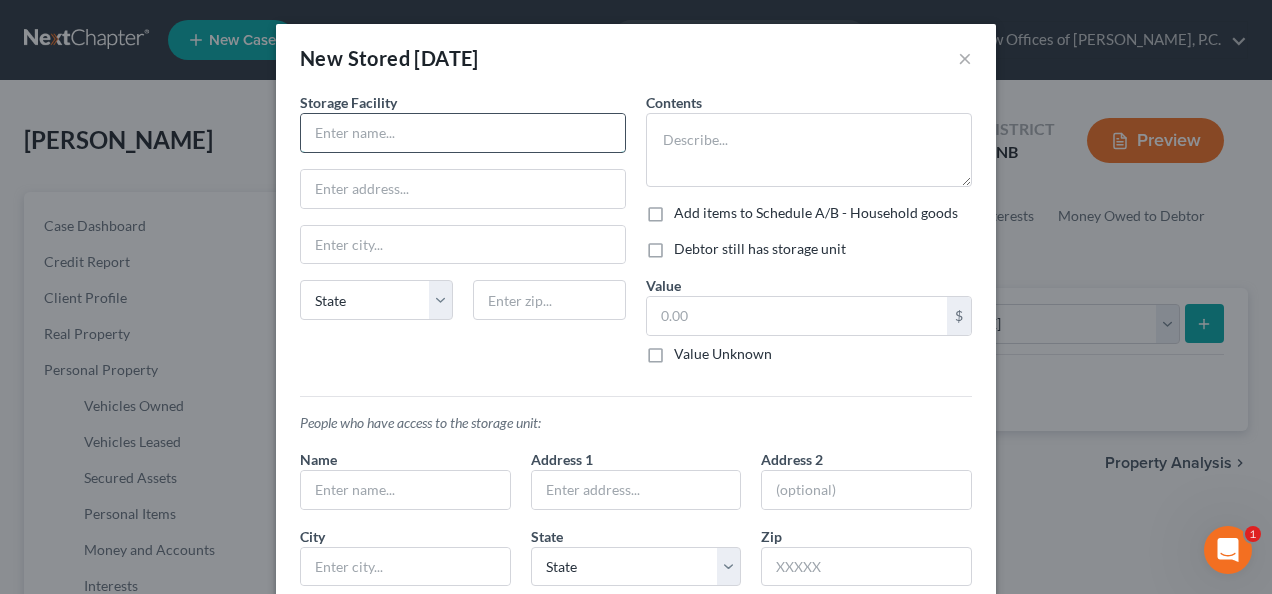 click at bounding box center (463, 133) 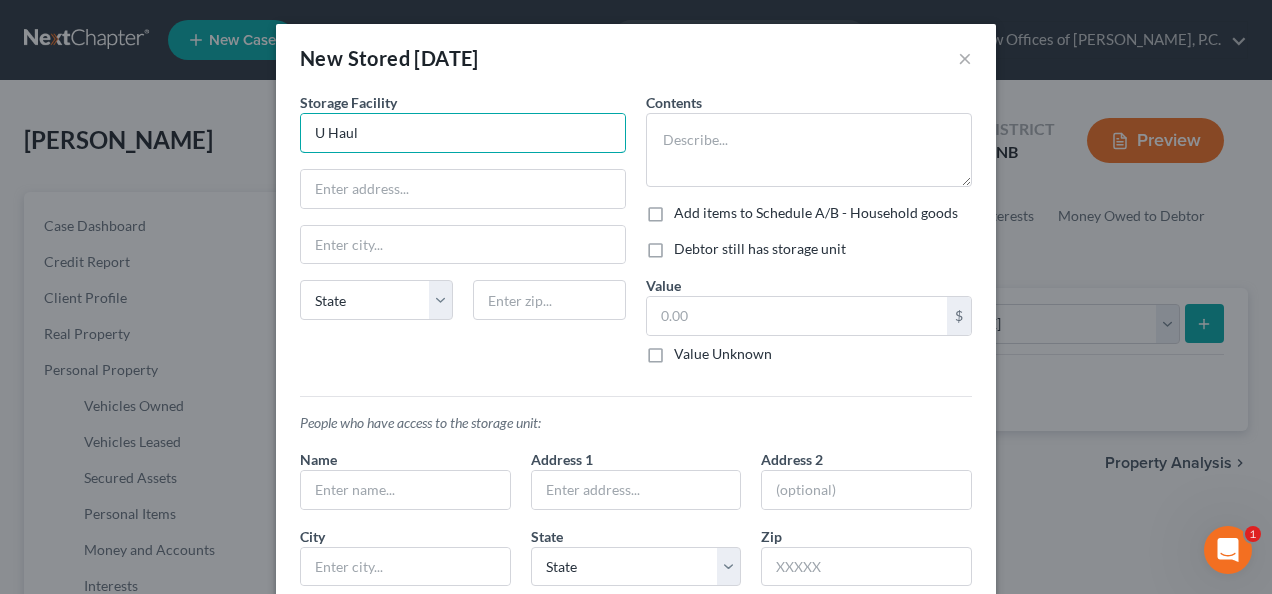 type on "U Haul" 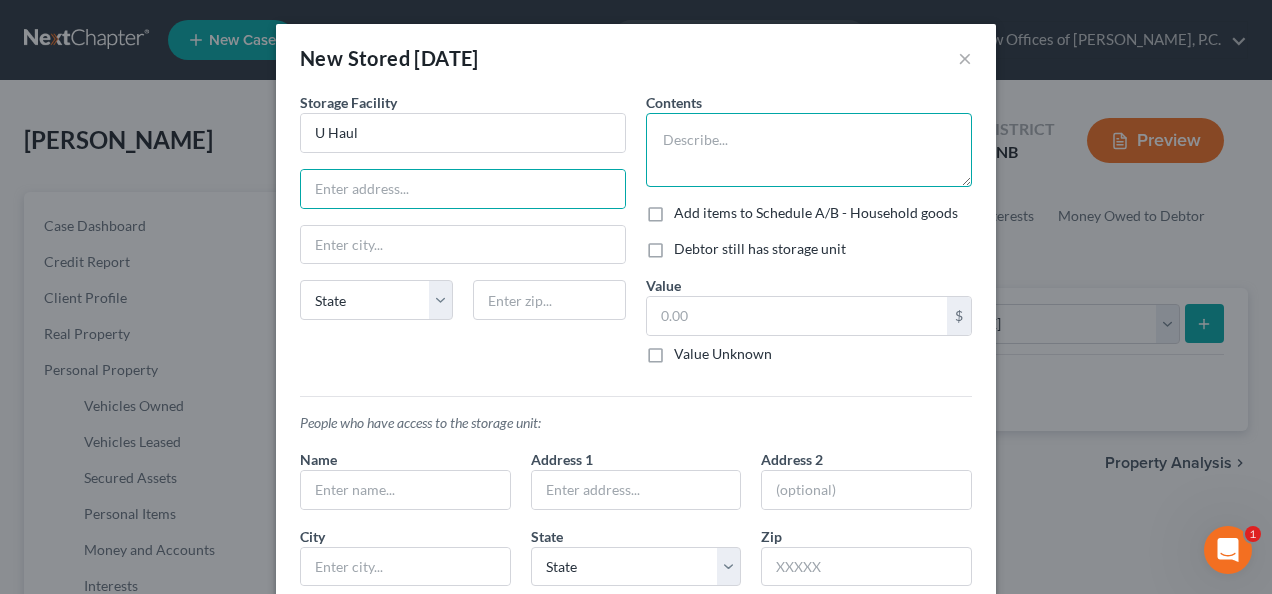 click at bounding box center [809, 150] 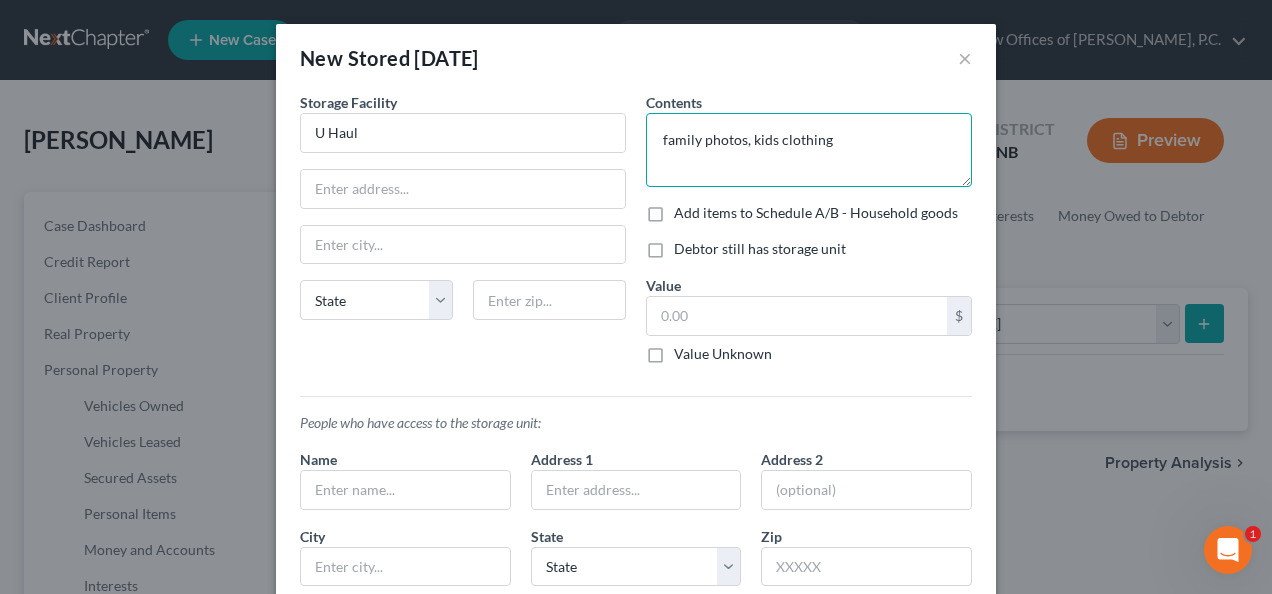 type on "family photos, kids clothing" 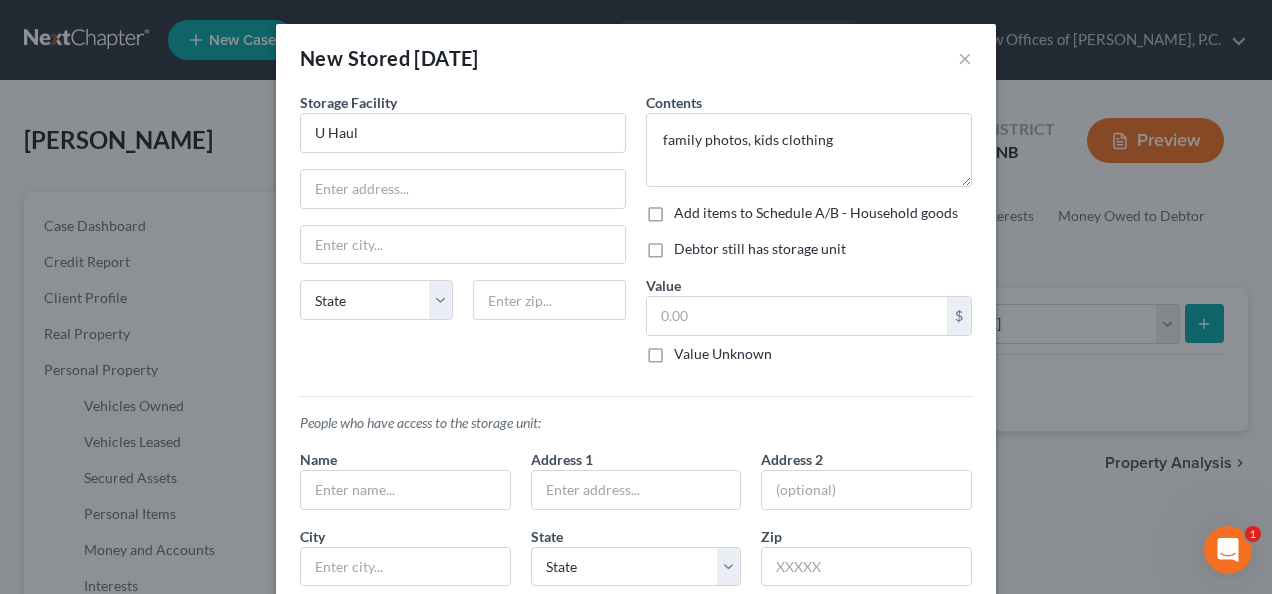 click on "Add items to Schedule A/B - Household goods" at bounding box center (816, 213) 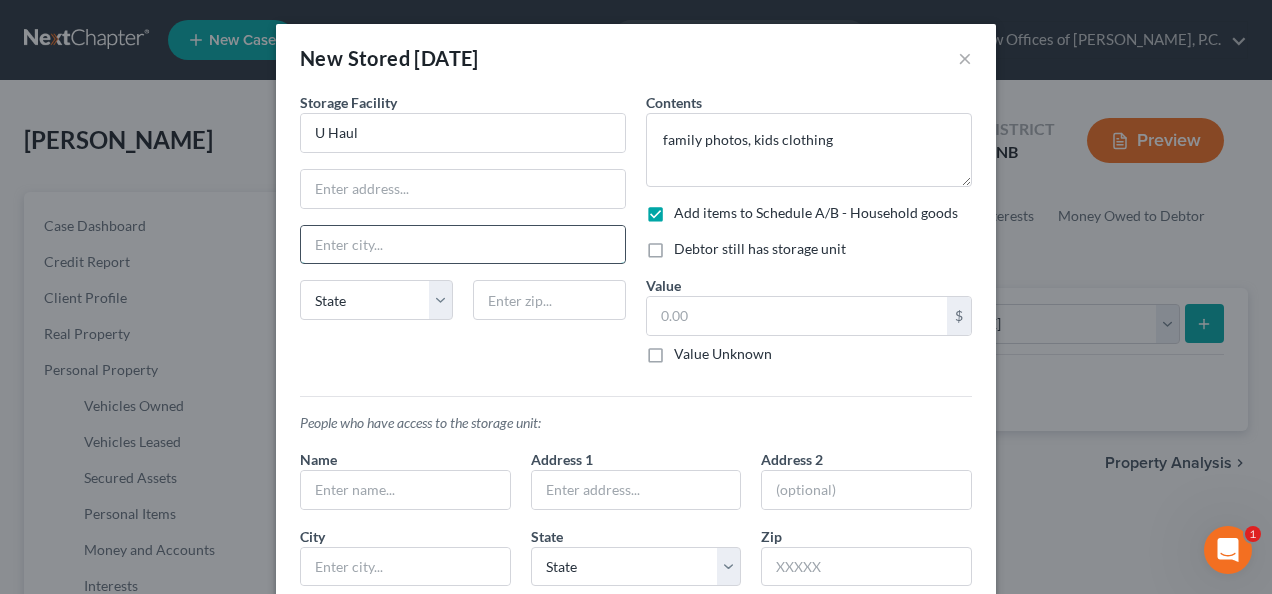 drag, startPoint x: 414, startPoint y: 249, endPoint x: 390, endPoint y: 210, distance: 45.79301 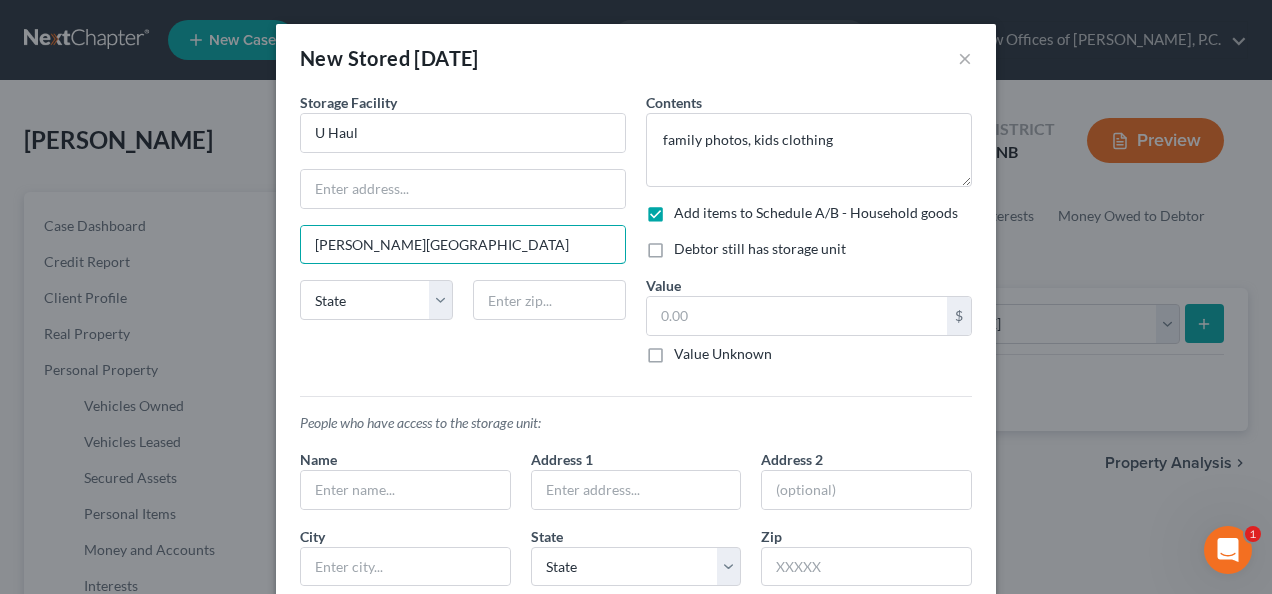 type on "[PERSON_NAME][GEOGRAPHIC_DATA]" 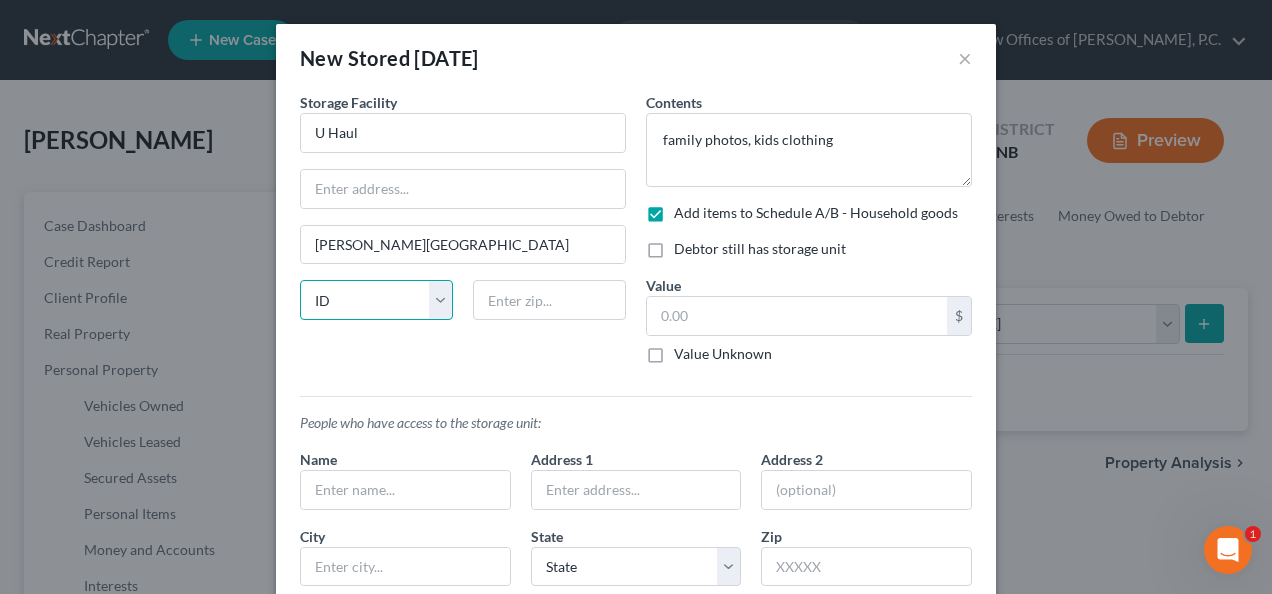 select on "14" 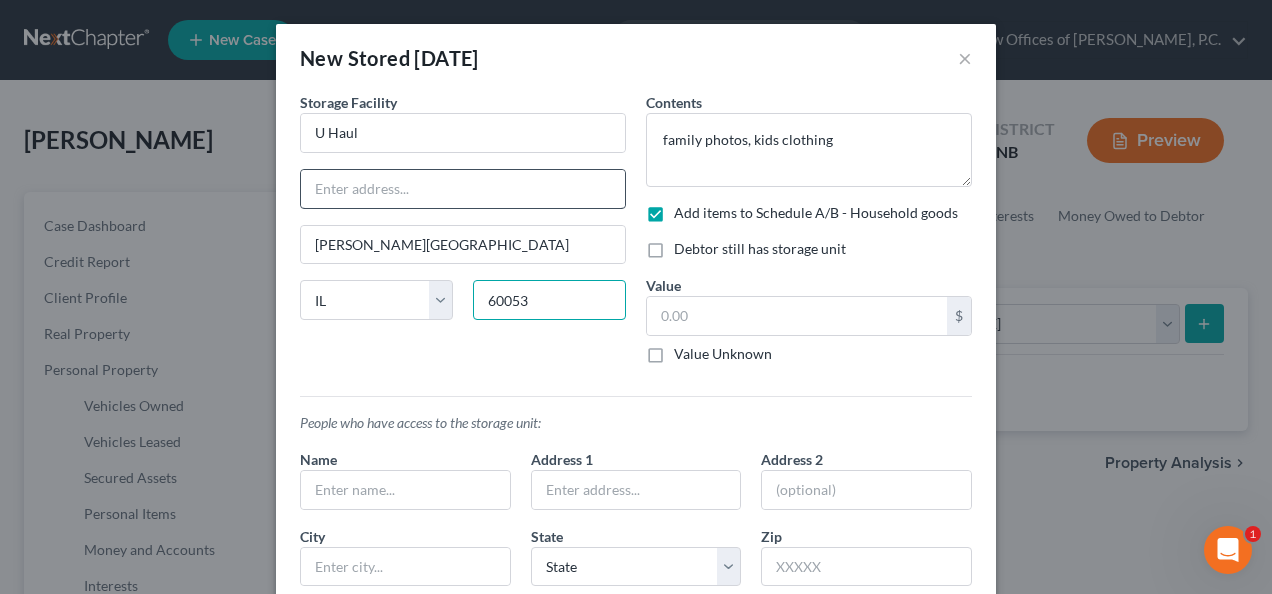 type on "60053" 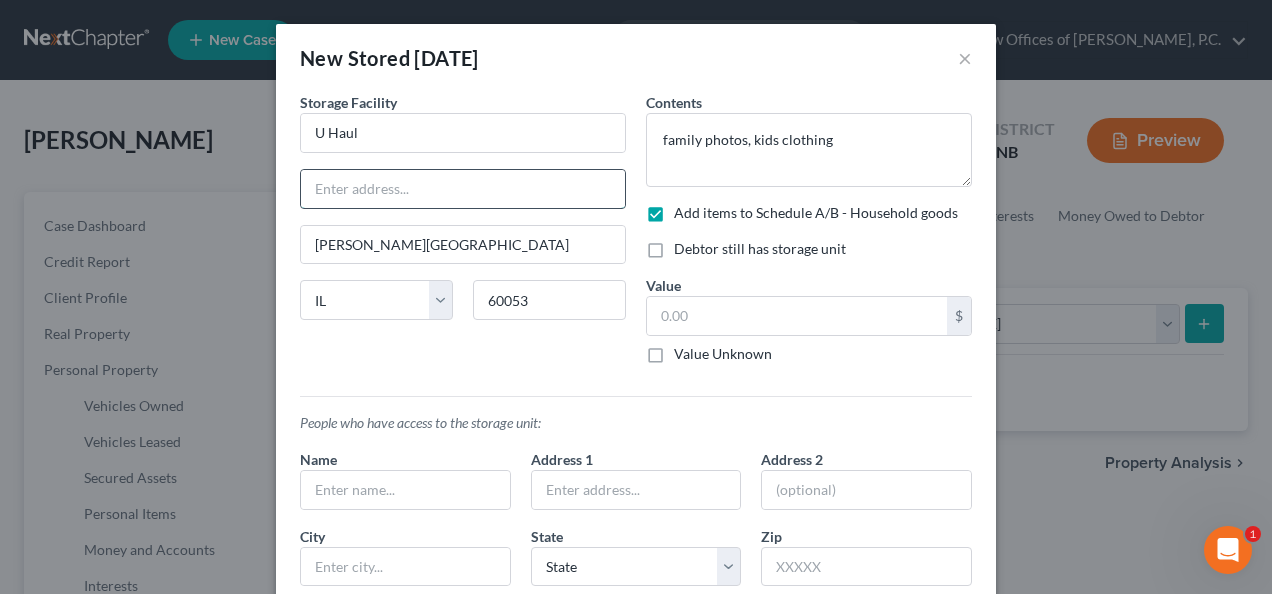 click at bounding box center [463, 189] 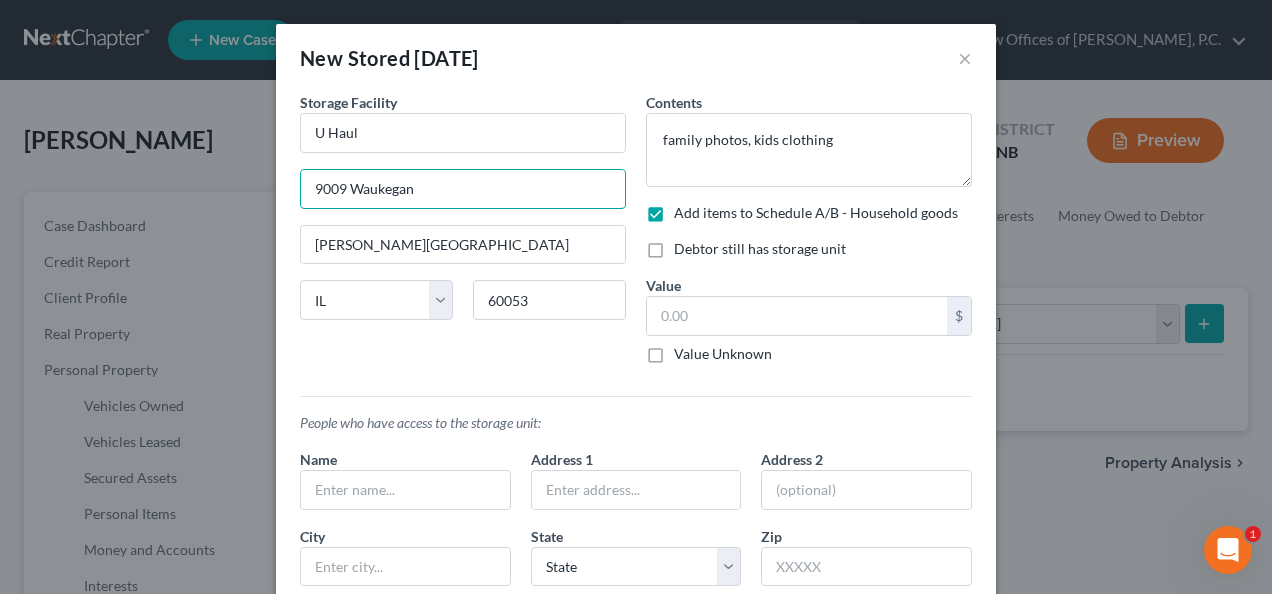 type on "9009 Waukegan" 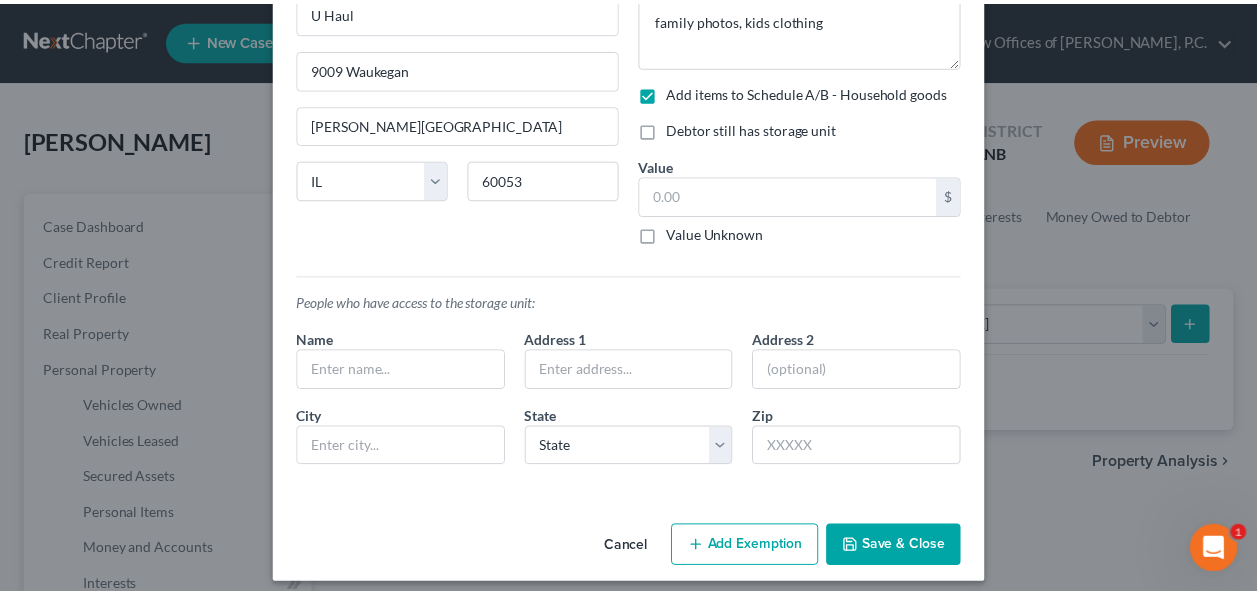 scroll, scrollTop: 130, scrollLeft: 0, axis: vertical 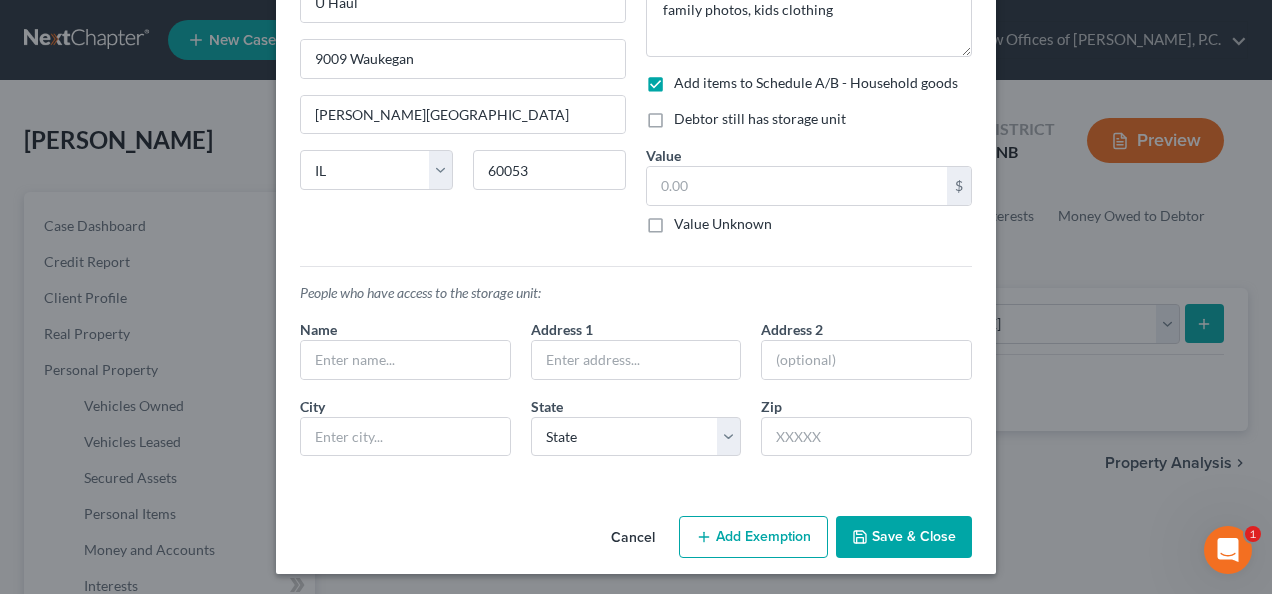 click on "Save & Close" at bounding box center (904, 537) 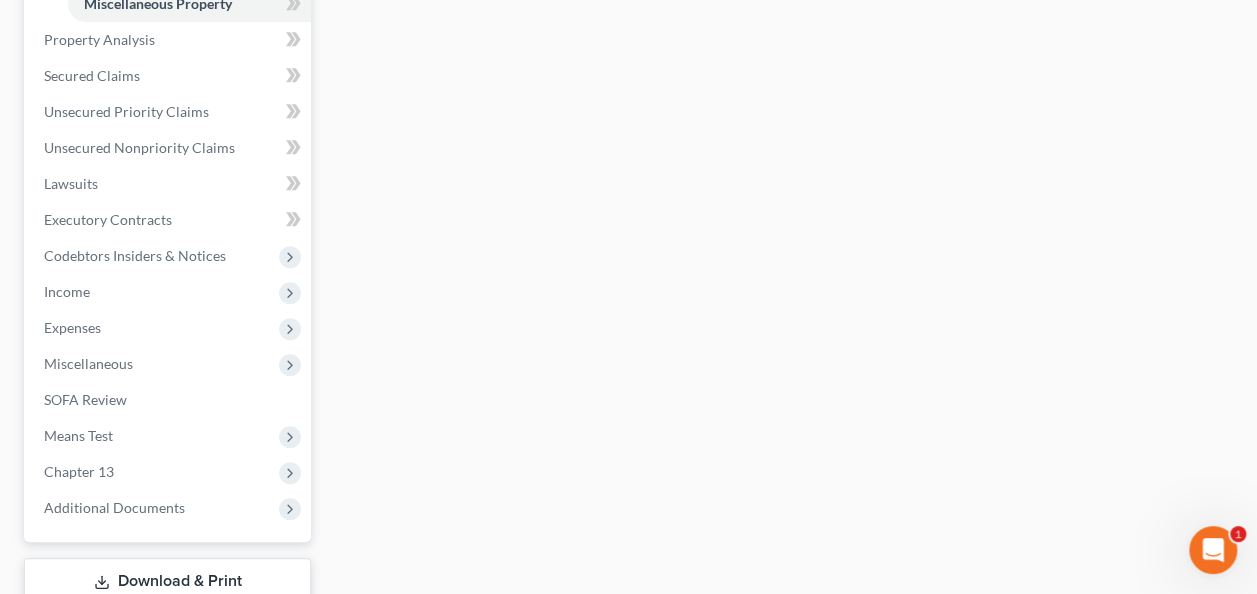 scroll, scrollTop: 729, scrollLeft: 0, axis: vertical 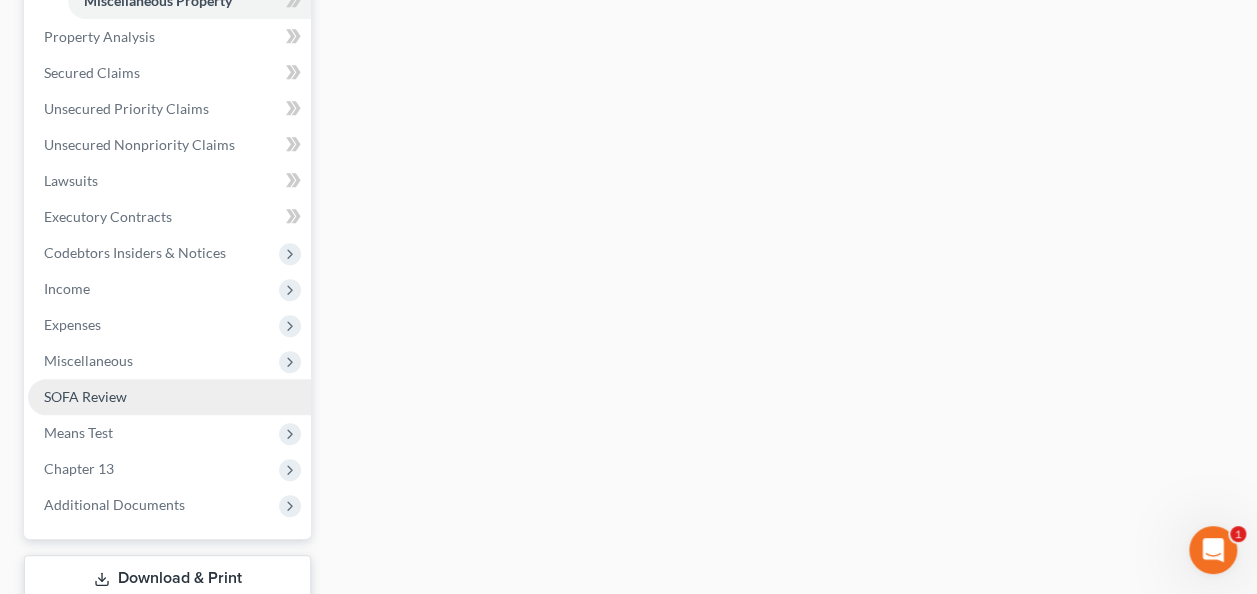 click on "SOFA Review" at bounding box center [85, 396] 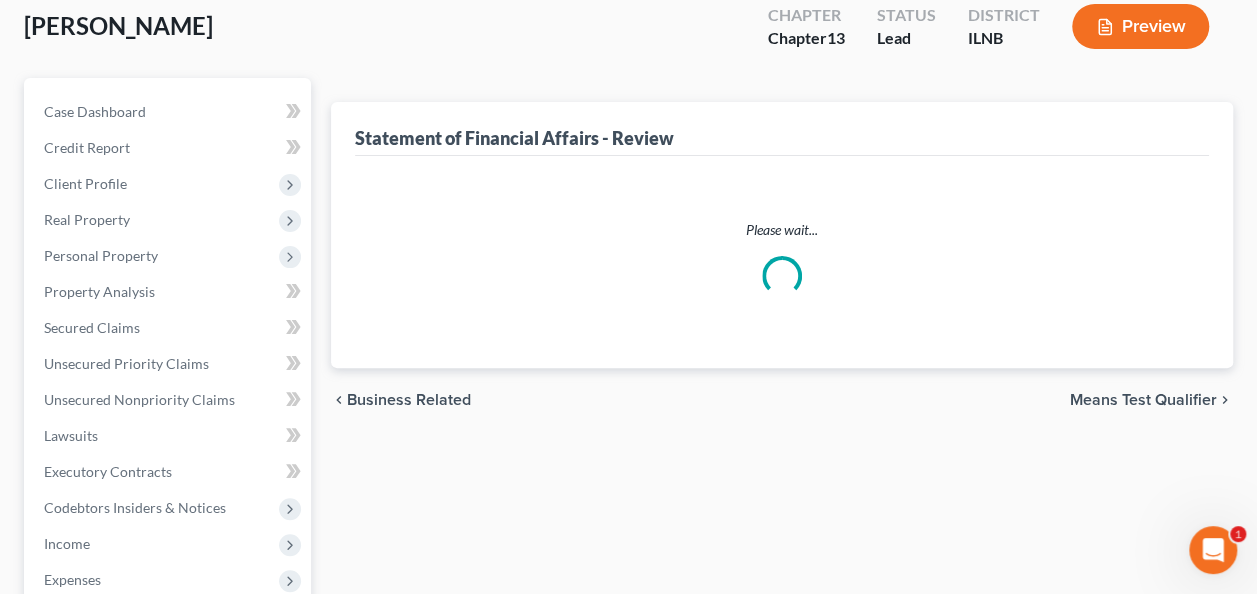 scroll, scrollTop: 0, scrollLeft: 0, axis: both 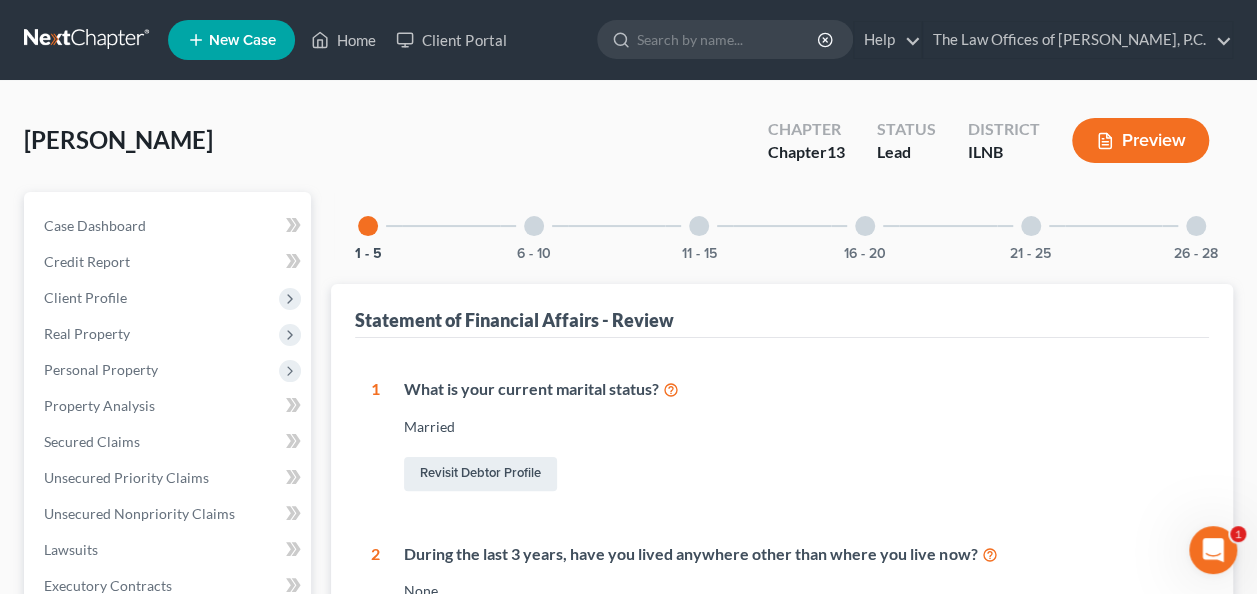 click at bounding box center [1031, 226] 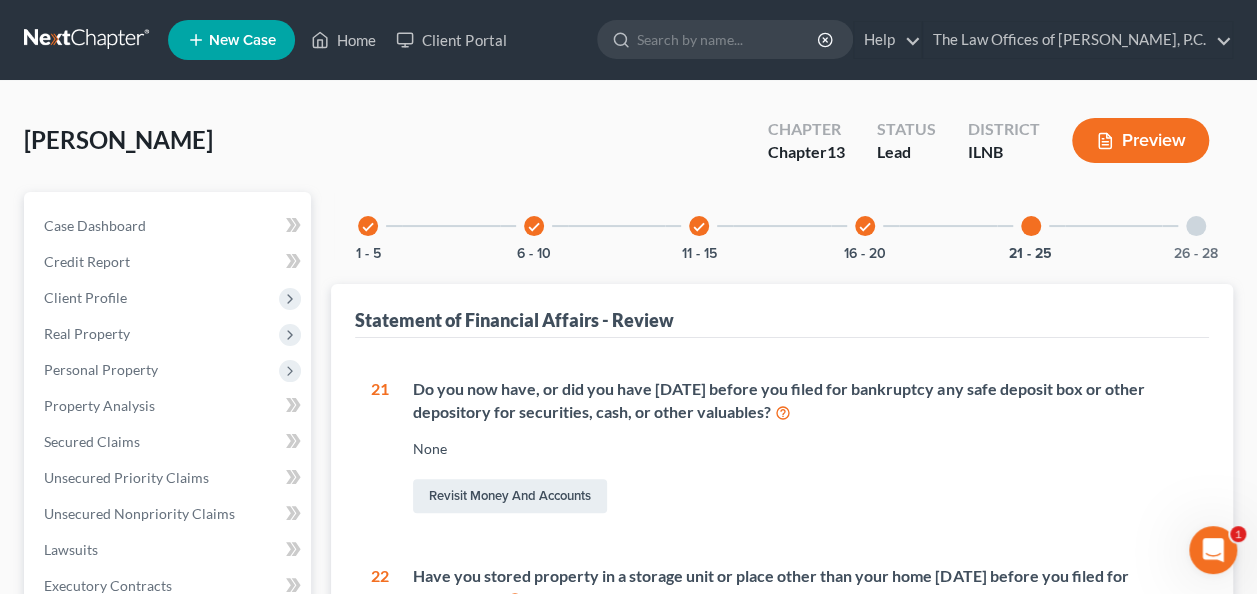 click at bounding box center (1196, 226) 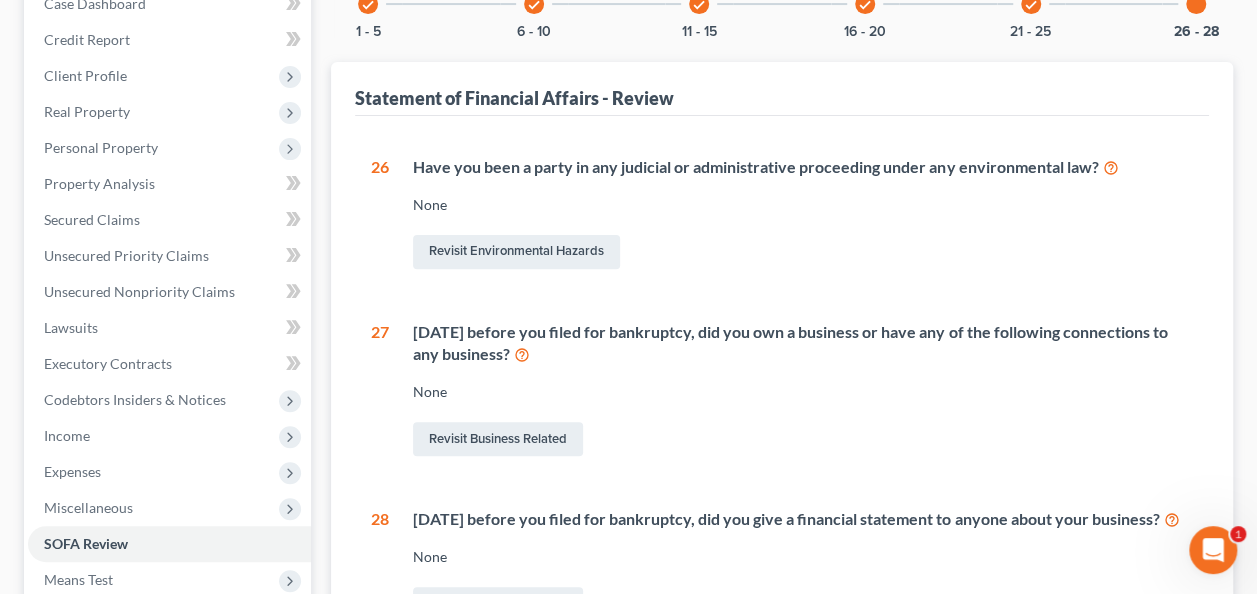 scroll, scrollTop: 223, scrollLeft: 0, axis: vertical 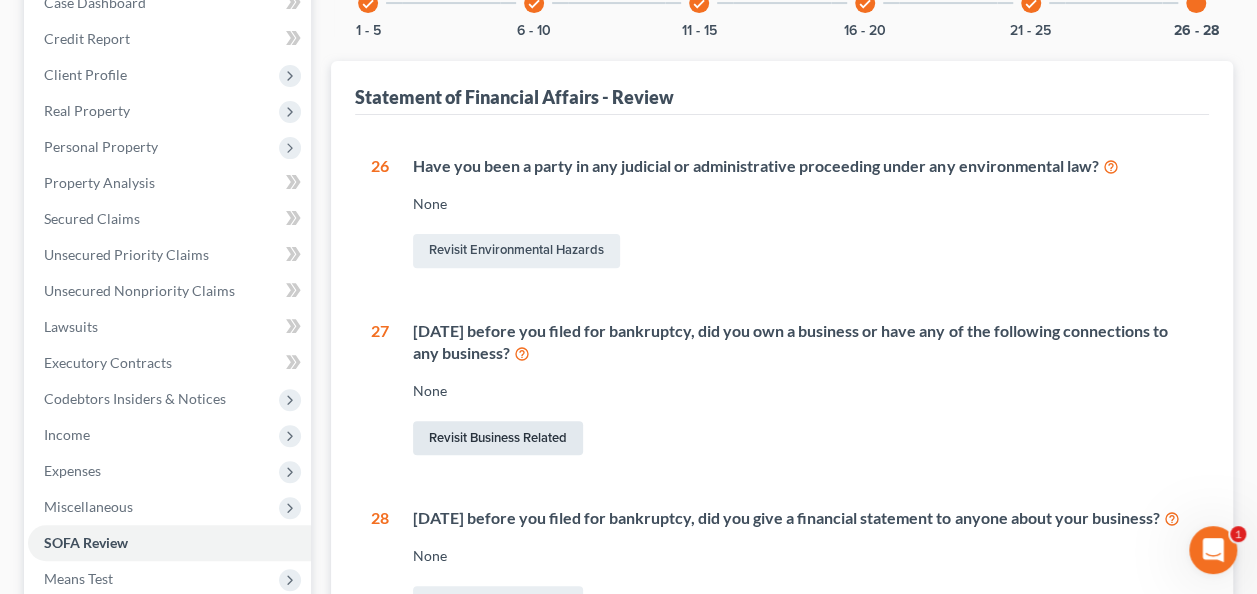 click on "Revisit Business Related" at bounding box center [498, 438] 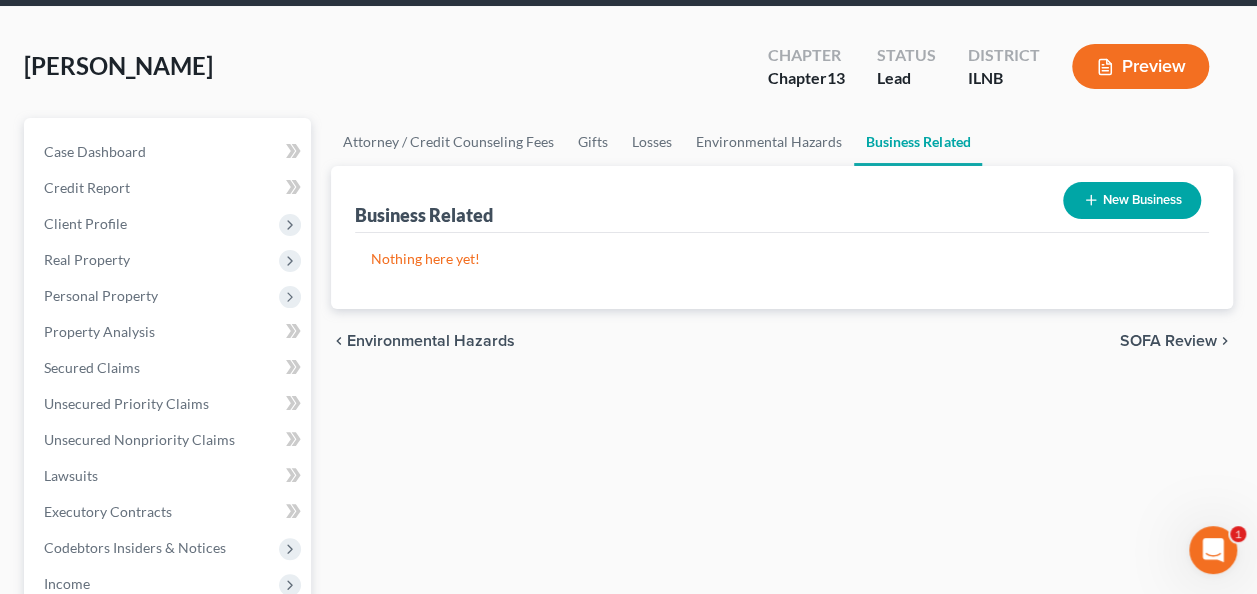 scroll, scrollTop: 0, scrollLeft: 0, axis: both 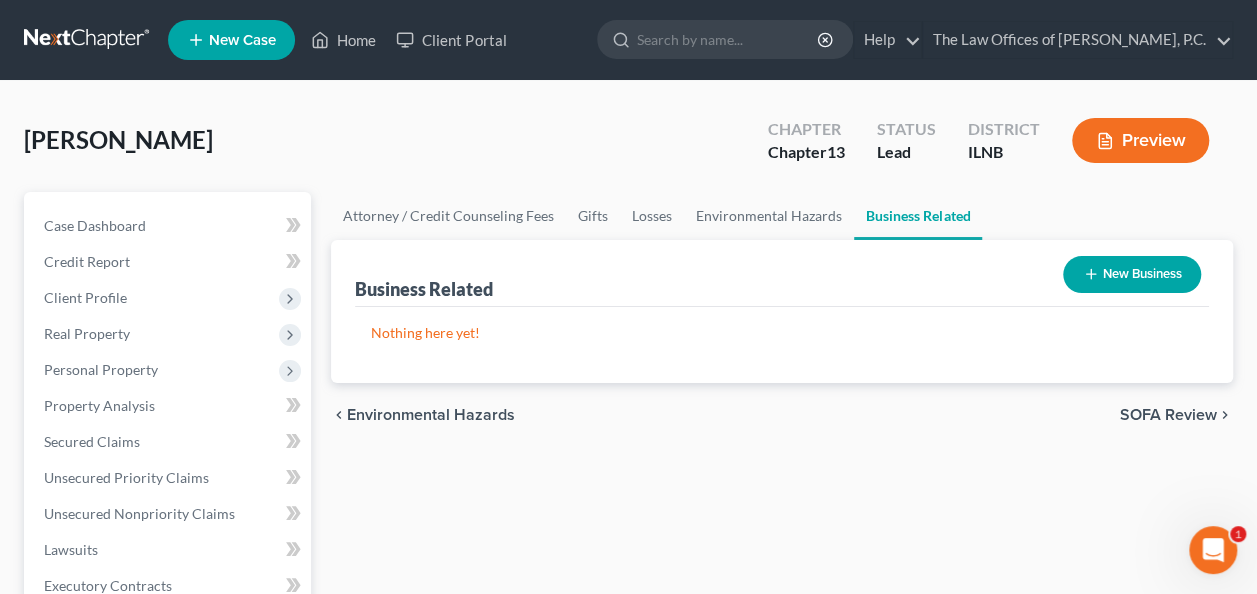 click on "New Business" at bounding box center [1132, 274] 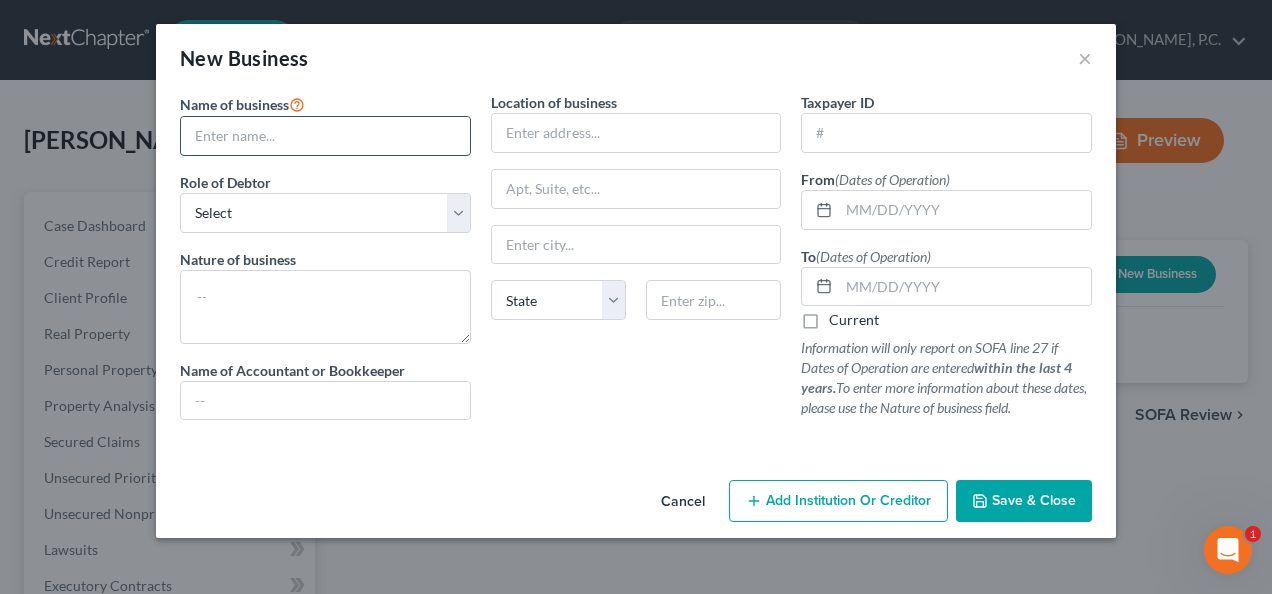 click at bounding box center [325, 136] 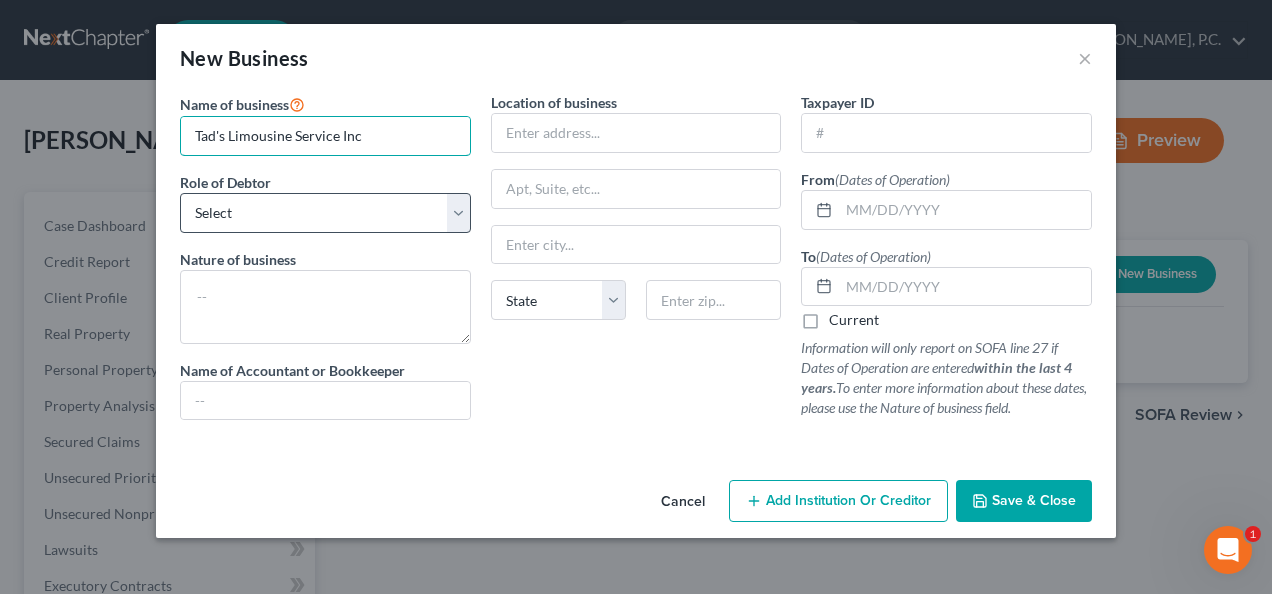 type on "Tad's Limousine Service Inc" 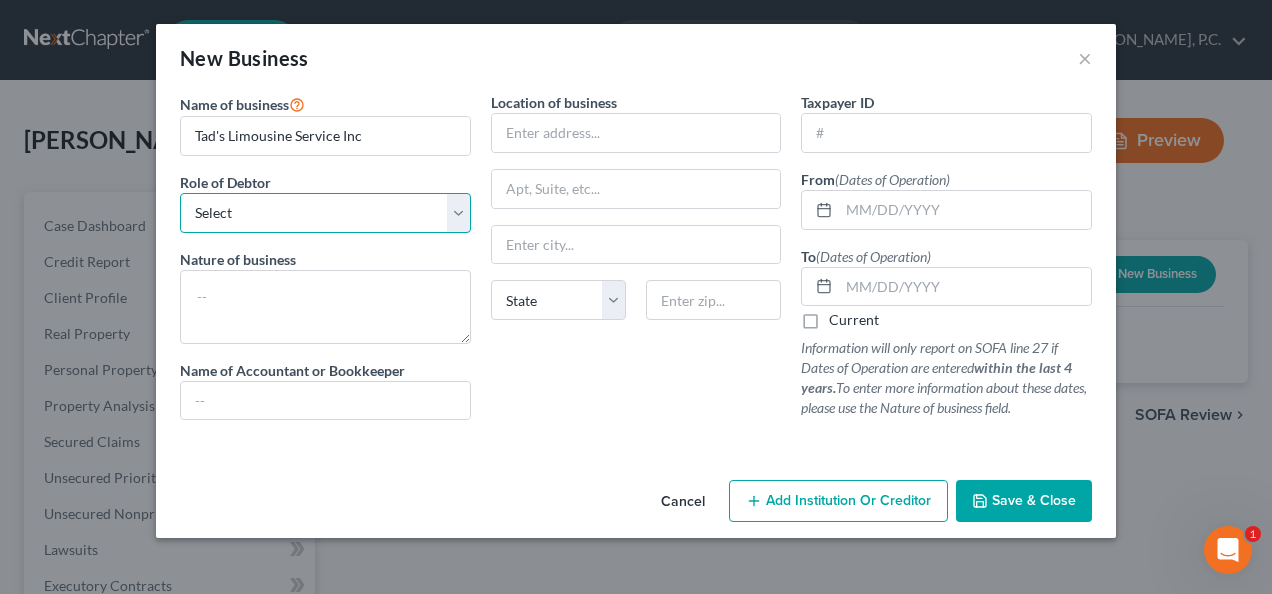 click on "Select A member of a limited liability company (LLC) or limited liability partnership (LLP) An officer, director, or managing executive of a corporation An owner of at least 5% of the voting or equity securities of a corporation A partner in a partnership A sole proprietor or self-employed in a trade, profession, or [MEDICAL_DATA], either full-time or part-time" at bounding box center [325, 213] 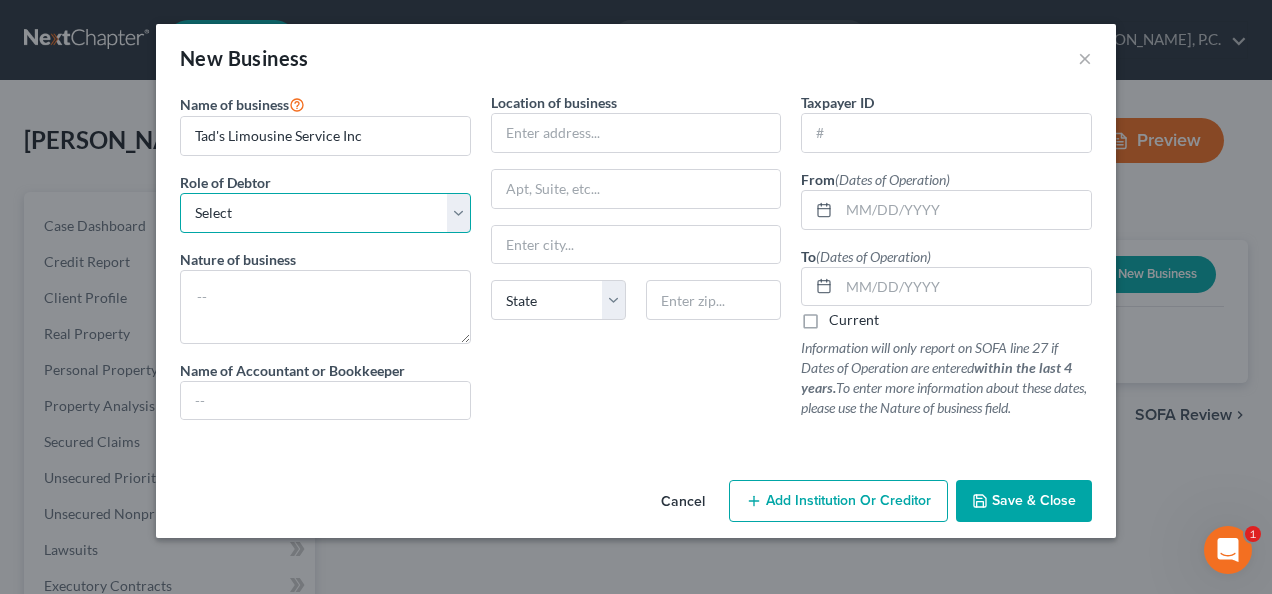 select on "officer" 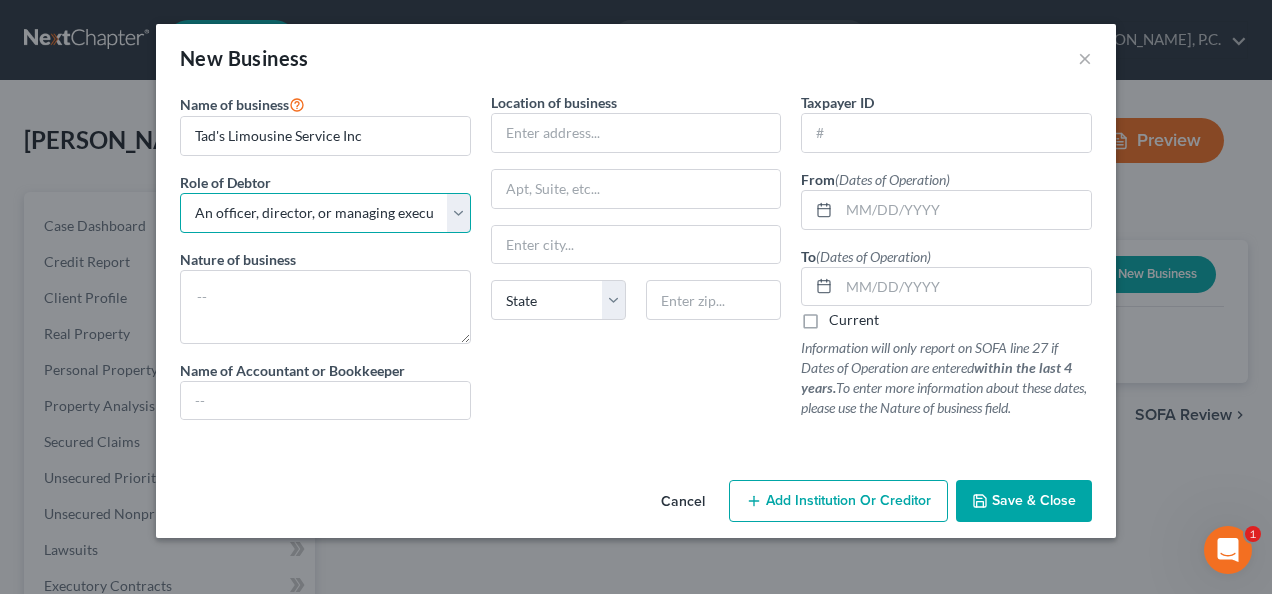 click on "Select A member of a limited liability company (LLC) or limited liability partnership (LLP) An officer, director, or managing executive of a corporation An owner of at least 5% of the voting or equity securities of a corporation A partner in a partnership A sole proprietor or self-employed in a trade, profession, or [MEDICAL_DATA], either full-time or part-time" at bounding box center [325, 213] 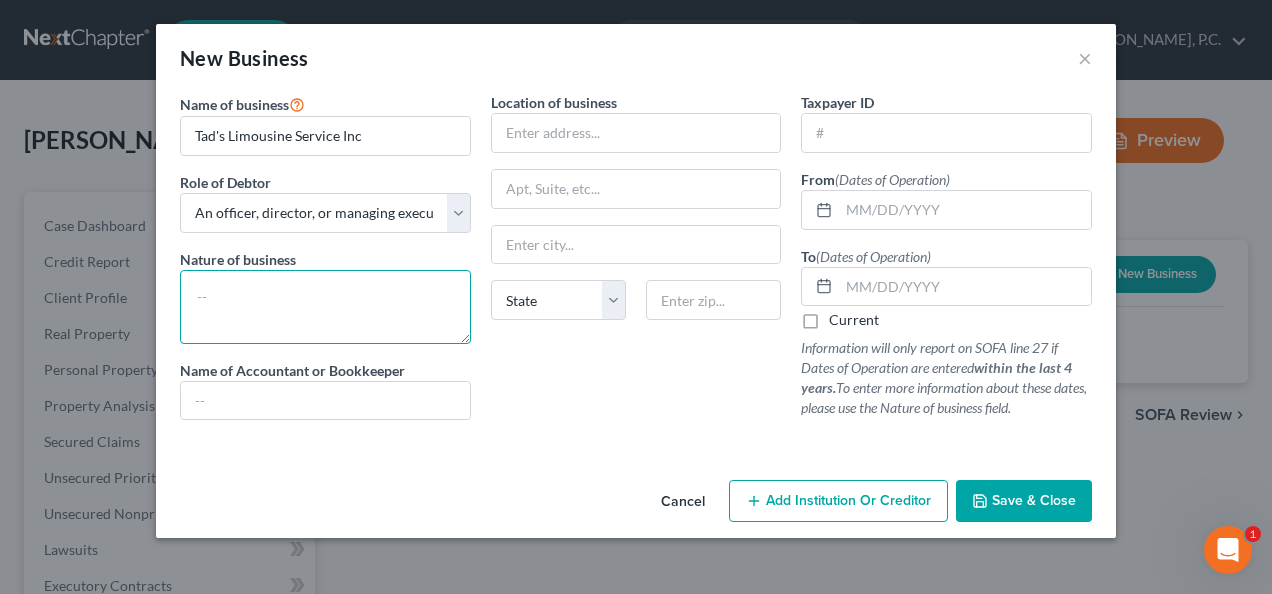 click at bounding box center (325, 307) 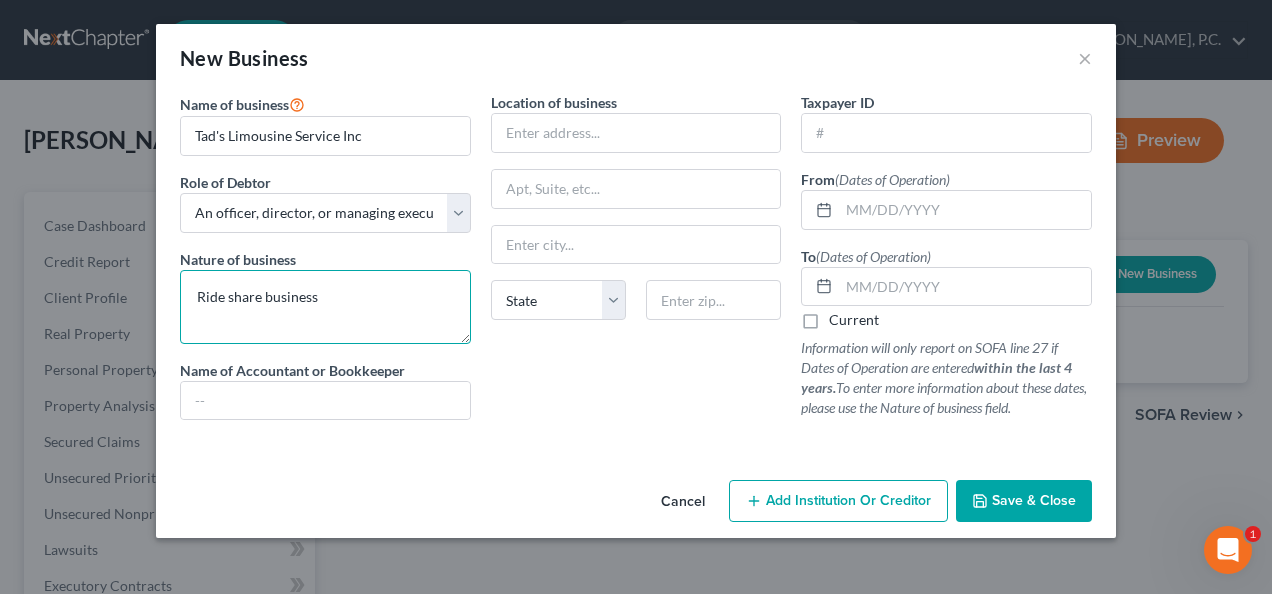 type on "Ride share business" 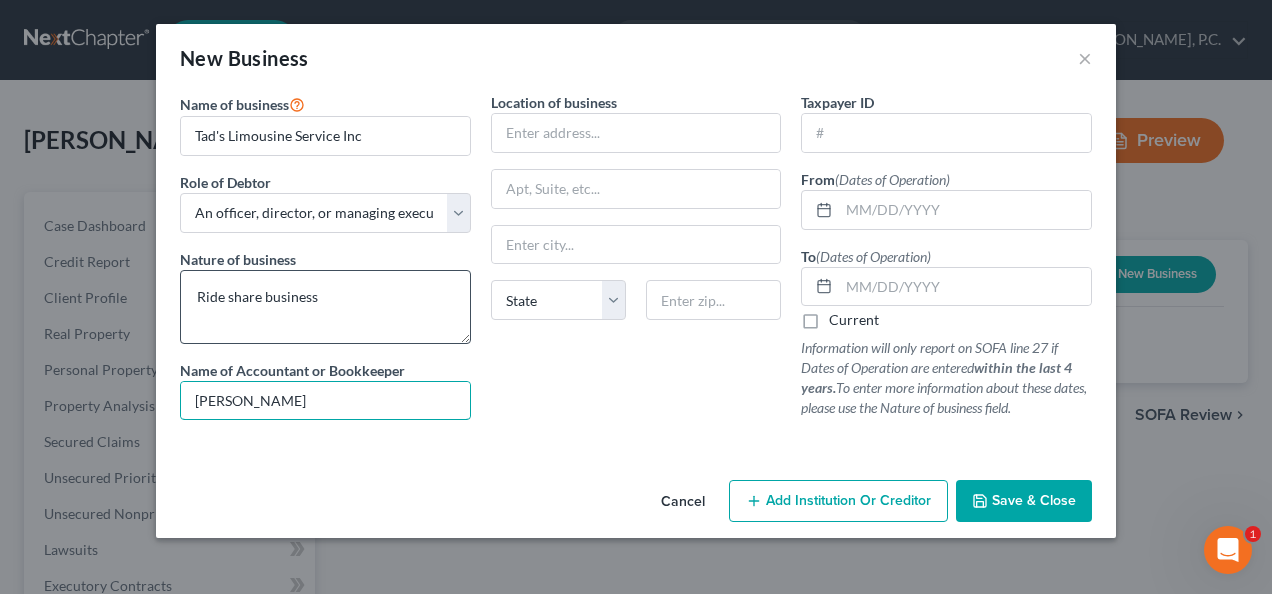 type on "[PERSON_NAME]" 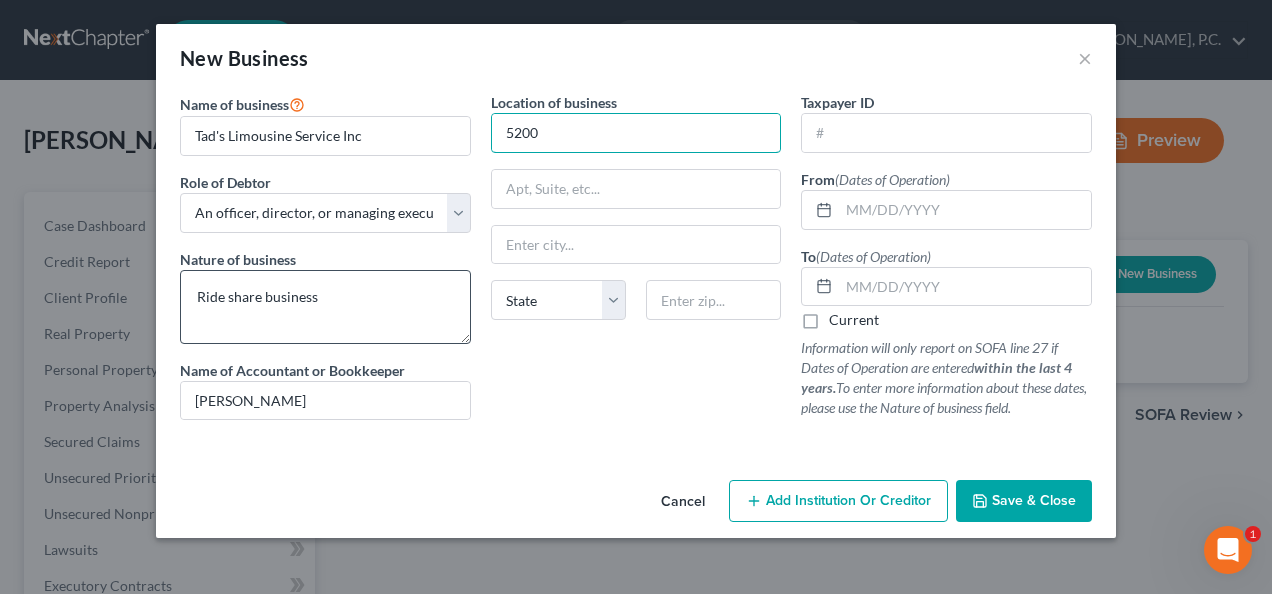 type on "[STREET_ADDRESS]" 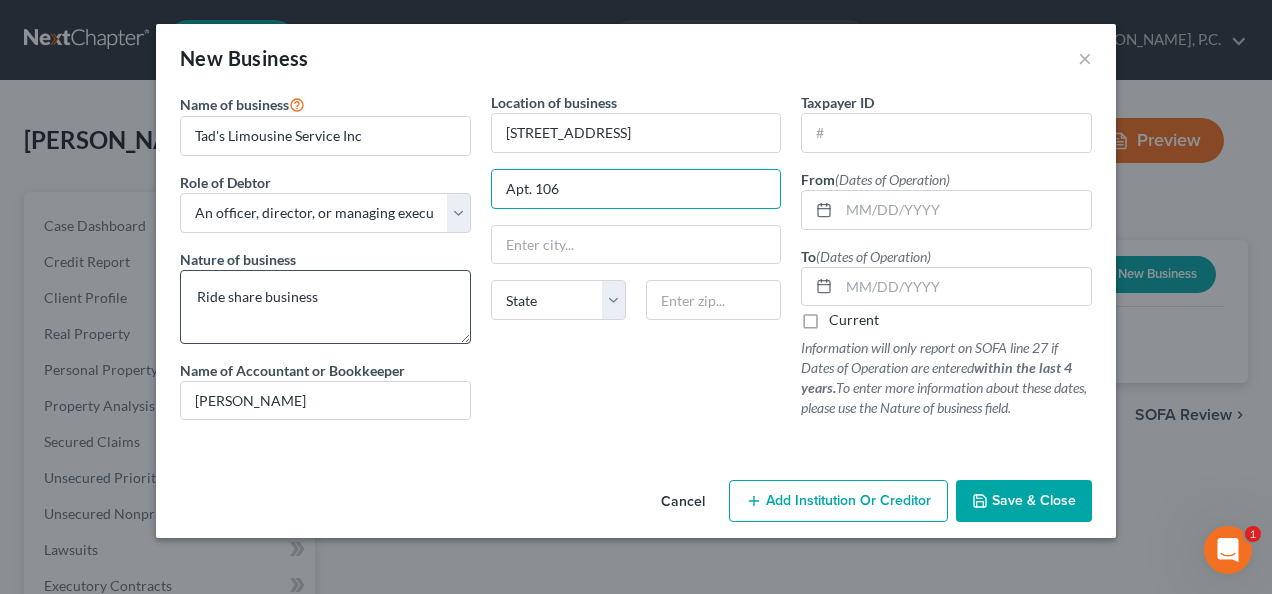 type on "Apt. 106" 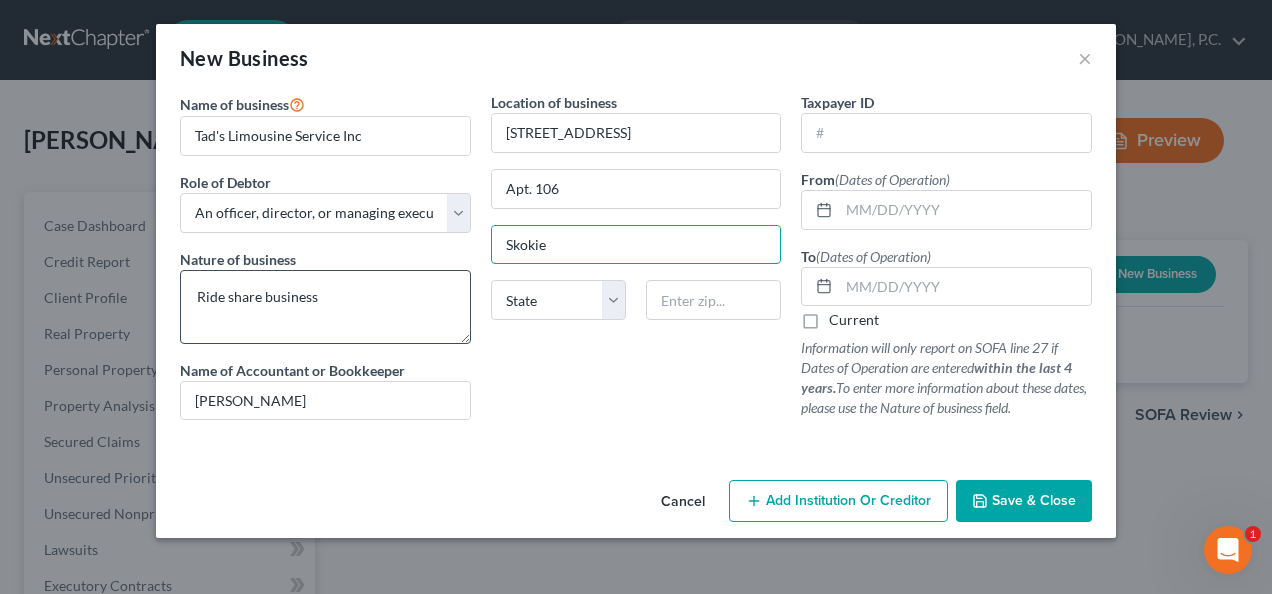 type on "Skokie" 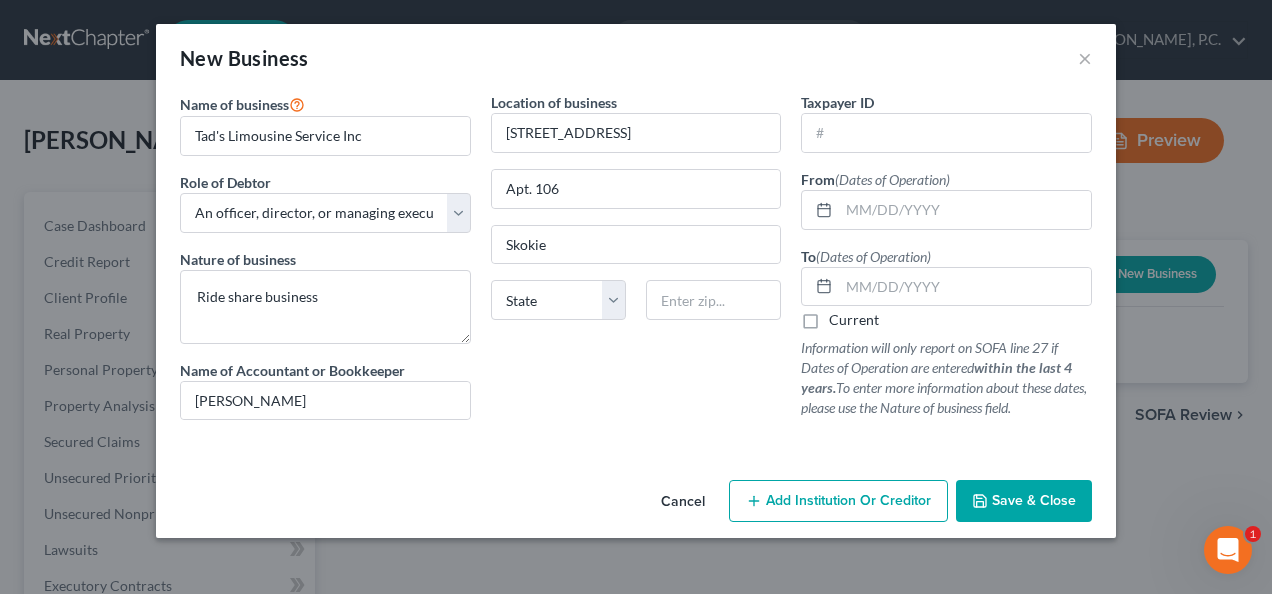 click on "New   Business ×
Name of business
*
Tad's Limousine Service Inc
Role of Debtor
*
Select A member of a limited liability company (LLC) or limited liability partnership (LLP) An officer, director, or managing executive of a corporation An owner of at least 5% of the voting or equity securities of a corporation A partner in a partnership A sole proprietor or self-employed in a trade, profession, or [MEDICAL_DATA], either full-time or part-time Nature of business Ride share business Name of Accountant or Bookkeeper [PERSON_NAME] Location of business [STREET_ADDRESS][US_STATE] CA CO CT DE DC [GEOGRAPHIC_DATA] [GEOGRAPHIC_DATA] GU HI ID IL IN [GEOGRAPHIC_DATA] [GEOGRAPHIC_DATA] [GEOGRAPHIC_DATA] LA ME MD [GEOGRAPHIC_DATA] [GEOGRAPHIC_DATA] [GEOGRAPHIC_DATA] [GEOGRAPHIC_DATA] [GEOGRAPHIC_DATA] MT [GEOGRAPHIC_DATA] [GEOGRAPHIC_DATA] [GEOGRAPHIC_DATA] [GEOGRAPHIC_DATA] [GEOGRAPHIC_DATA] [GEOGRAPHIC_DATA] [GEOGRAPHIC_DATA] [GEOGRAPHIC_DATA] [GEOGRAPHIC_DATA] [GEOGRAPHIC_DATA] OR [GEOGRAPHIC_DATA] PR RI SC SD [GEOGRAPHIC_DATA] [GEOGRAPHIC_DATA] [GEOGRAPHIC_DATA] VI [GEOGRAPHIC_DATA] [GEOGRAPHIC_DATA] [GEOGRAPHIC_DATA] WV WI WY Taxpayer ID From  (Dates of Operation)         To  (Dates of Operation)         Current Information will only report on SOFA line 27 if Dates of Operation are entered  within the last 4 years. Cancel Add Institution Or Creditor" at bounding box center [636, 297] 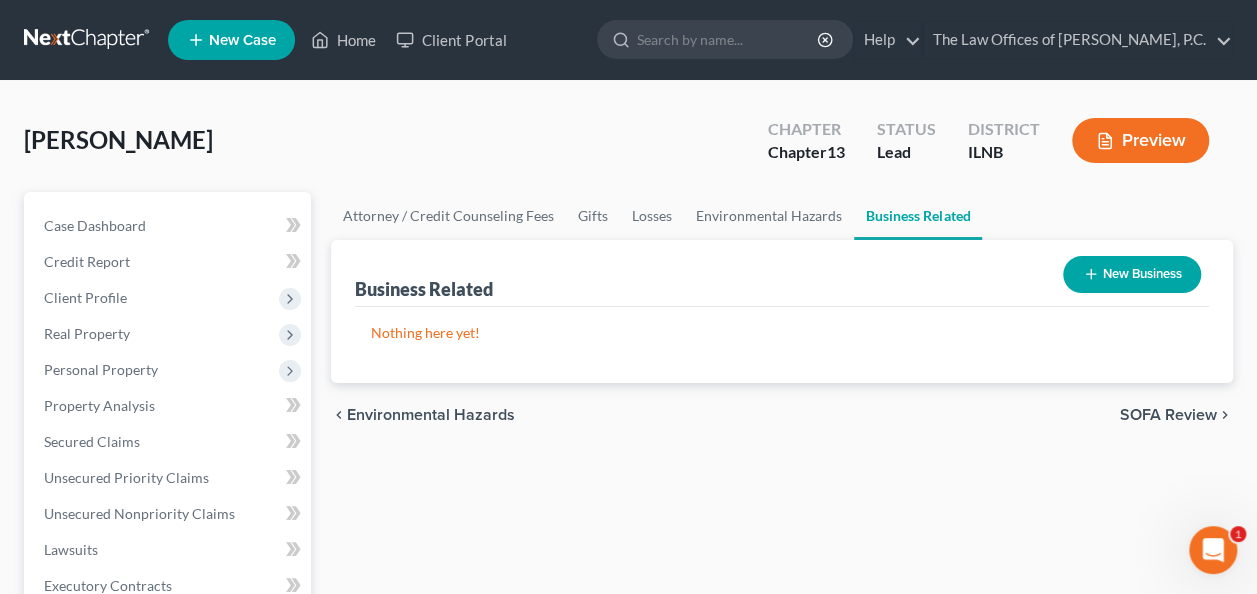 click on "New Business" at bounding box center [1132, 274] 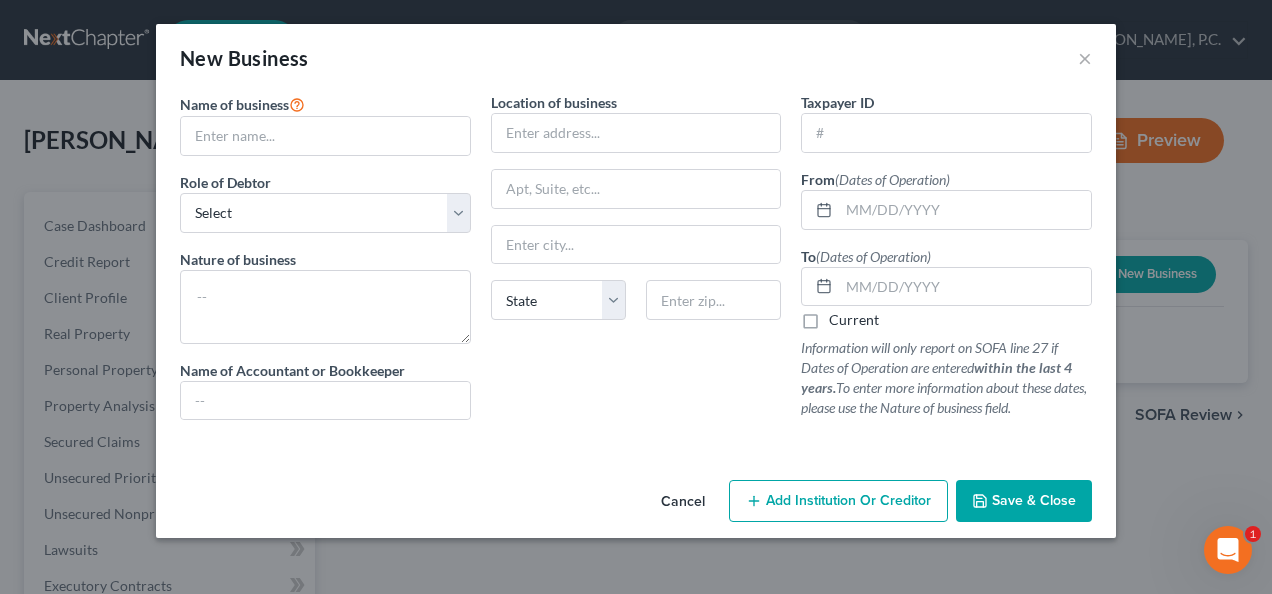 click on "New   Business ×" at bounding box center (636, 58) 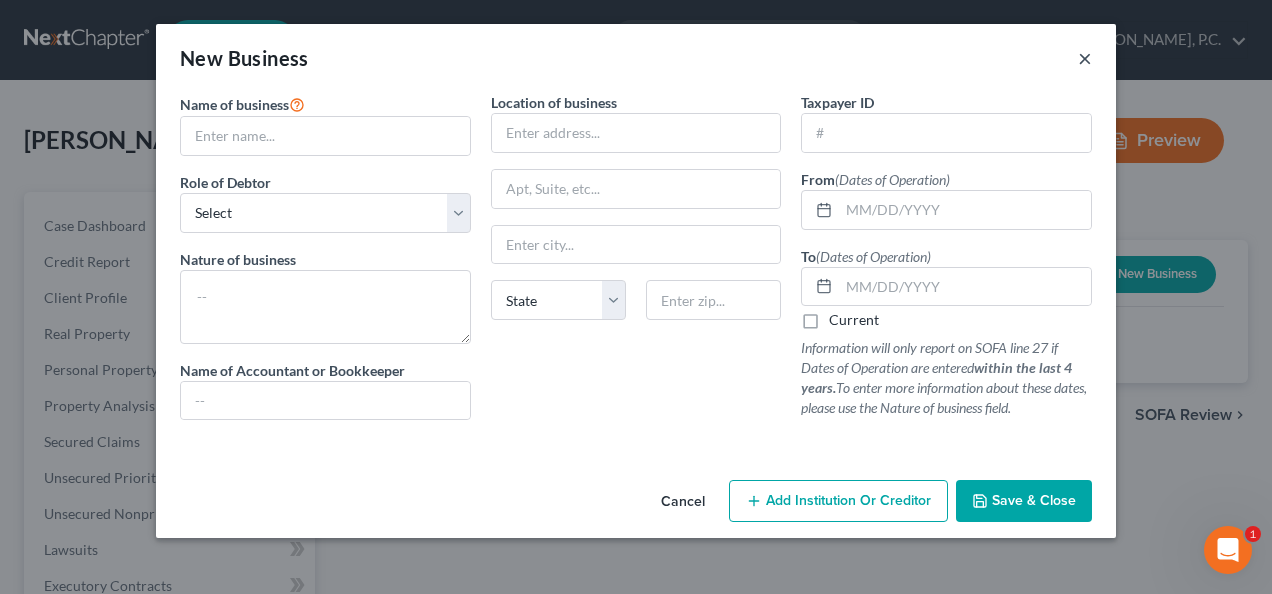 click on "×" at bounding box center (1085, 58) 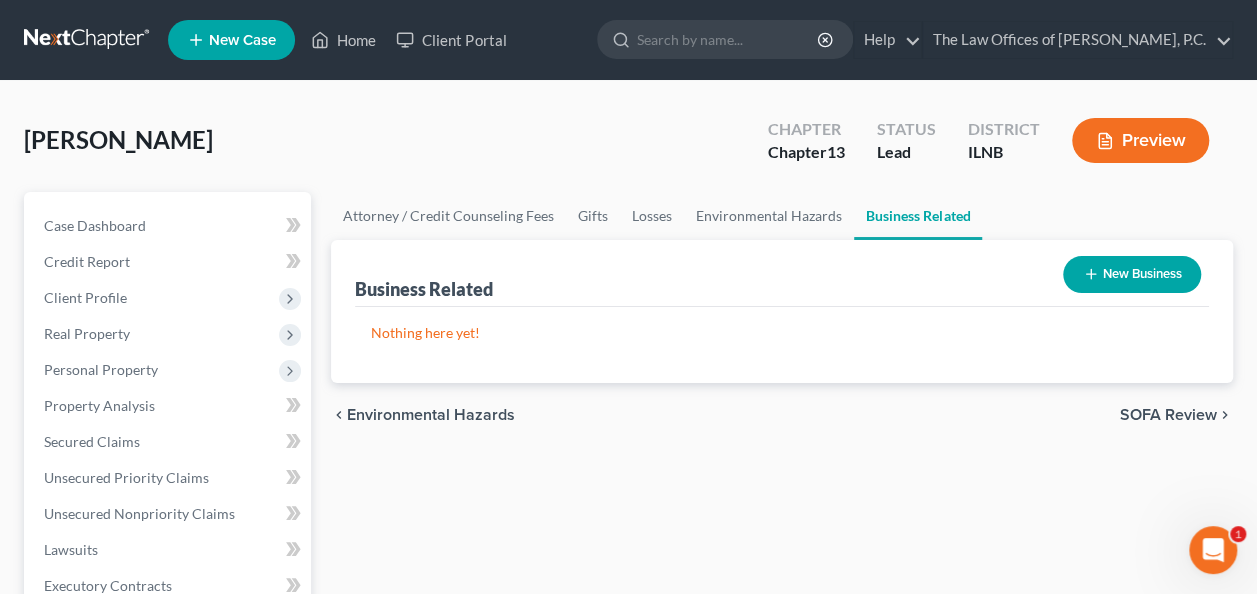 click 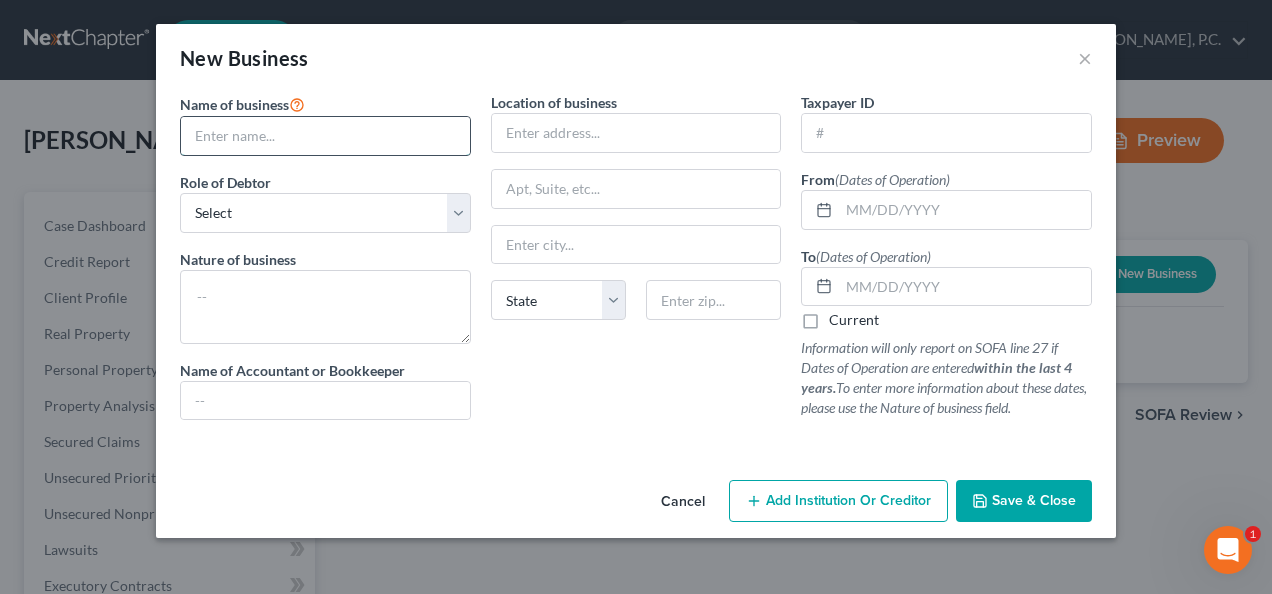click at bounding box center [325, 136] 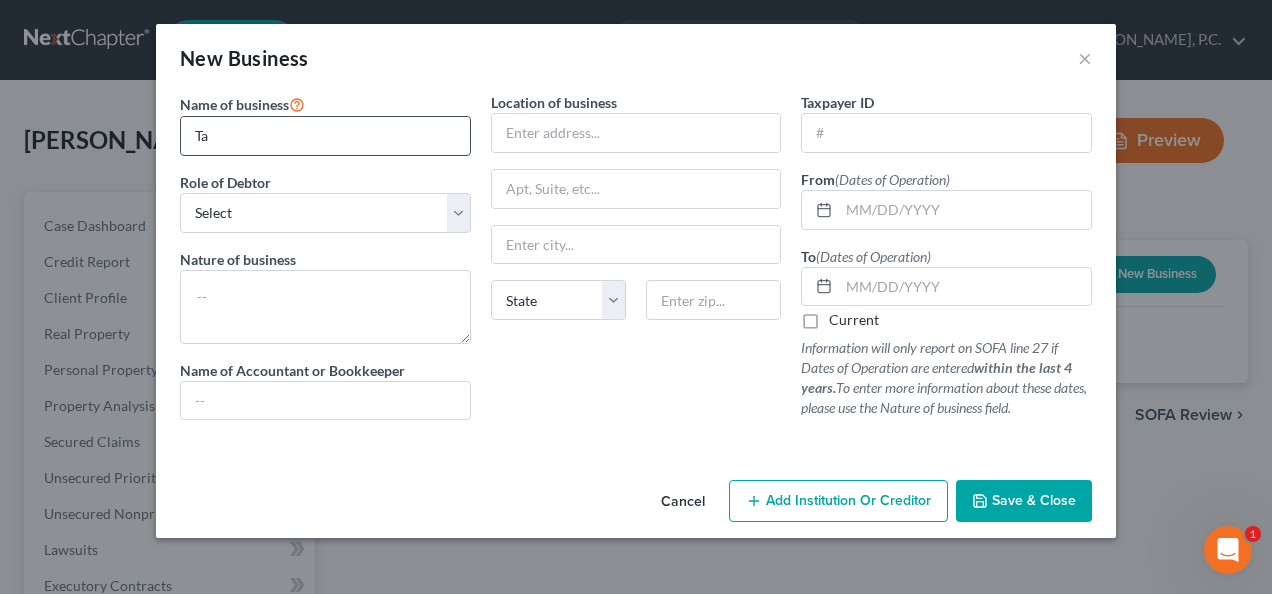 type on "Tad's Limousine Service Inc" 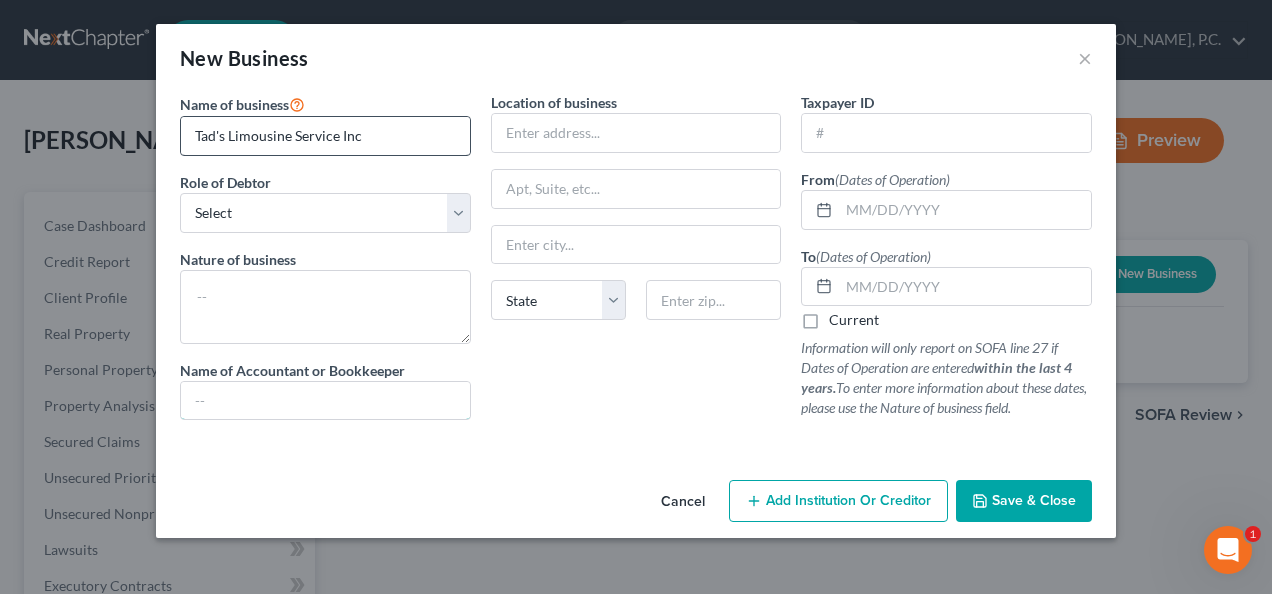 type on "[PERSON_NAME]" 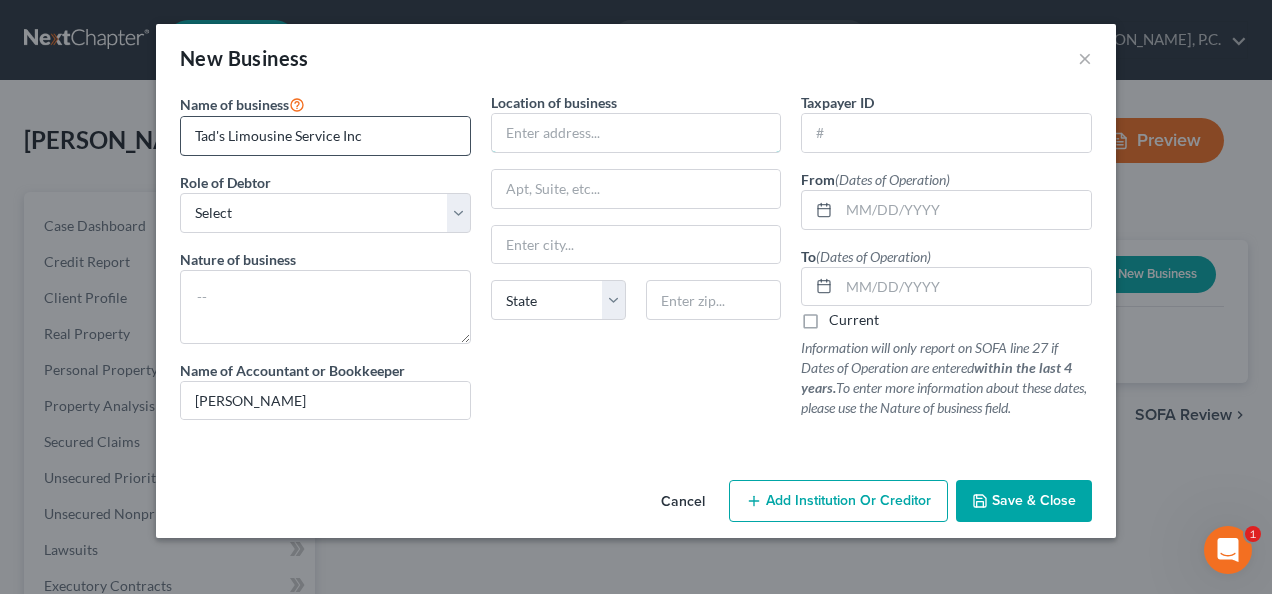 type on "[STREET_ADDRESS]" 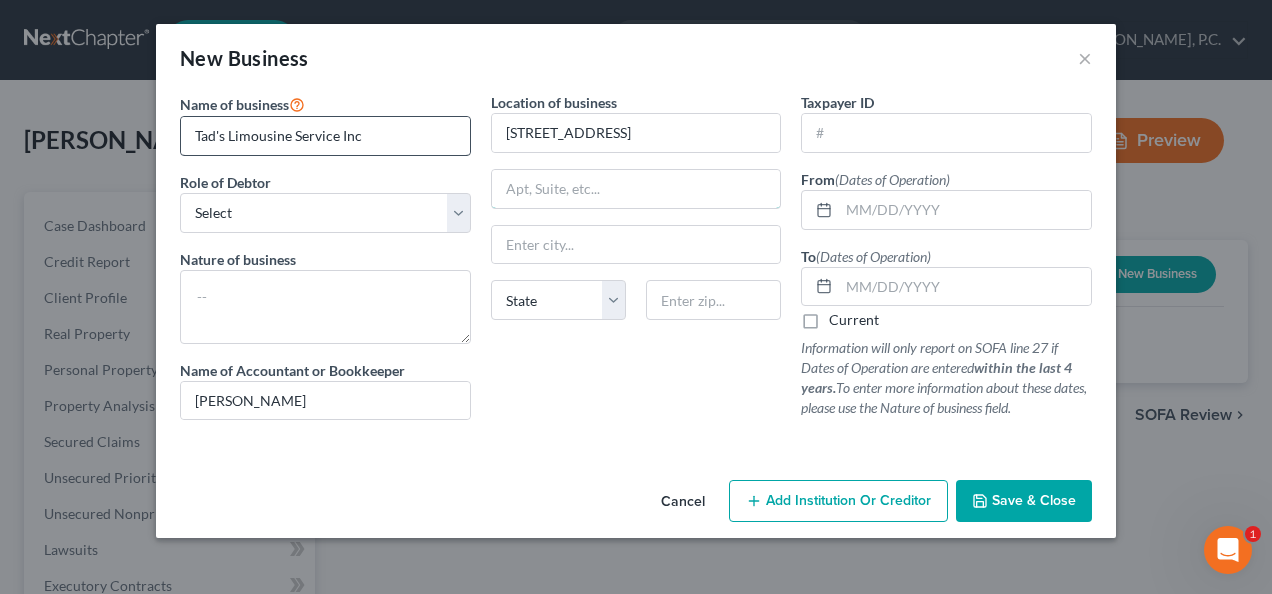 type on "Apt. 106" 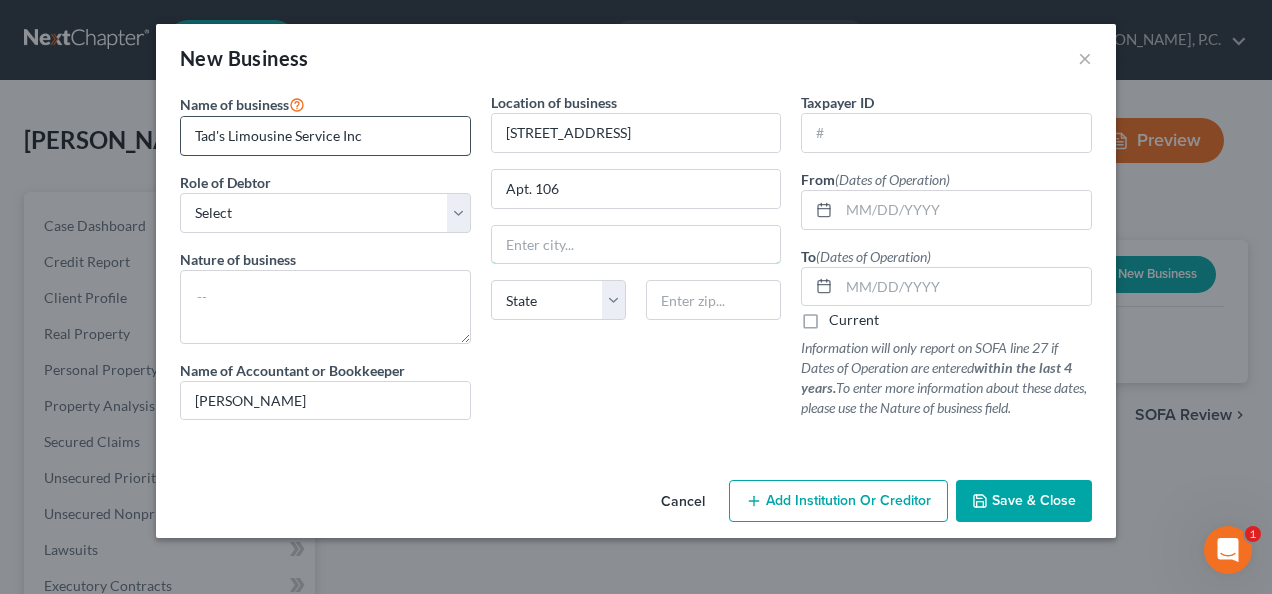 type on "Skokie" 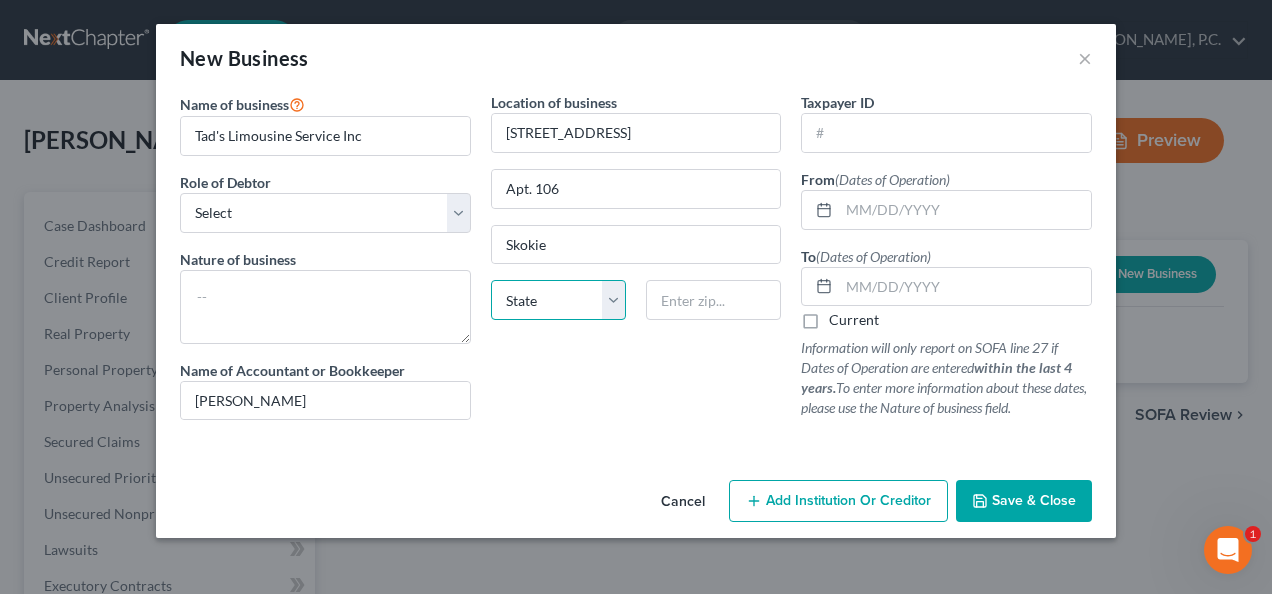 click on "State [US_STATE] AK AR AZ CA CO CT DE DC [GEOGRAPHIC_DATA] [GEOGRAPHIC_DATA] GU HI ID IL IN [GEOGRAPHIC_DATA] [GEOGRAPHIC_DATA] [GEOGRAPHIC_DATA] LA ME MD [GEOGRAPHIC_DATA] [GEOGRAPHIC_DATA] [GEOGRAPHIC_DATA] [GEOGRAPHIC_DATA] [GEOGRAPHIC_DATA] MT NC [GEOGRAPHIC_DATA] [GEOGRAPHIC_DATA] [GEOGRAPHIC_DATA] NH [GEOGRAPHIC_DATA] [GEOGRAPHIC_DATA] [GEOGRAPHIC_DATA] [GEOGRAPHIC_DATA] [GEOGRAPHIC_DATA] [GEOGRAPHIC_DATA] [GEOGRAPHIC_DATA] PR RI SC SD [GEOGRAPHIC_DATA] [GEOGRAPHIC_DATA] [GEOGRAPHIC_DATA] VI [GEOGRAPHIC_DATA] [GEOGRAPHIC_DATA] [GEOGRAPHIC_DATA] WV WI WY" at bounding box center [558, 300] 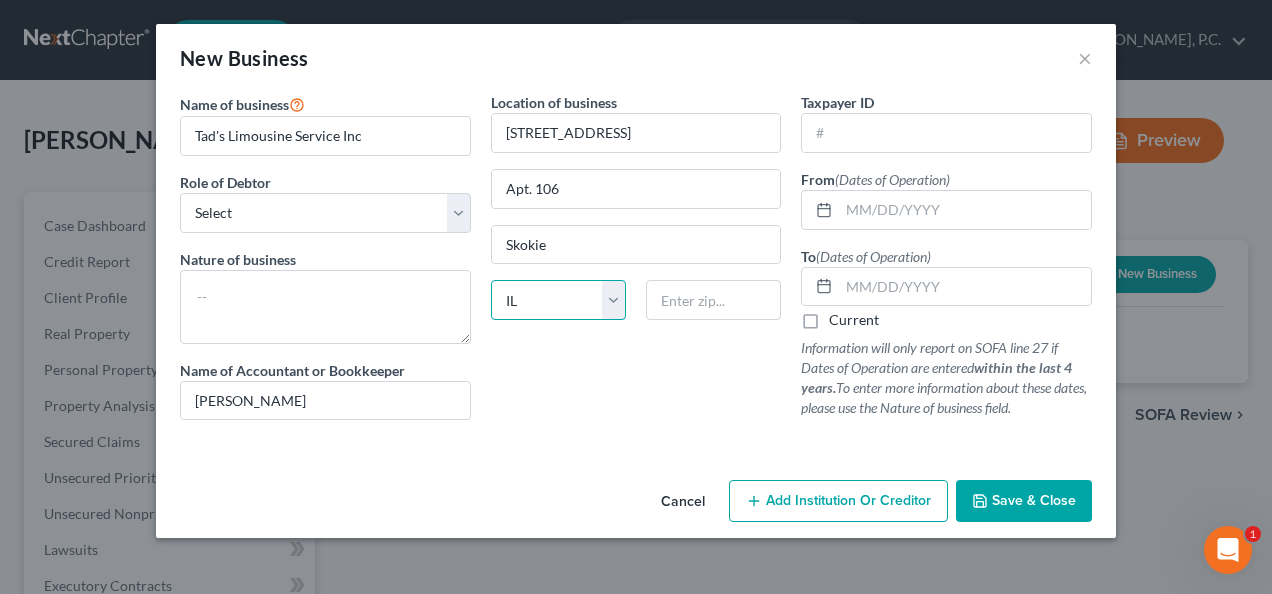 click on "State [US_STATE] AK AR AZ CA CO CT DE DC [GEOGRAPHIC_DATA] [GEOGRAPHIC_DATA] GU HI ID IL IN [GEOGRAPHIC_DATA] [GEOGRAPHIC_DATA] [GEOGRAPHIC_DATA] LA ME MD [GEOGRAPHIC_DATA] [GEOGRAPHIC_DATA] [GEOGRAPHIC_DATA] [GEOGRAPHIC_DATA] [GEOGRAPHIC_DATA] MT NC [GEOGRAPHIC_DATA] [GEOGRAPHIC_DATA] [GEOGRAPHIC_DATA] NH [GEOGRAPHIC_DATA] [GEOGRAPHIC_DATA] [GEOGRAPHIC_DATA] [GEOGRAPHIC_DATA] [GEOGRAPHIC_DATA] [GEOGRAPHIC_DATA] [GEOGRAPHIC_DATA] PR RI SC SD [GEOGRAPHIC_DATA] [GEOGRAPHIC_DATA] [GEOGRAPHIC_DATA] VI [GEOGRAPHIC_DATA] [GEOGRAPHIC_DATA] [GEOGRAPHIC_DATA] WV WI WY" at bounding box center (558, 300) 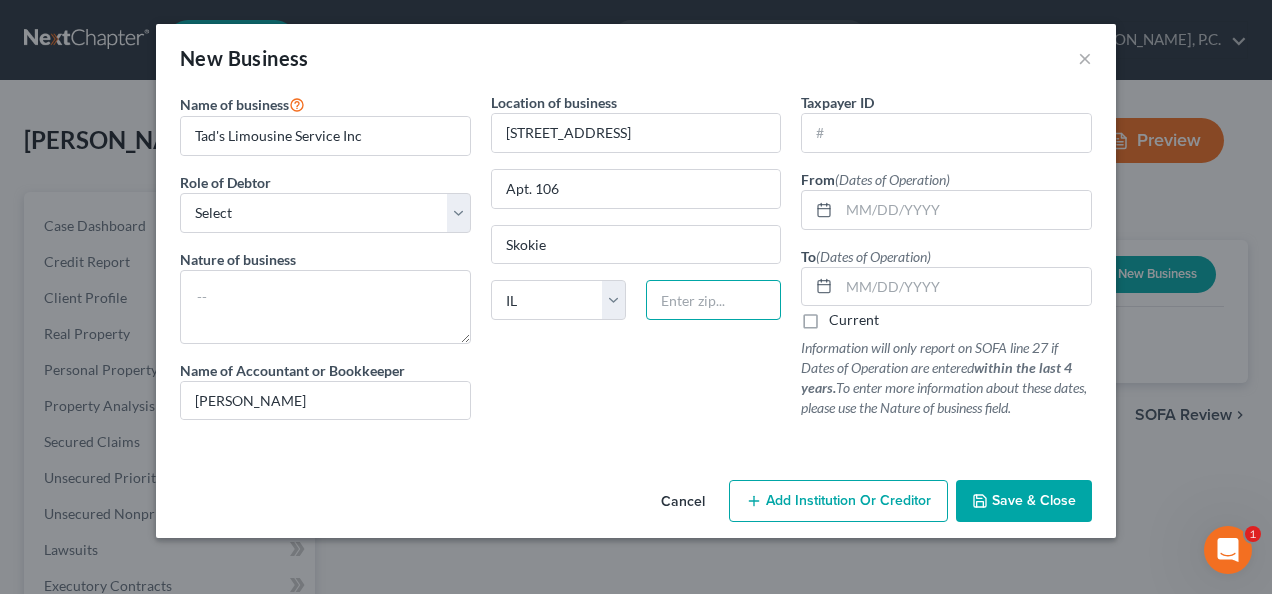 click at bounding box center (713, 300) 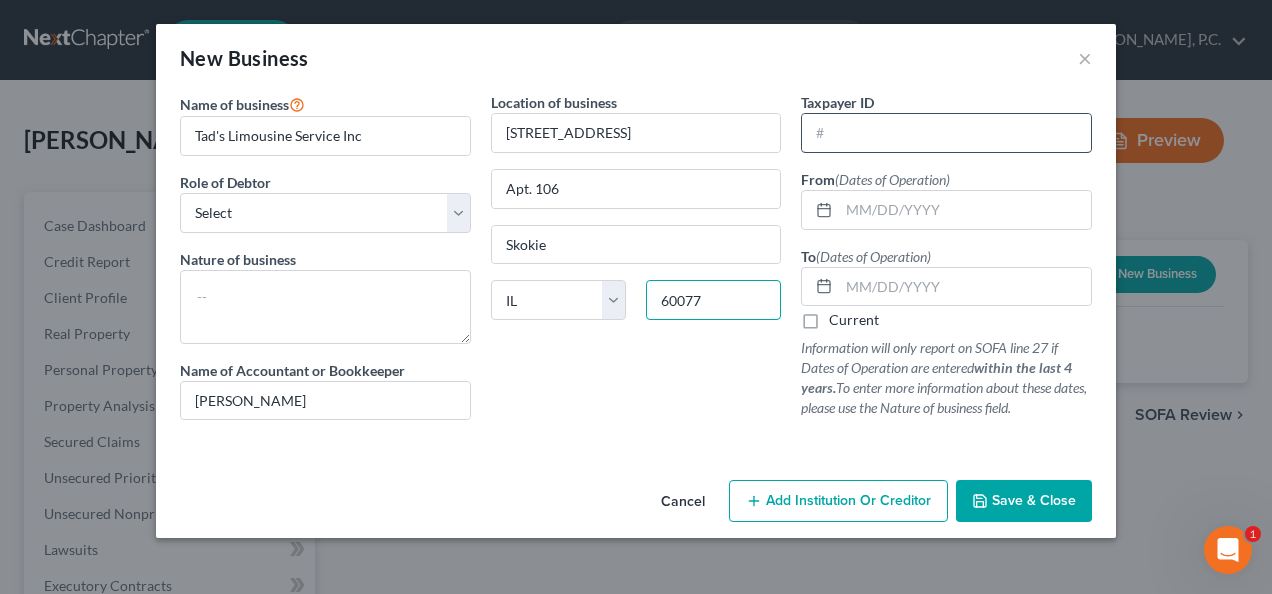 type on "60077" 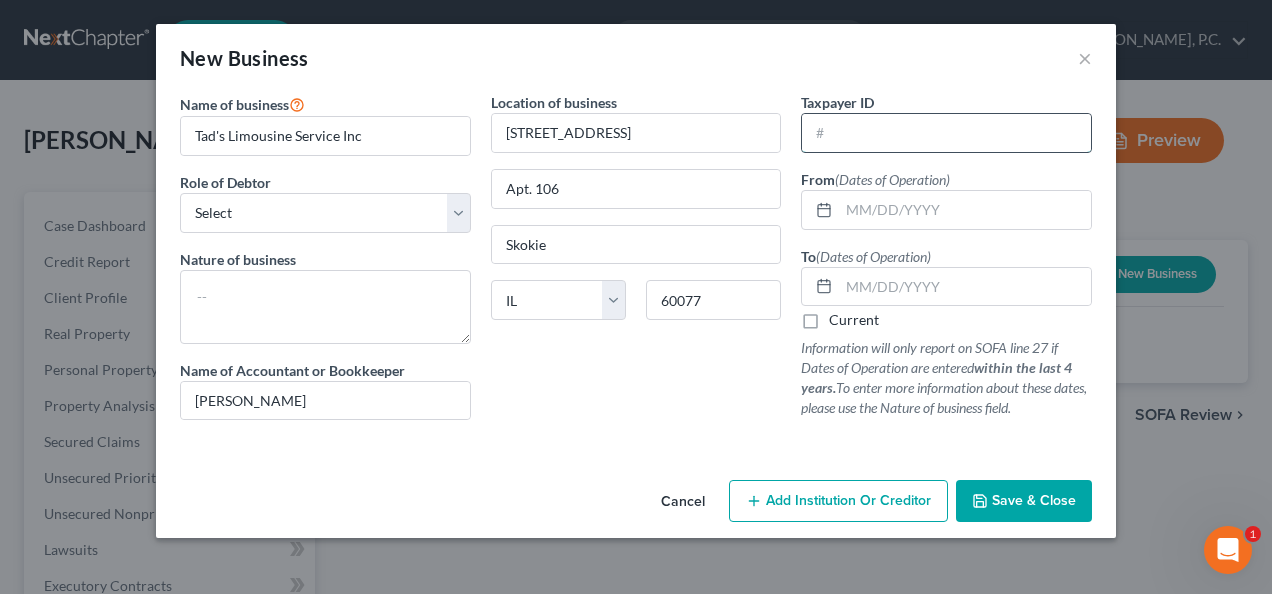 click at bounding box center [946, 133] 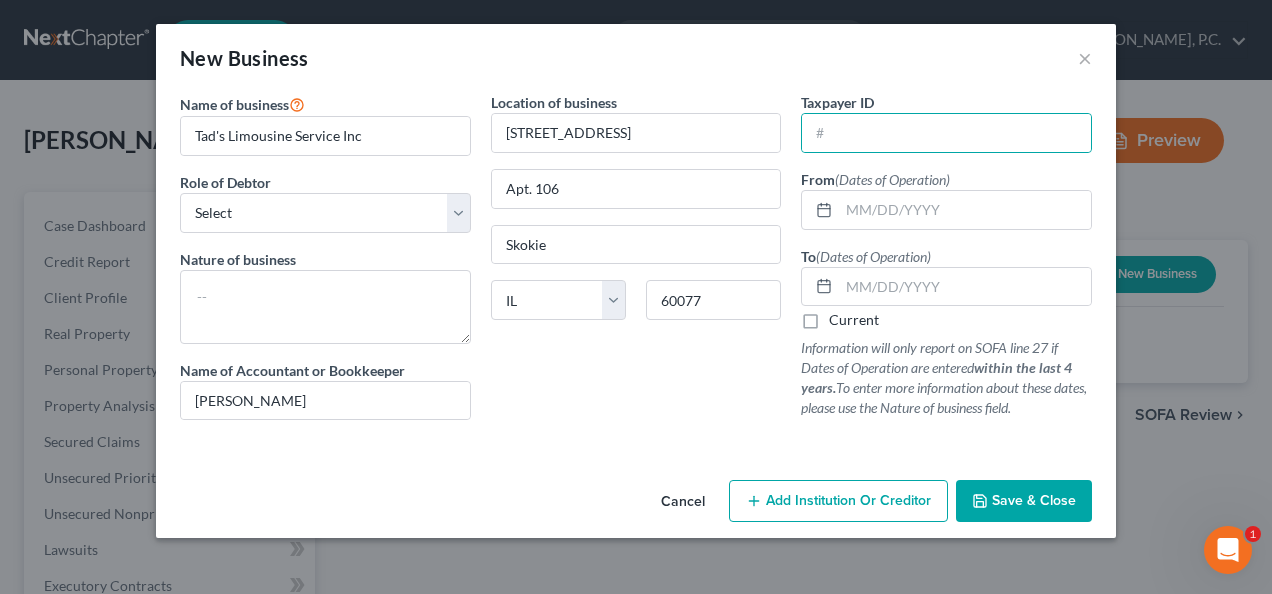 click on "Current" at bounding box center (854, 320) 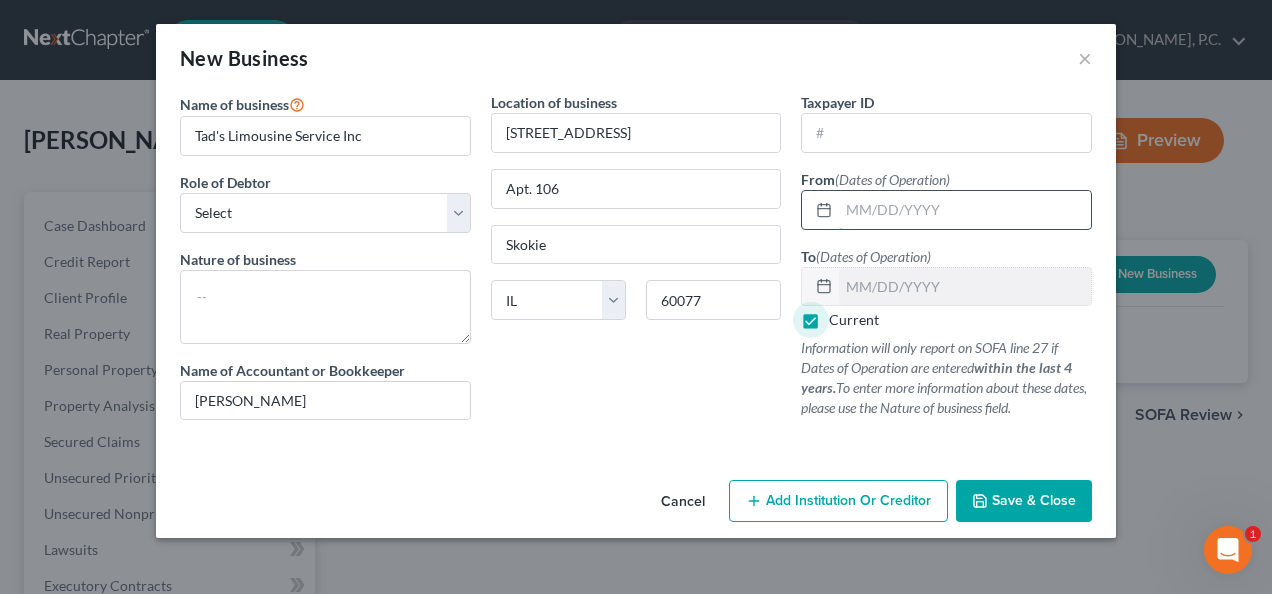 click at bounding box center (965, 210) 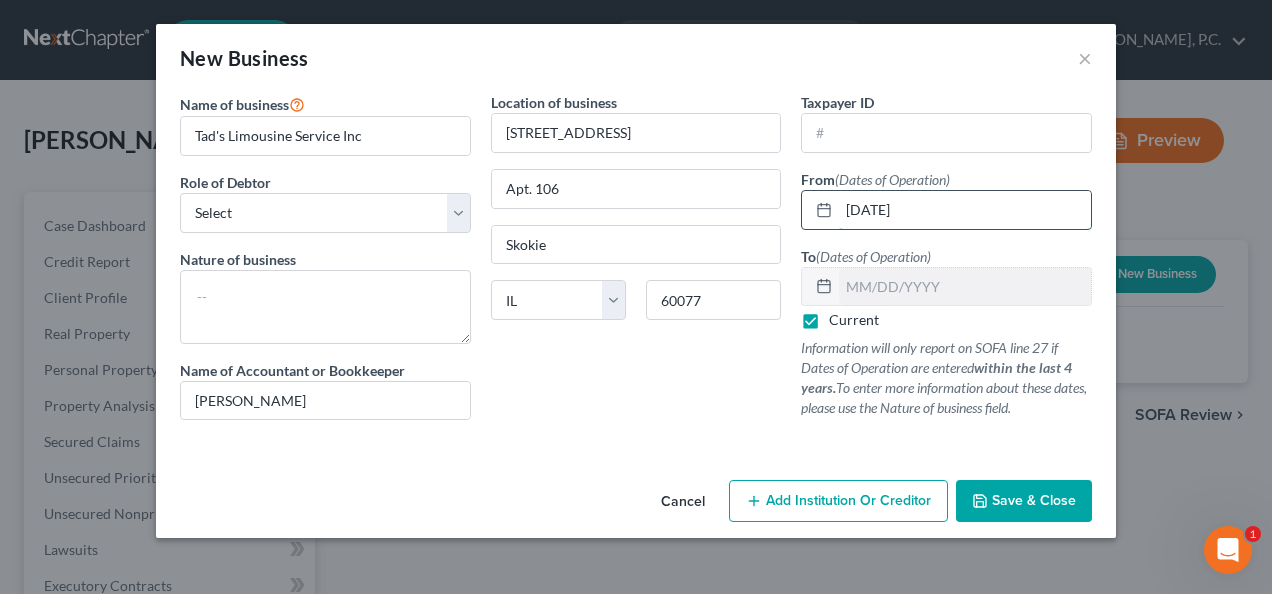 type on "[DATE]" 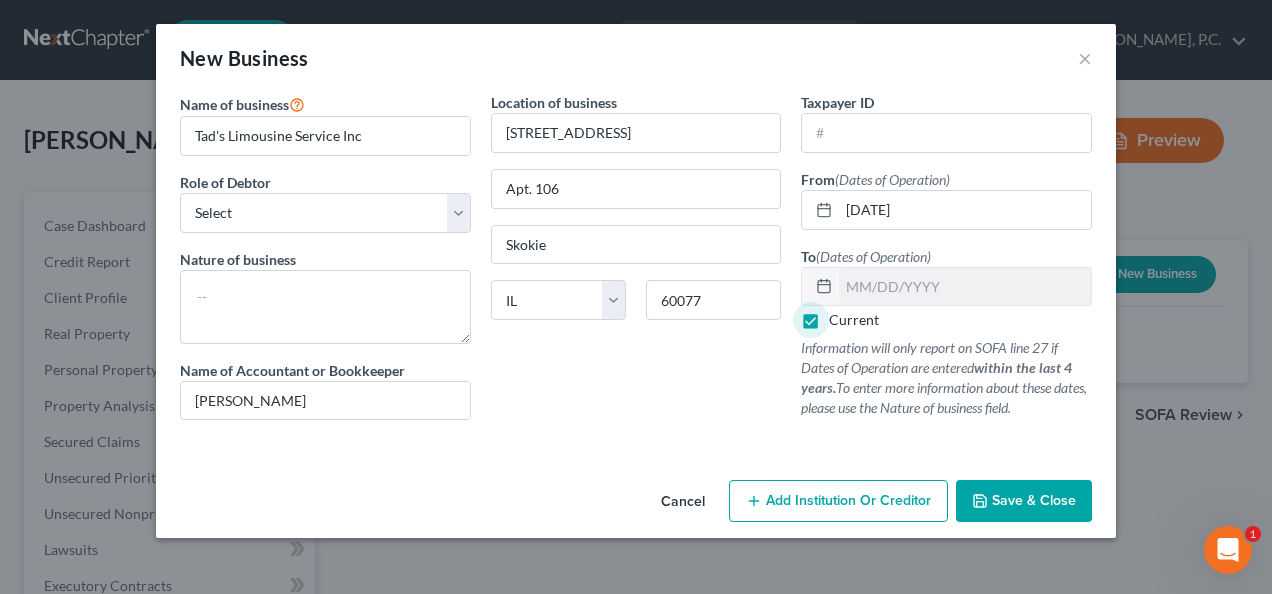 click on "Save & Close" at bounding box center [1034, 500] 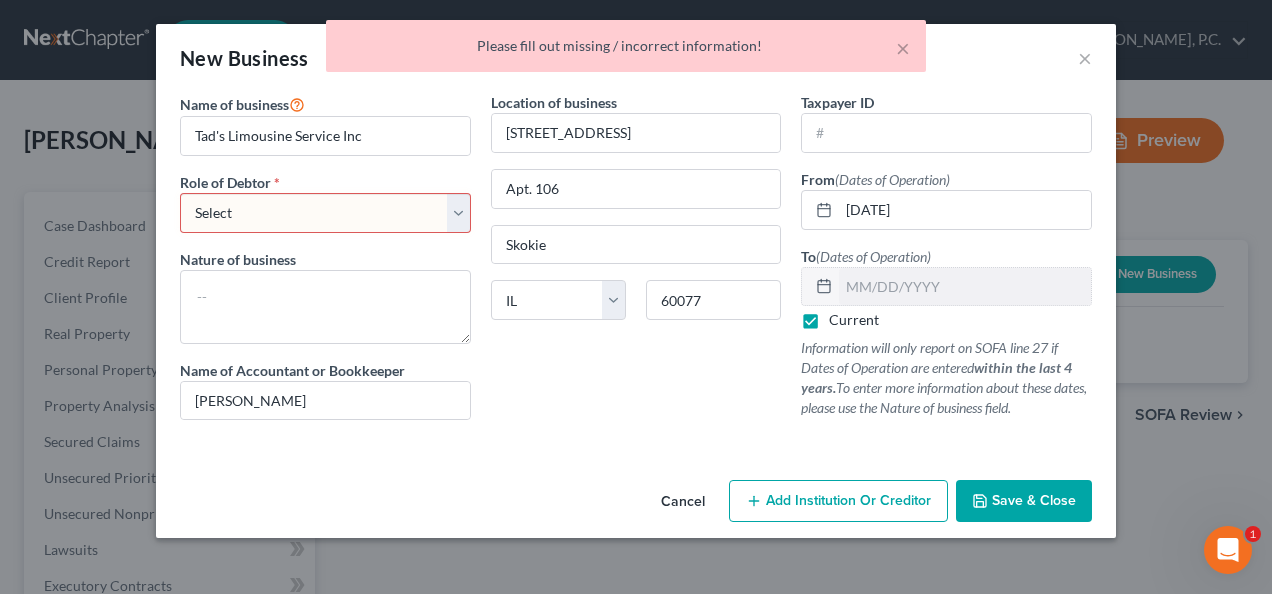 click on "Role of Debtor
*" at bounding box center (230, 182) 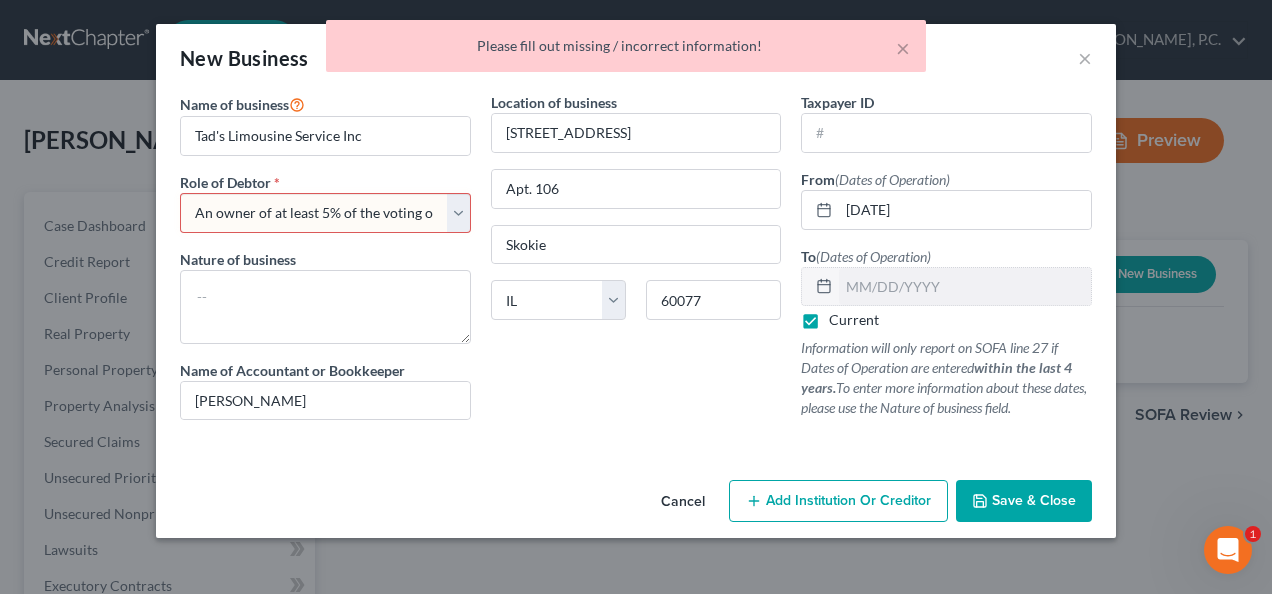 click on "Select A member of a limited liability company (LLC) or limited liability partnership (LLP) An officer, director, or managing executive of a corporation An owner of at least 5% of the voting or equity securities of a corporation A partner in a partnership A sole proprietor or self-employed in a trade, profession, or [MEDICAL_DATA], either full-time or part-time" at bounding box center (325, 213) 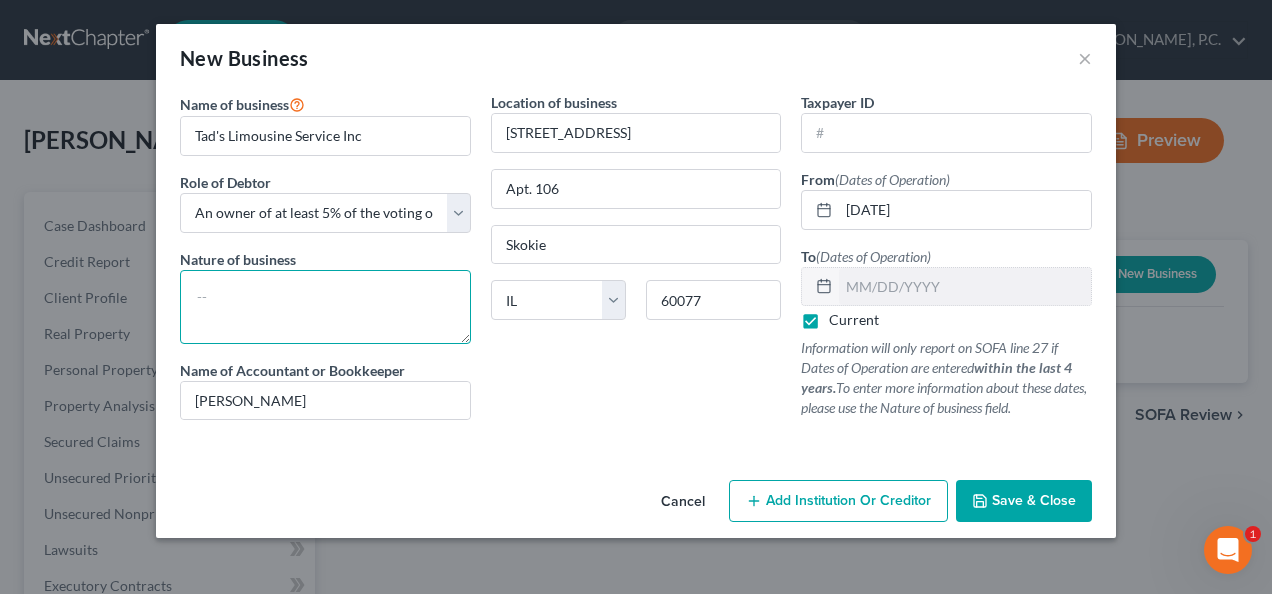 click at bounding box center [325, 307] 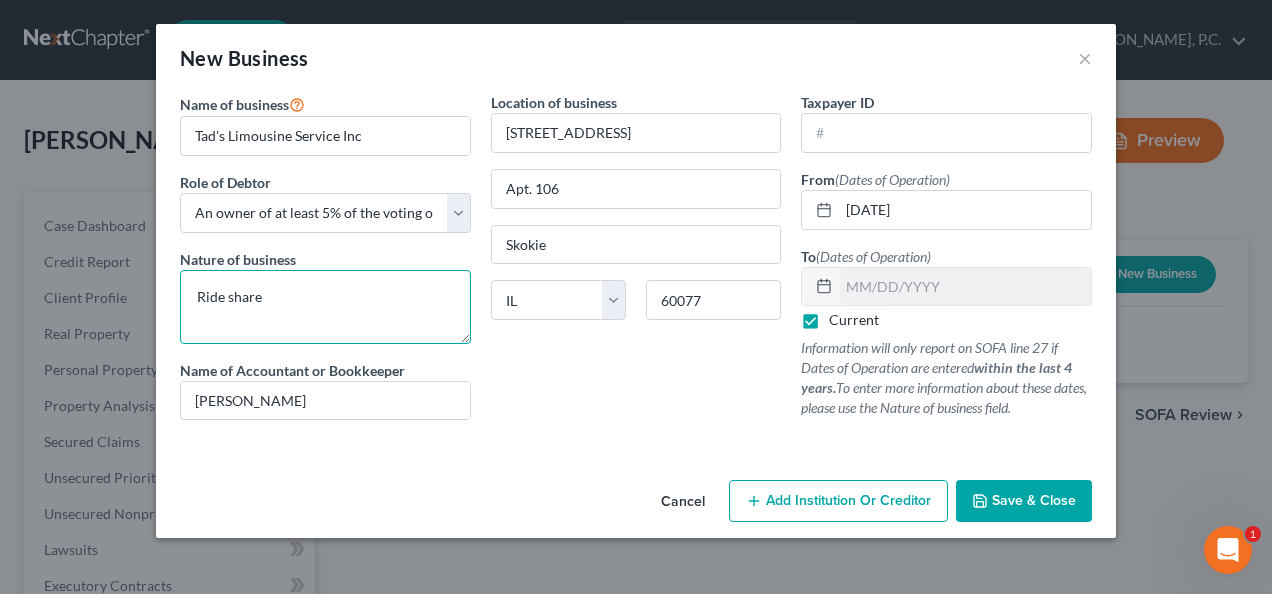type on "Ride share" 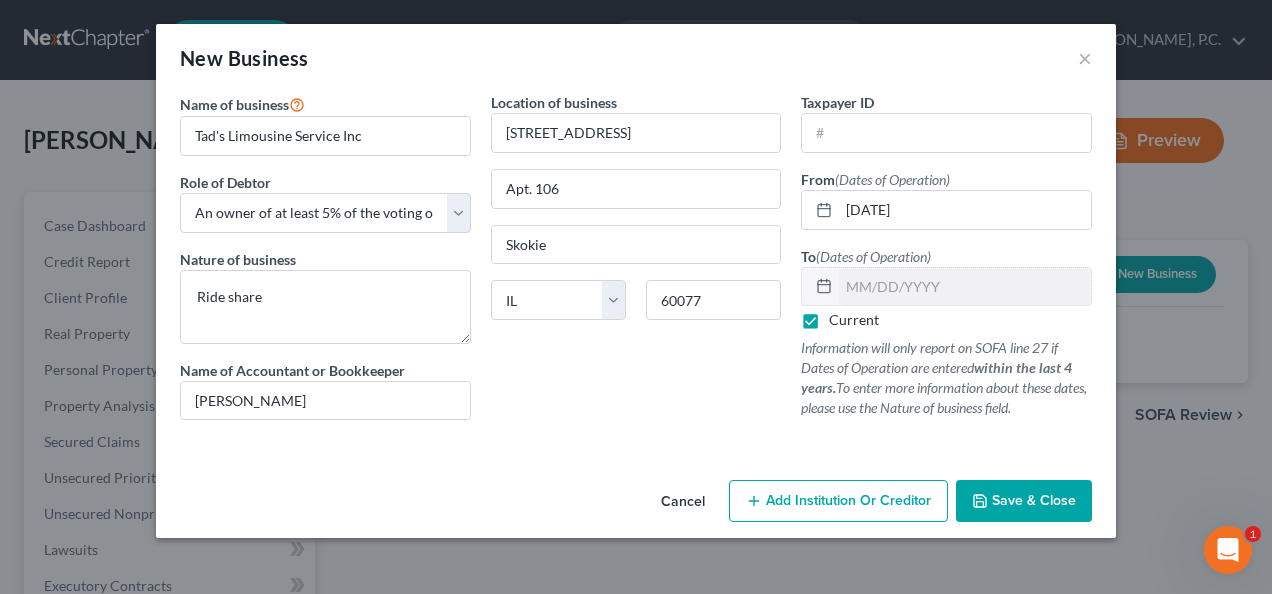 click on "Save & Close" at bounding box center (1034, 500) 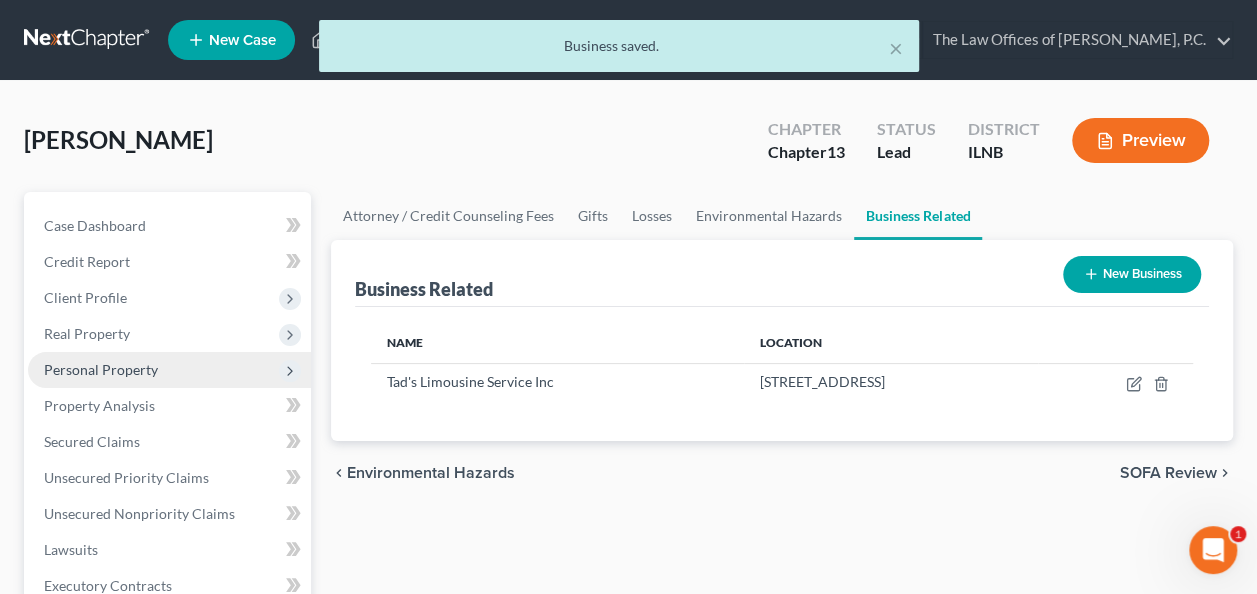 click on "Personal Property" at bounding box center (101, 369) 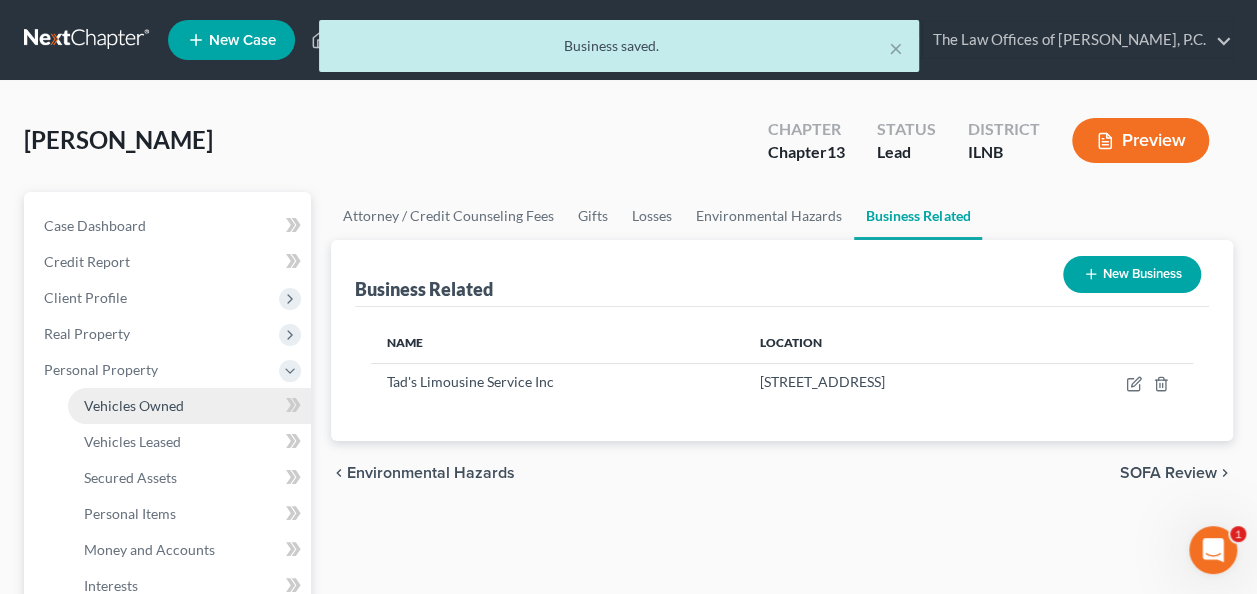 scroll, scrollTop: 100, scrollLeft: 0, axis: vertical 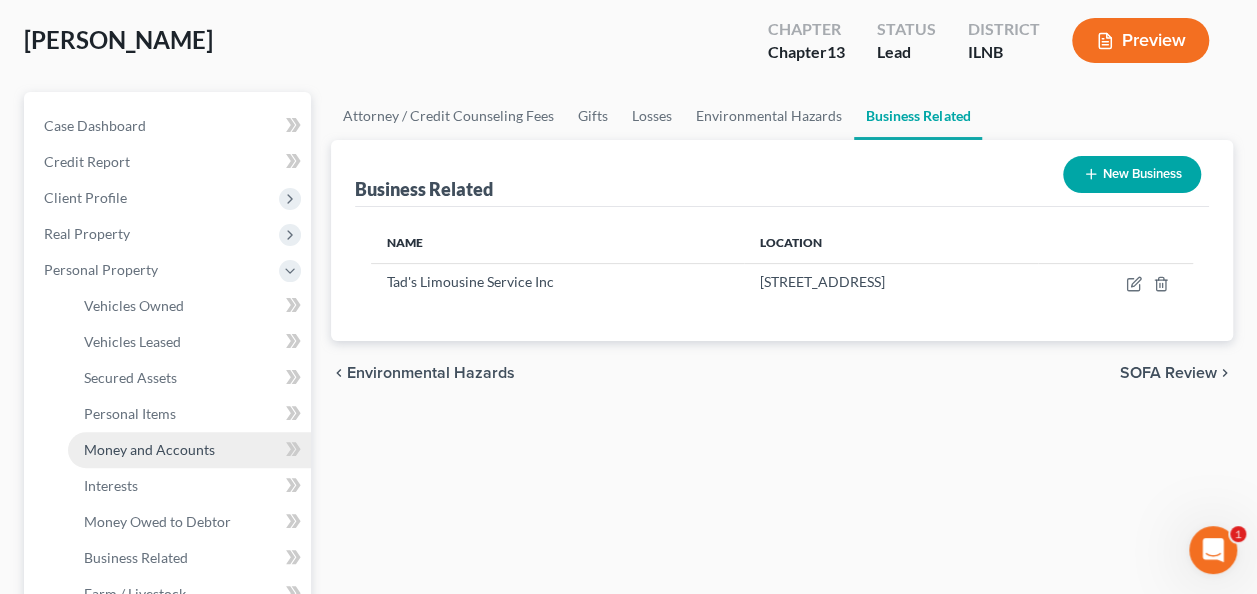 click on "Money and Accounts" at bounding box center (149, 449) 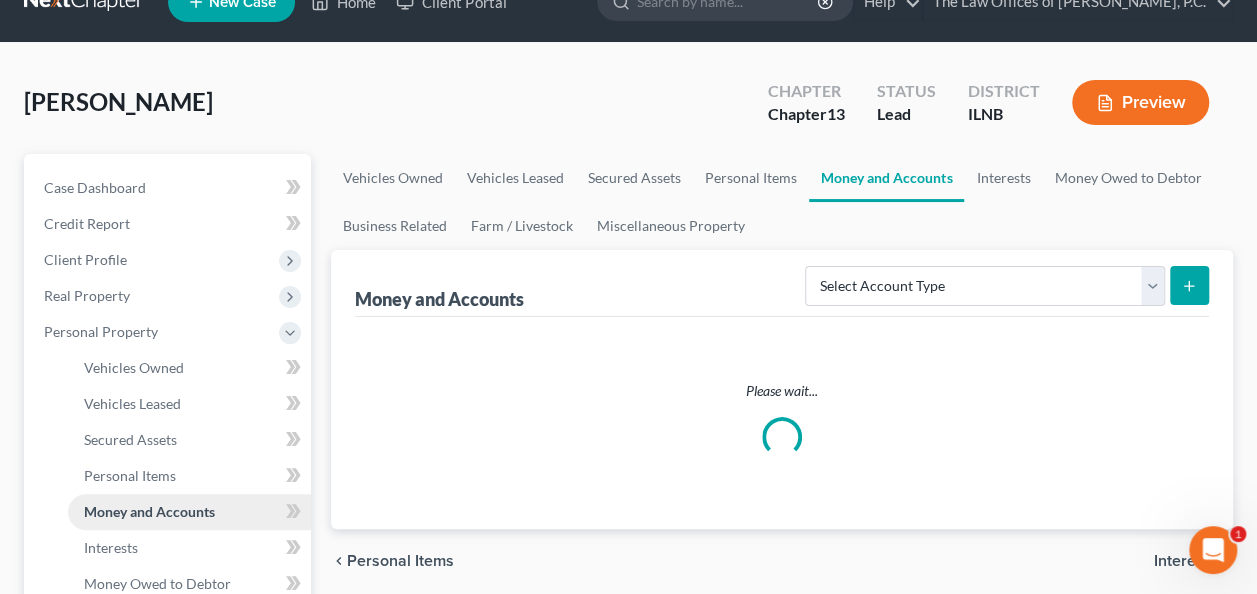 scroll, scrollTop: 0, scrollLeft: 0, axis: both 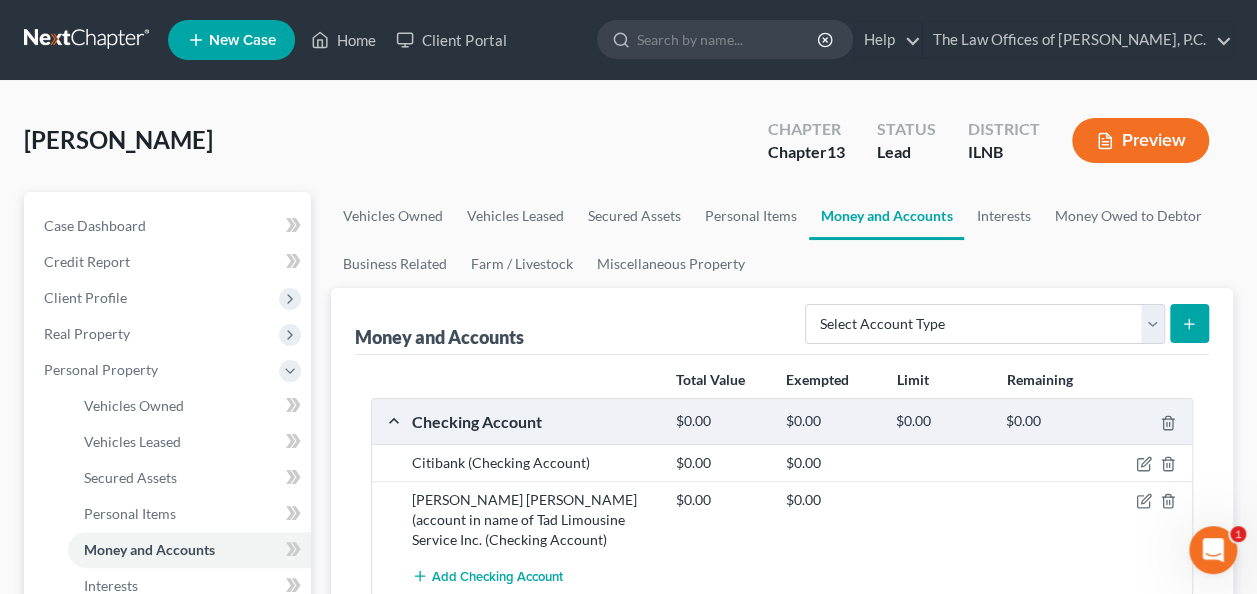 click 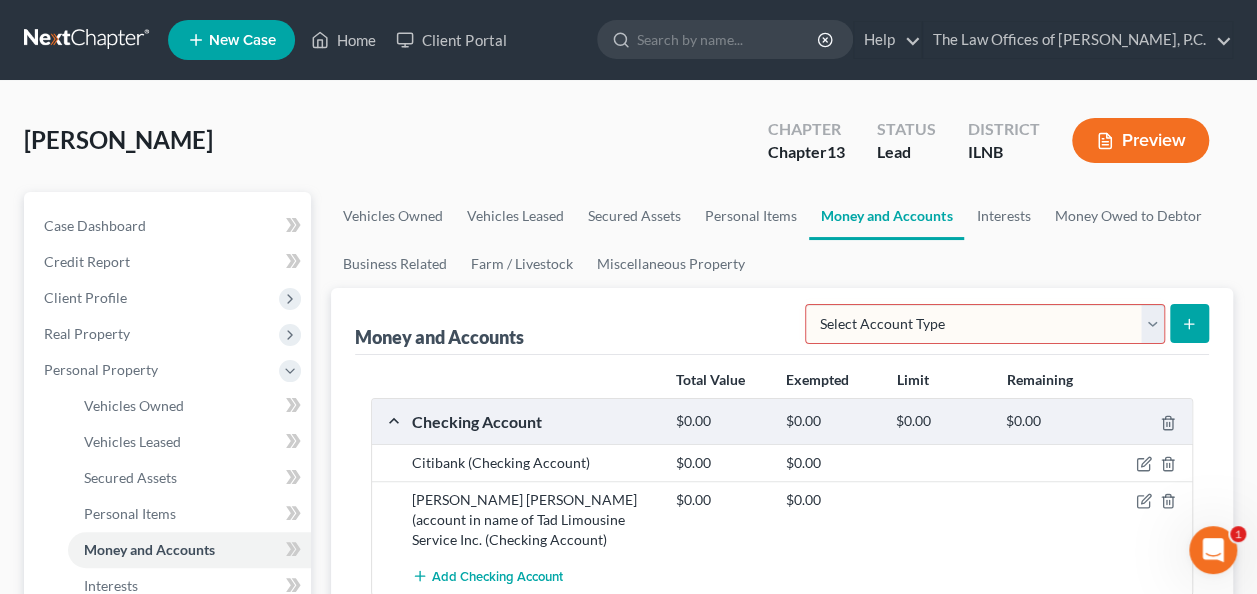 click on "Select Account Type Brokerage Cash on Hand Certificates of Deposit Checking Account Money Market Other (Credit Union, Health Savings Account, etc) Safe Deposit Box Savings Account Security Deposits or Prepayments" at bounding box center [985, 324] 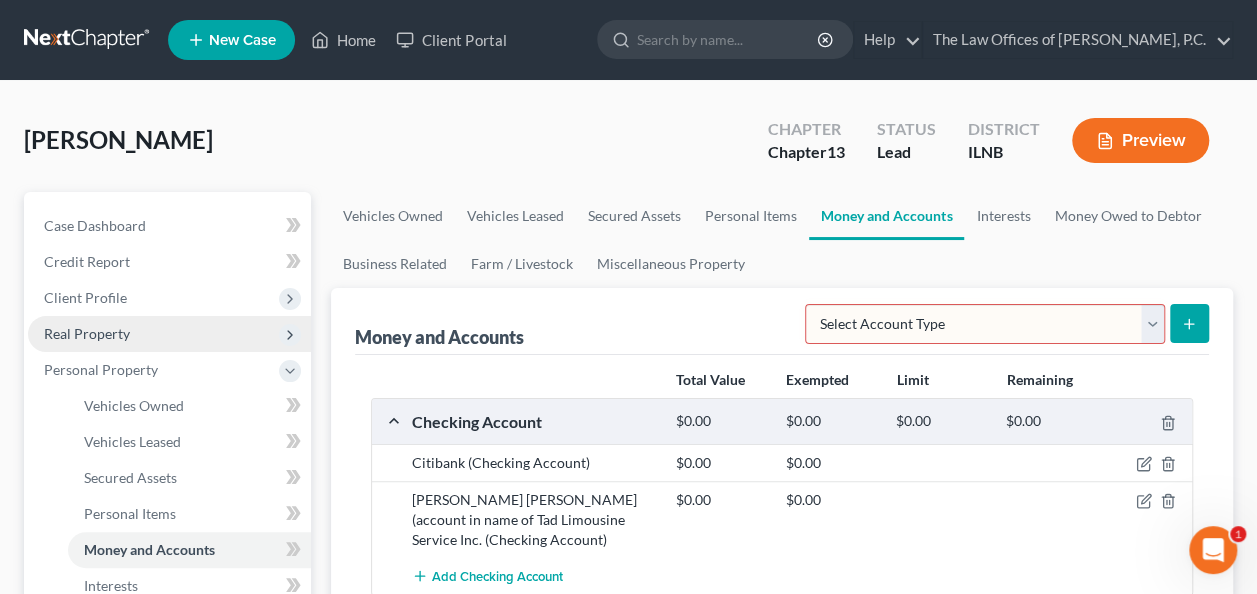 click on "Real Property" at bounding box center [169, 334] 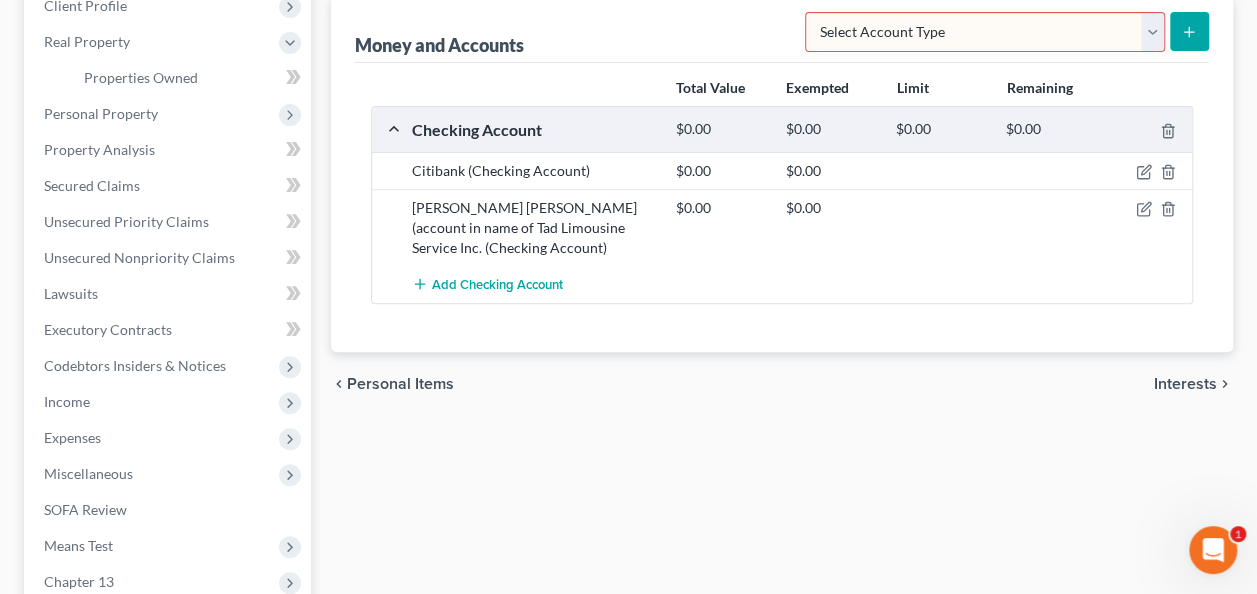 scroll, scrollTop: 294, scrollLeft: 0, axis: vertical 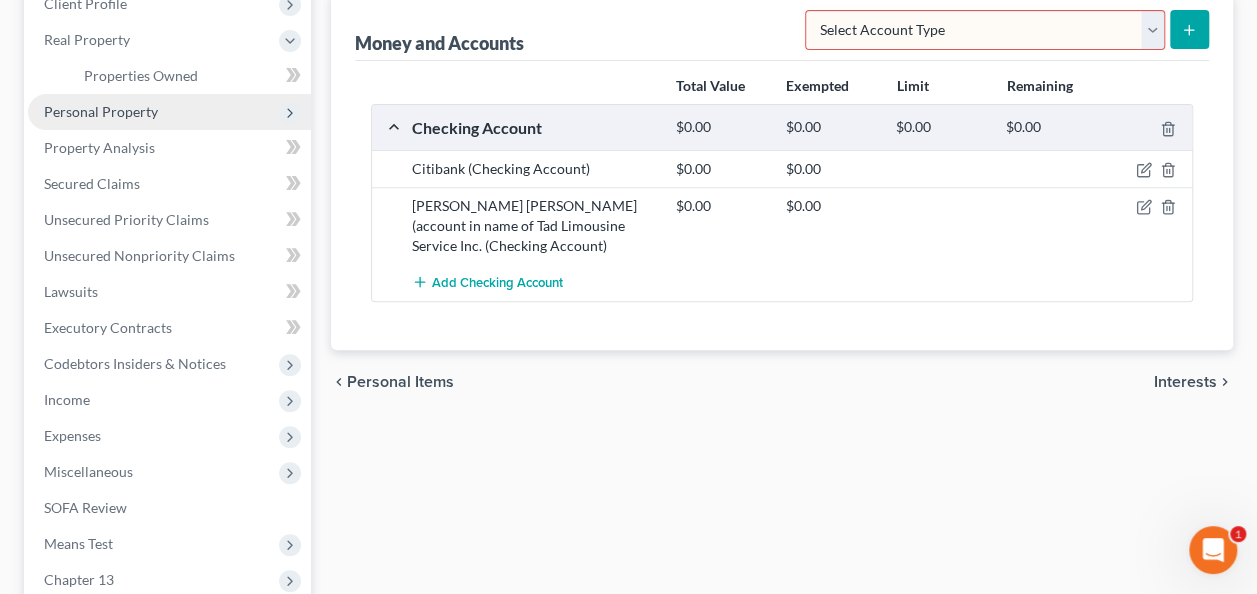 click on "Personal Property" at bounding box center [101, 111] 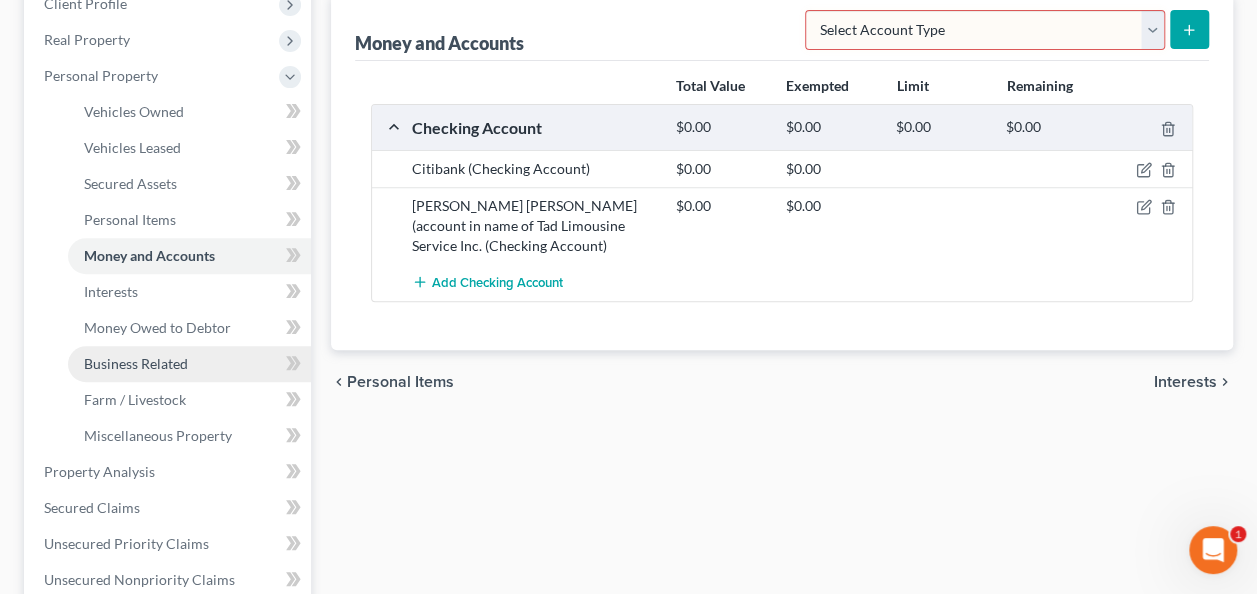 click on "Business Related" at bounding box center (136, 363) 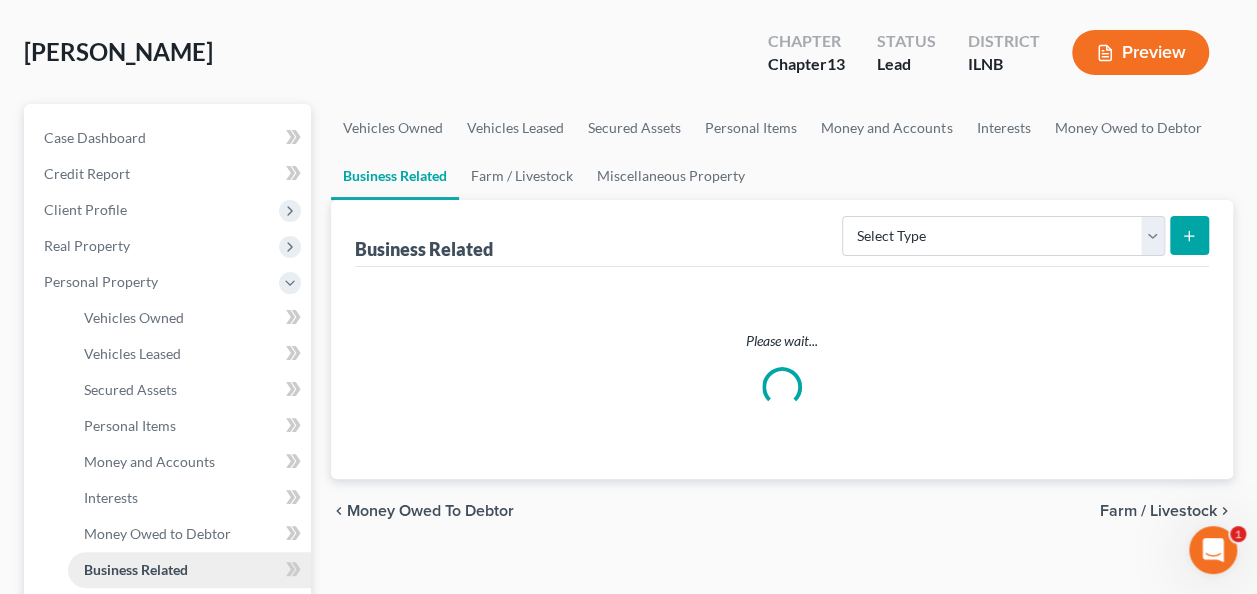 scroll, scrollTop: 0, scrollLeft: 0, axis: both 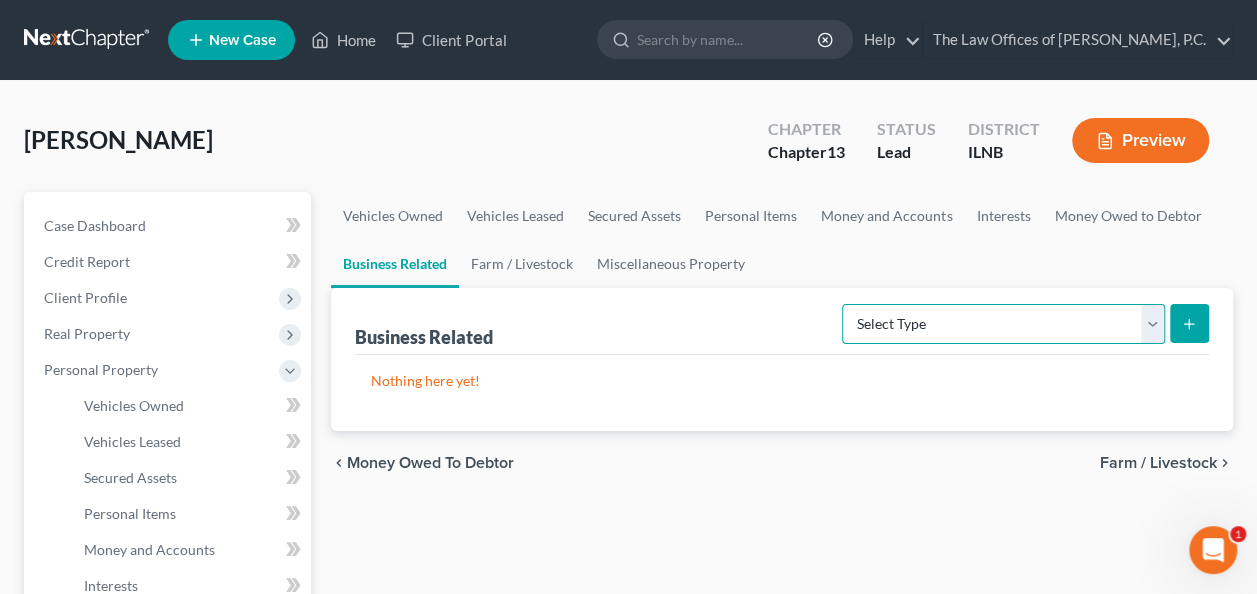 click on "Select Type Customer Lists Franchises Inventory Licenses Machinery Office Equipment, Furnishings, Supplies Other Business Related Property Not Listed Patents, Copyrights, Intellectual Property" at bounding box center (1003, 324) 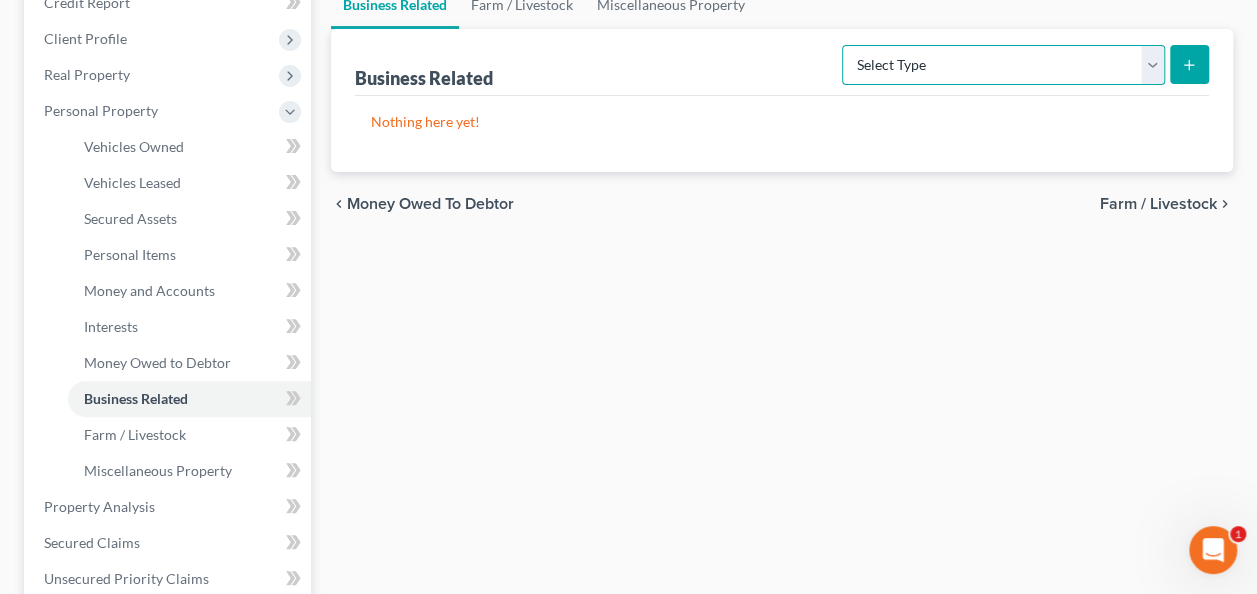 scroll, scrollTop: 268, scrollLeft: 0, axis: vertical 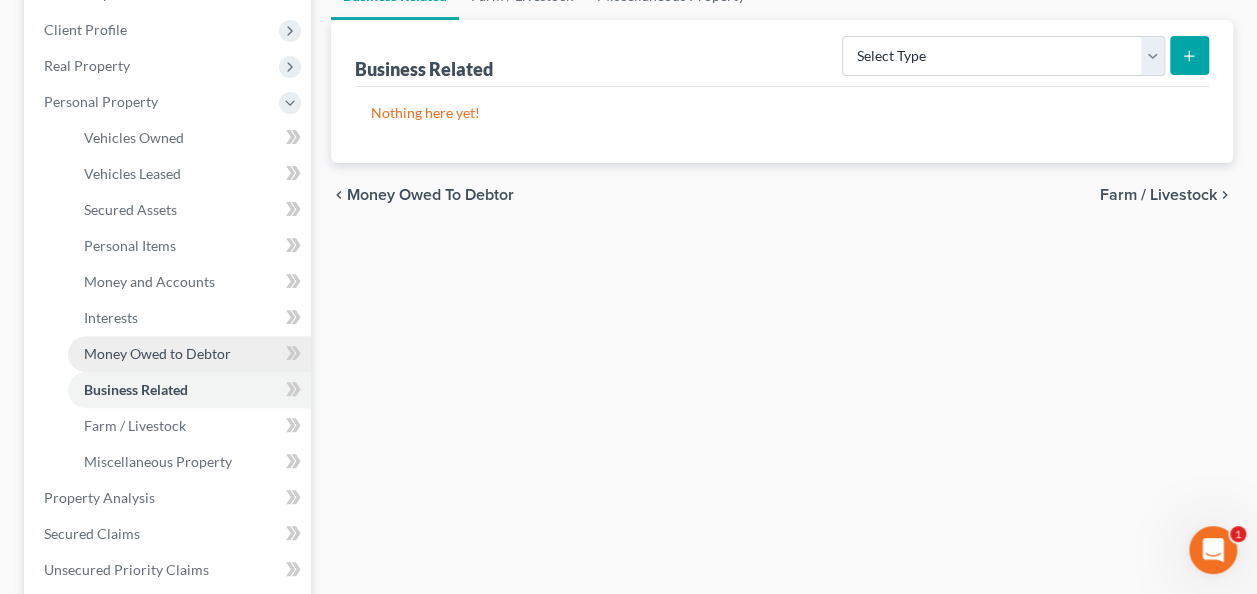 click on "Money Owed to Debtor" at bounding box center (189, 354) 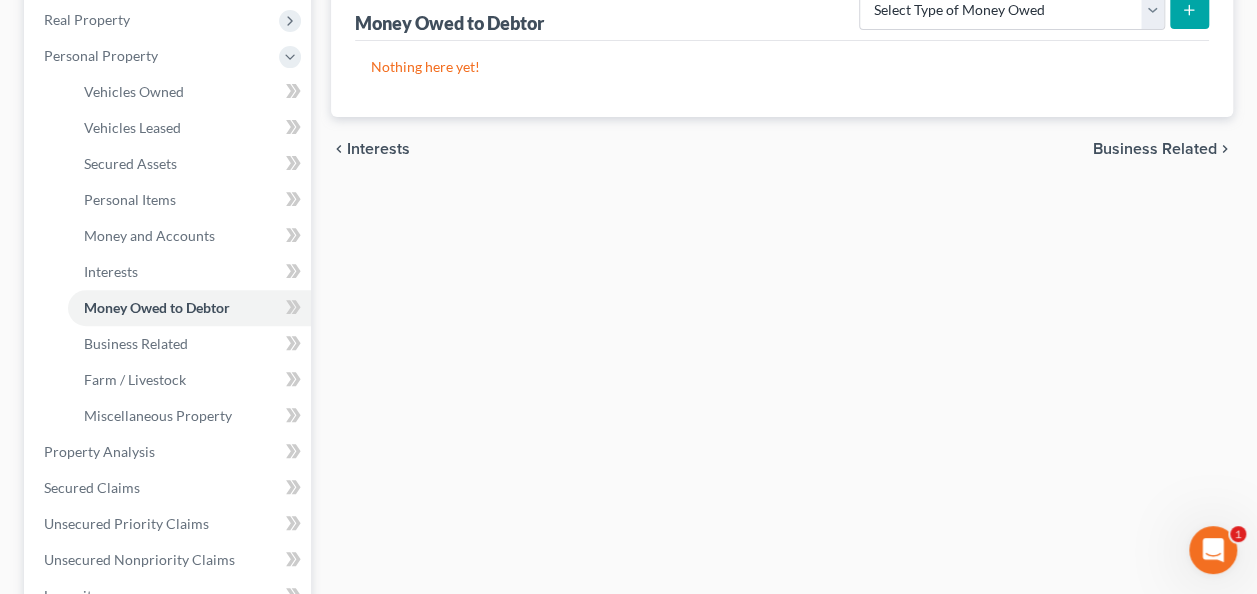 scroll, scrollTop: 312, scrollLeft: 0, axis: vertical 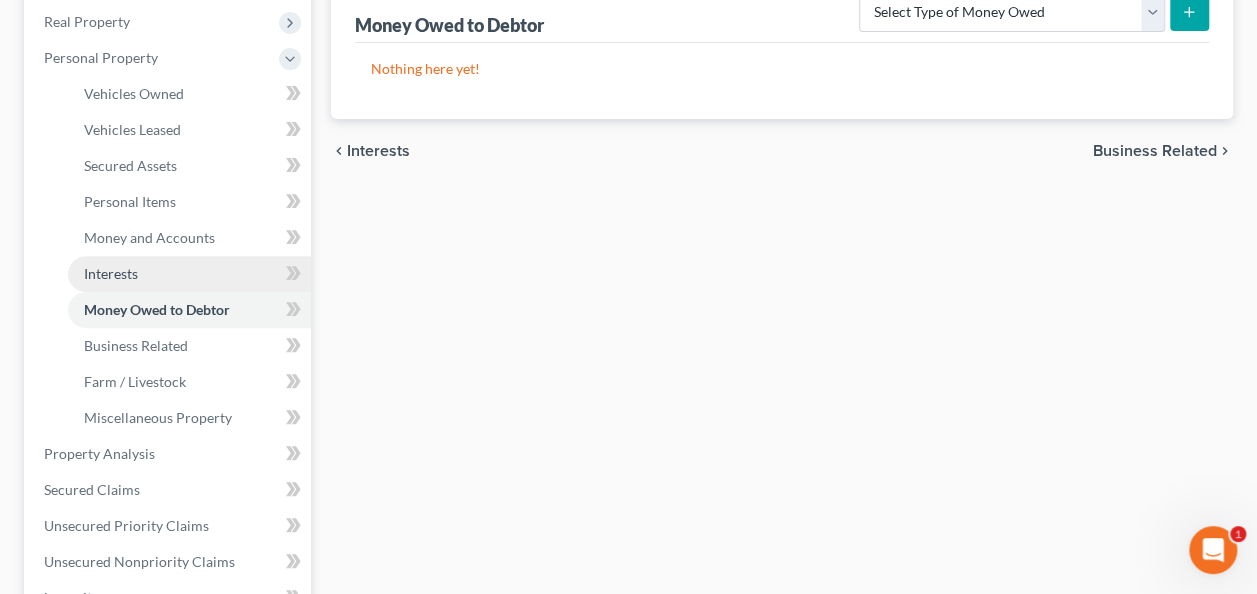 click on "Interests" at bounding box center [189, 274] 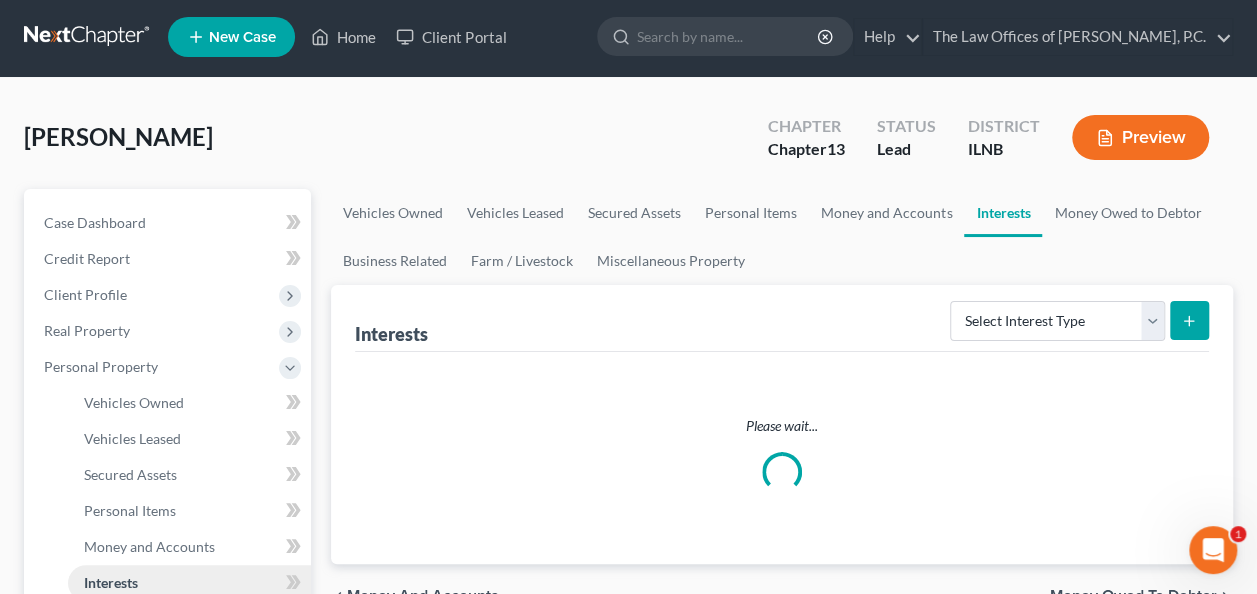 scroll, scrollTop: 0, scrollLeft: 0, axis: both 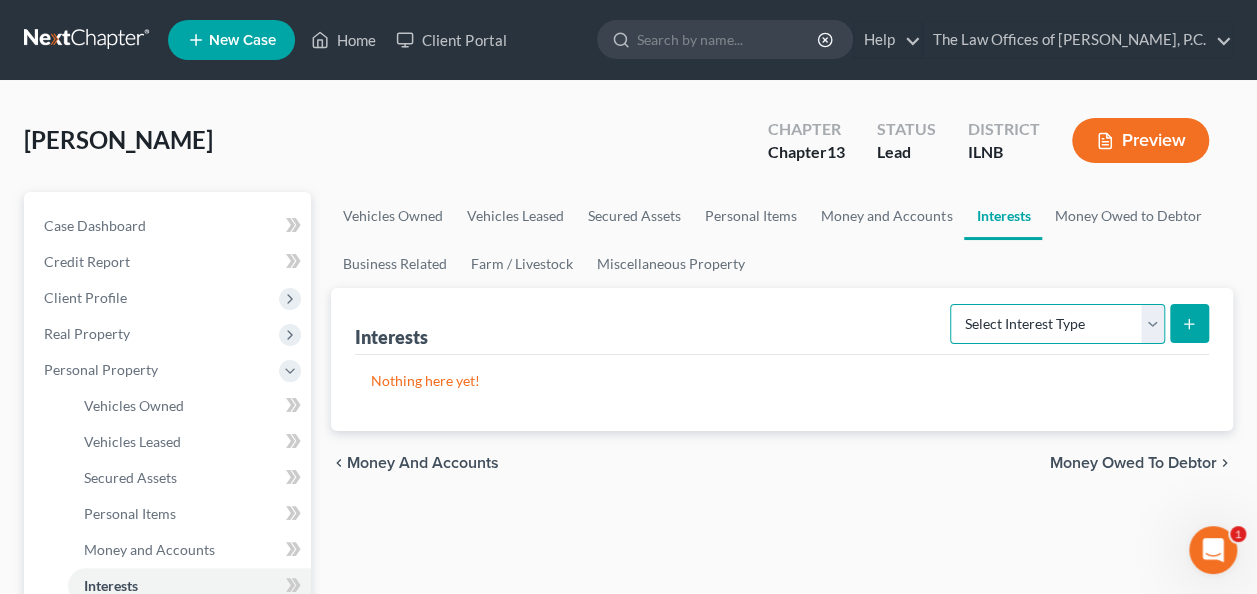 click on "Select Interest Type 401K Annuity Bond Education IRA Government Bond Government Pension Plan Incorporated Business IRA Joint Venture (Active) Joint Venture (Inactive) [PERSON_NAME] Mutual Fund Other Retirement Plan Partnership (Active) Partnership (Inactive) Pension Plan Stock Term Life Insurance Unincorporated Business Whole Life Insurance" at bounding box center (1057, 324) 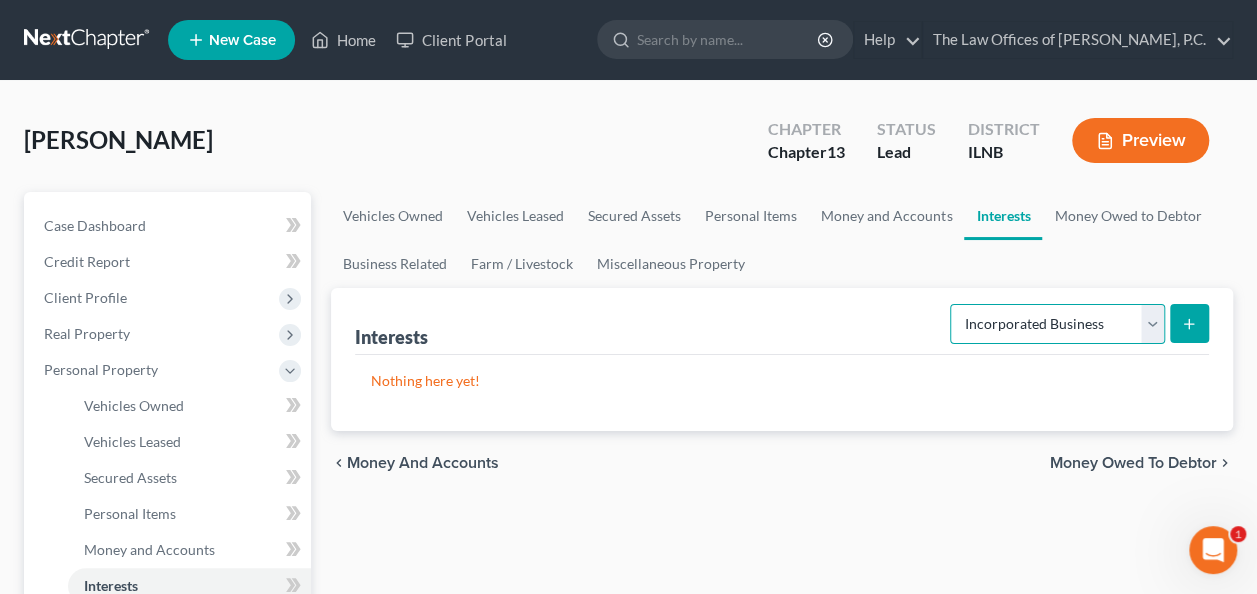 click on "Select Interest Type 401K Annuity Bond Education IRA Government Bond Government Pension Plan Incorporated Business IRA Joint Venture (Active) Joint Venture (Inactive) [PERSON_NAME] Mutual Fund Other Retirement Plan Partnership (Active) Partnership (Inactive) Pension Plan Stock Term Life Insurance Unincorporated Business Whole Life Insurance" at bounding box center (1057, 324) 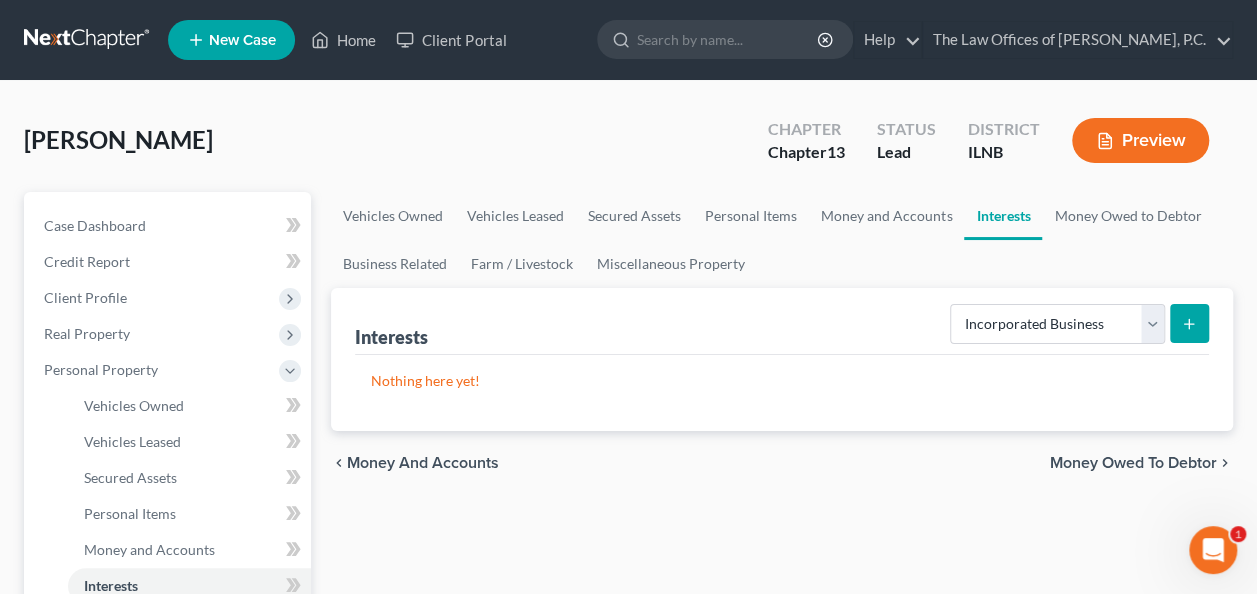 click at bounding box center [1189, 323] 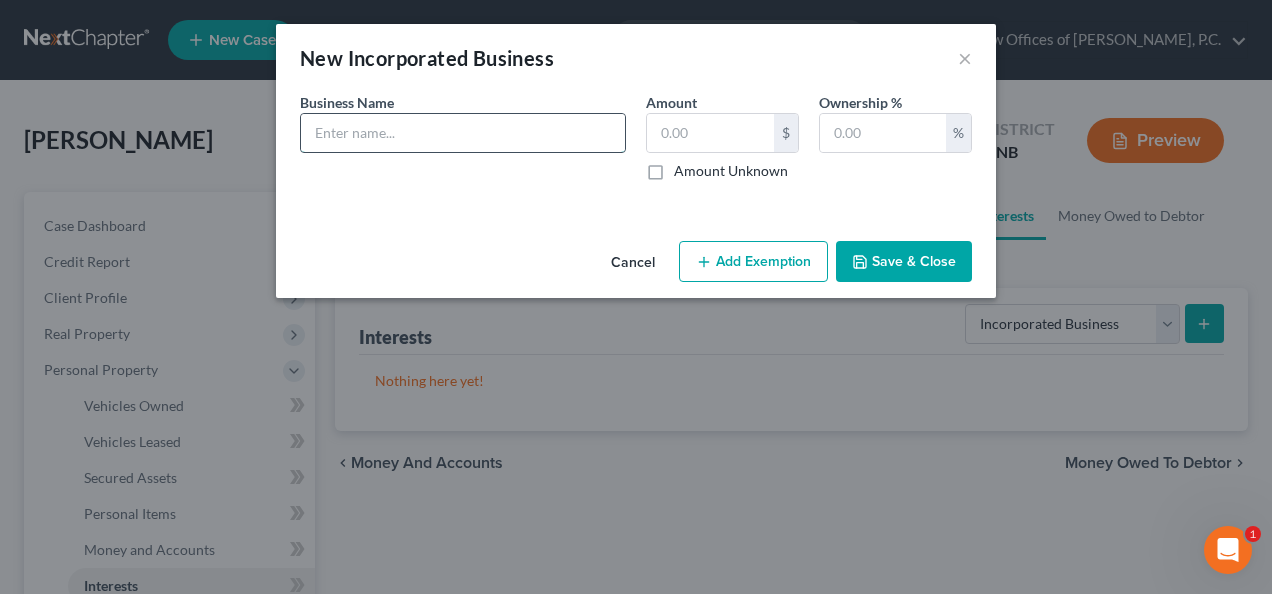 drag, startPoint x: 372, startPoint y: 130, endPoint x: 380, endPoint y: 118, distance: 14.422205 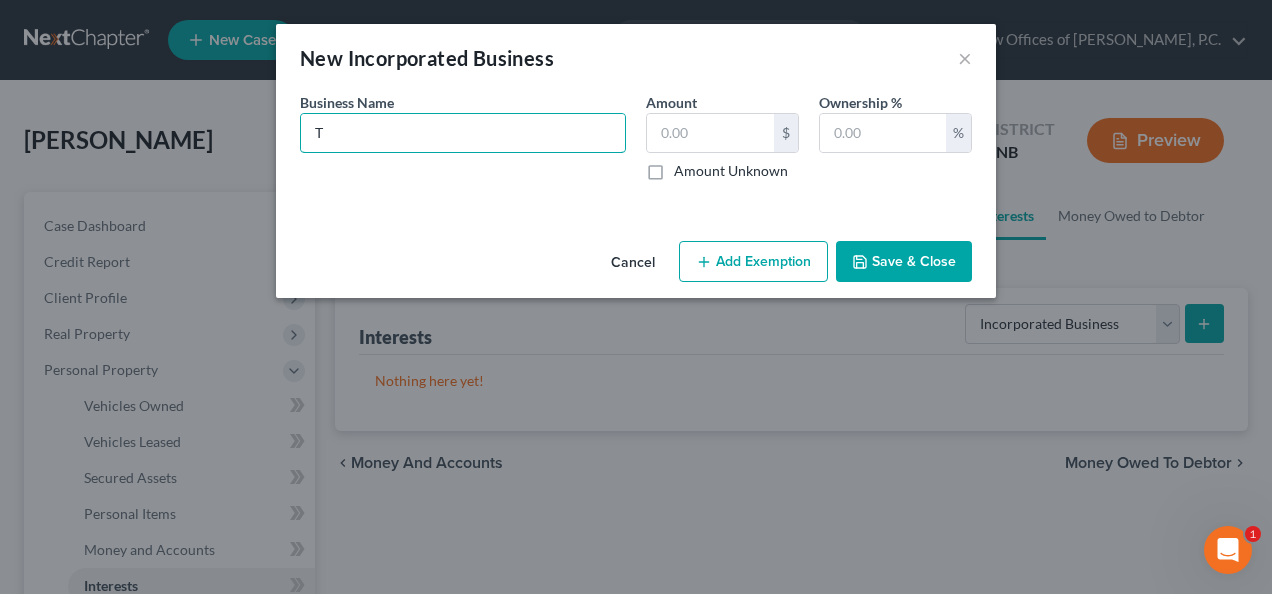 type on "Tad's Limousine Service Inc" 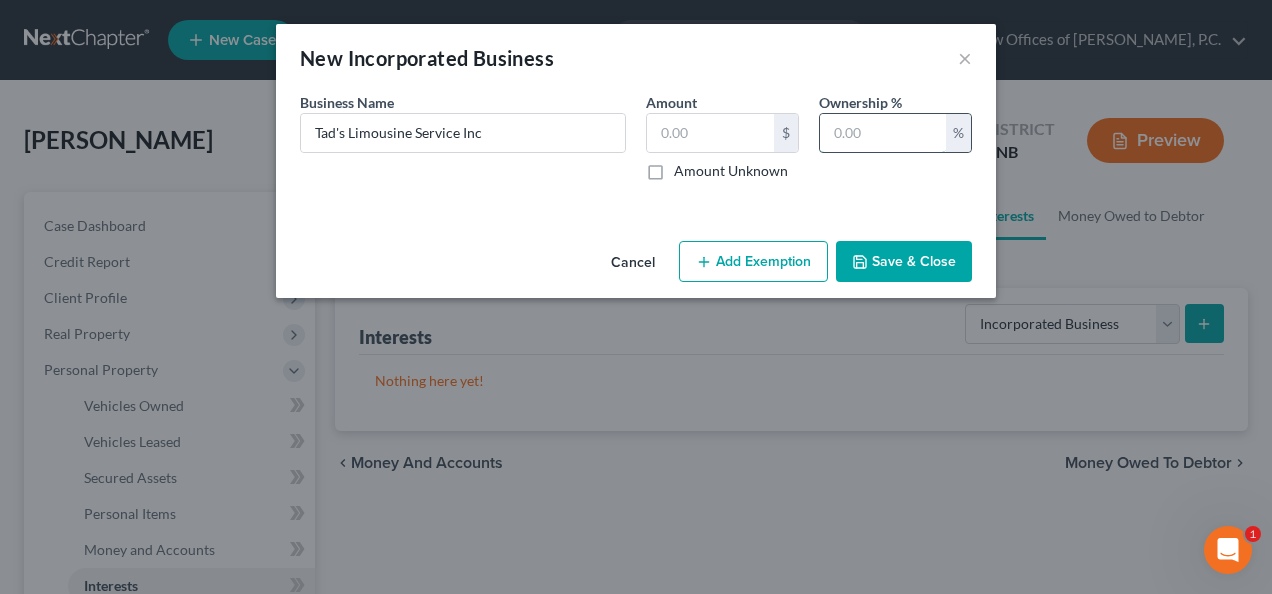 click at bounding box center [883, 133] 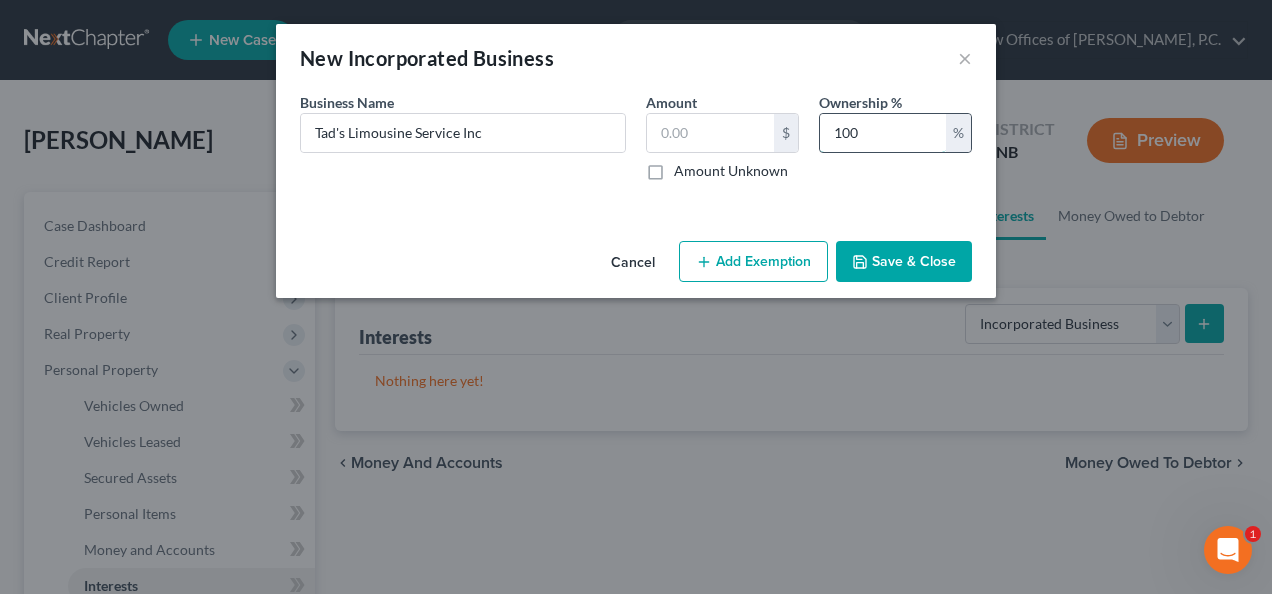 type on "100" 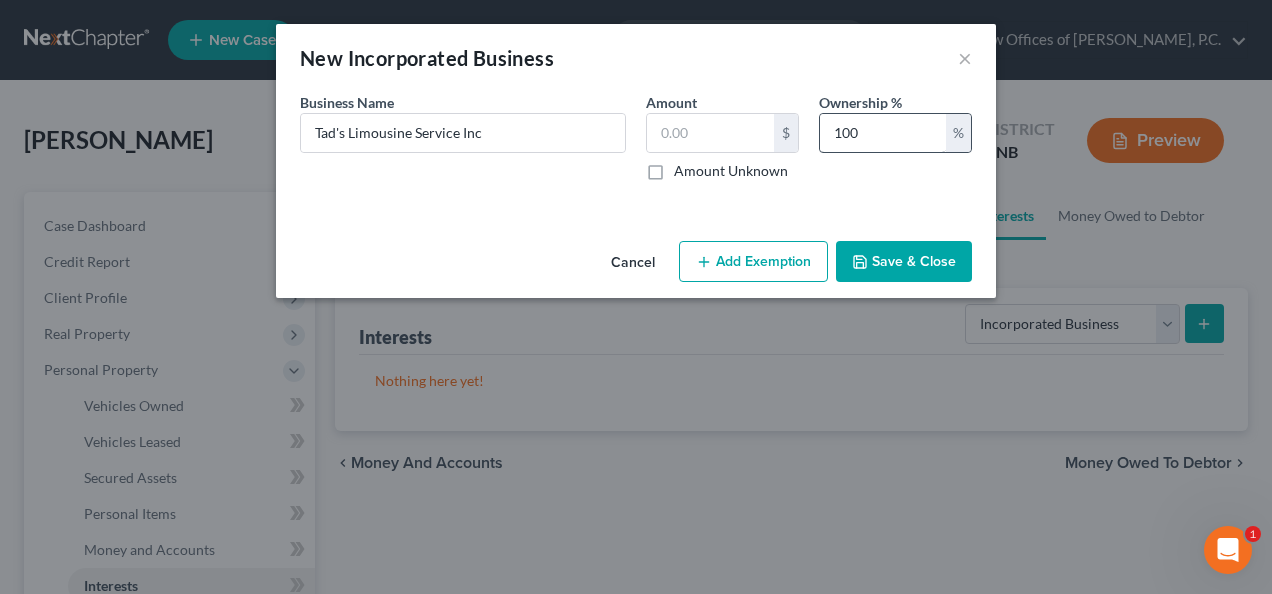 type 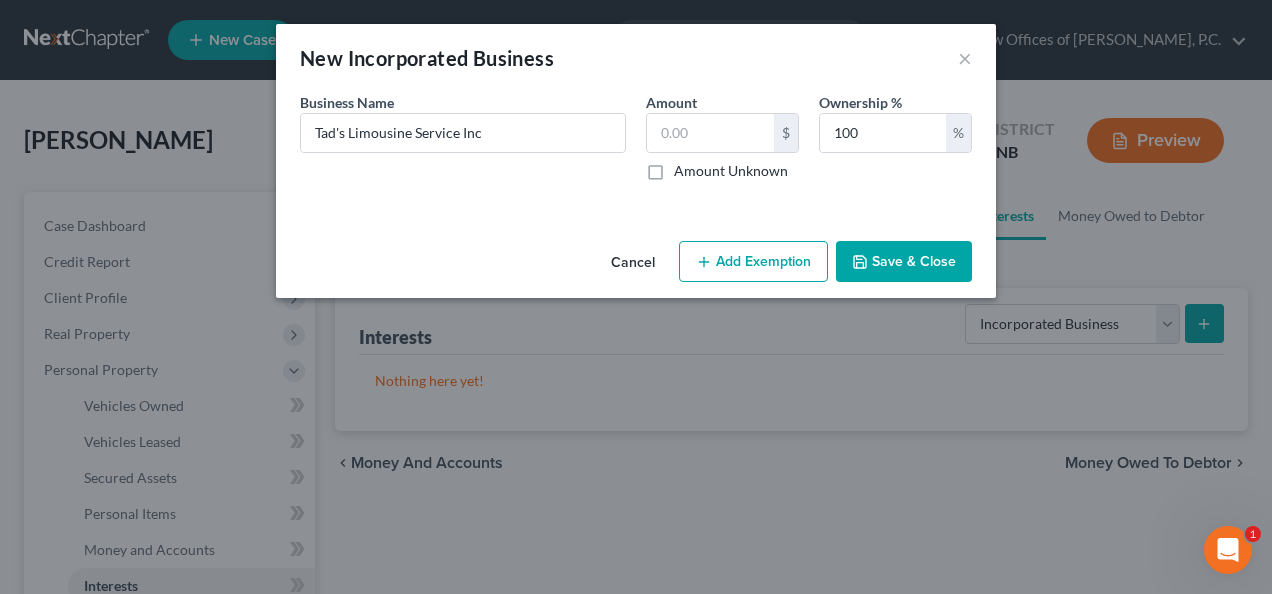 click on "Save & Close" at bounding box center [904, 262] 